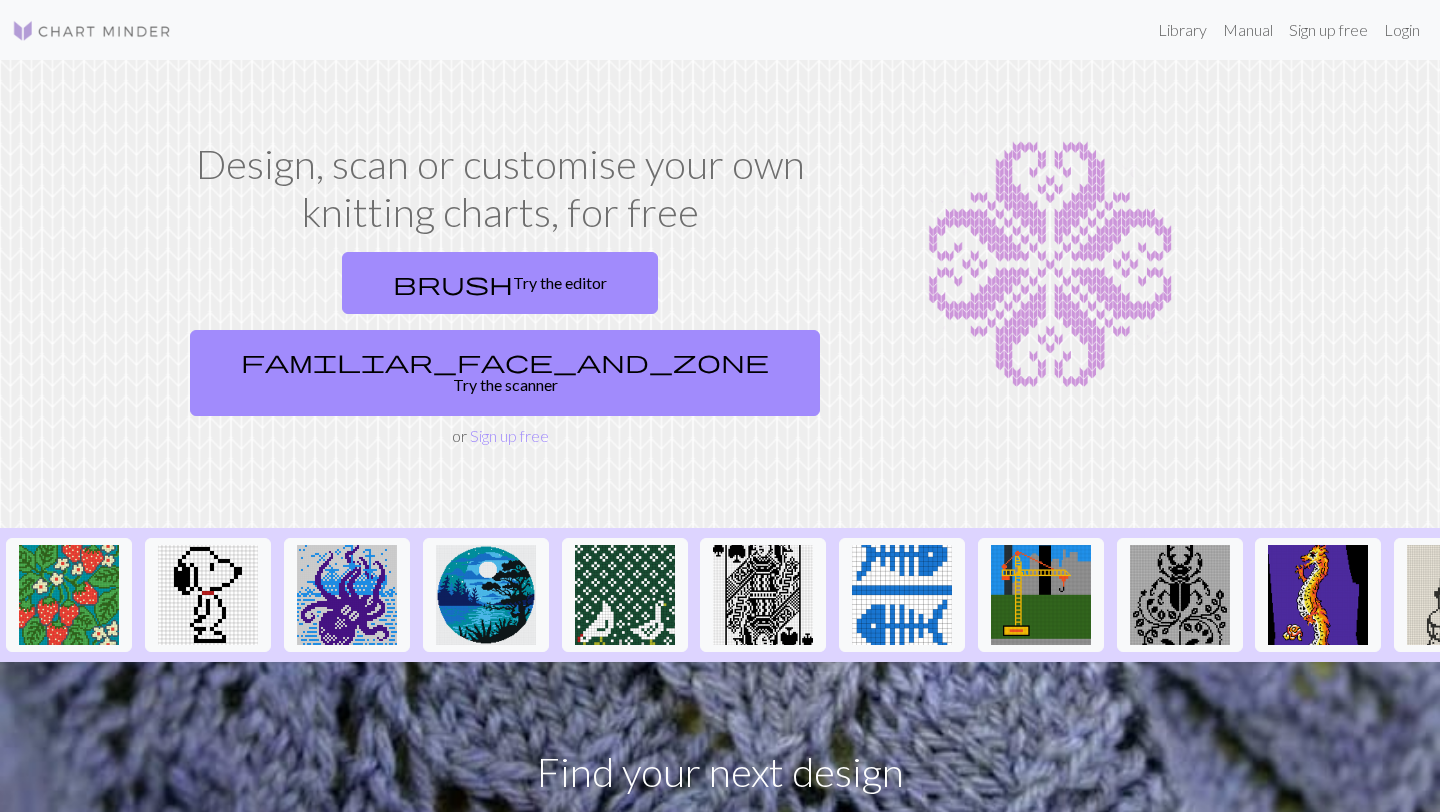 scroll, scrollTop: 0, scrollLeft: 0, axis: both 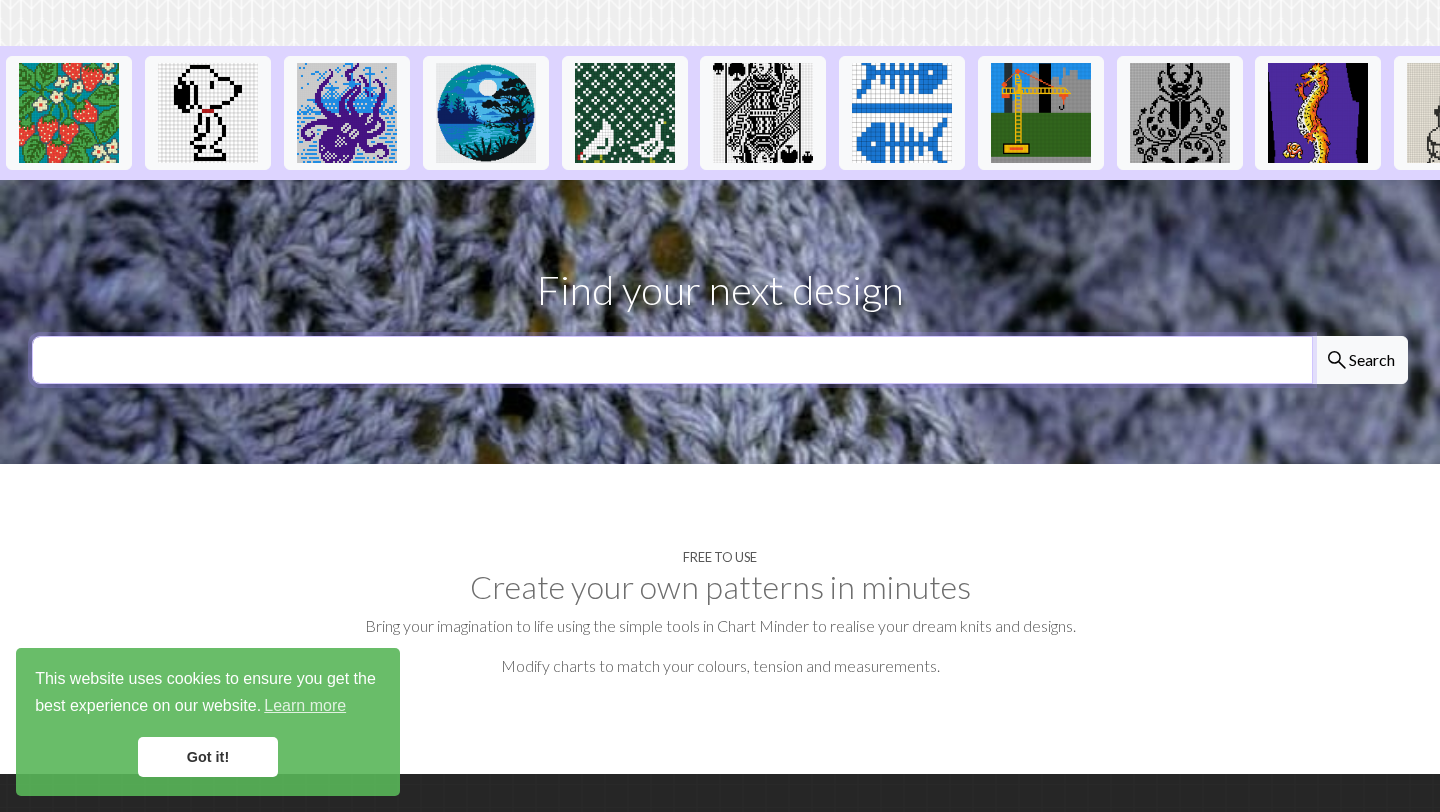 click at bounding box center (672, 360) 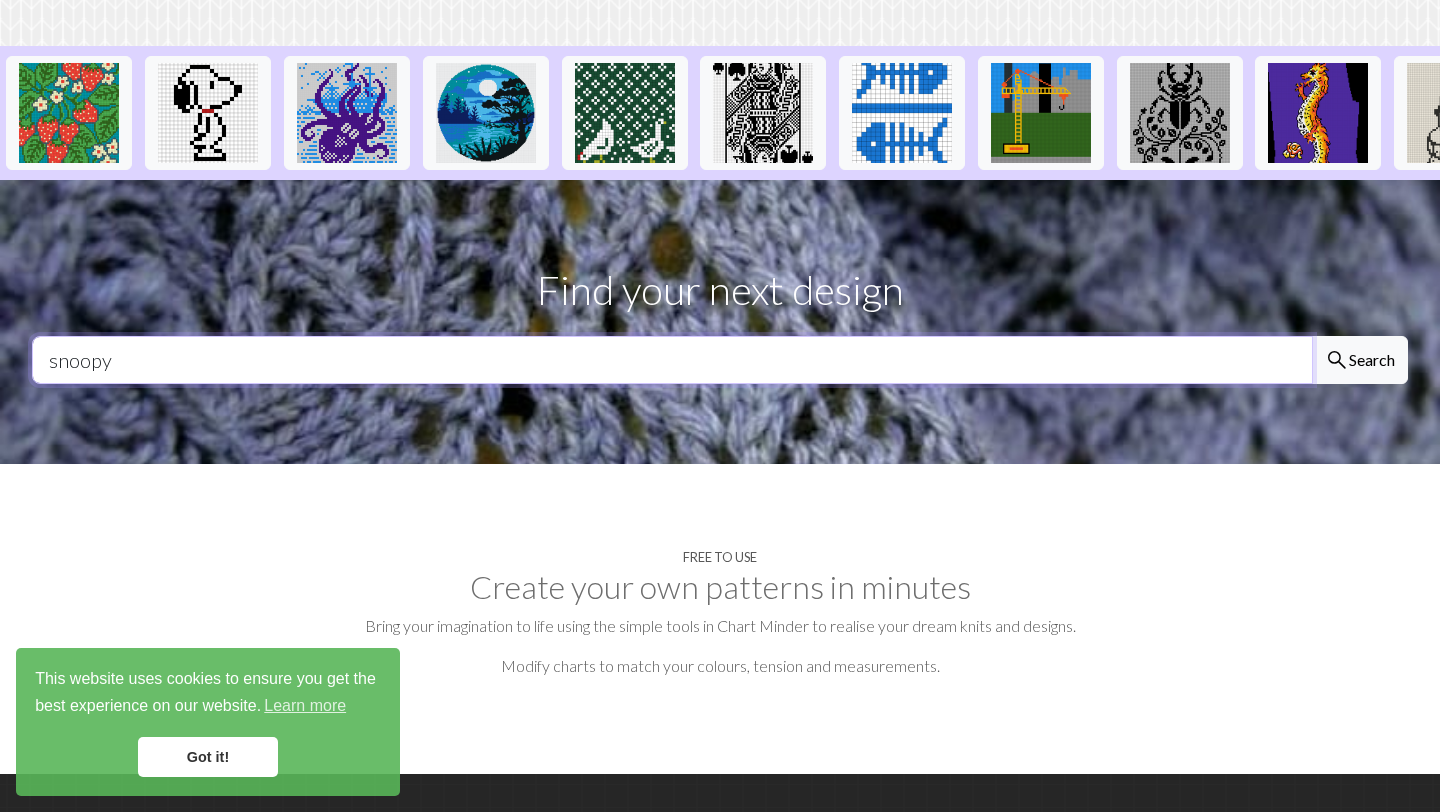 type on "snoopy" 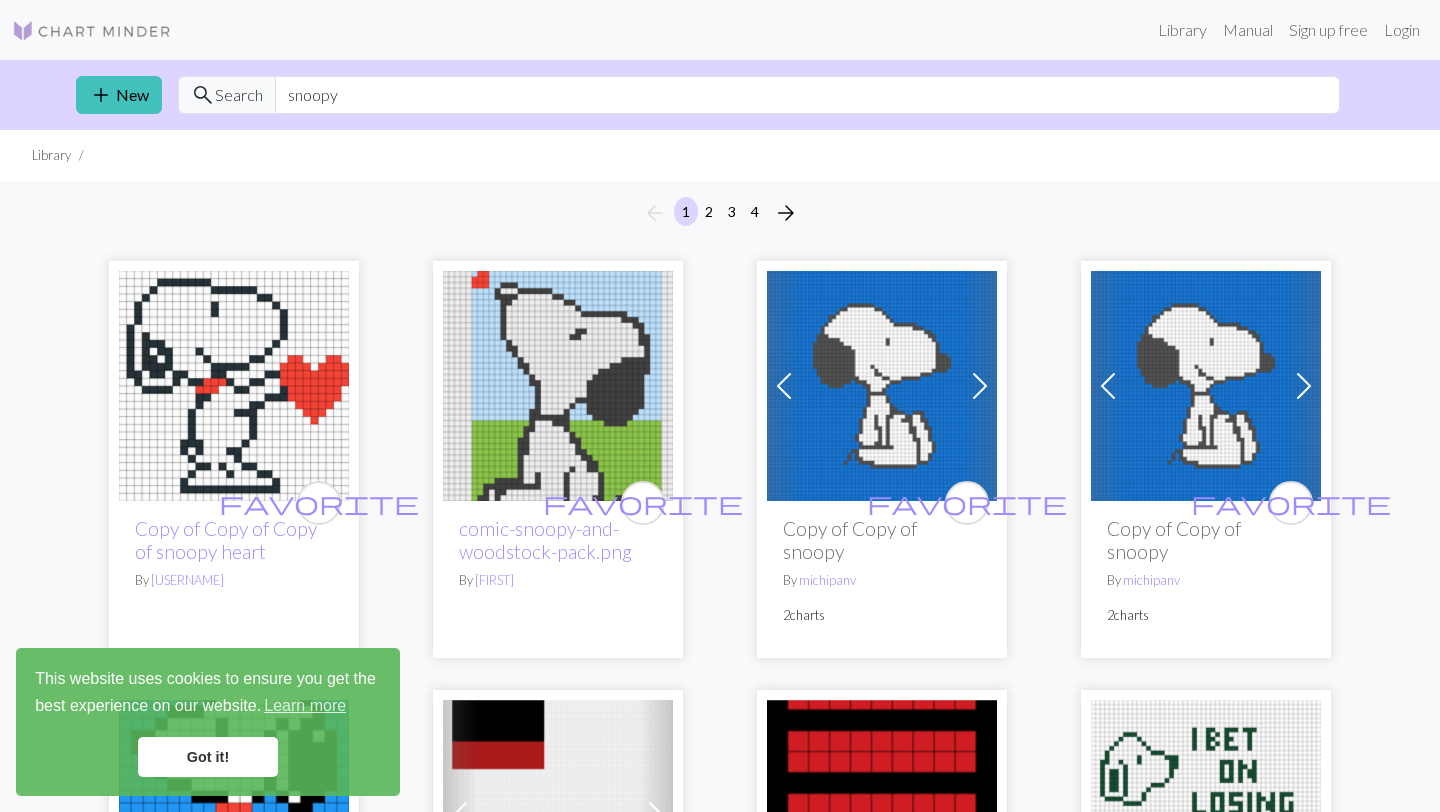 scroll, scrollTop: 0, scrollLeft: 0, axis: both 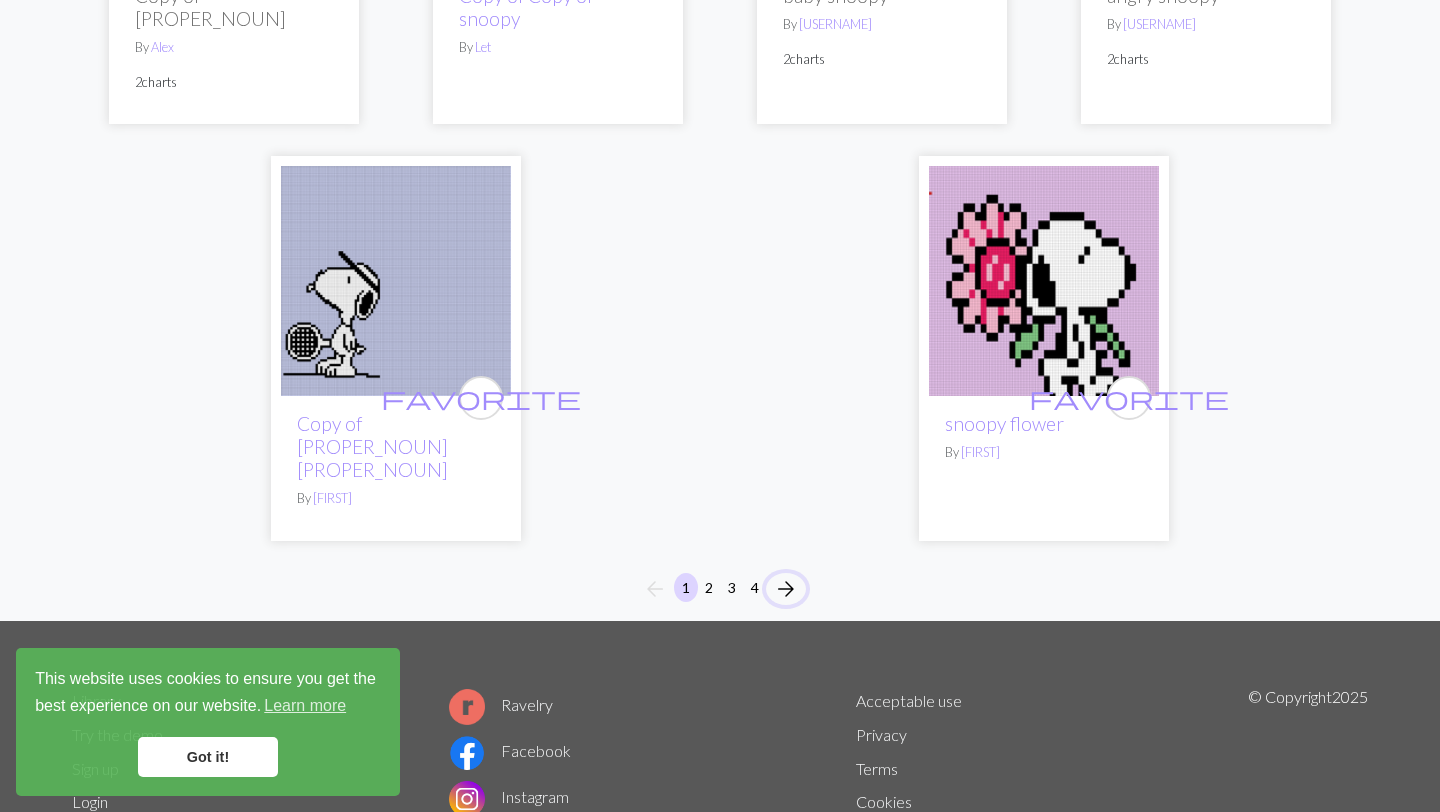 click on "arrow_forward" at bounding box center (786, 589) 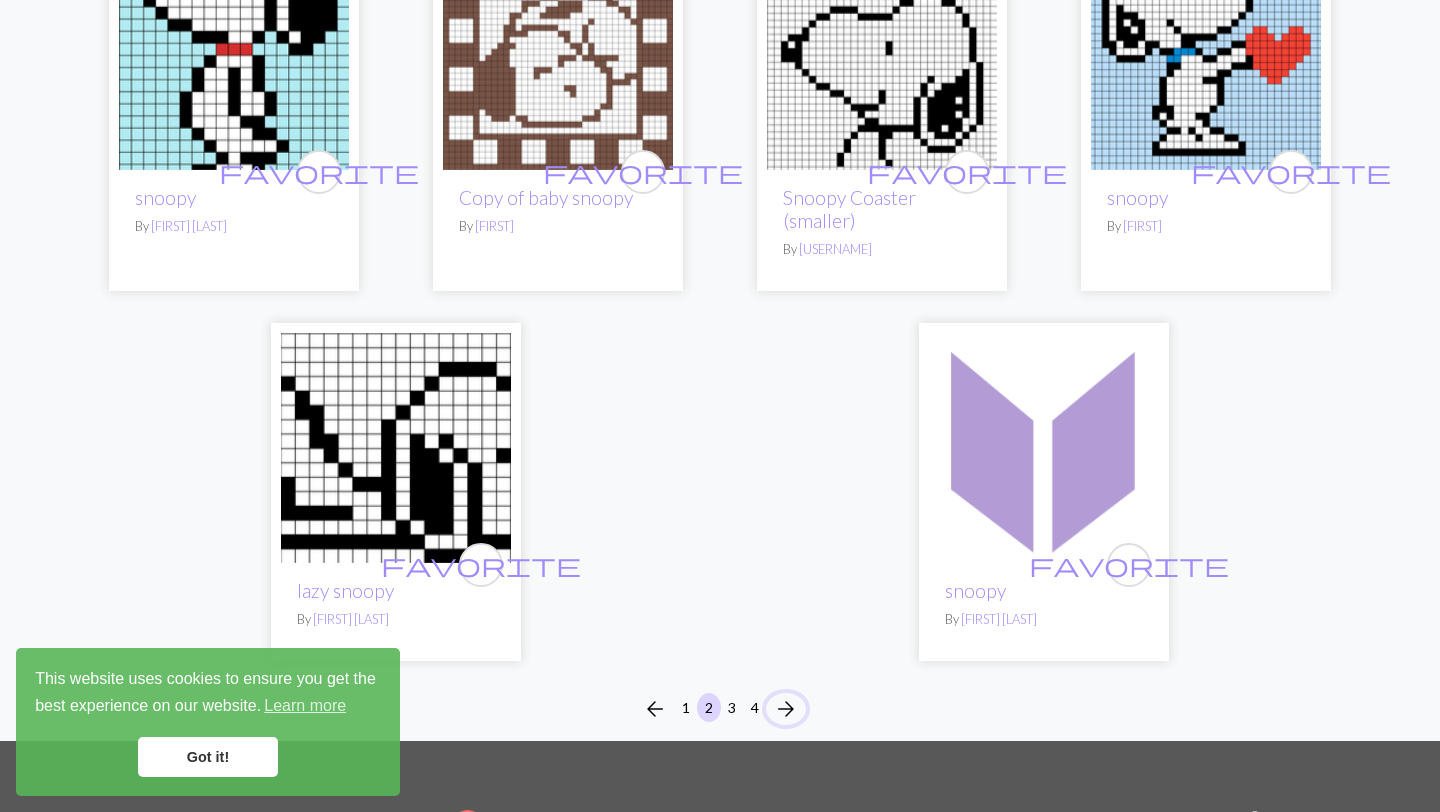scroll, scrollTop: 5113, scrollLeft: 0, axis: vertical 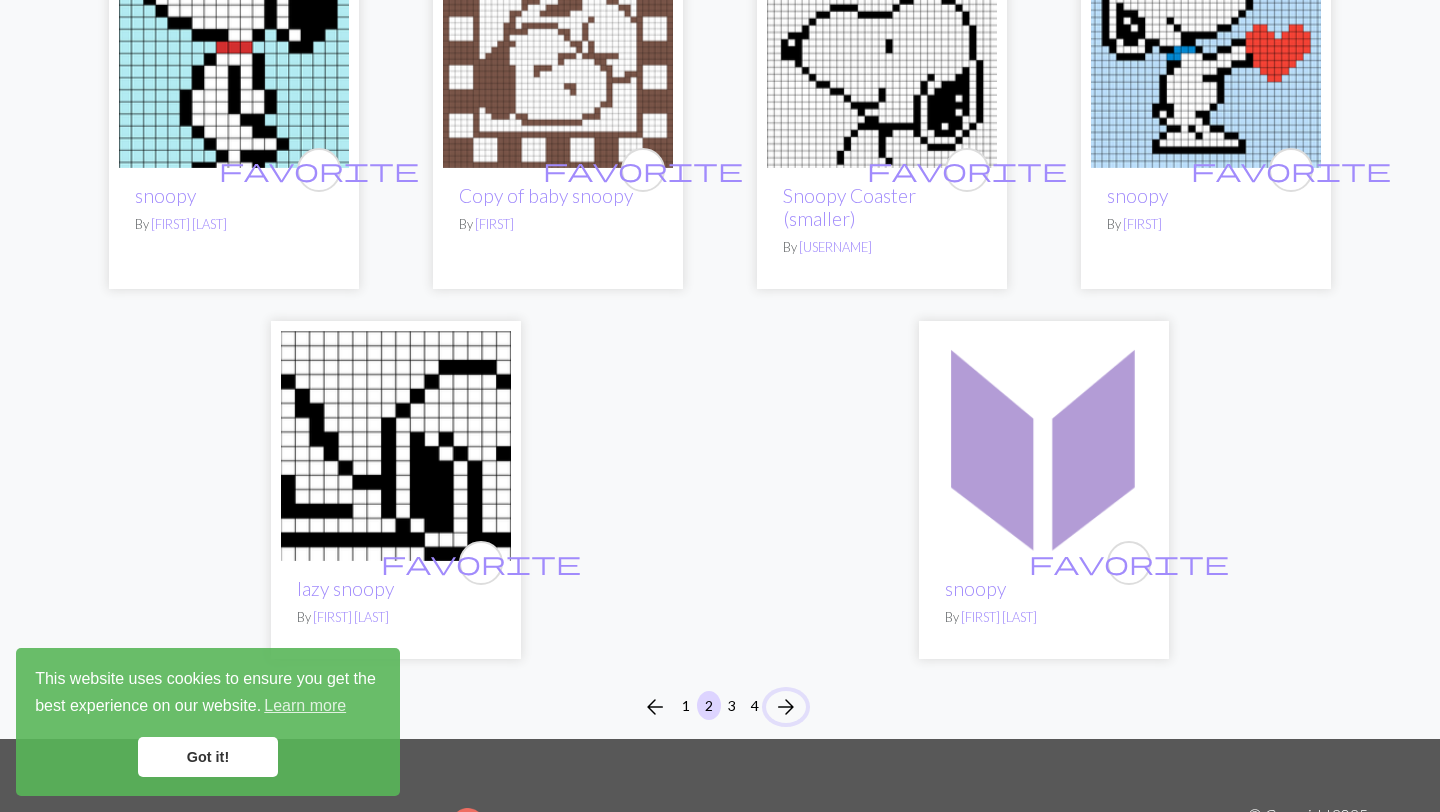 click on "arrow_forward" at bounding box center [786, 707] 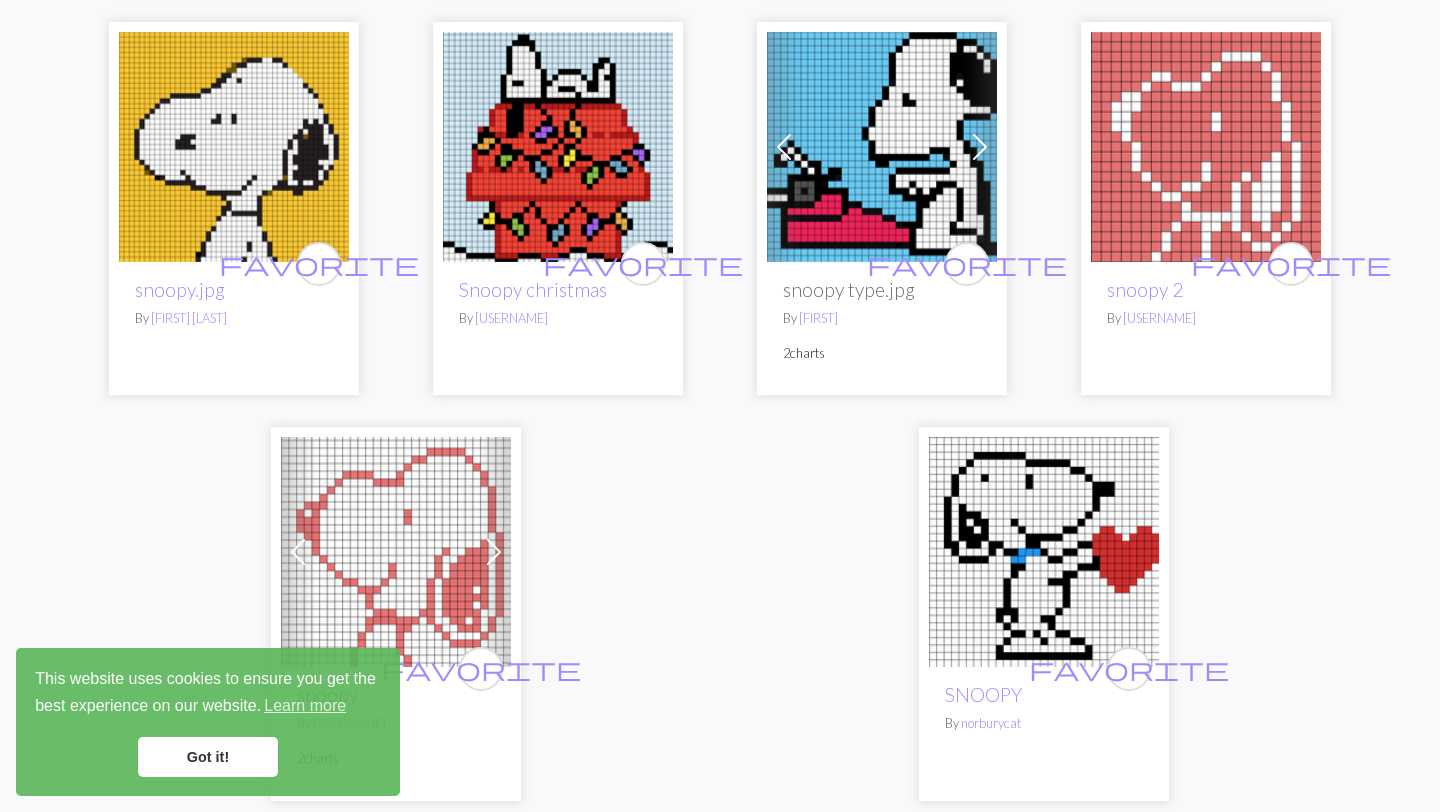 scroll, scrollTop: 4961, scrollLeft: 0, axis: vertical 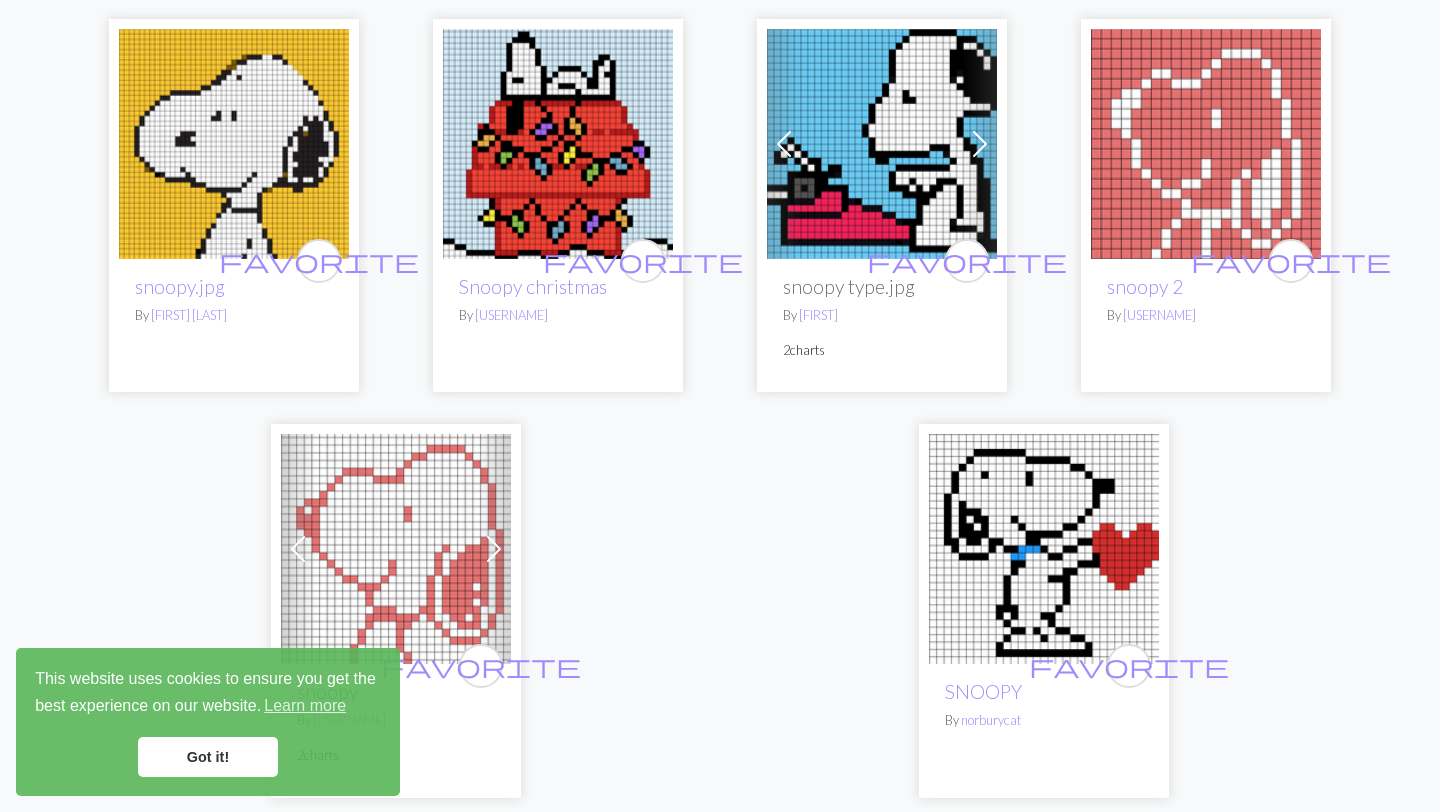 click on "arrow_forward" at bounding box center [786, 846] 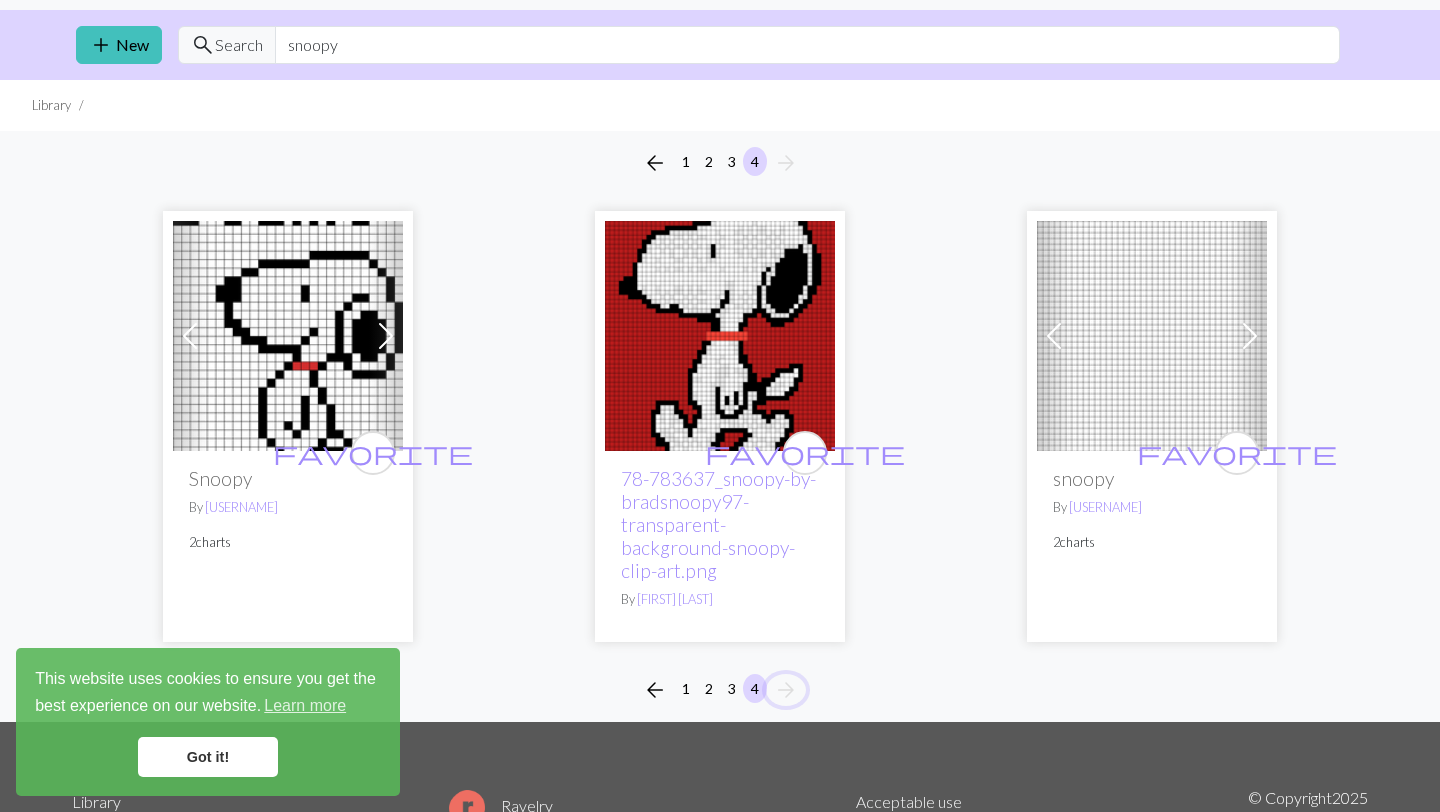scroll, scrollTop: 0, scrollLeft: 0, axis: both 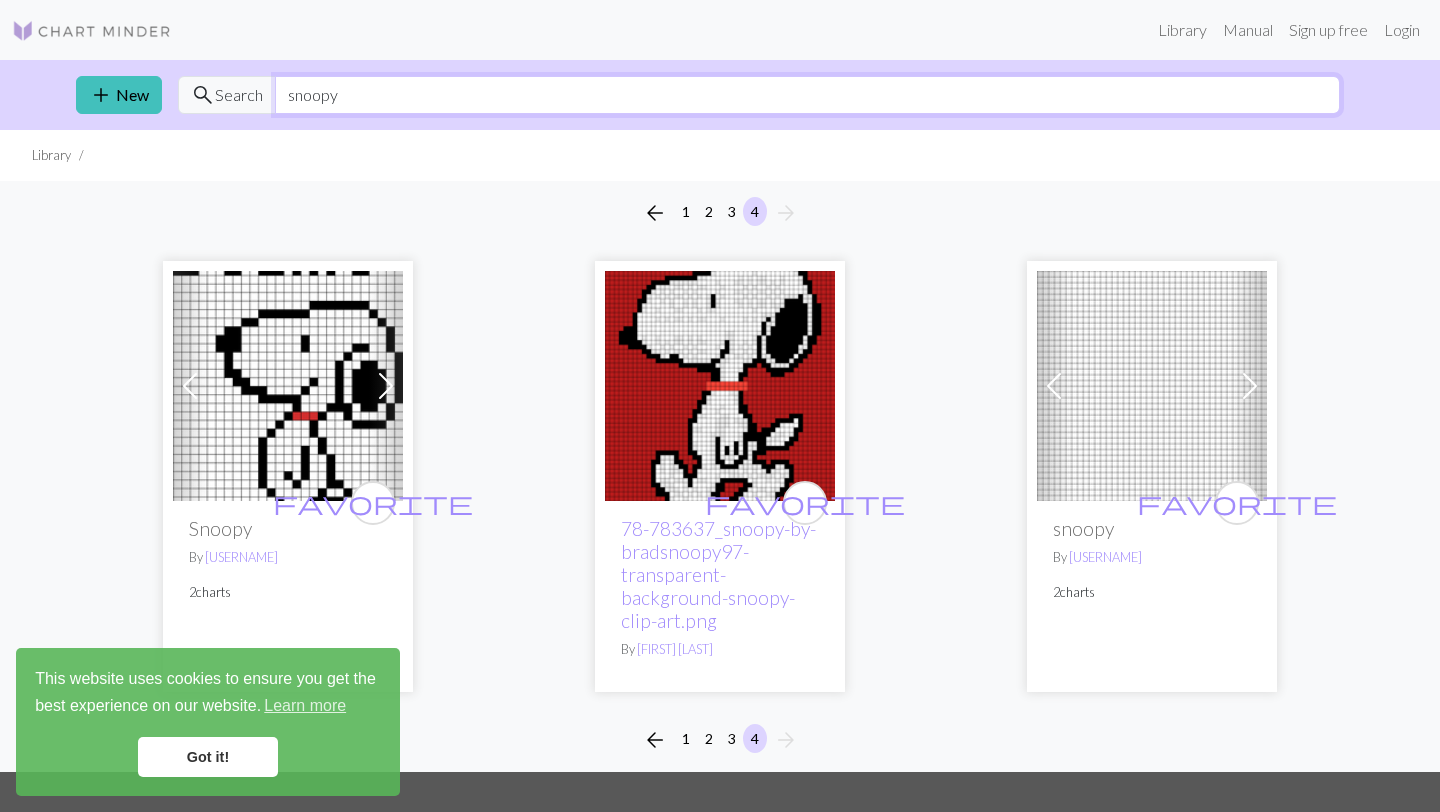 click on "snoopy" at bounding box center (807, 95) 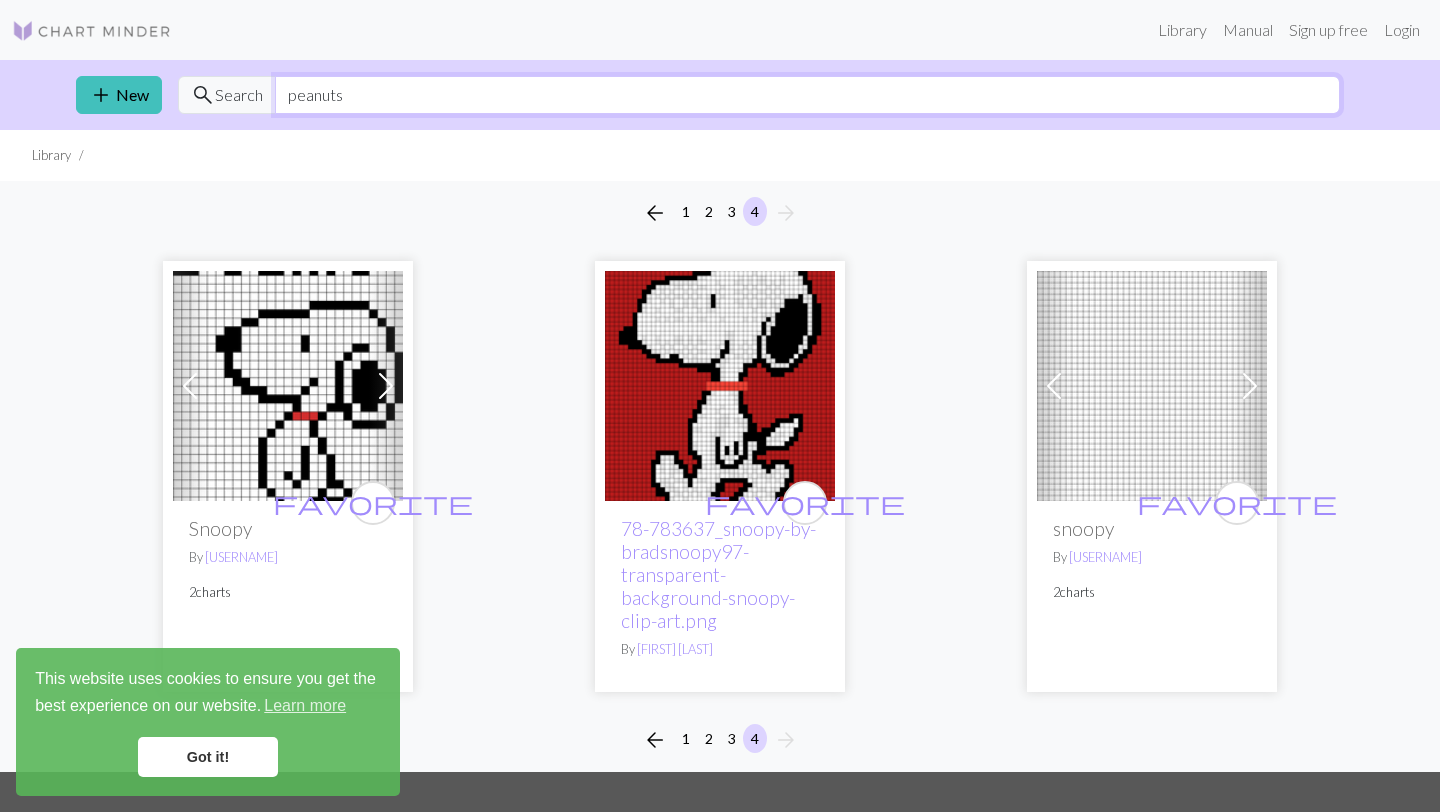 type on "peanuts" 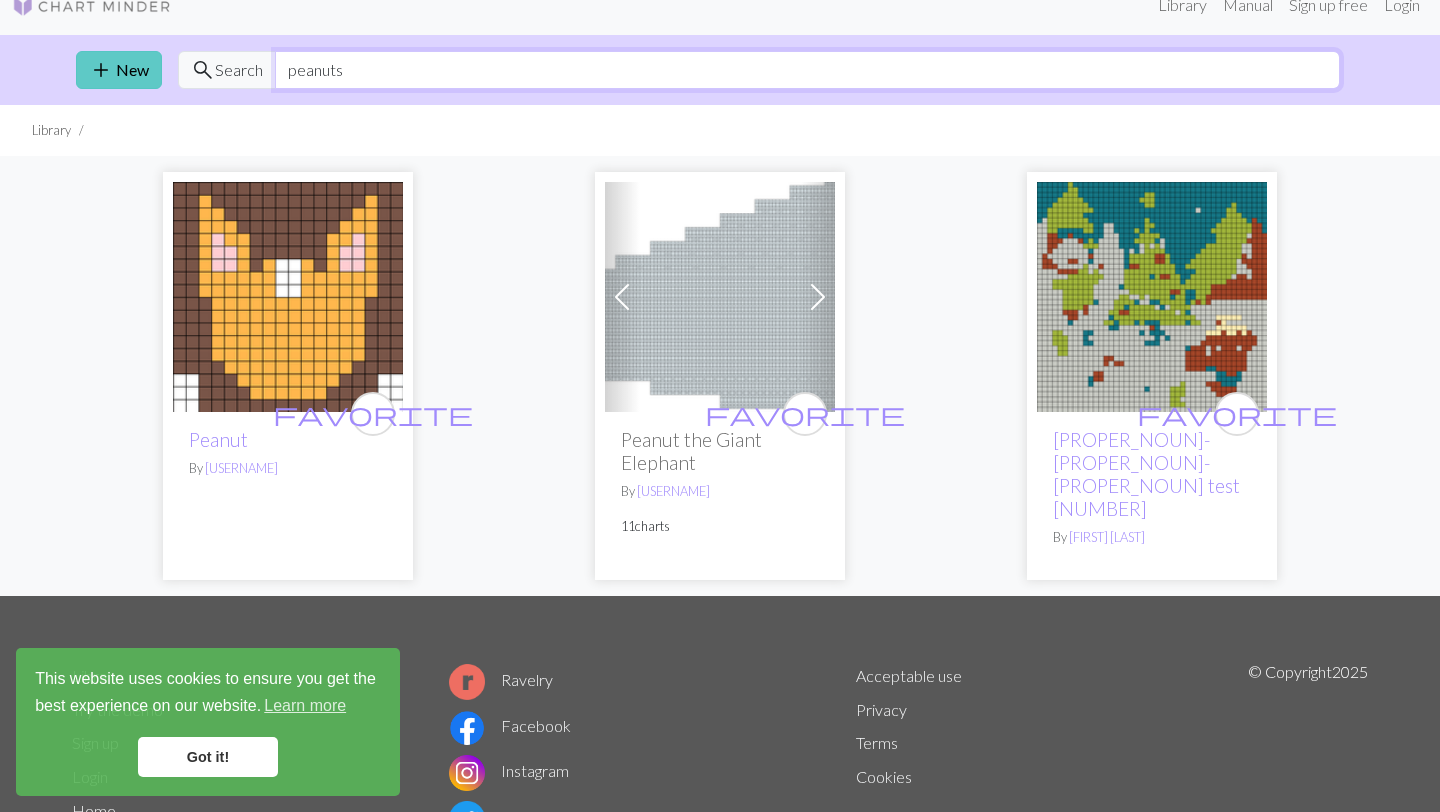 scroll, scrollTop: 0, scrollLeft: 0, axis: both 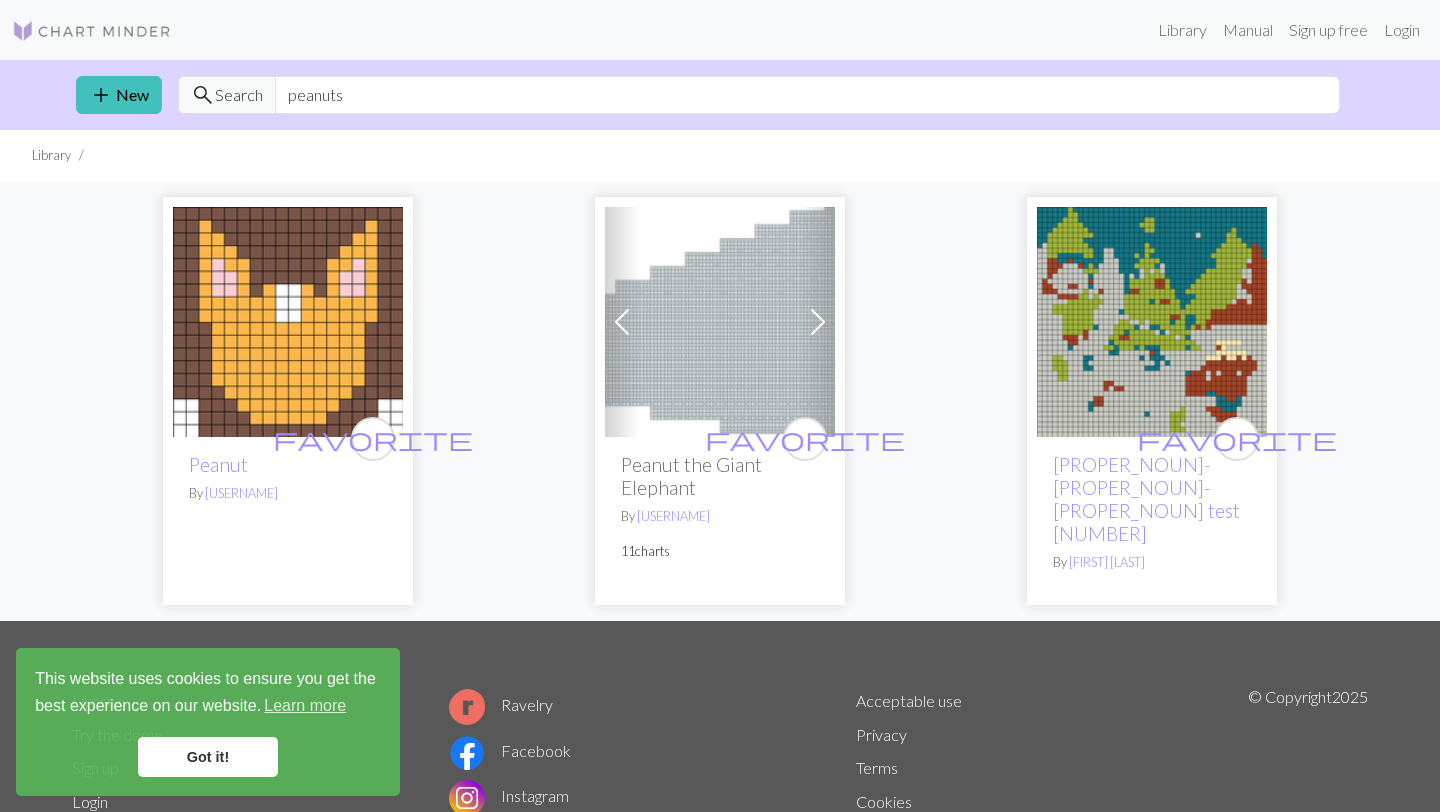 click at bounding box center (92, 31) 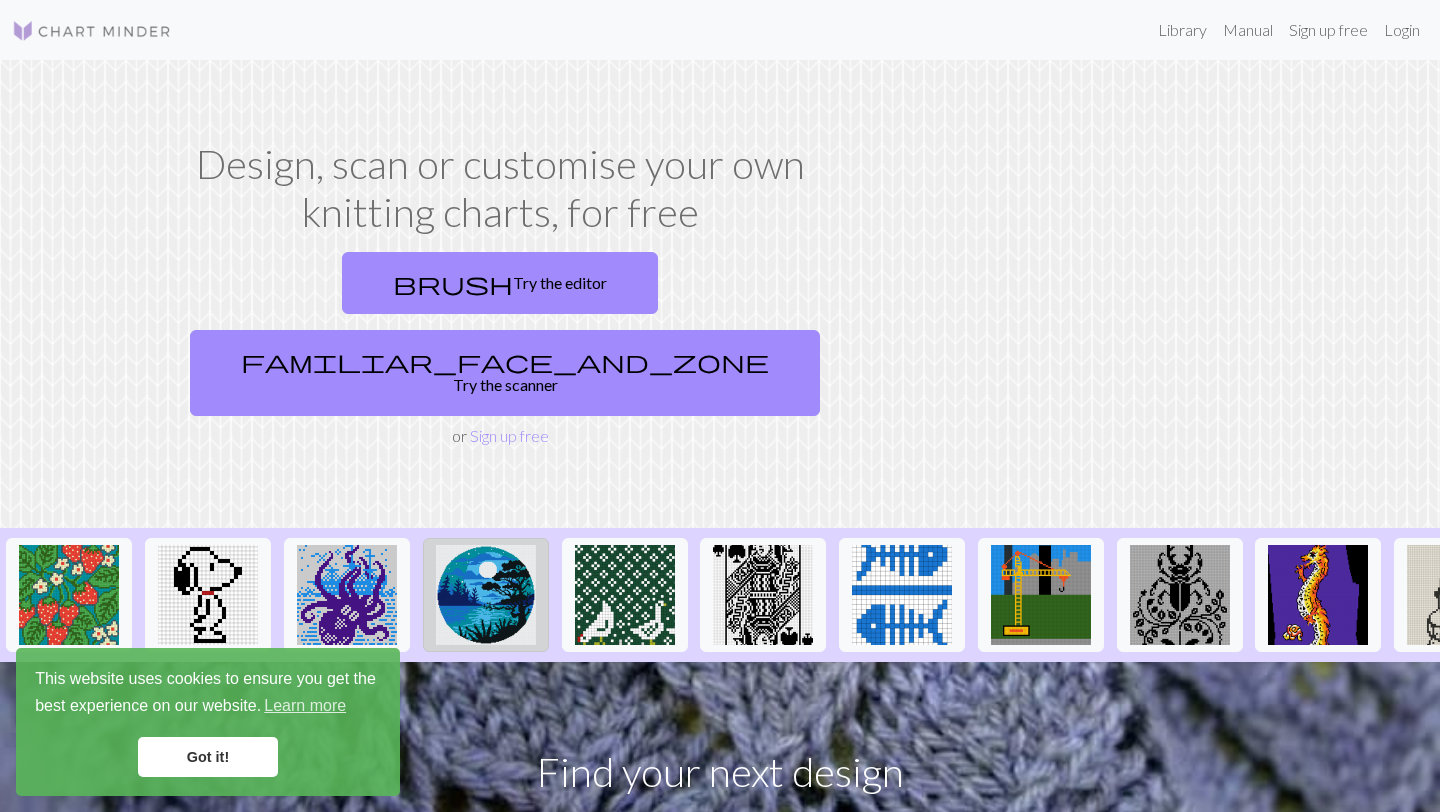 scroll, scrollTop: 0, scrollLeft: 4, axis: horizontal 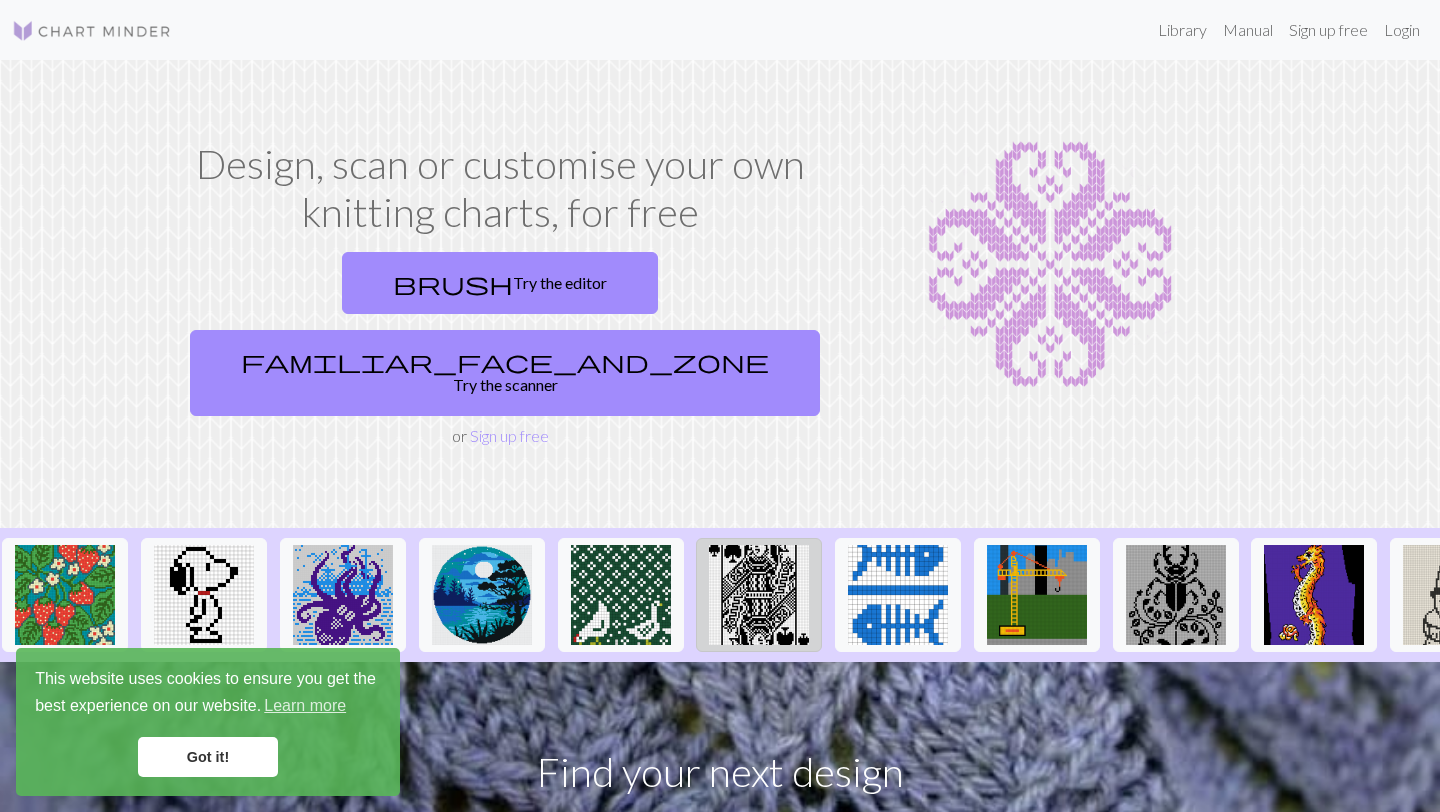 click at bounding box center (759, 595) 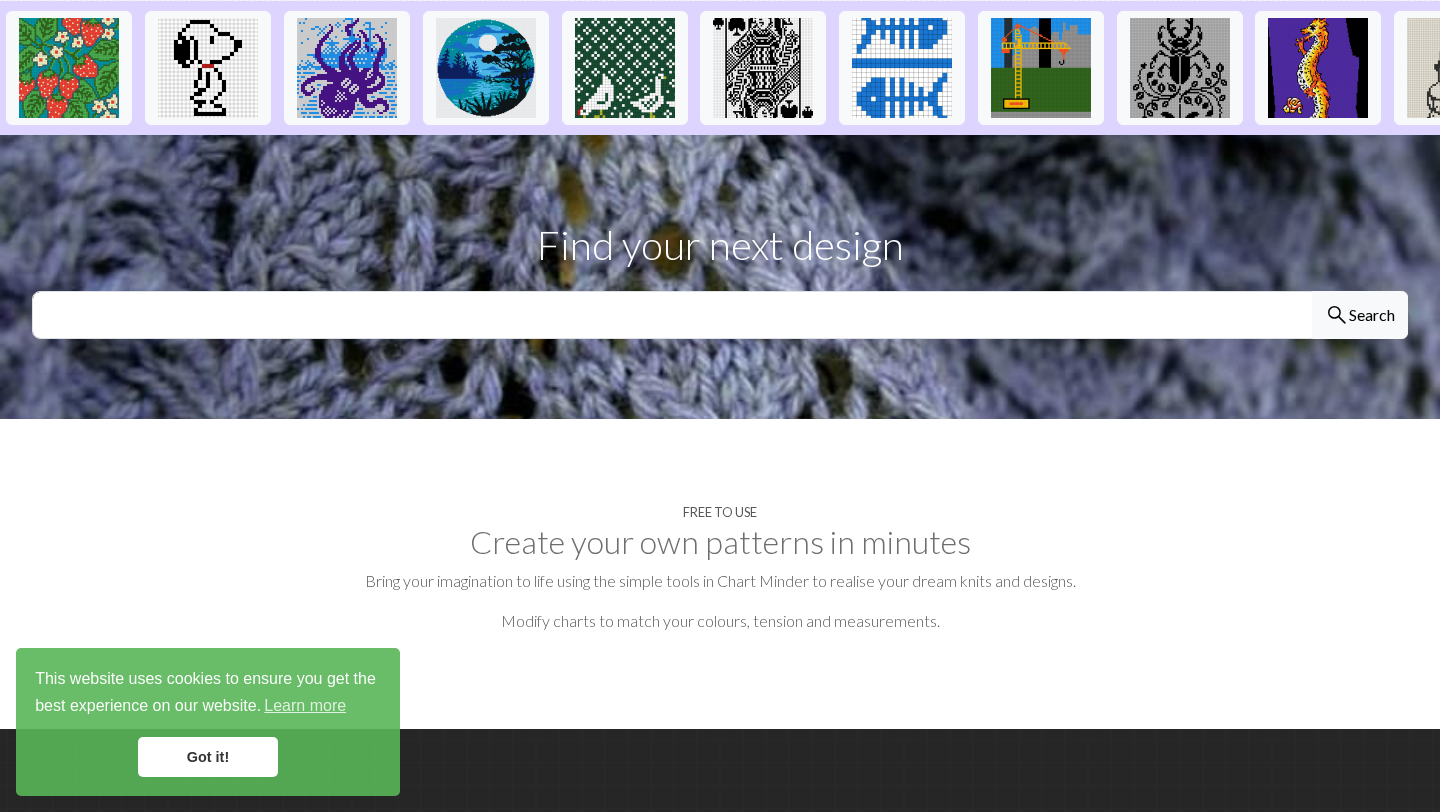 scroll, scrollTop: 632, scrollLeft: 0, axis: vertical 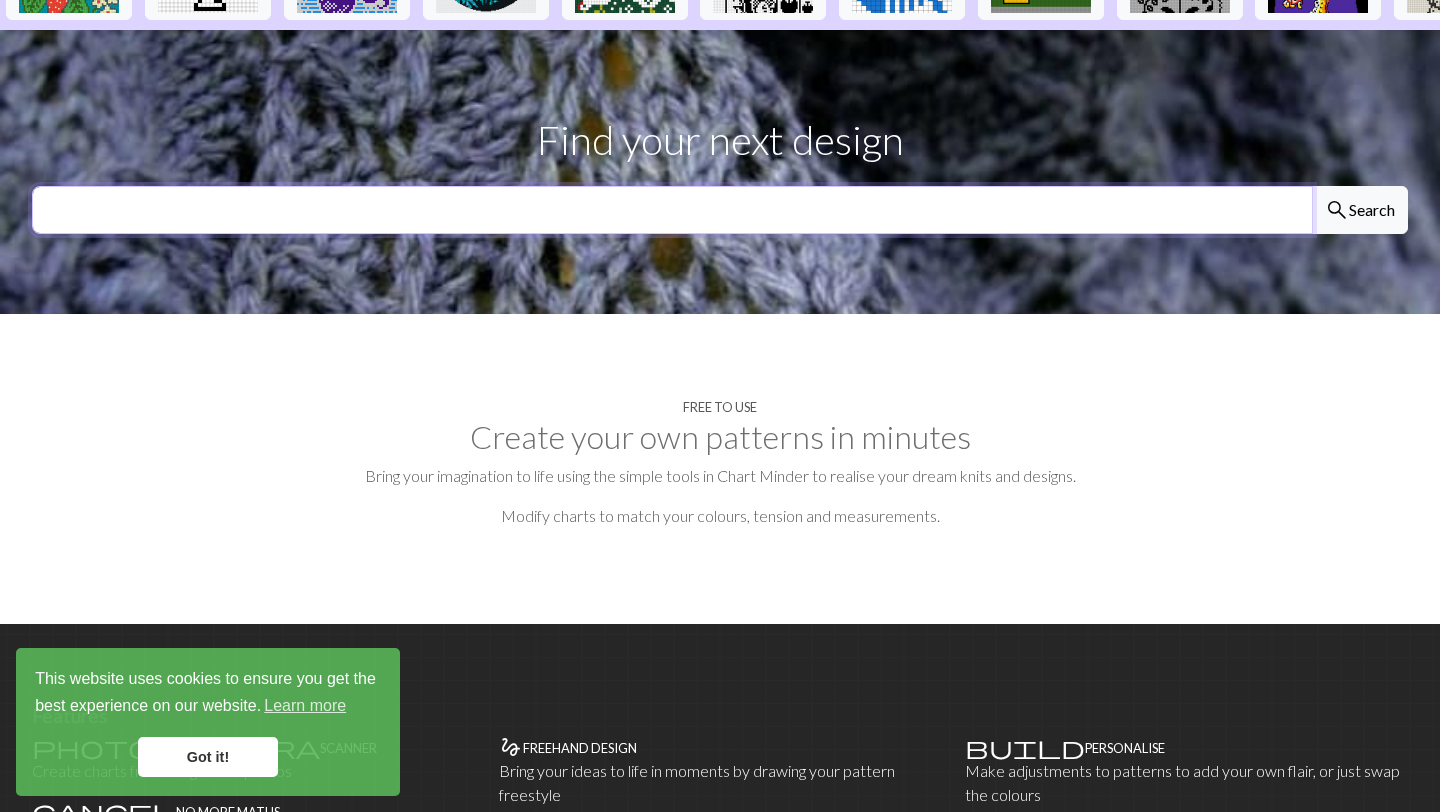 click at bounding box center [672, 210] 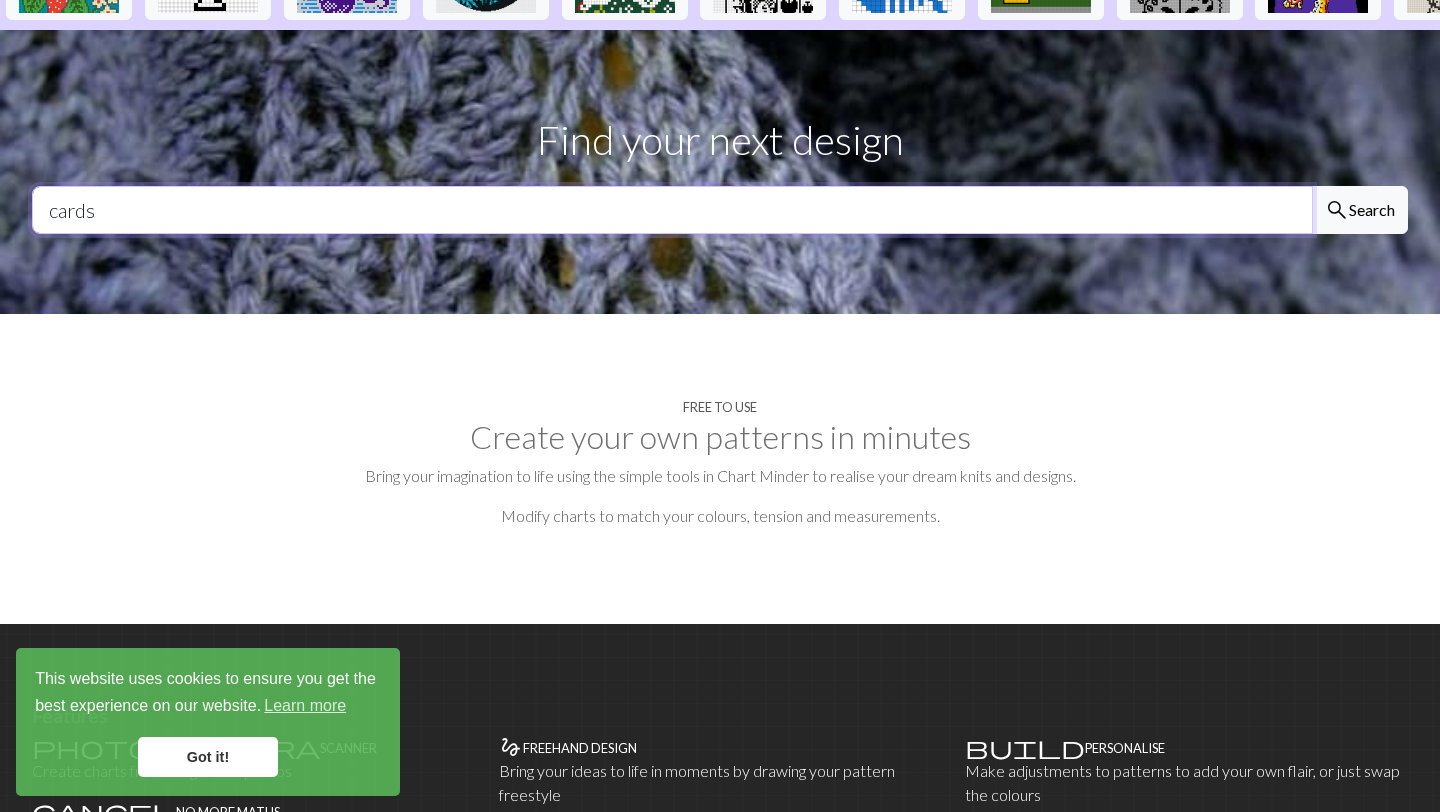 type on "cards" 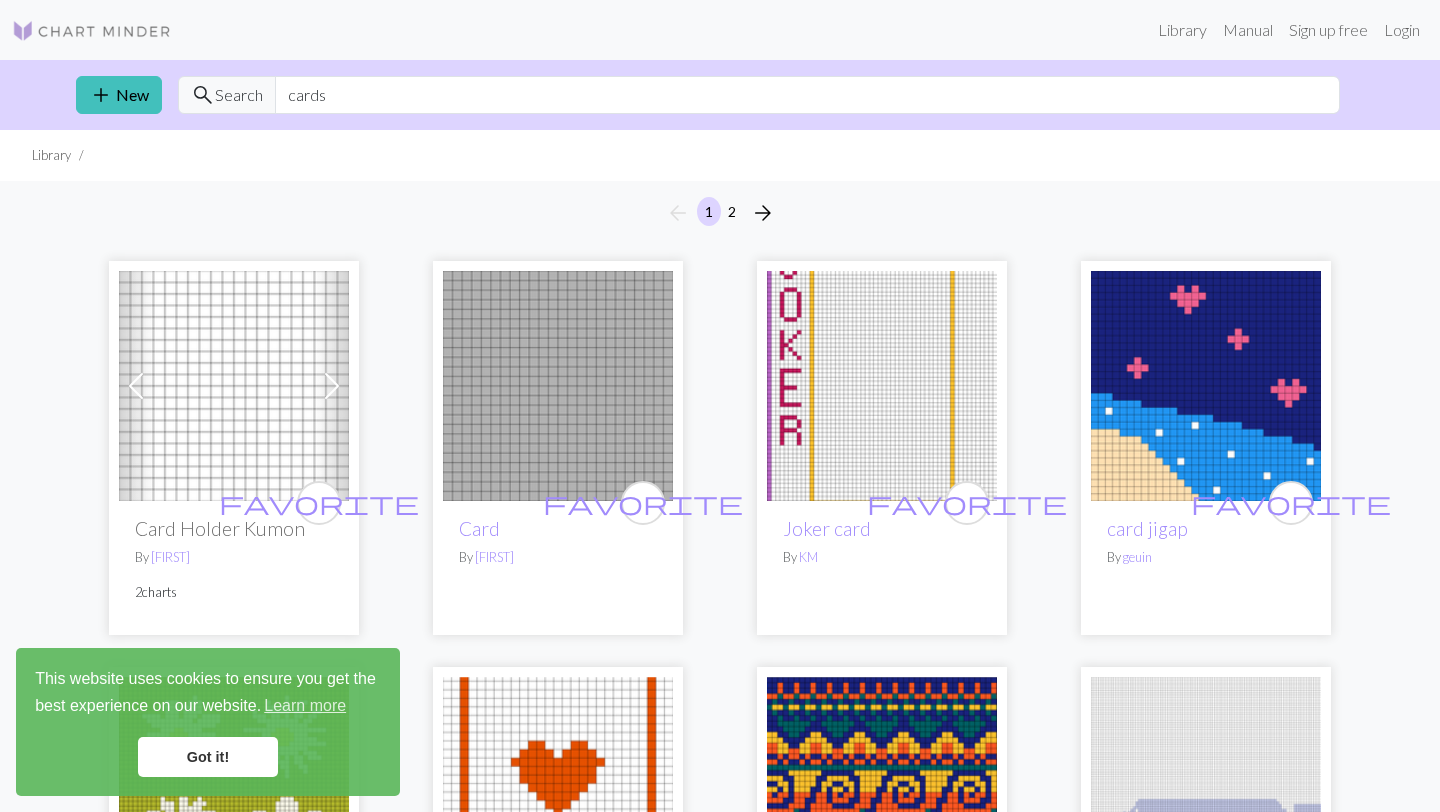 scroll, scrollTop: 0, scrollLeft: 0, axis: both 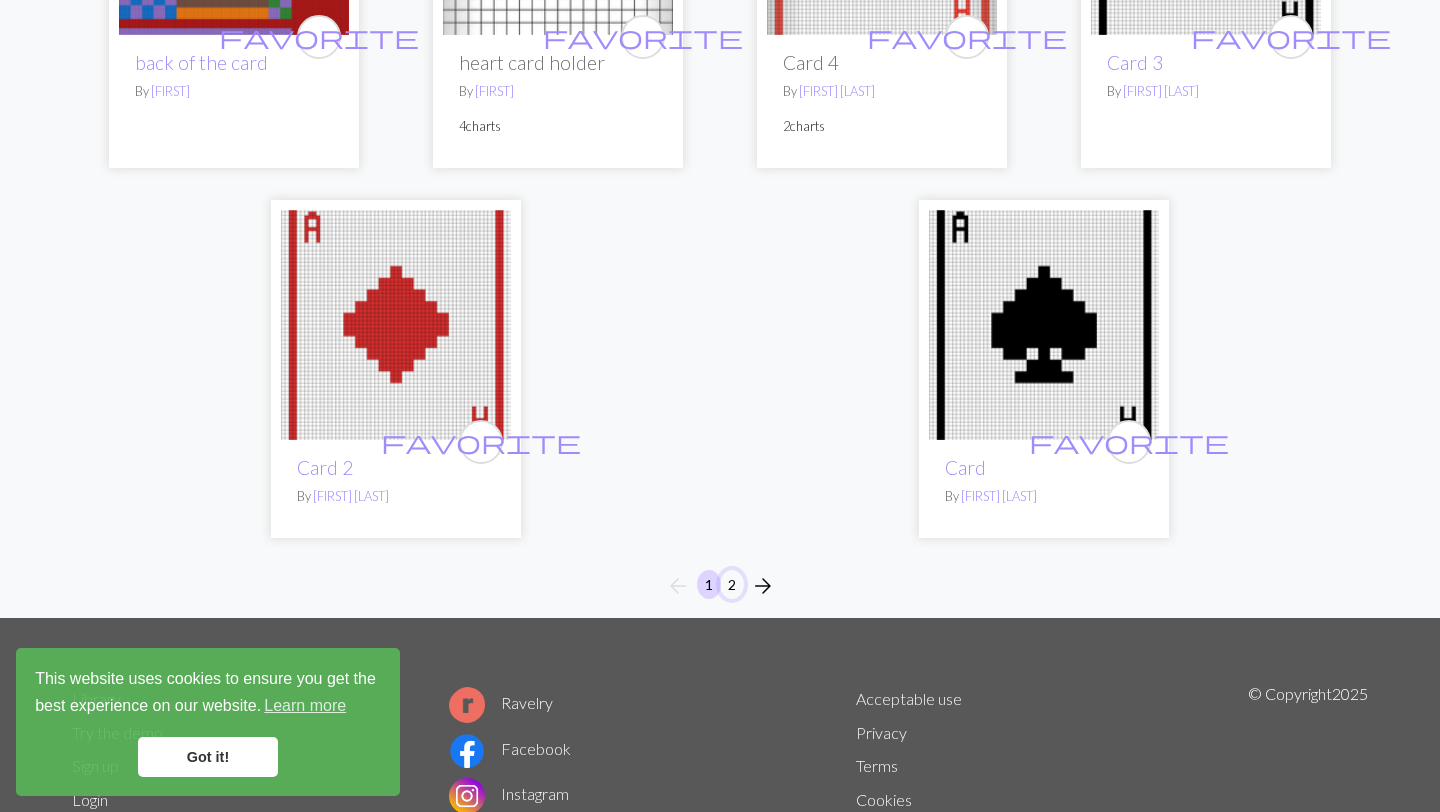 click on "2" at bounding box center (732, 584) 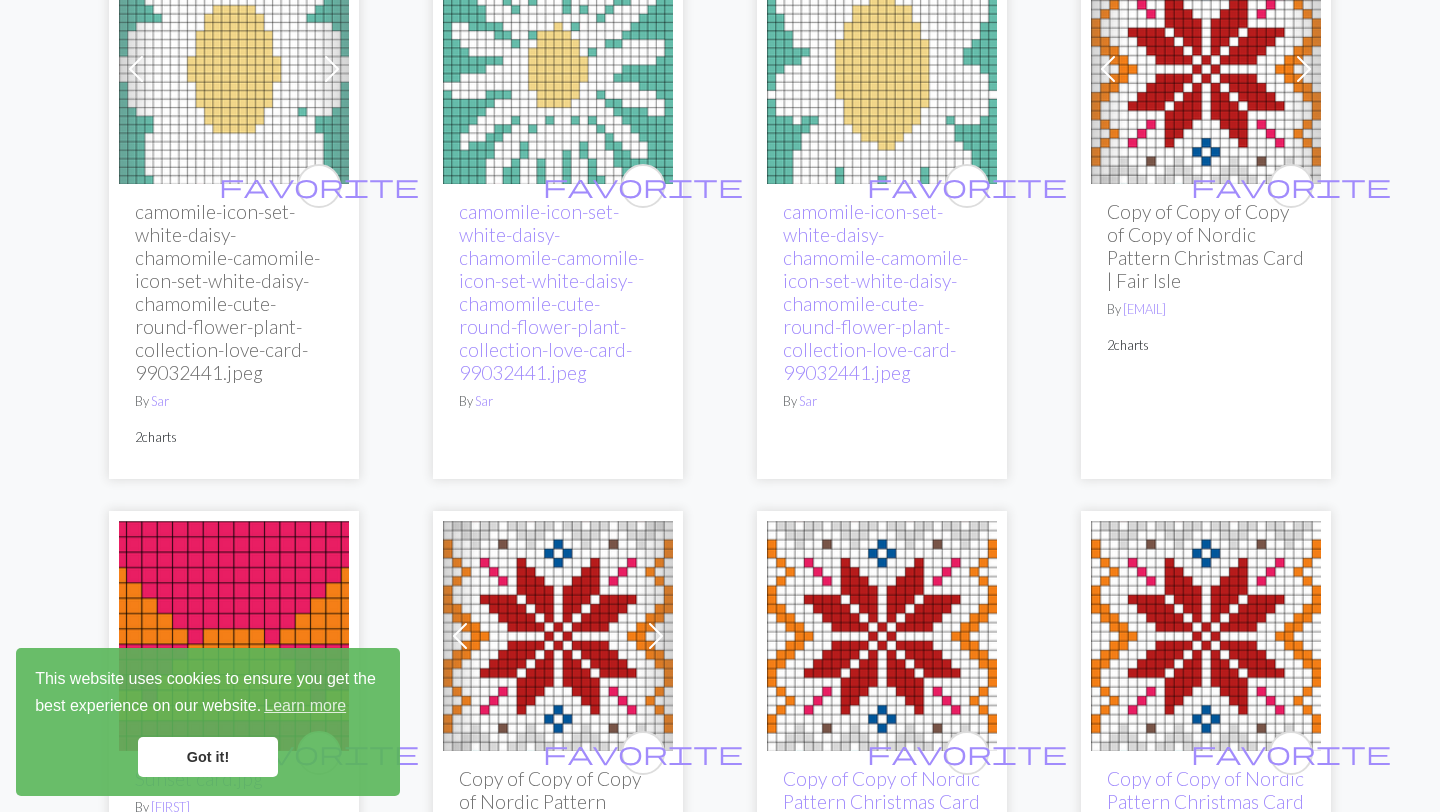 scroll, scrollTop: 0, scrollLeft: 0, axis: both 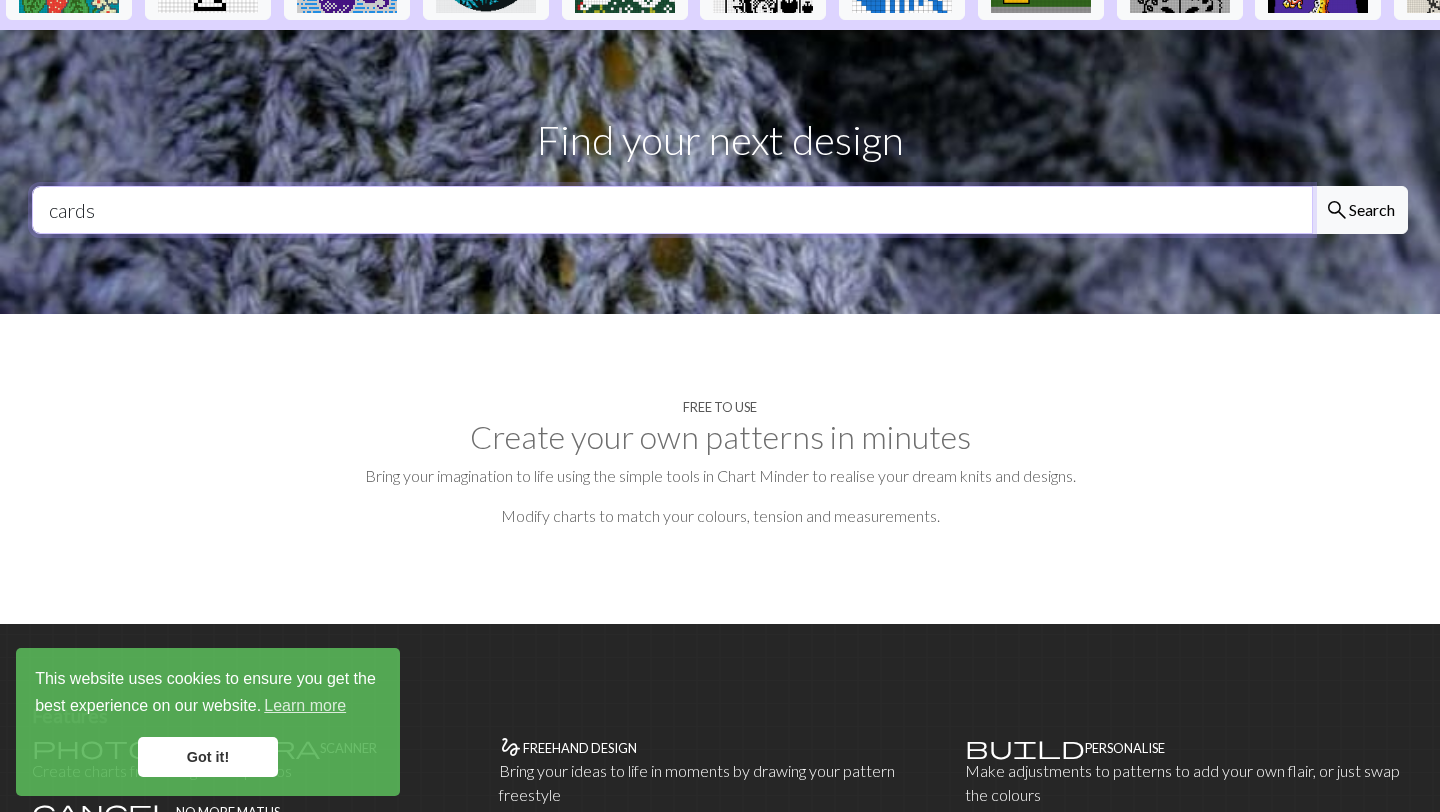 click on "cards" at bounding box center (672, 210) 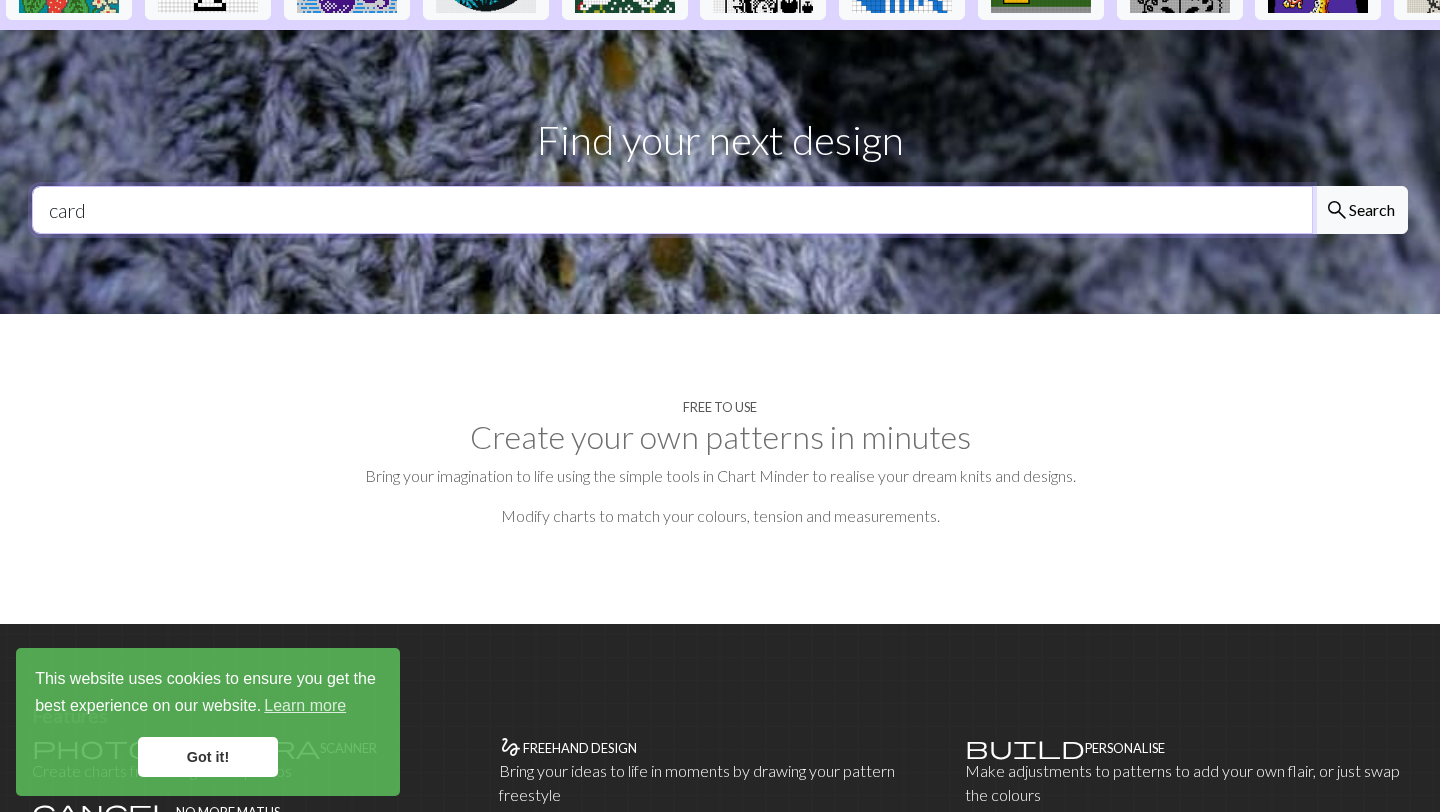 type on "card" 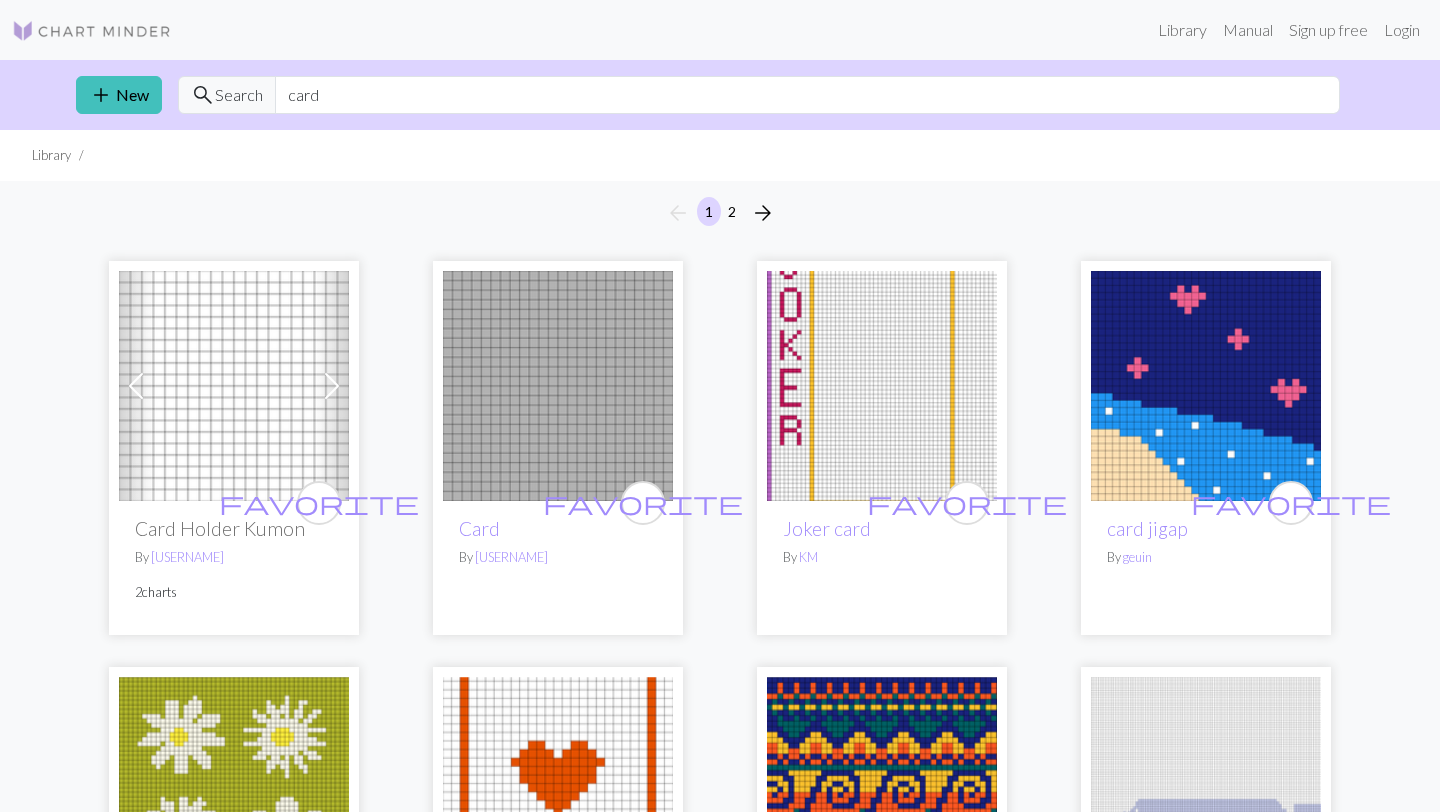 scroll, scrollTop: 0, scrollLeft: 0, axis: both 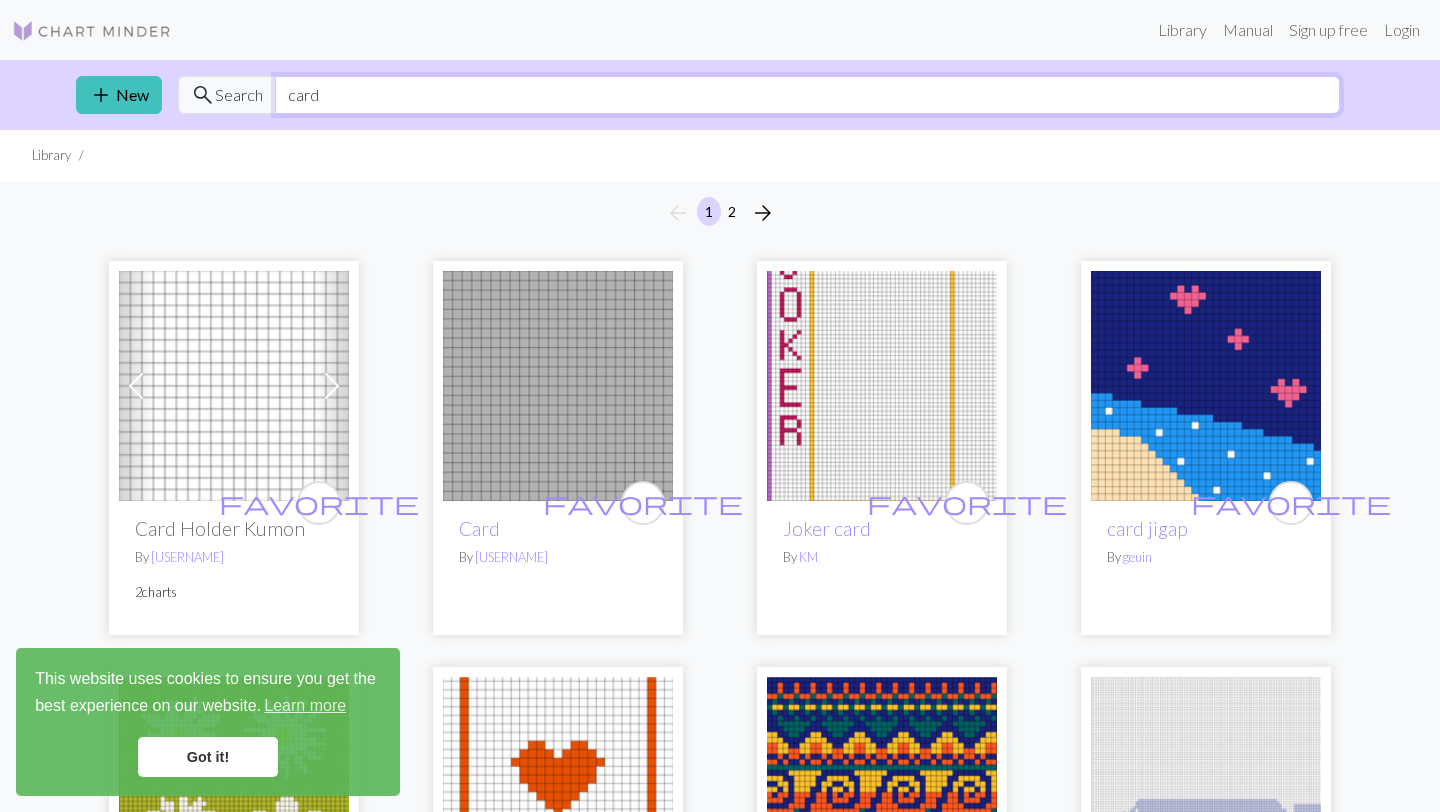 drag, startPoint x: 326, startPoint y: 96, endPoint x: 276, endPoint y: 93, distance: 50.08992 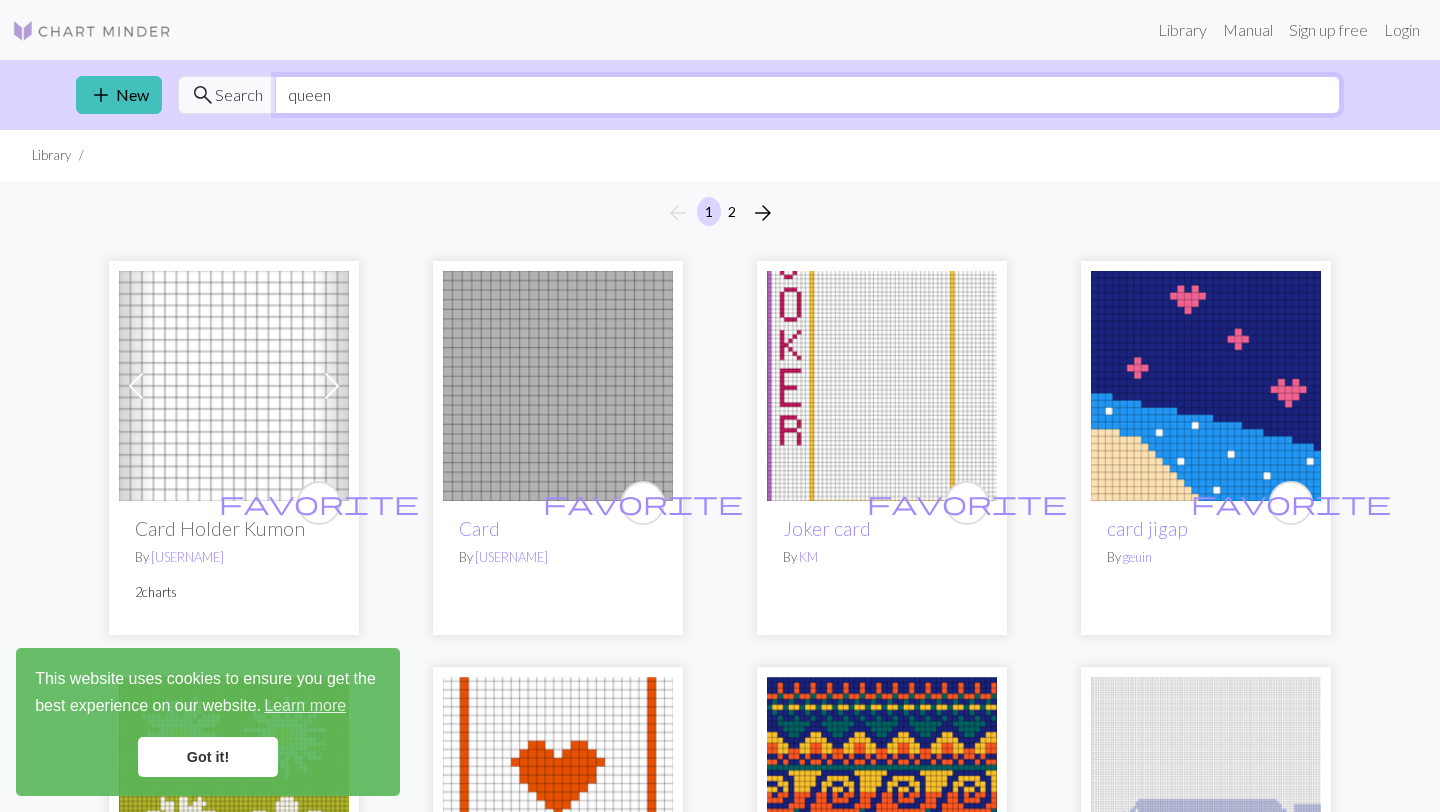 type on "queen" 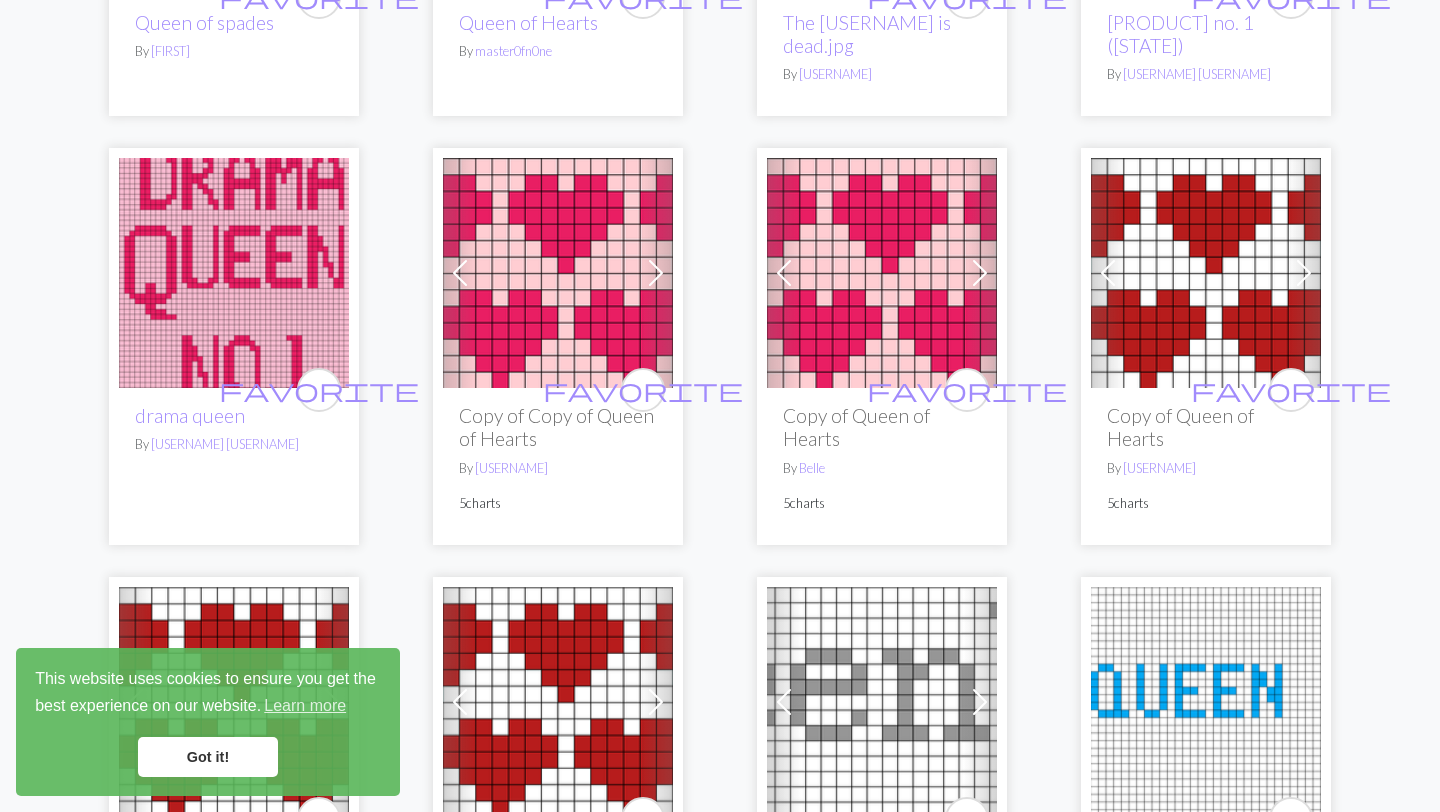 scroll, scrollTop: 0, scrollLeft: 0, axis: both 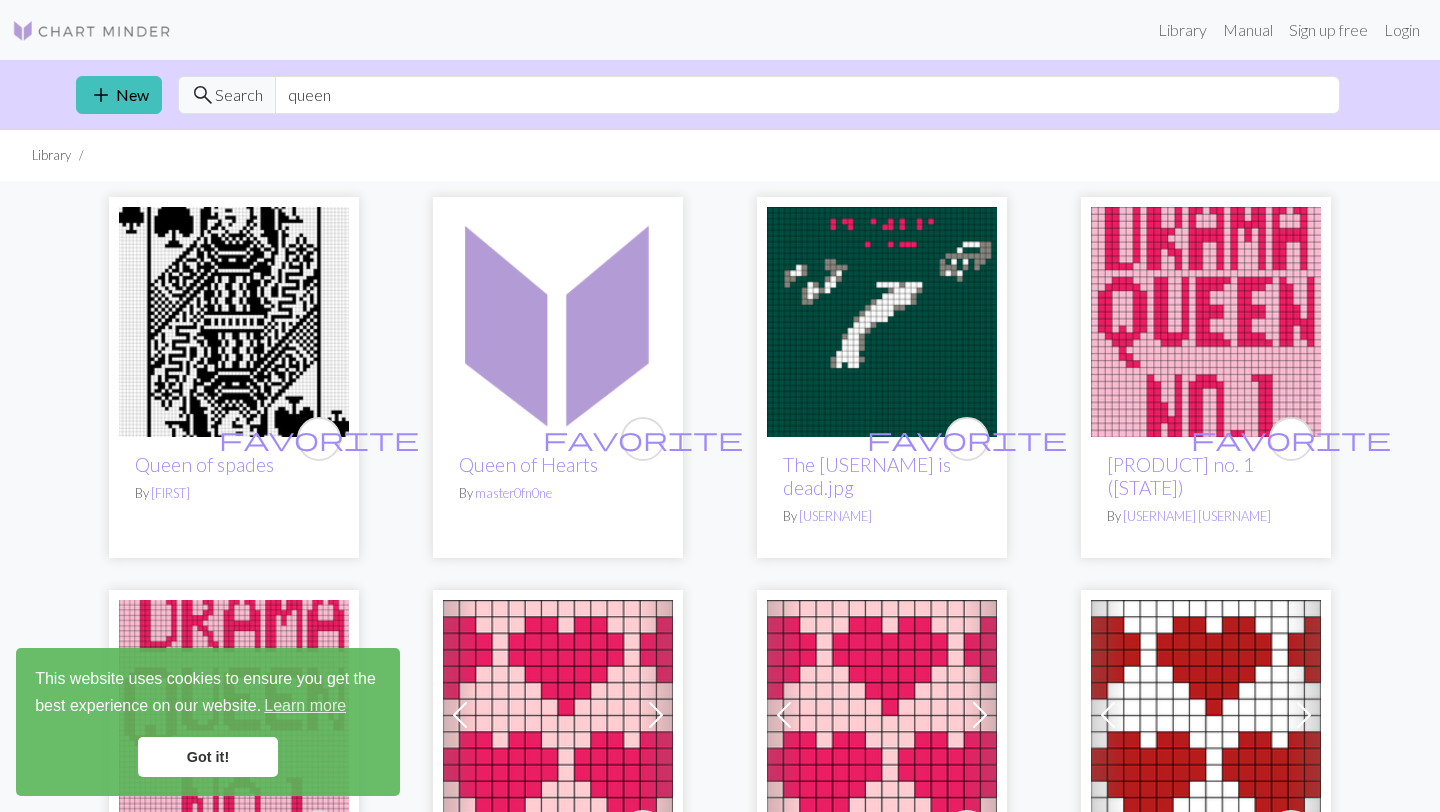 click at bounding box center [92, 31] 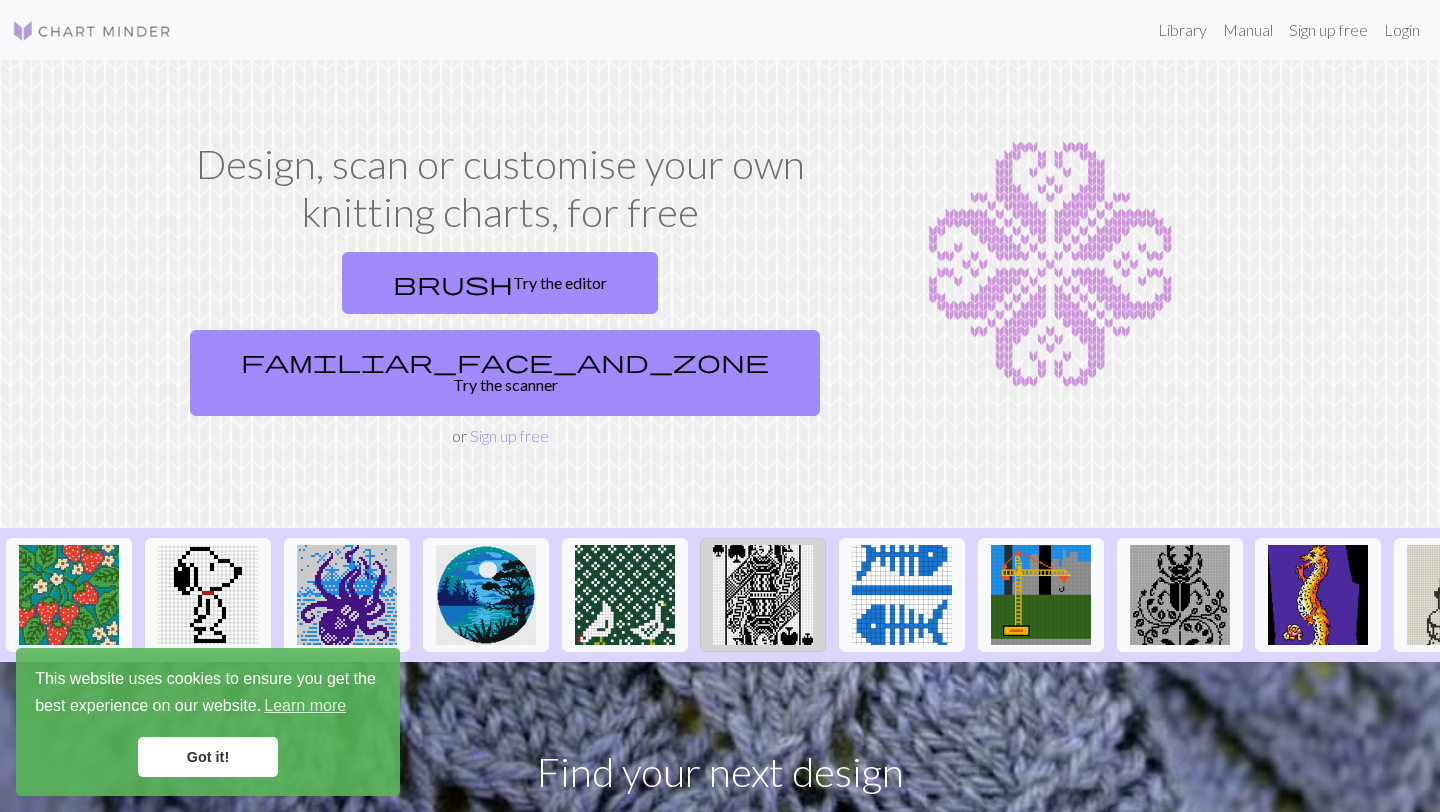 click at bounding box center (763, 595) 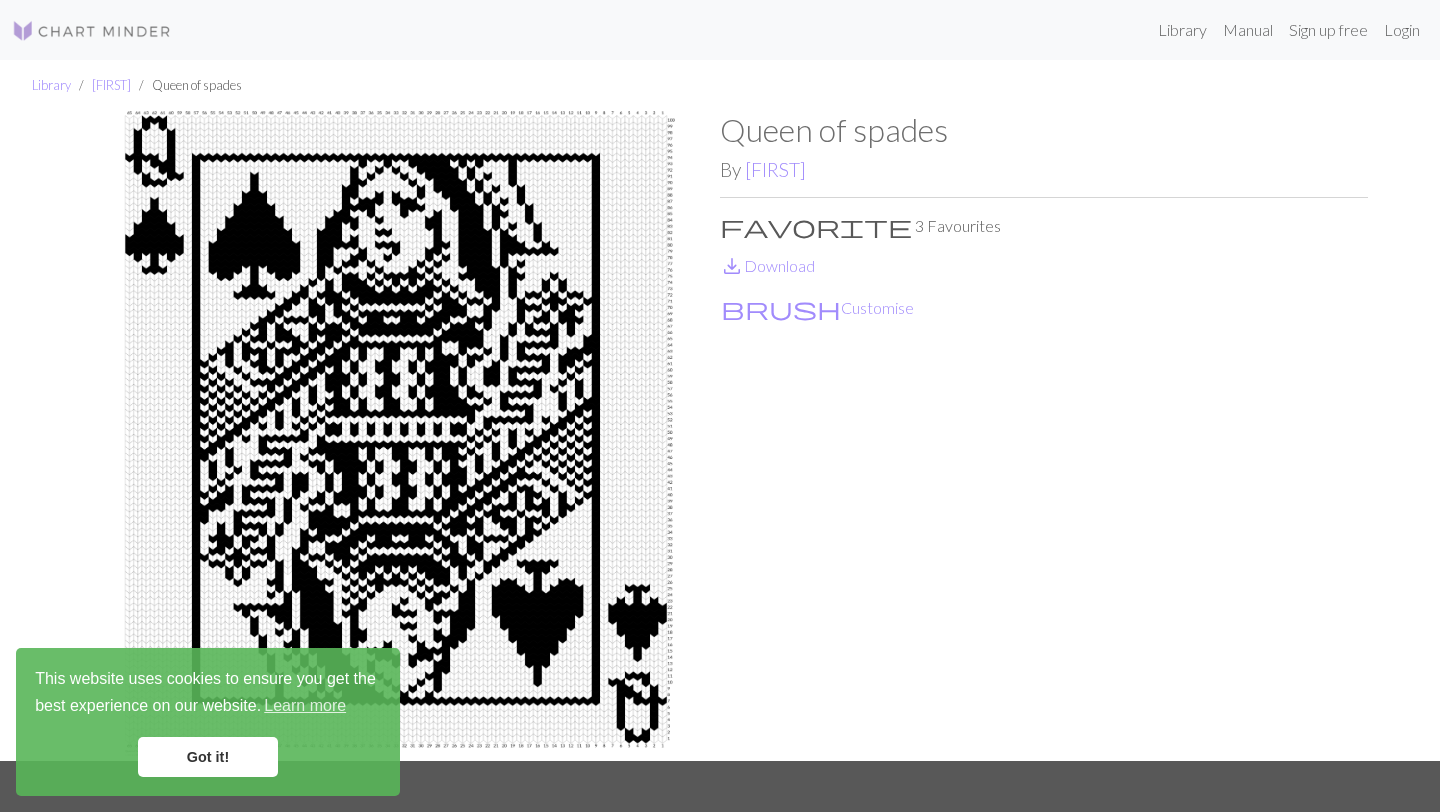 click at bounding box center [92, 31] 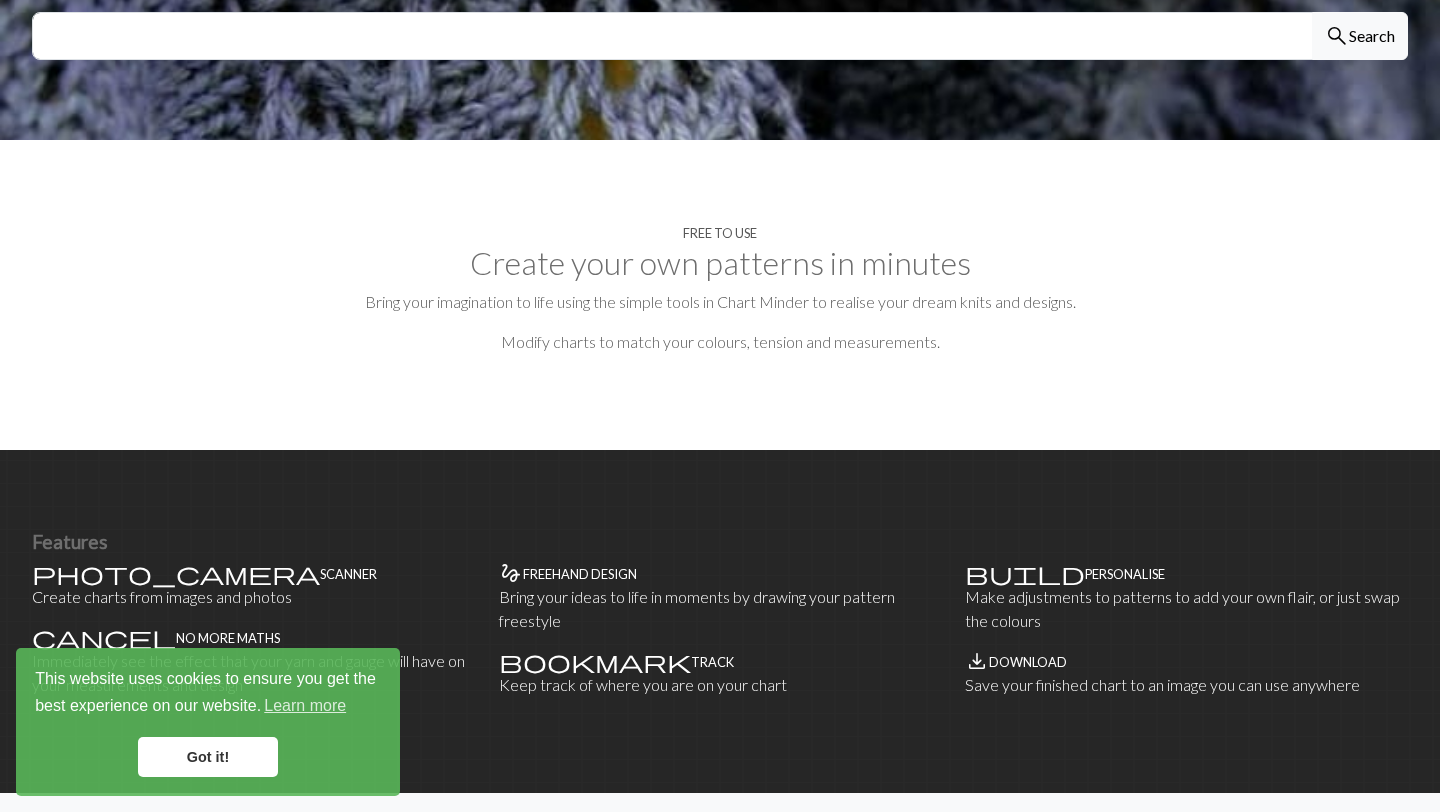 scroll, scrollTop: 0, scrollLeft: 0, axis: both 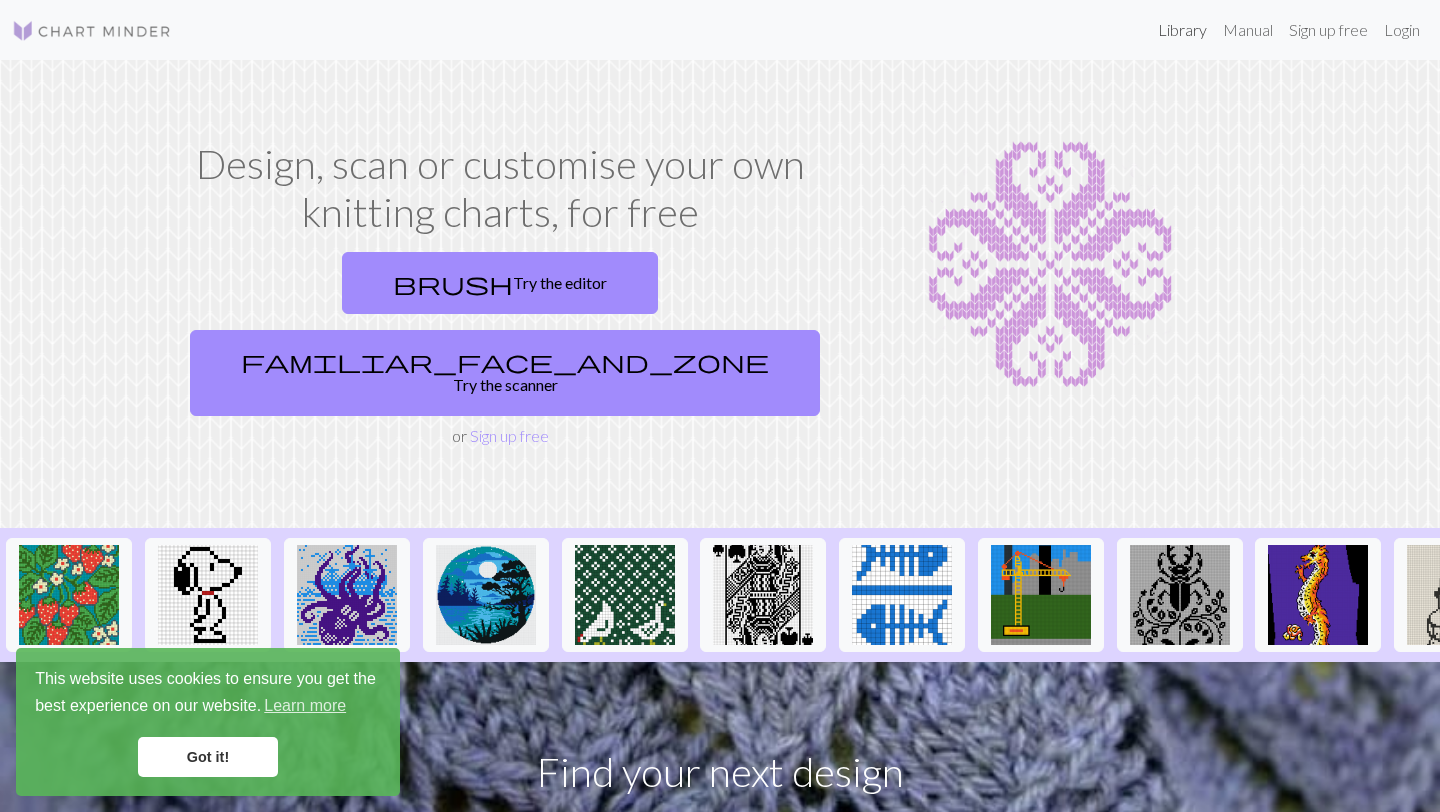 click on "Library" at bounding box center (1182, 30) 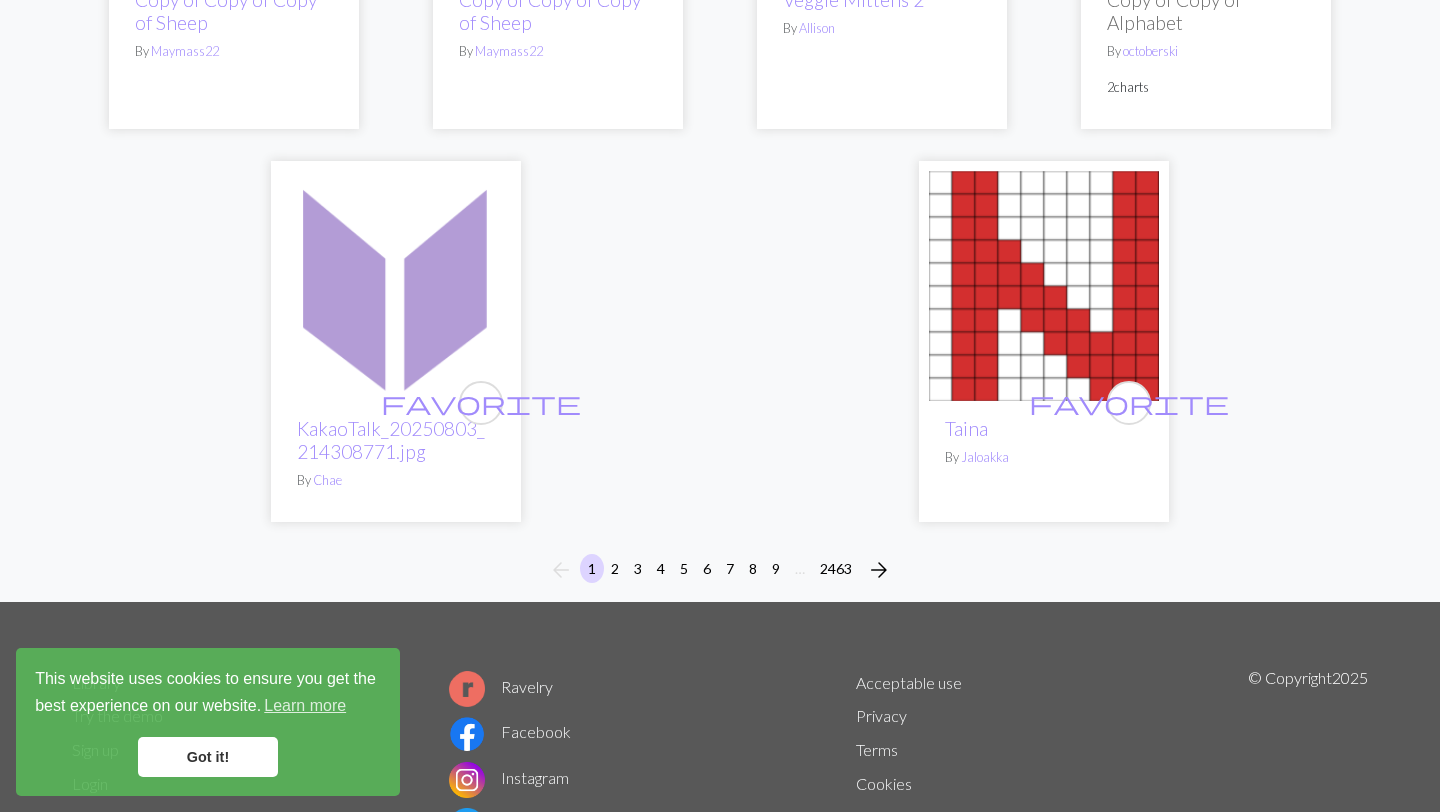 scroll, scrollTop: 5031, scrollLeft: 0, axis: vertical 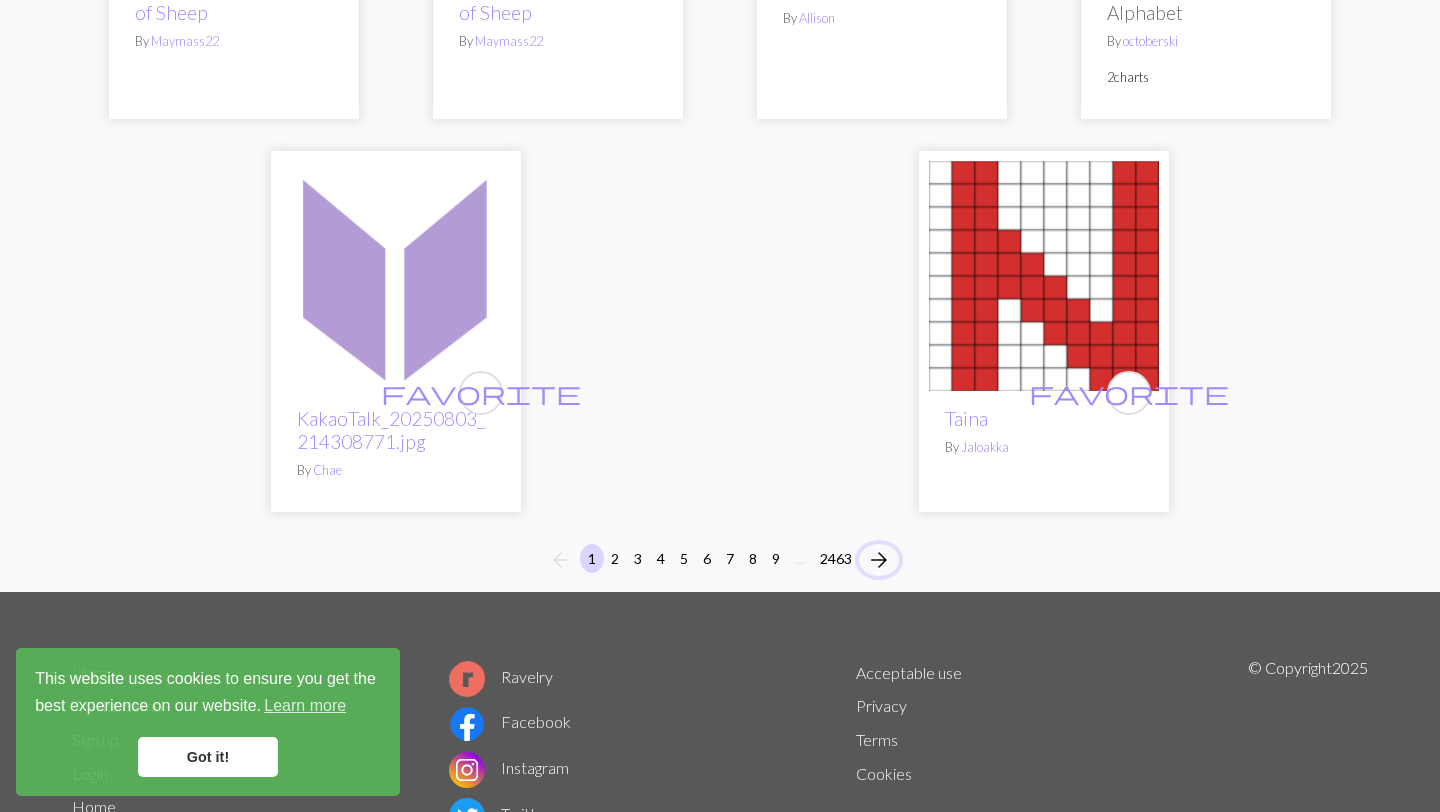 click on "arrow_forward" at bounding box center (879, 560) 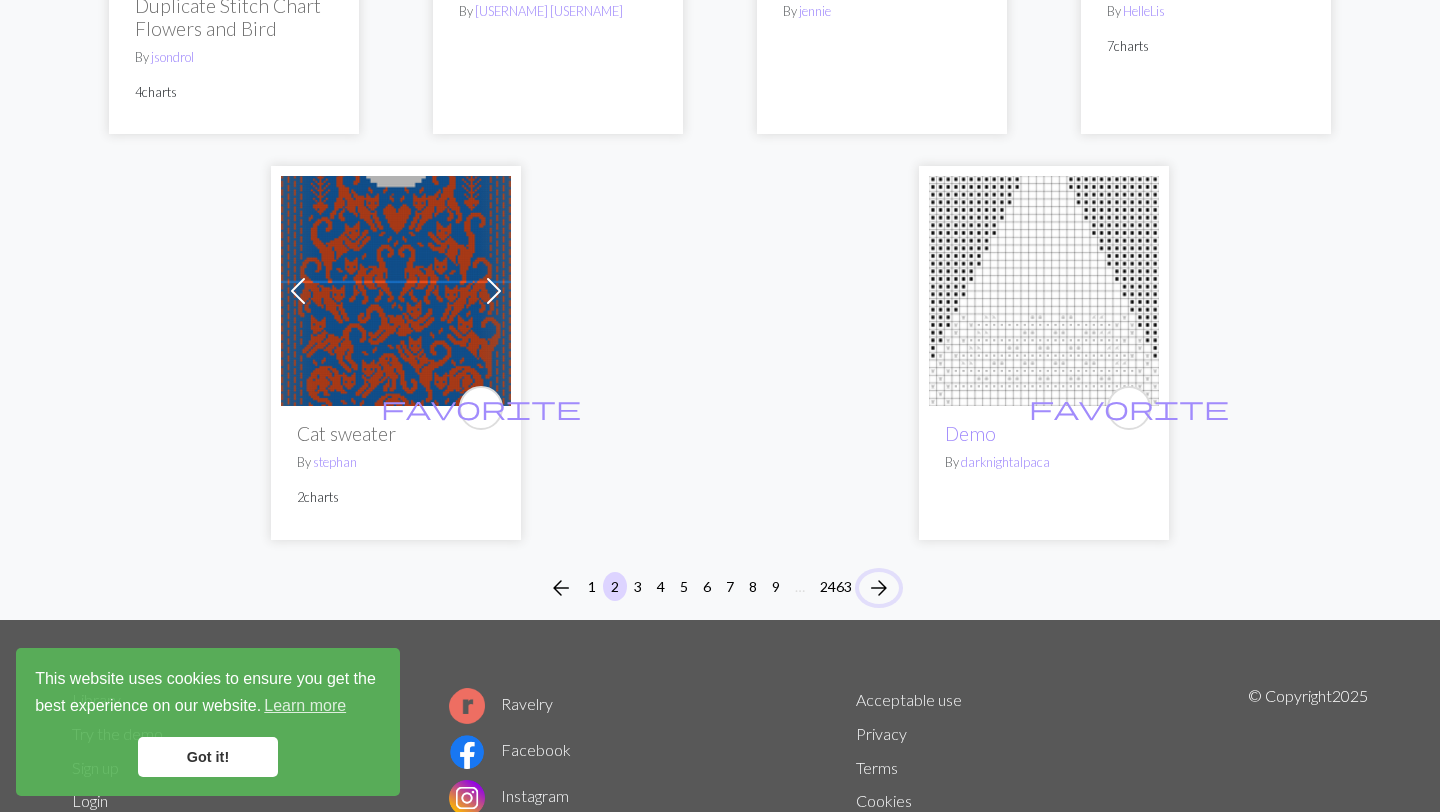 scroll, scrollTop: 5133, scrollLeft: 0, axis: vertical 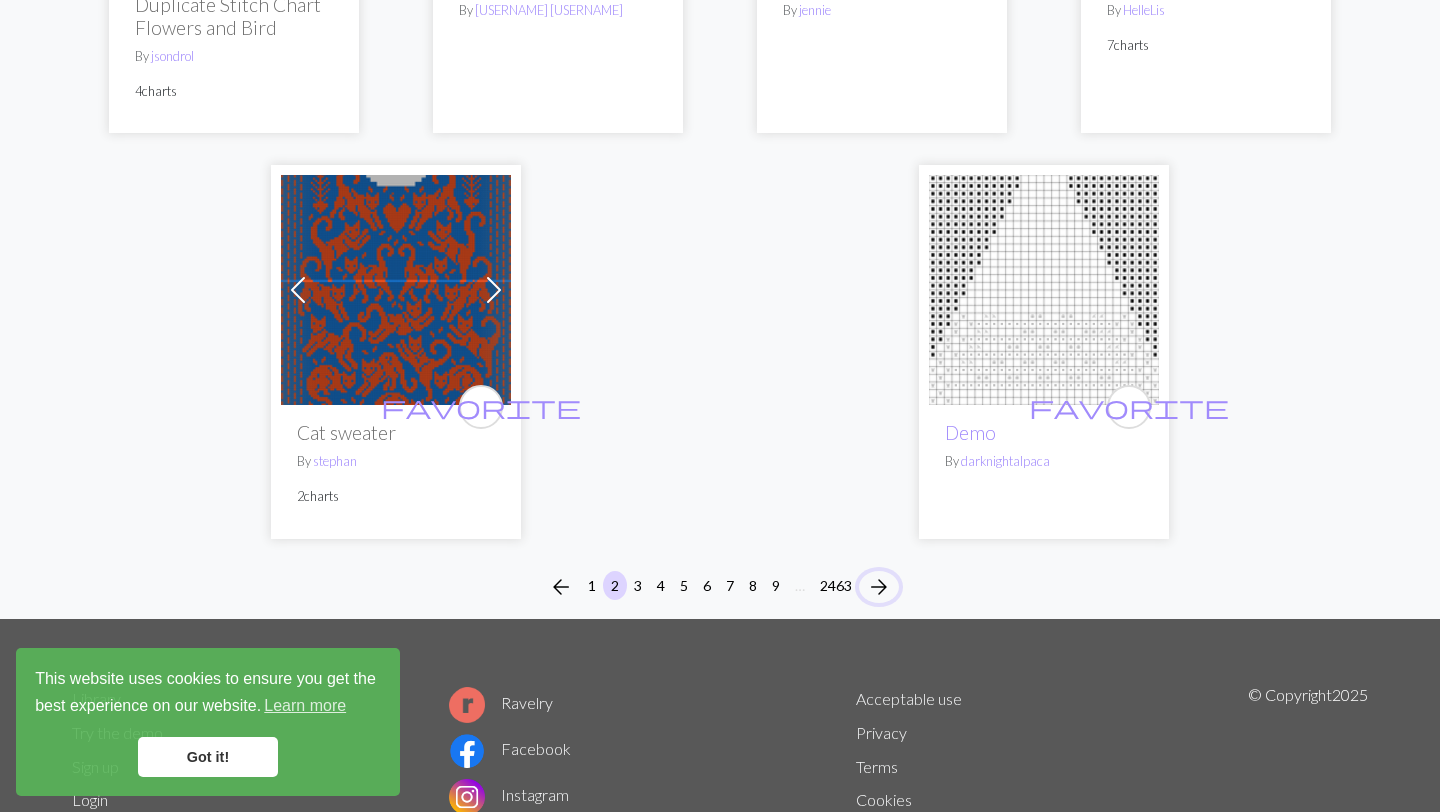 click on "arrow_forward" at bounding box center (879, 587) 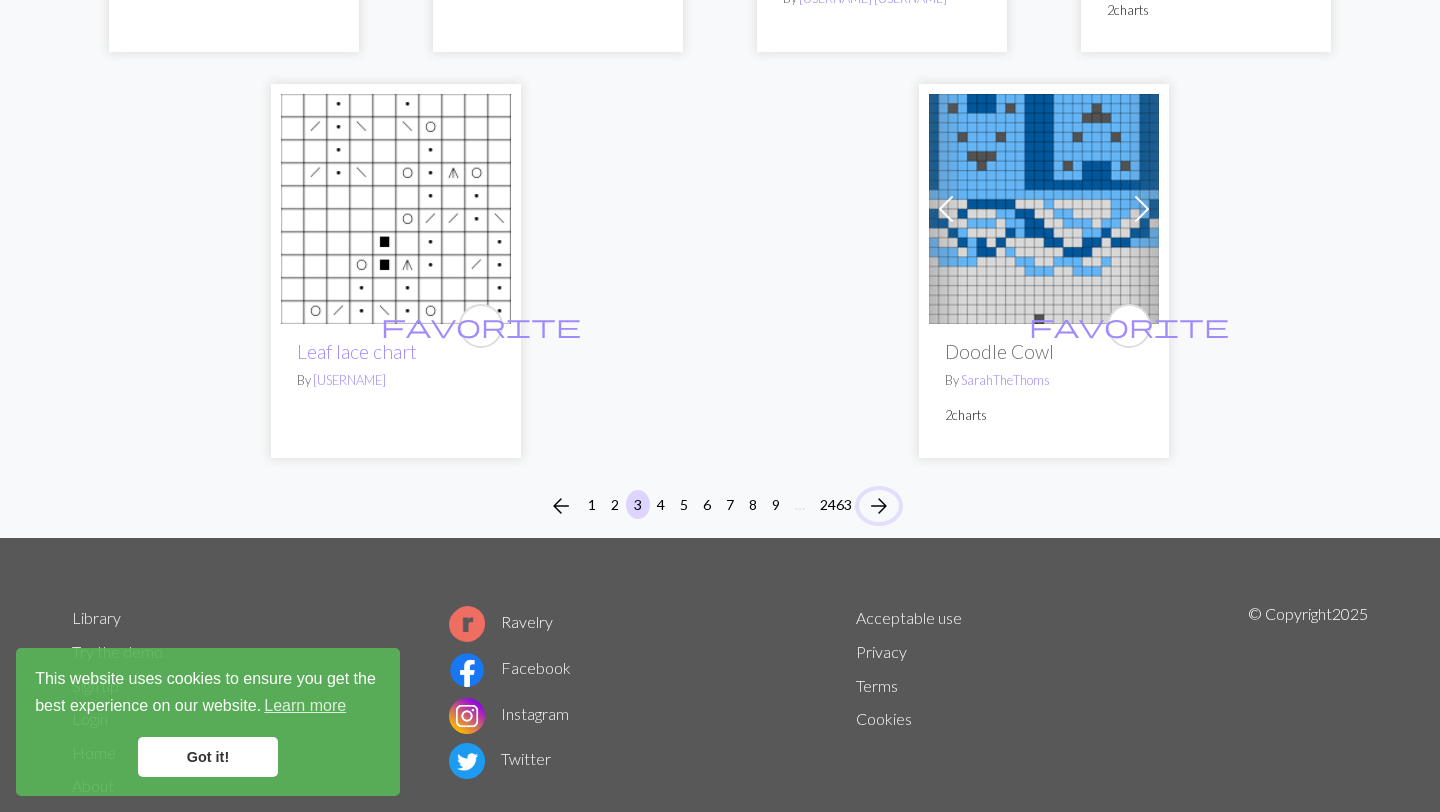 scroll, scrollTop: 5338, scrollLeft: 0, axis: vertical 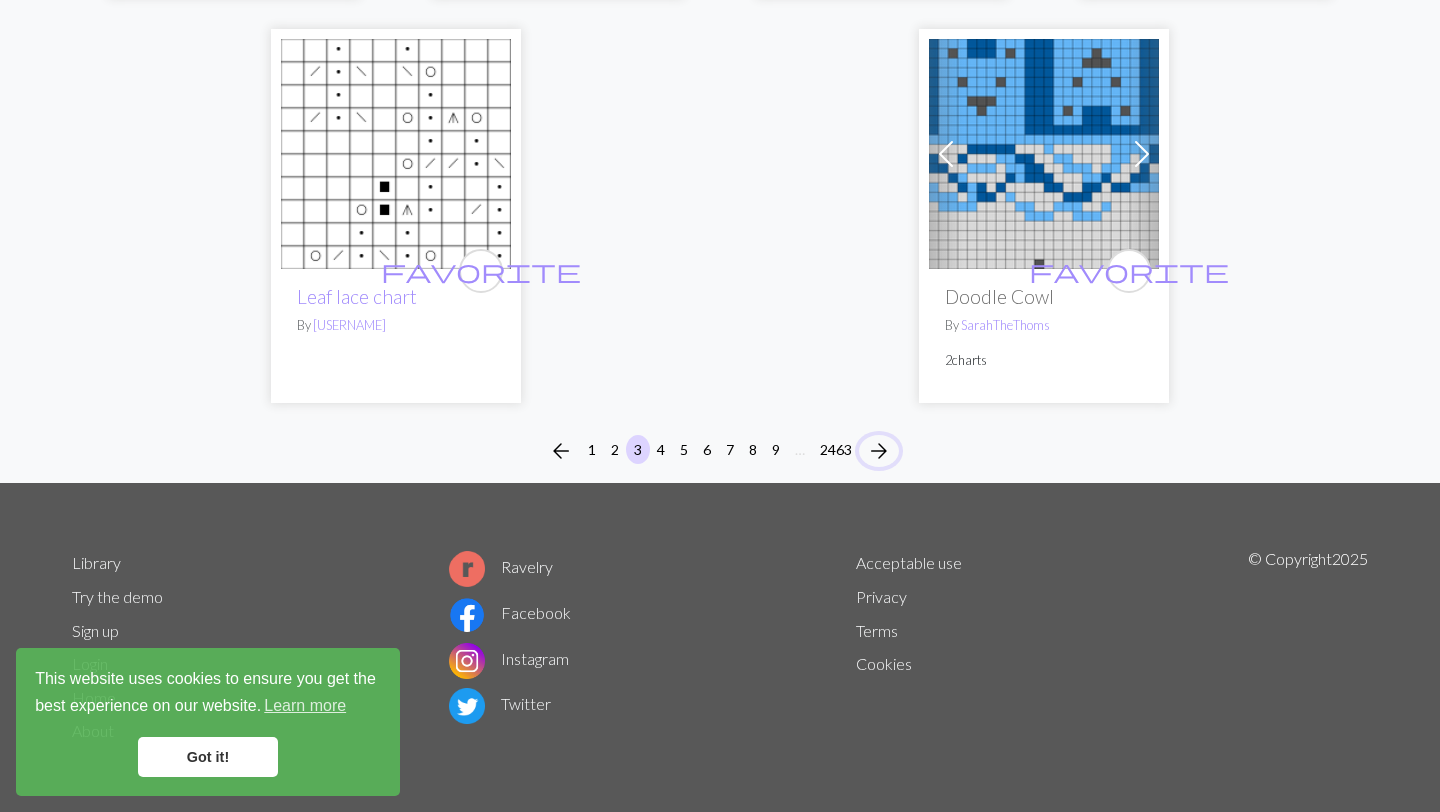 click on "arrow_forward" at bounding box center [879, 451] 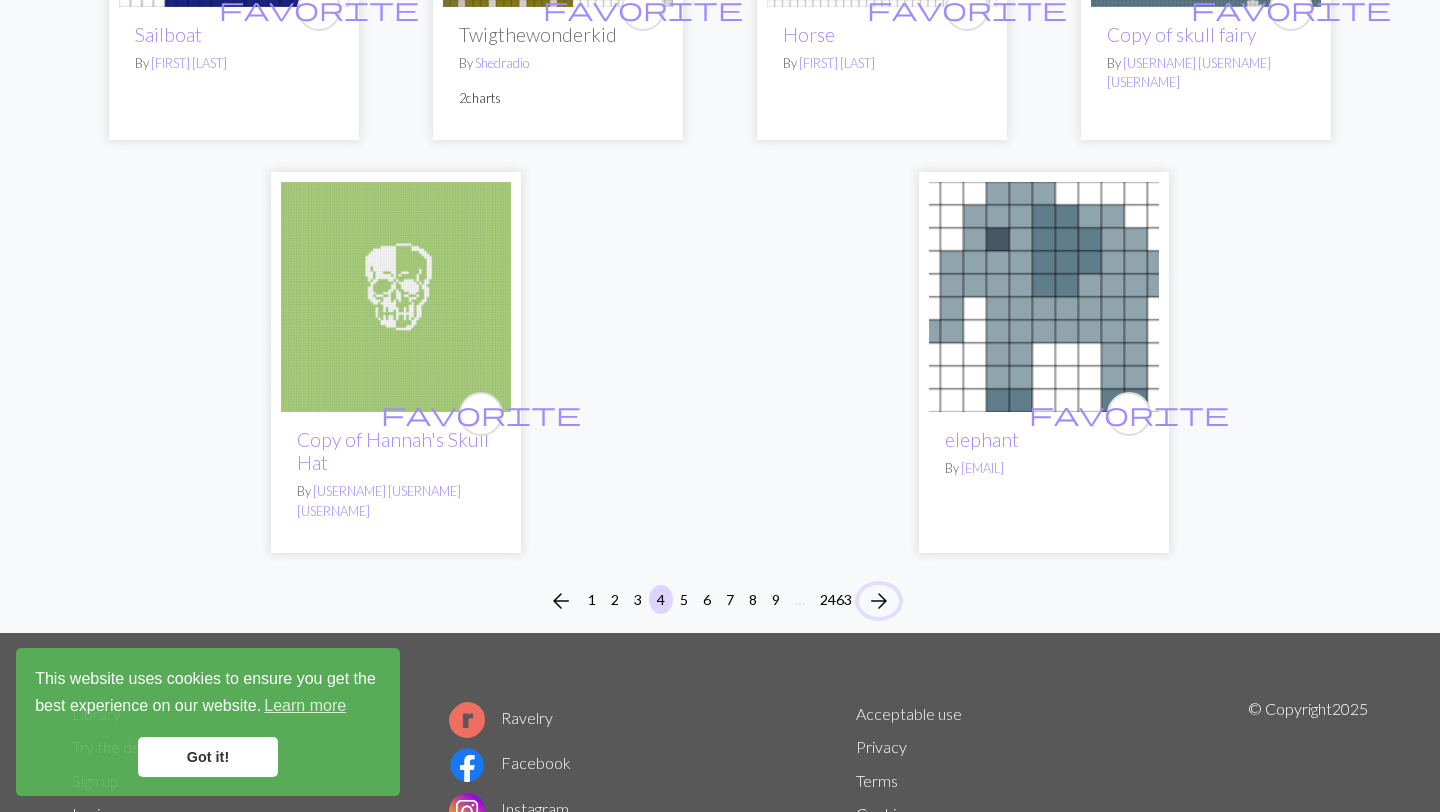 scroll, scrollTop: 5196, scrollLeft: 0, axis: vertical 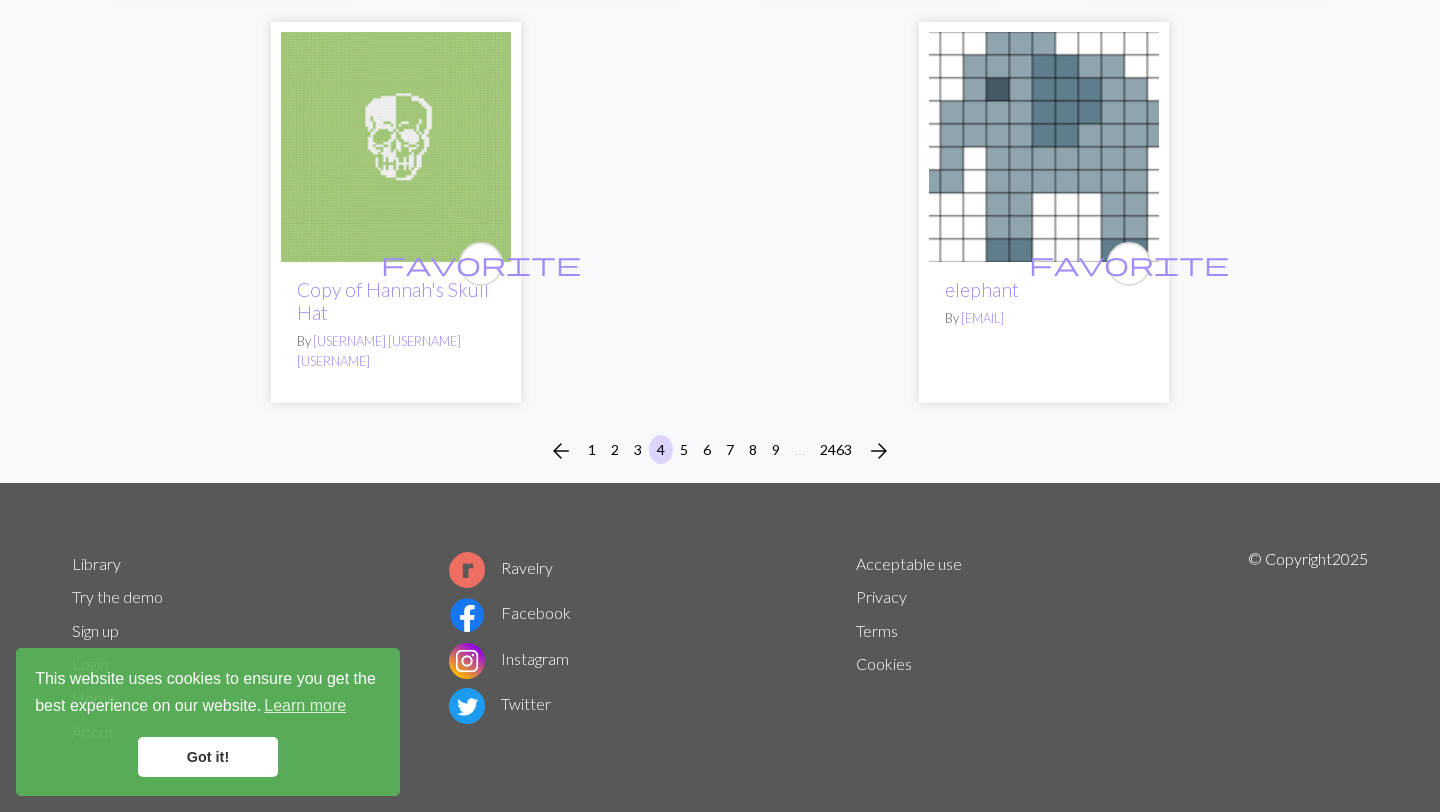 click on "arrow_back 1 2 3 4 5 6 7 8 9 … 2463 arrow_forward" at bounding box center [720, 451] 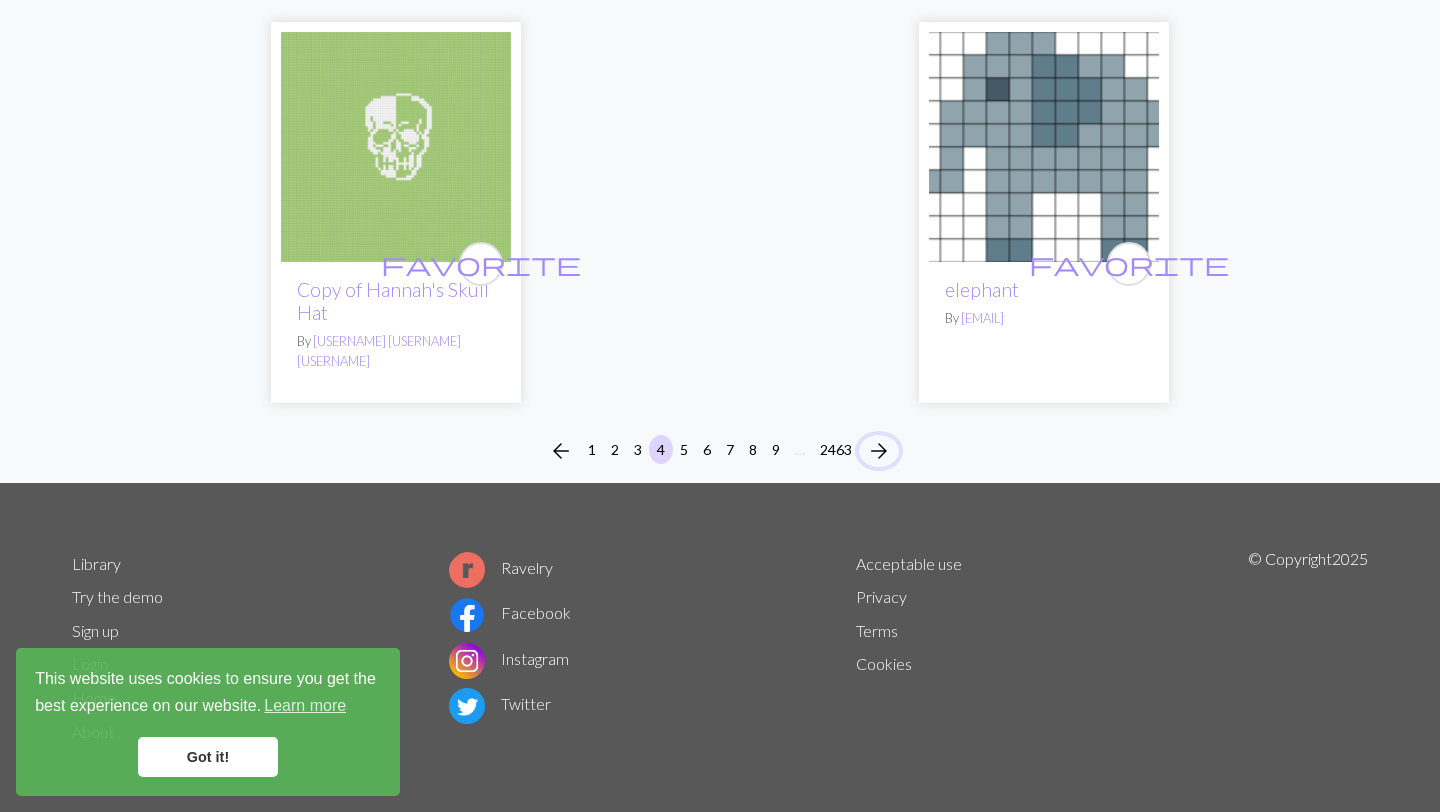 click on "arrow_forward" at bounding box center [879, 451] 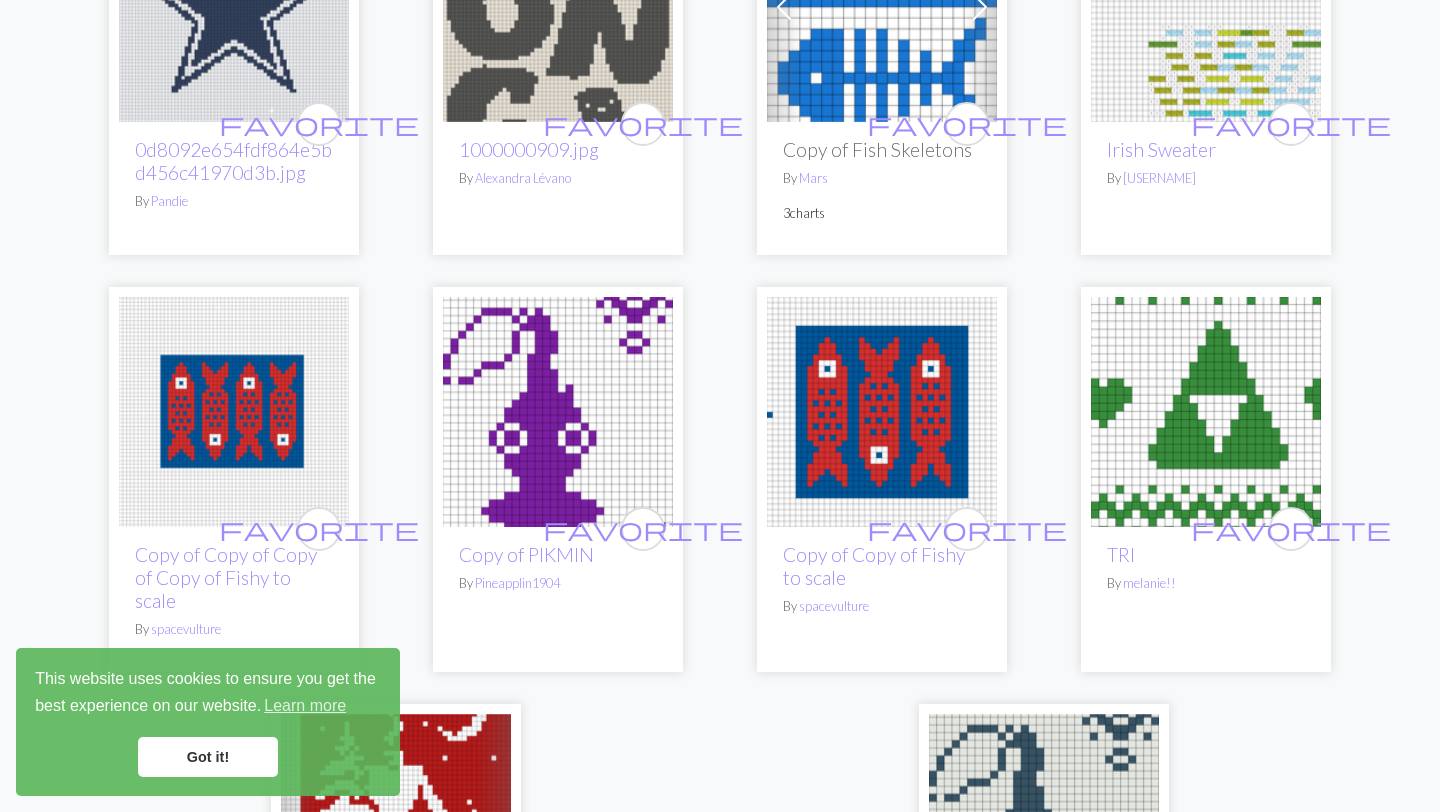 scroll, scrollTop: 5141, scrollLeft: 0, axis: vertical 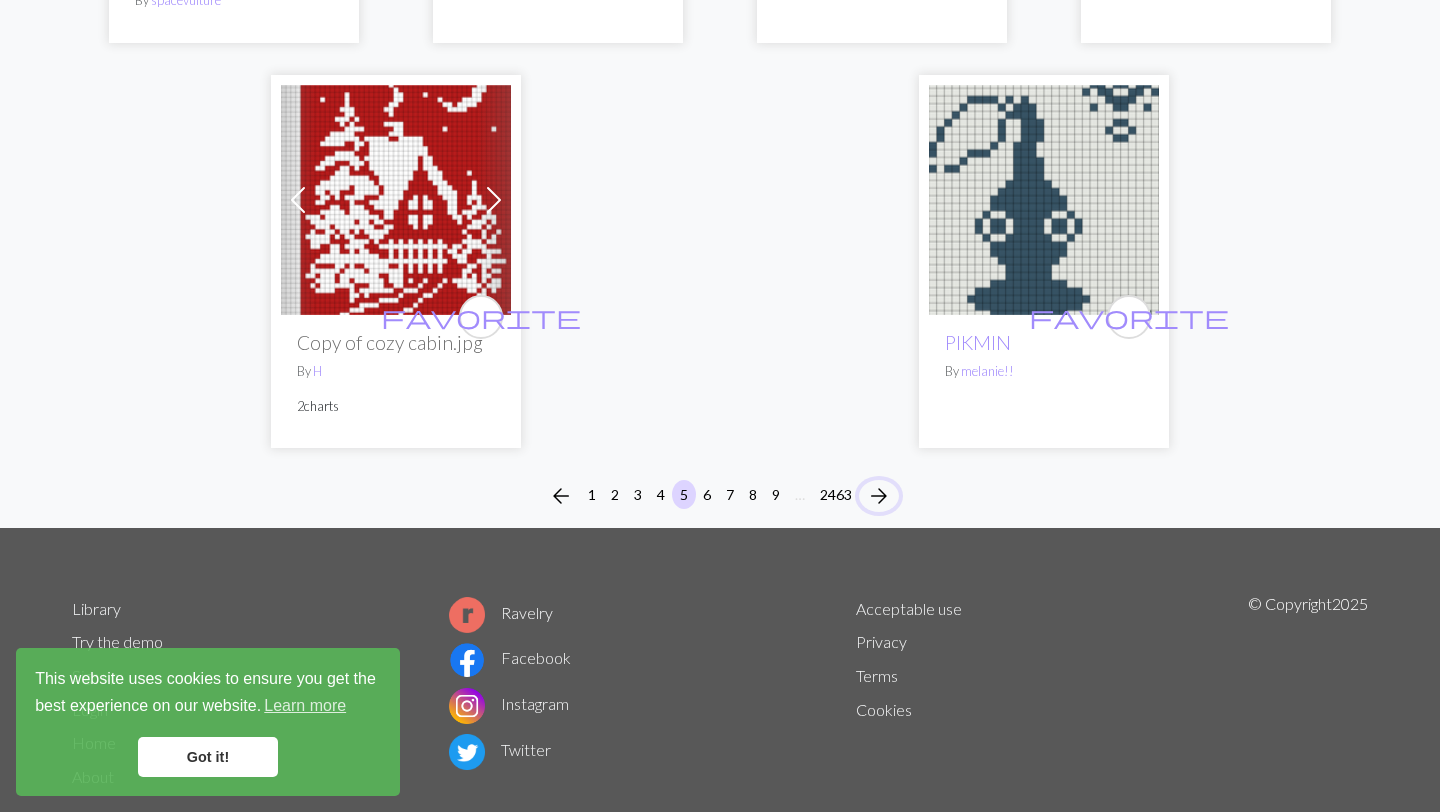 click on "arrow_forward" at bounding box center (879, 496) 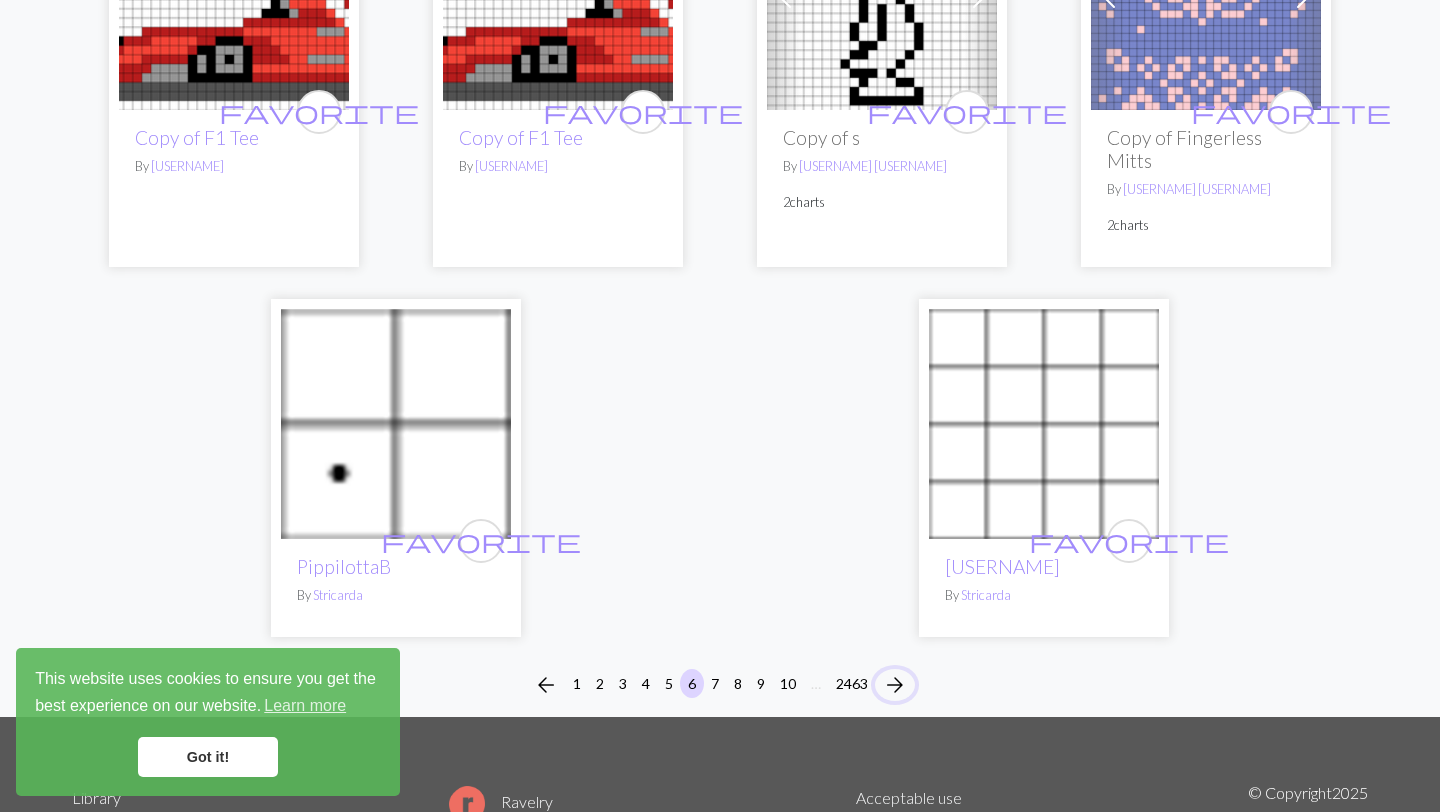 scroll, scrollTop: 5141, scrollLeft: 0, axis: vertical 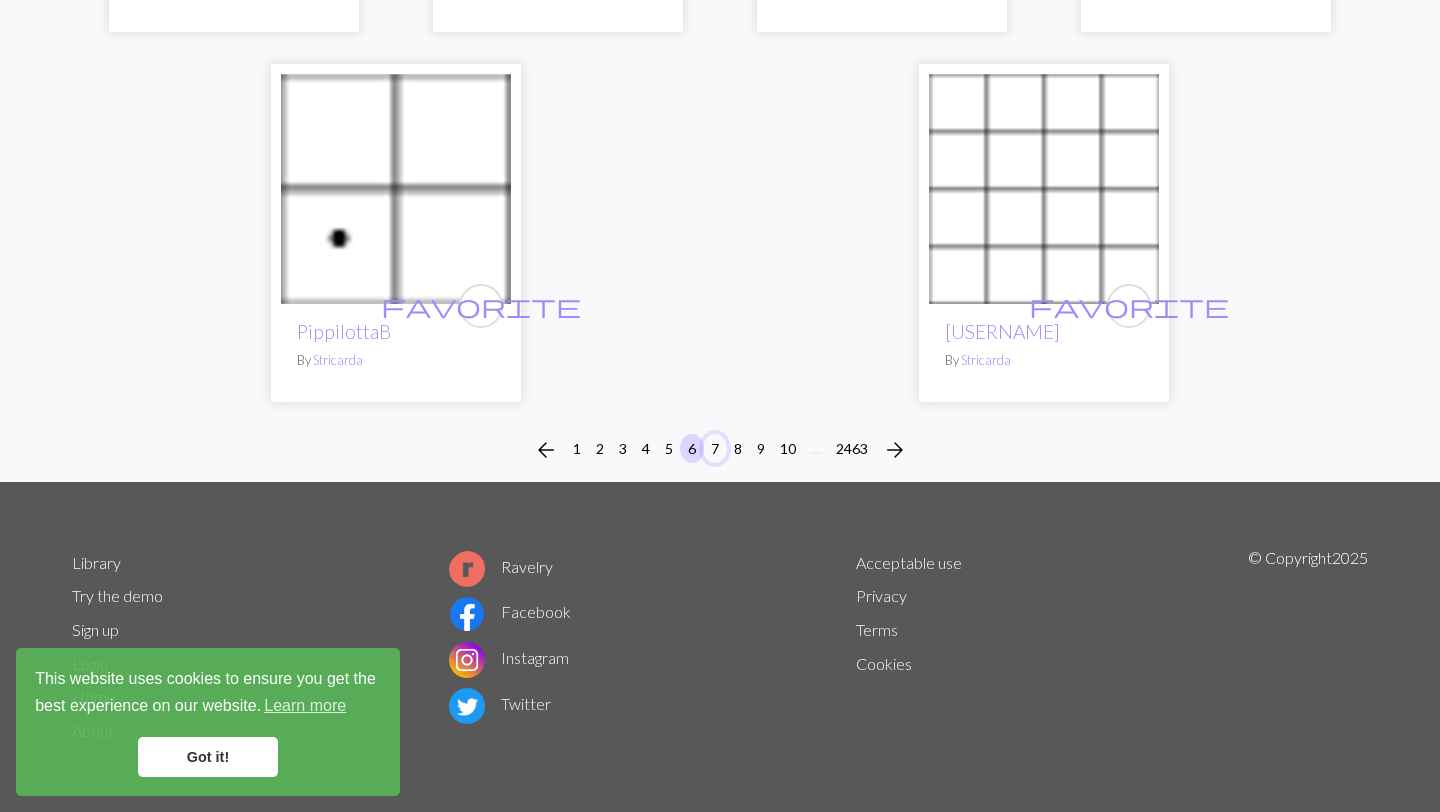 click on "7" at bounding box center [715, 448] 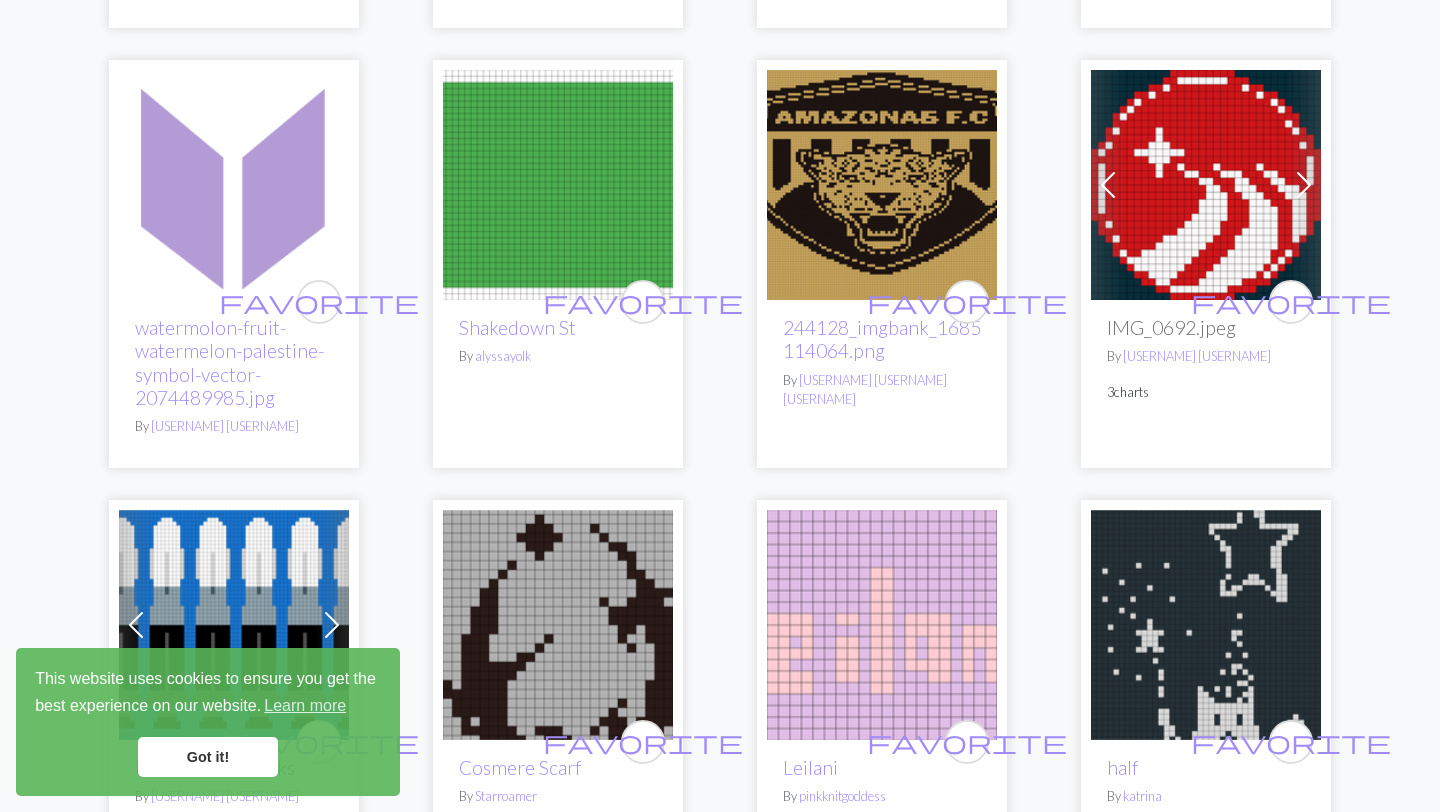 scroll, scrollTop: 4713, scrollLeft: 0, axis: vertical 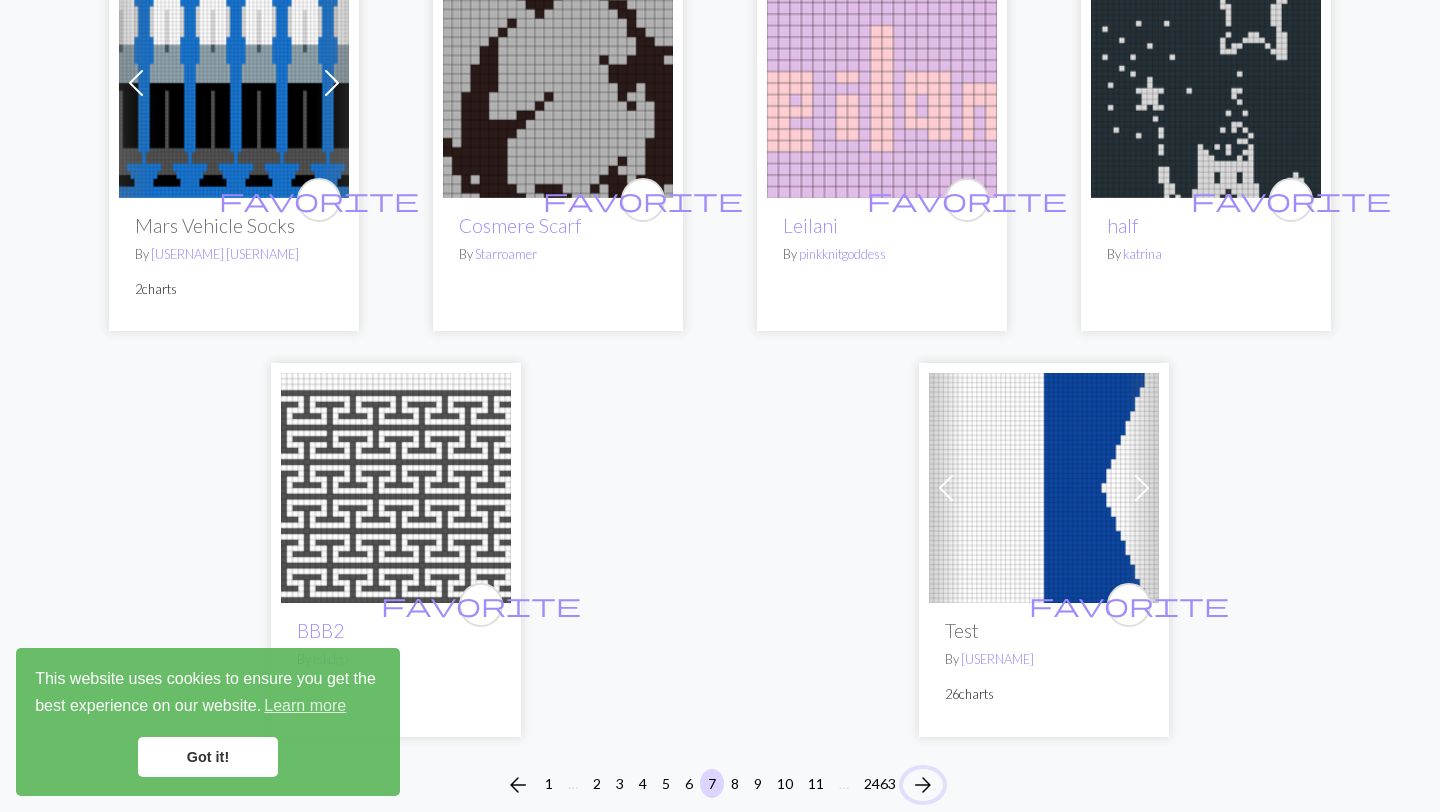 click on "arrow_forward" at bounding box center (923, 785) 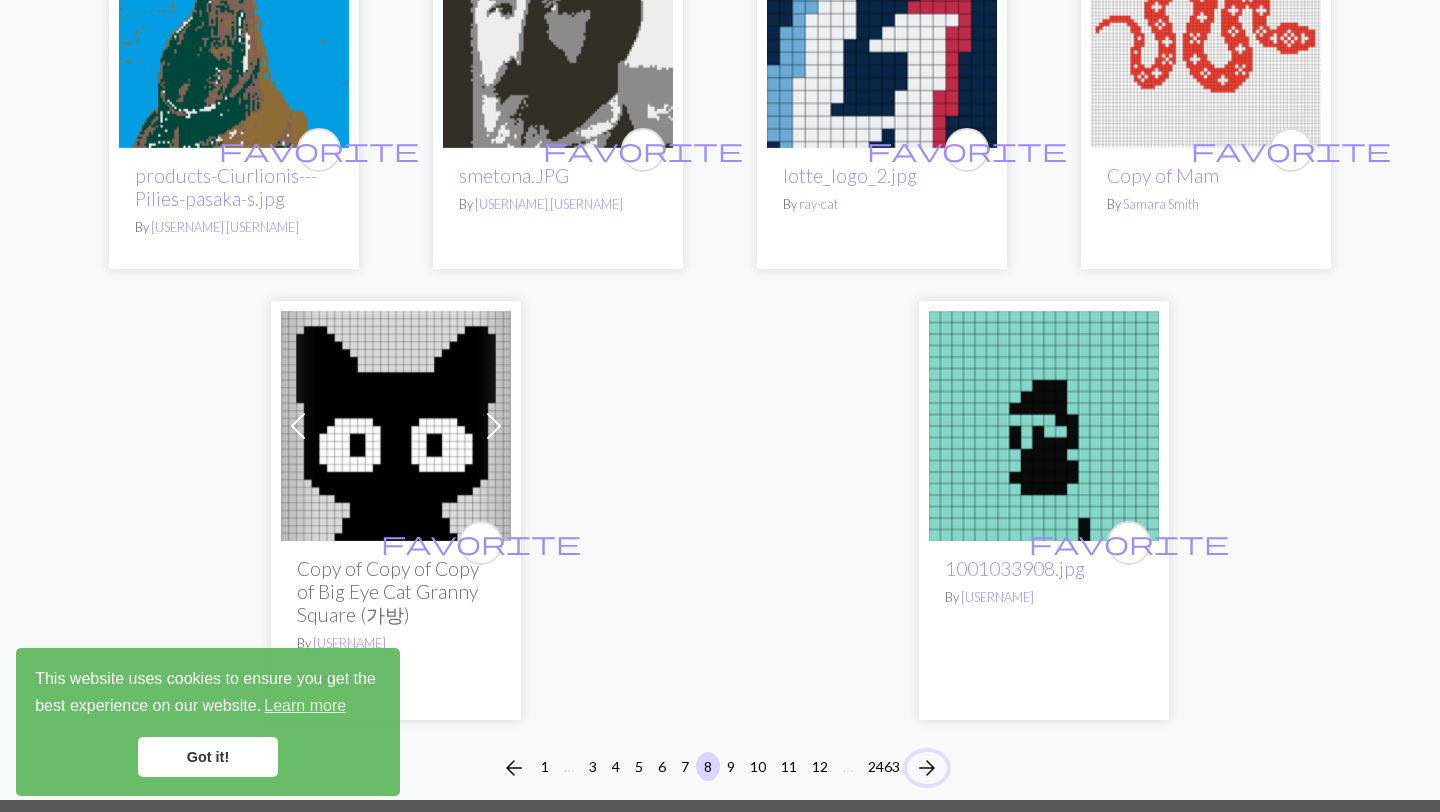 scroll, scrollTop: 4877, scrollLeft: 0, axis: vertical 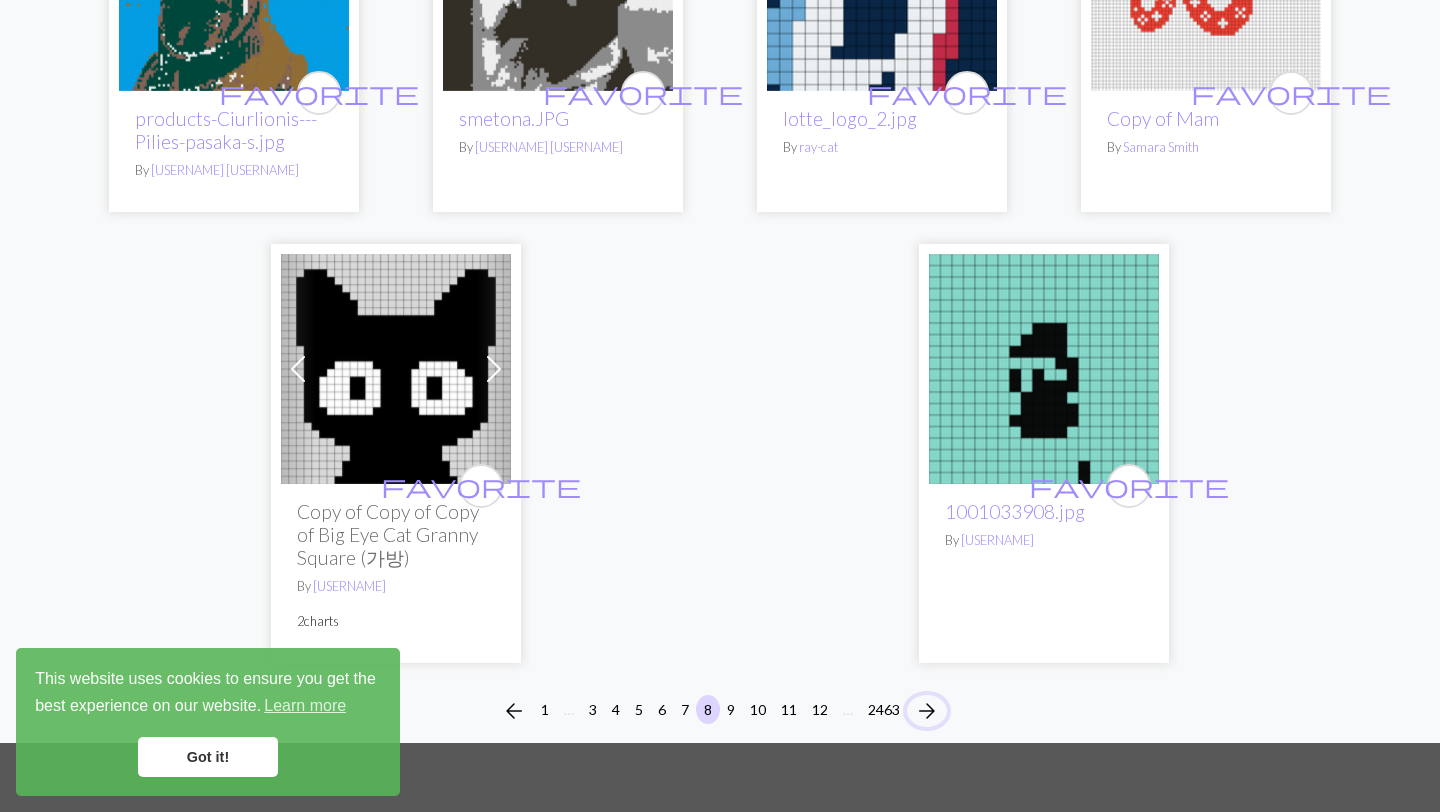 click on "arrow_forward" at bounding box center [927, 711] 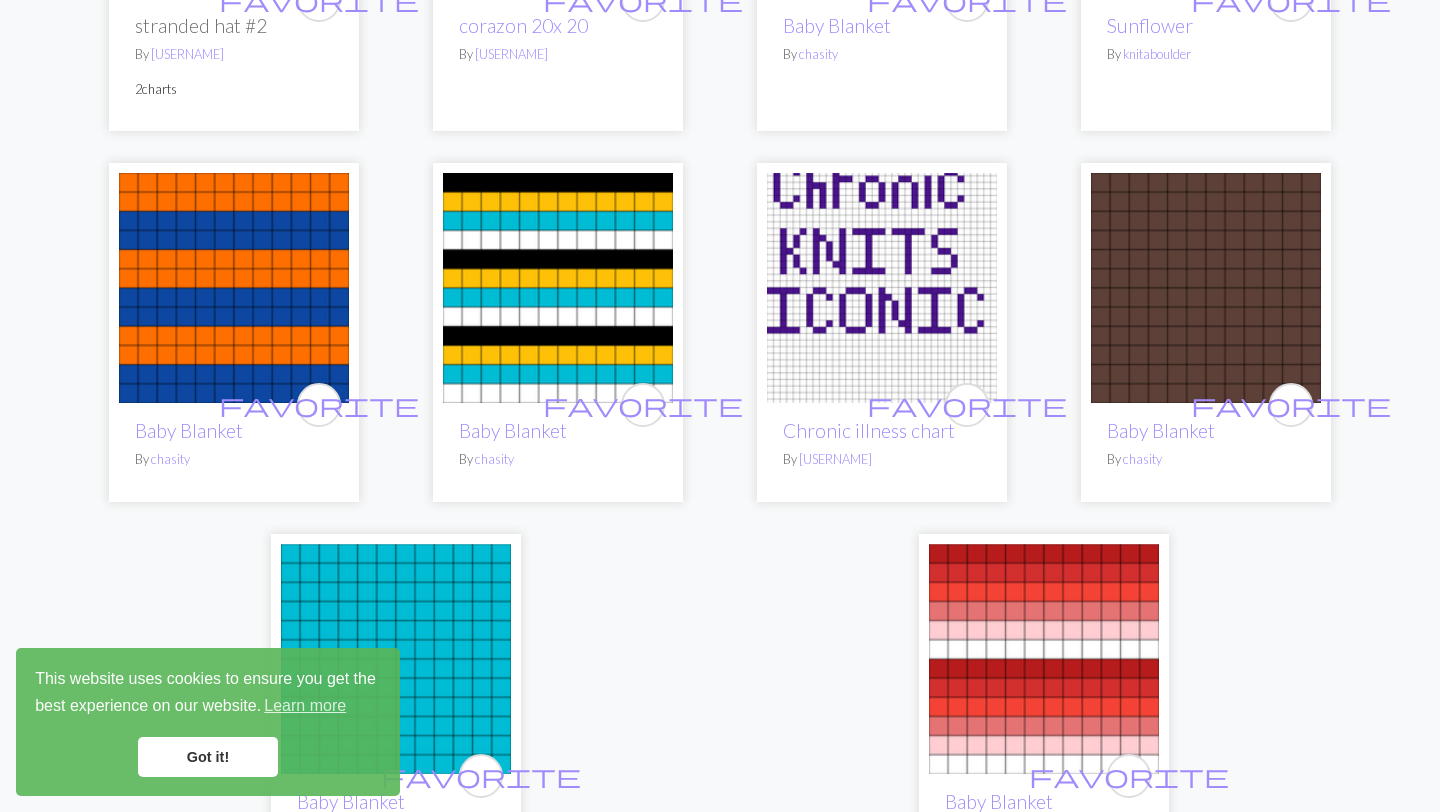 scroll, scrollTop: 4927, scrollLeft: 0, axis: vertical 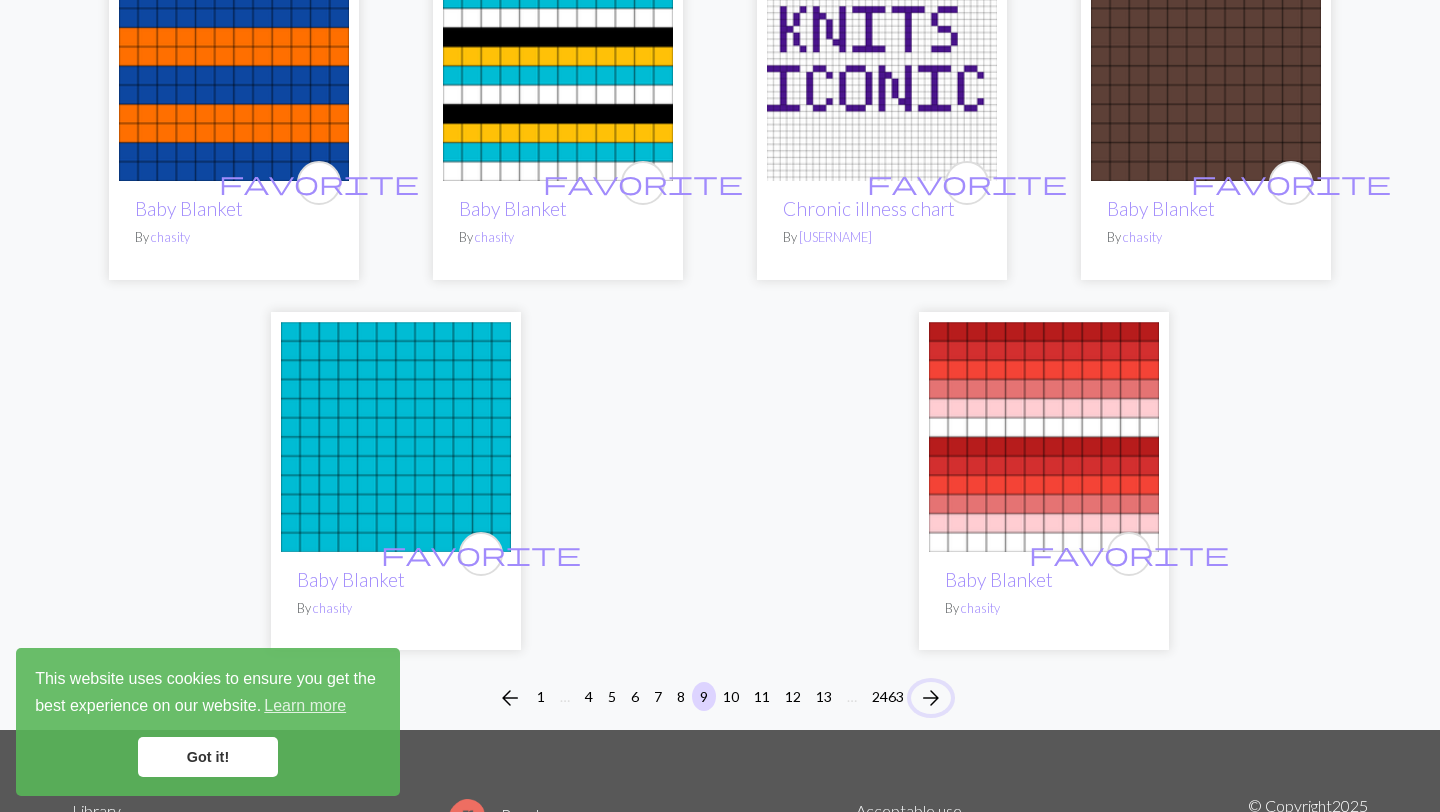 click on "arrow_forward" at bounding box center [931, 698] 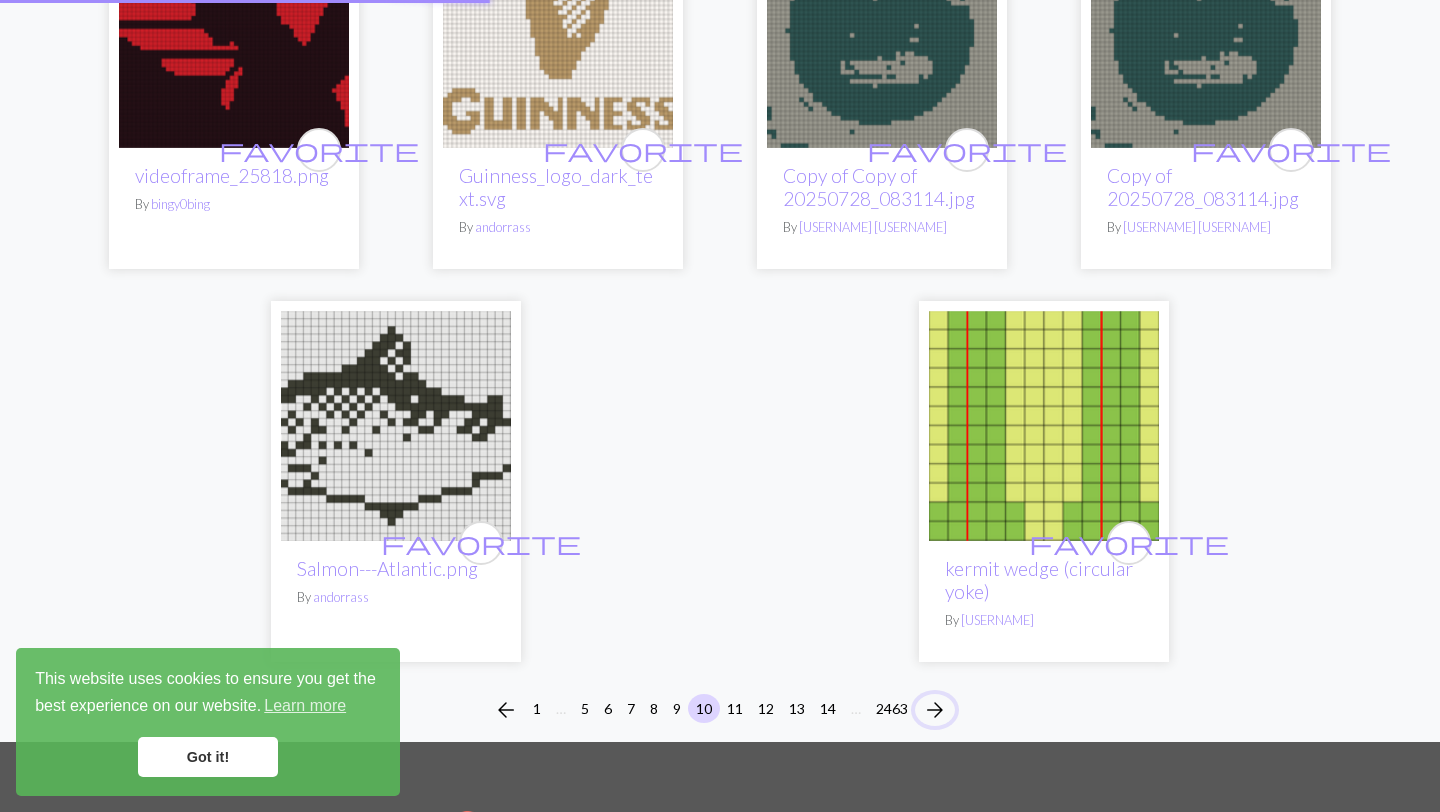 scroll, scrollTop: 0, scrollLeft: 0, axis: both 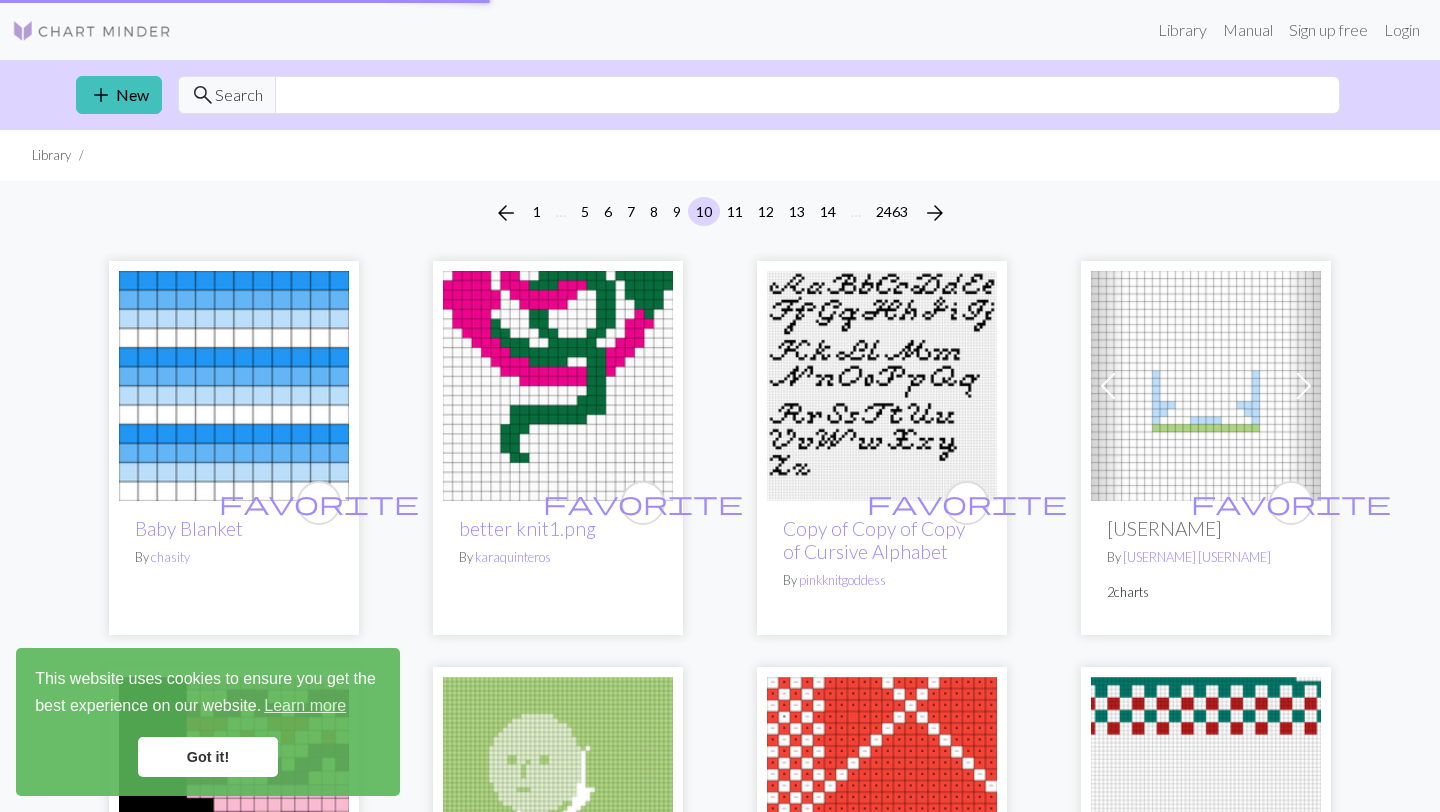 click on "[USERNAME] [NUMBER] … [NUMBER] [NUMBER] … [NUMBER] [USERNAME] [PRODUCT] By [USERNAME] [USERNAME] [PRODUCT] By [USERNAME] [USERNAME] Copy of Copy of Copy of Cursive Alphabet By [USERNAME] Previous Next [USERNAME] By [USERNAME] [NUMBER] charts [USERNAME] By [USERNAME] [USERNAME] By [USERNAME] [USERNAME] By [USERNAME] [USERNAME] By [USERNAME] Previous Next [USERNAME] By [USERNAME] [NUMBER] charts [USERNAME] By [USERNAME] [USERNAME] By [USERNAME] [USERNAME] By [USERNAME] Previous Next [USERNAME] By [USERNAME] [NUMBER] charts [USERNAME] By [USERNAME] Previous Next [USERNAME] By [USERNAME]" at bounding box center (720, 2925) 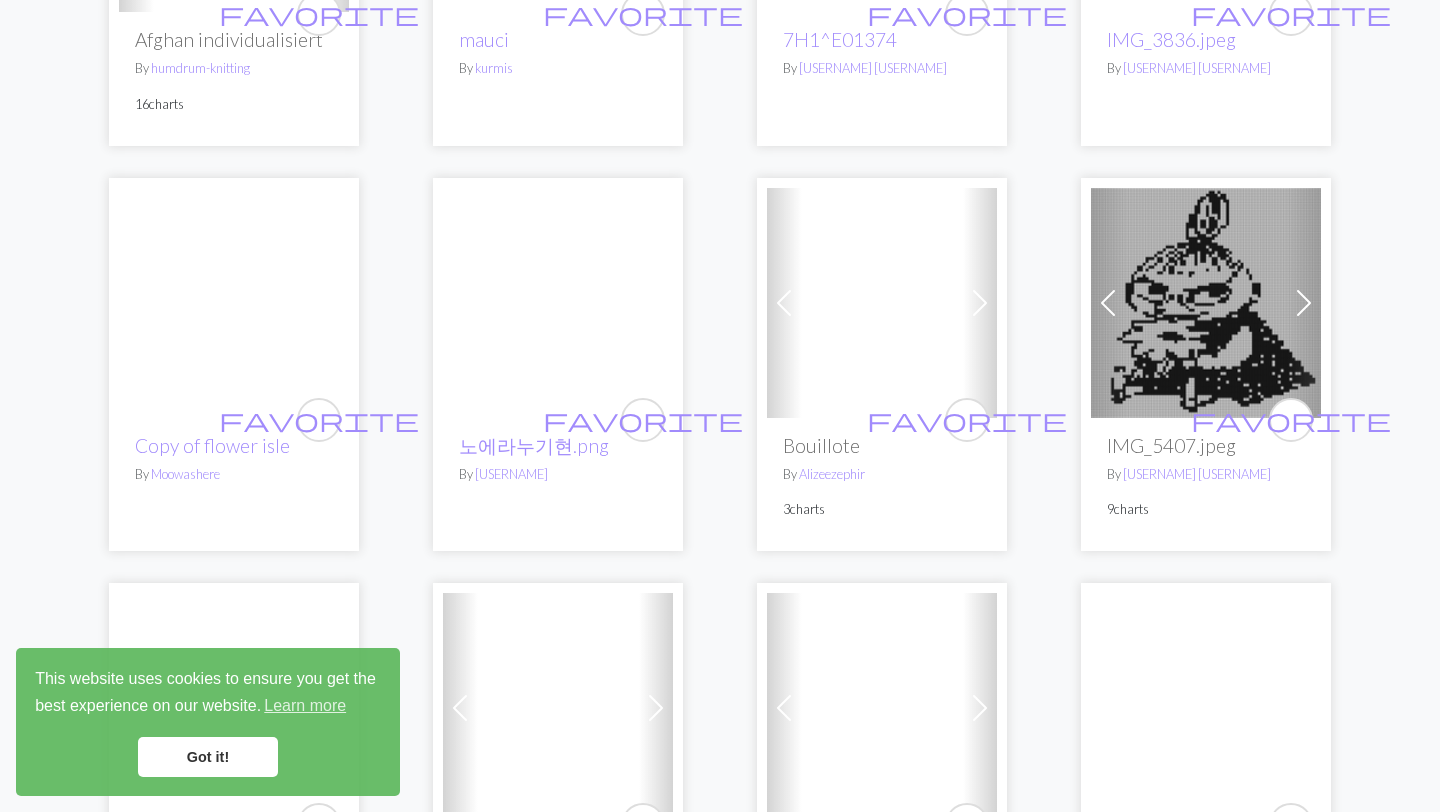scroll, scrollTop: 4973, scrollLeft: 0, axis: vertical 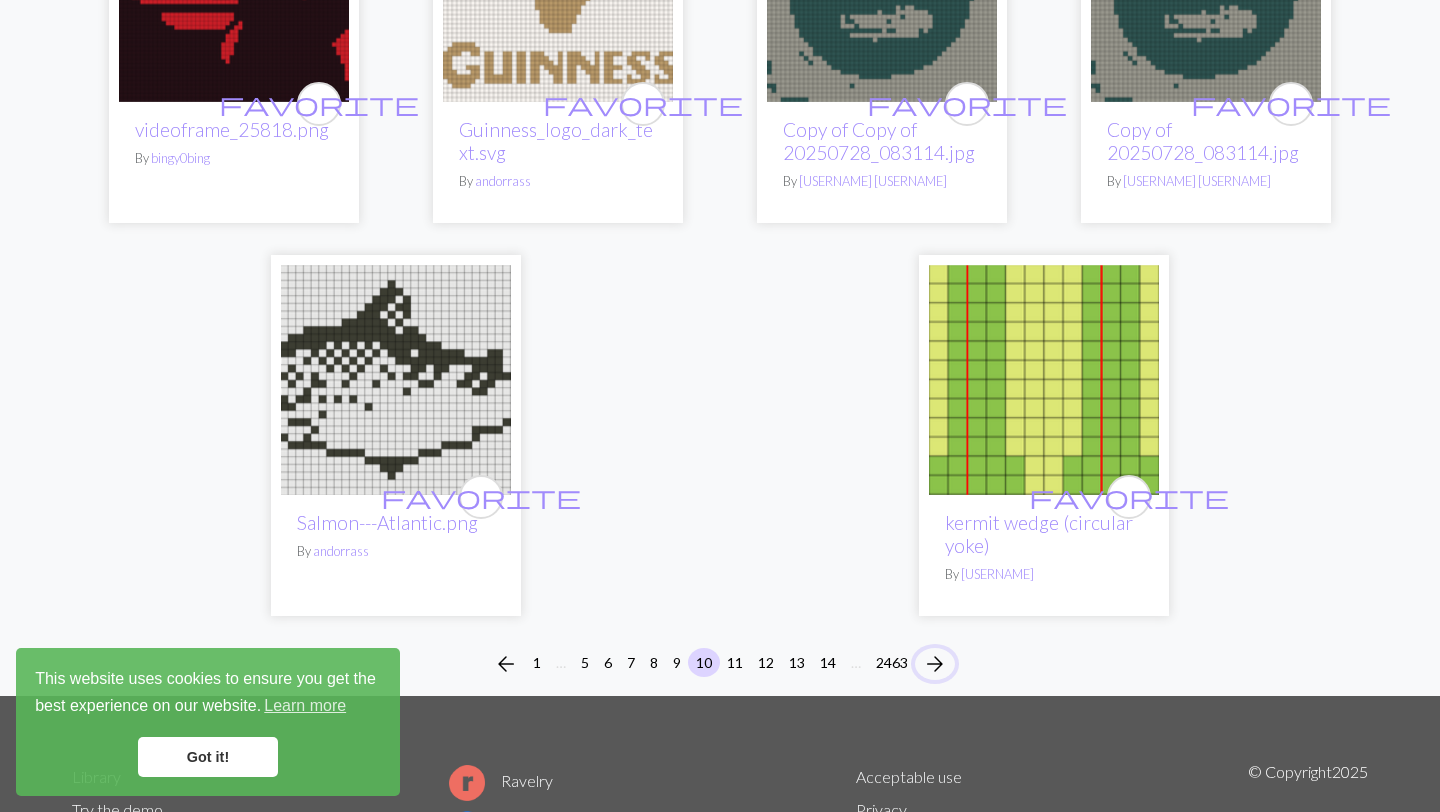 click on "arrow_forward" at bounding box center [935, 664] 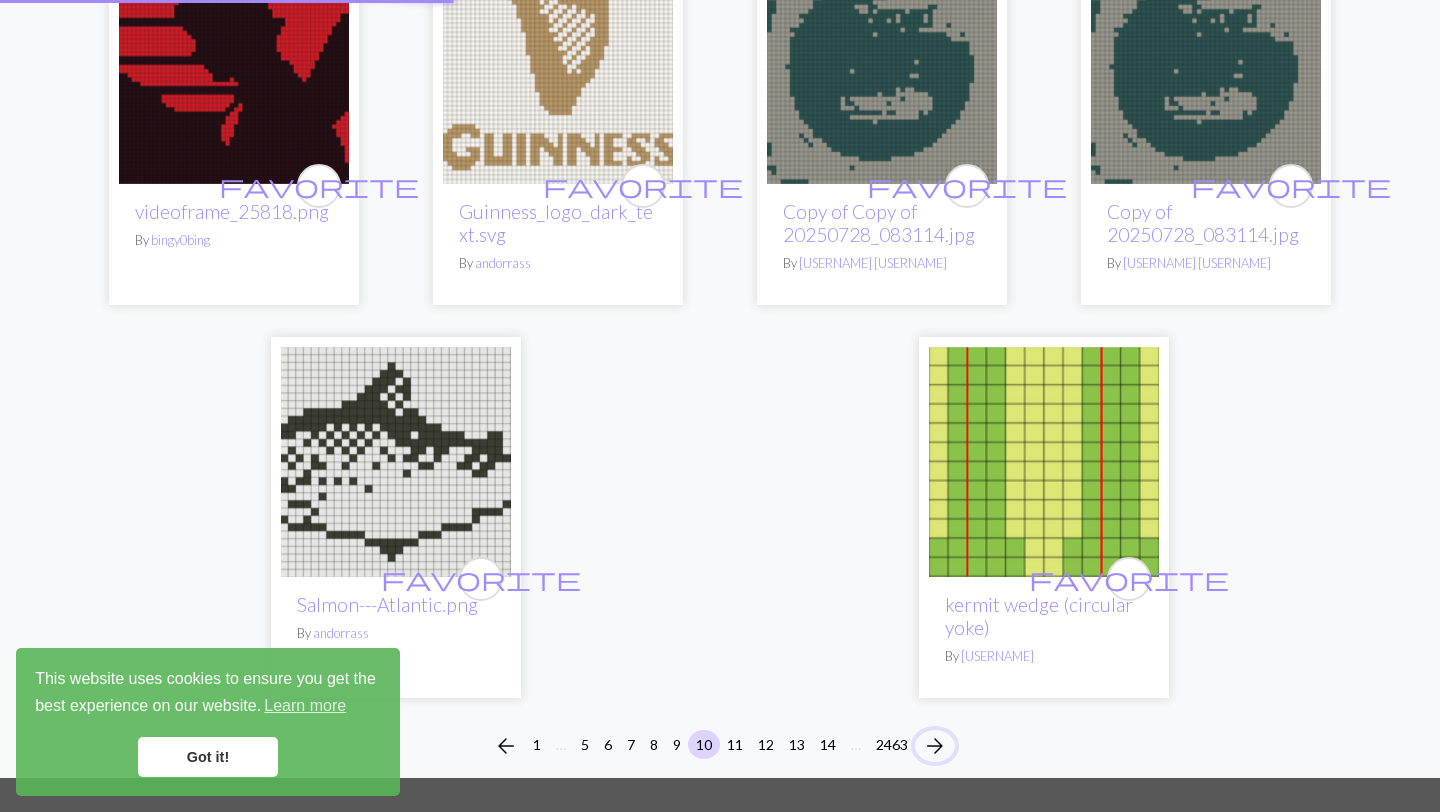 scroll, scrollTop: 4814, scrollLeft: 0, axis: vertical 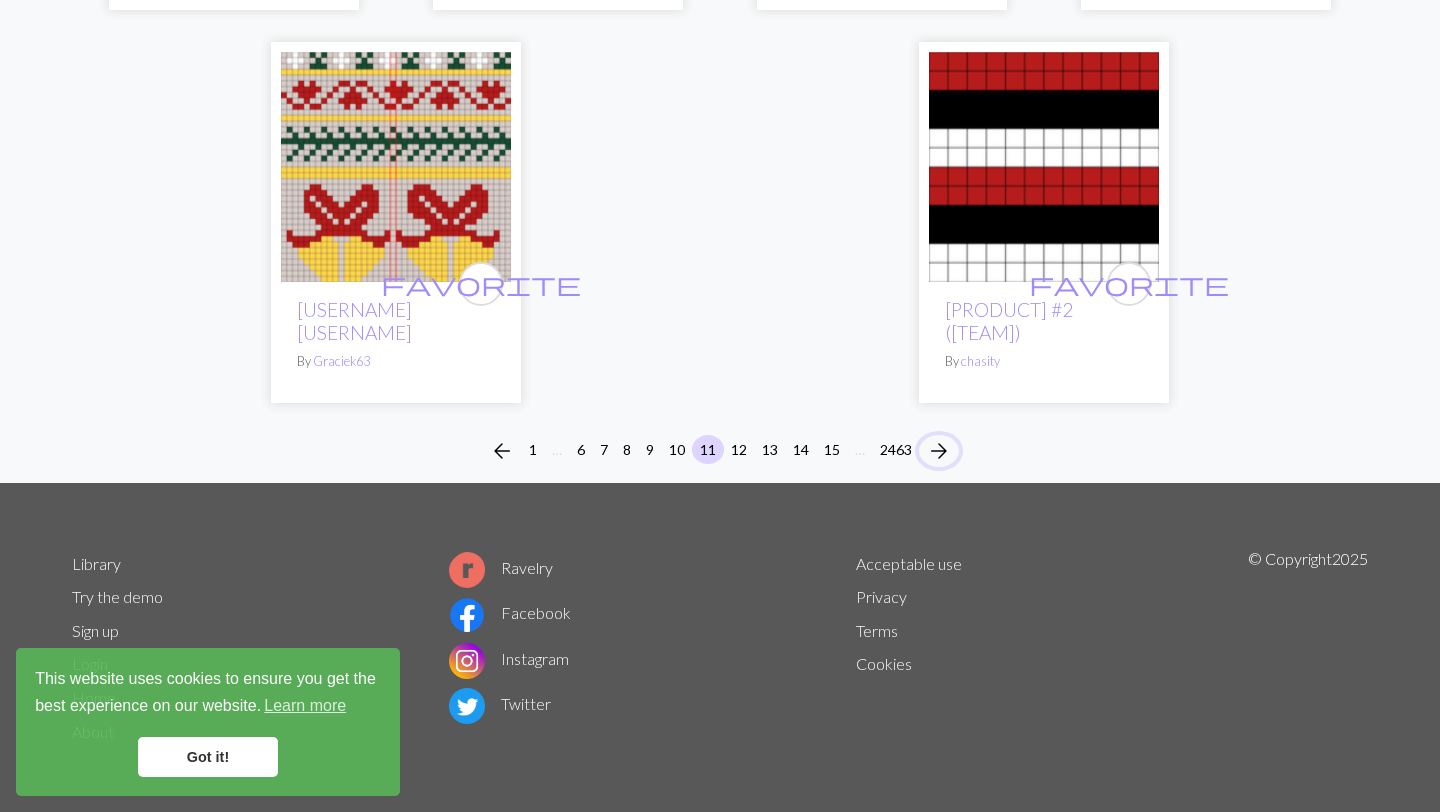 click on "arrow_forward" at bounding box center [939, 451] 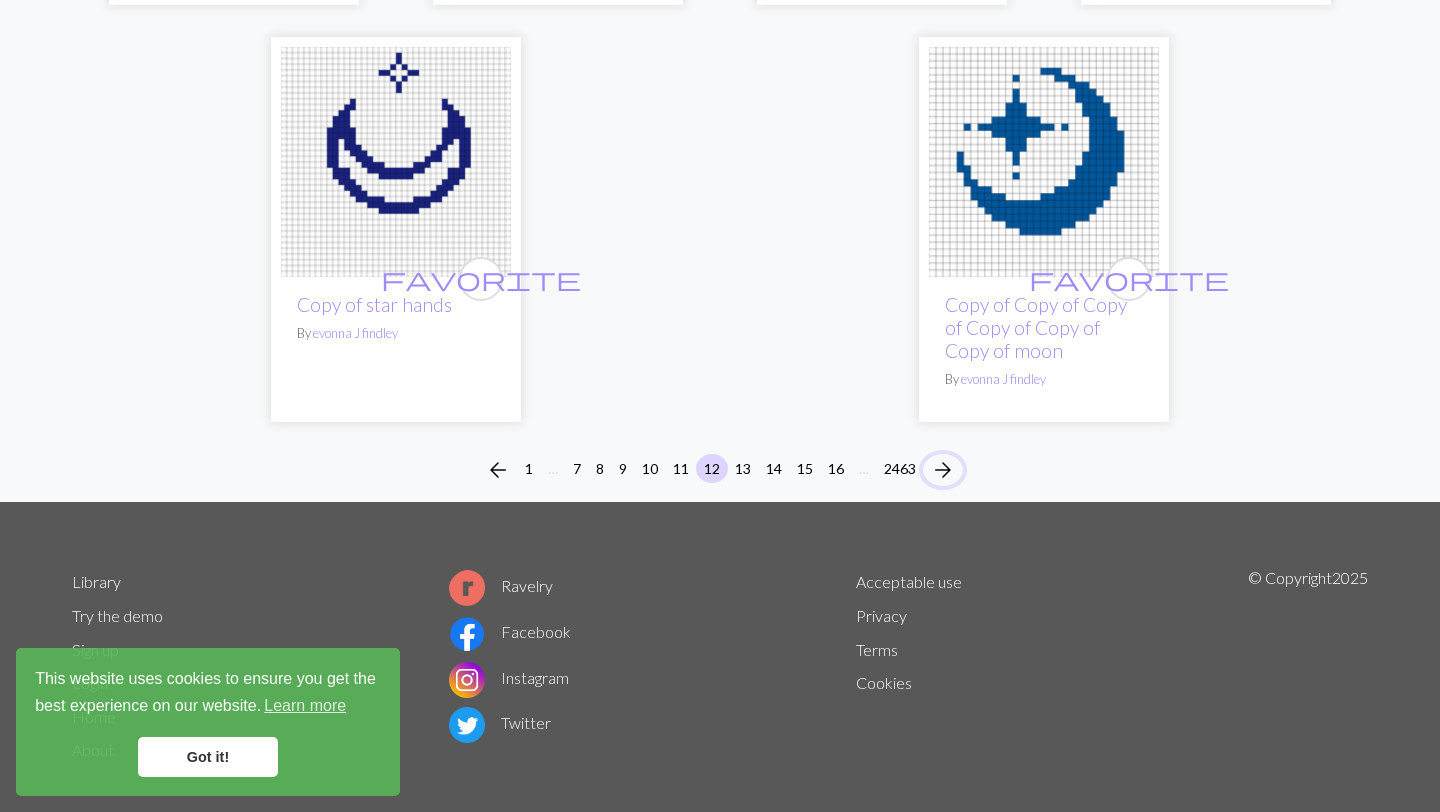 scroll, scrollTop: 5074, scrollLeft: 0, axis: vertical 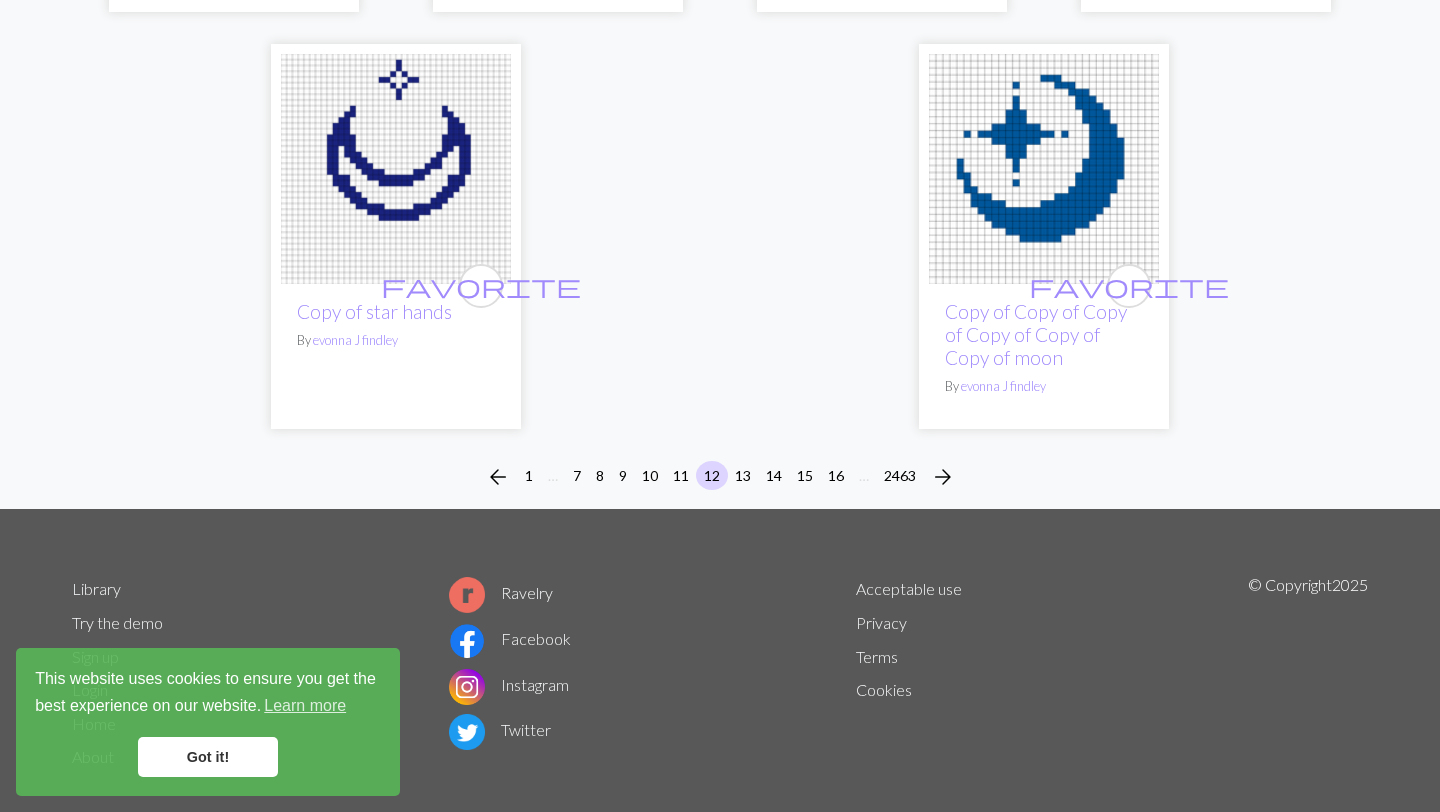click on "arrow_forward" at bounding box center (943, 477) 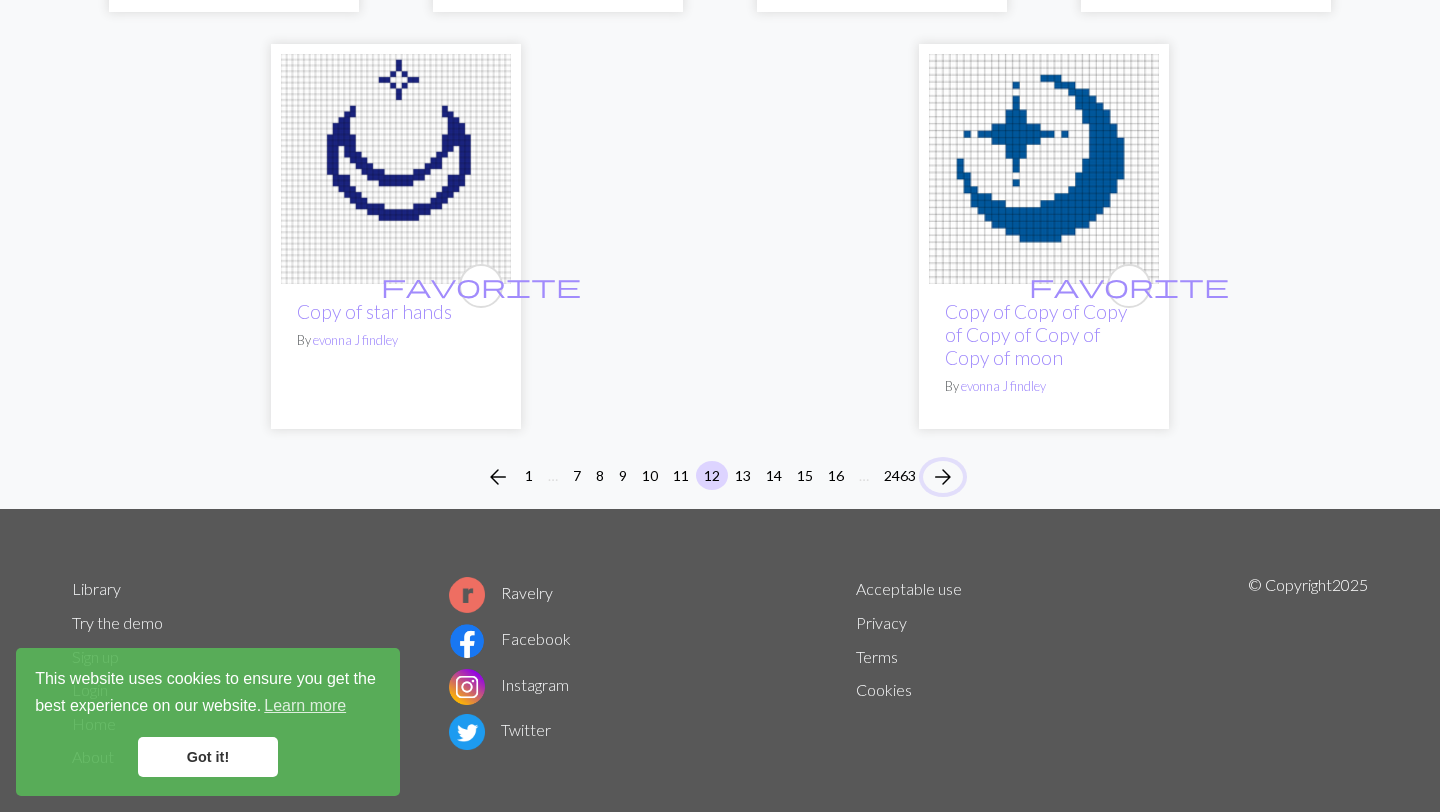 click on "arrow_forward" at bounding box center (943, 477) 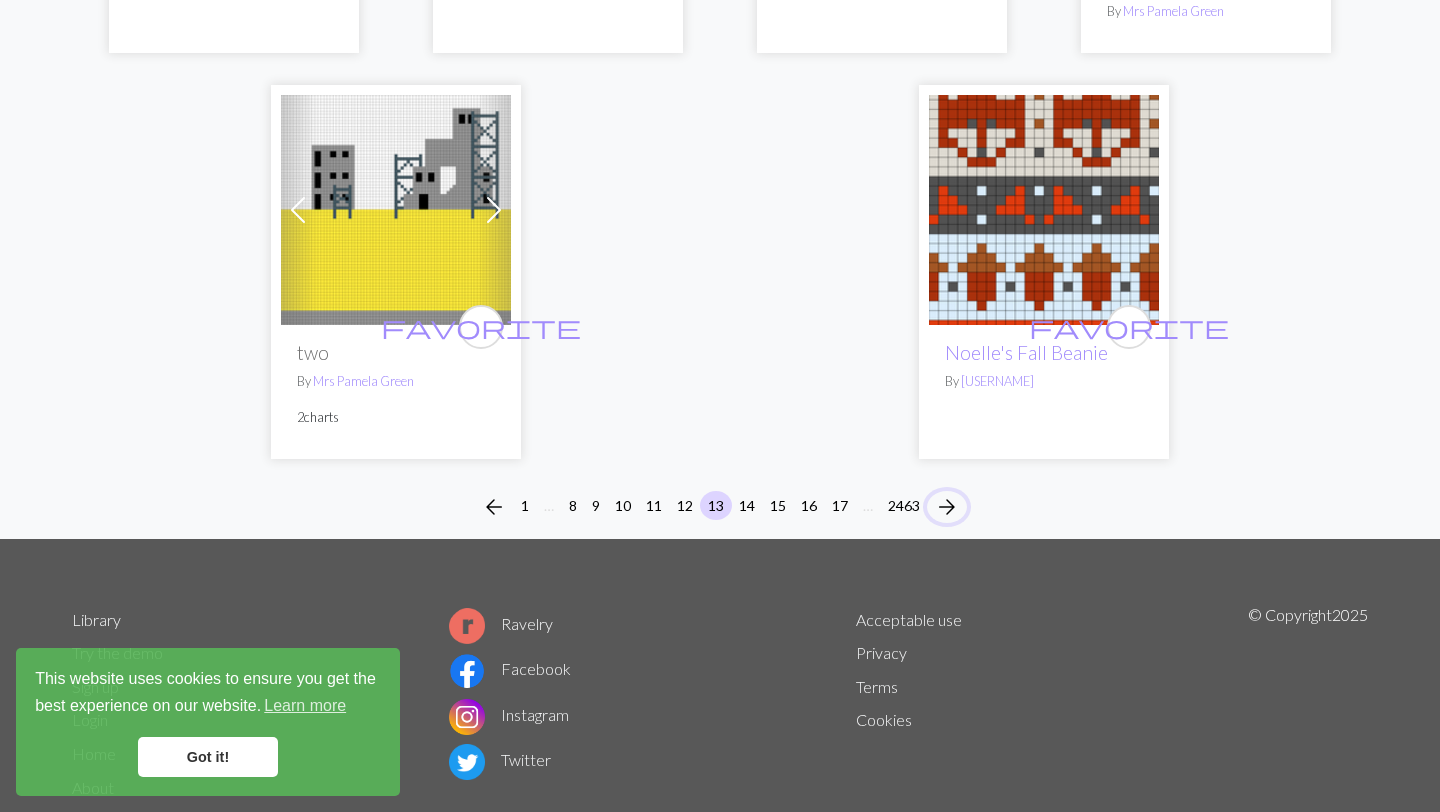 scroll, scrollTop: 5335, scrollLeft: 0, axis: vertical 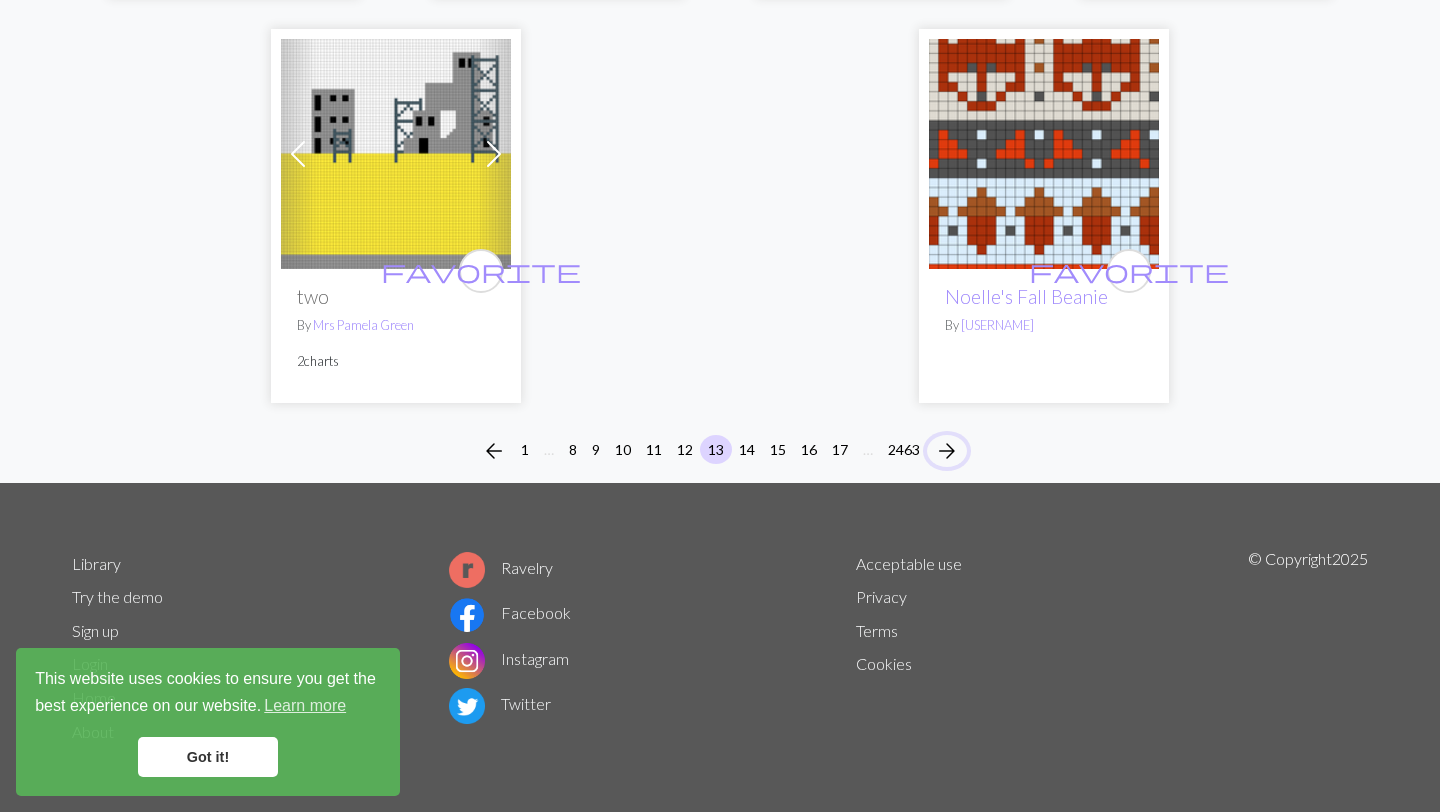 click on "arrow_forward" at bounding box center [947, 451] 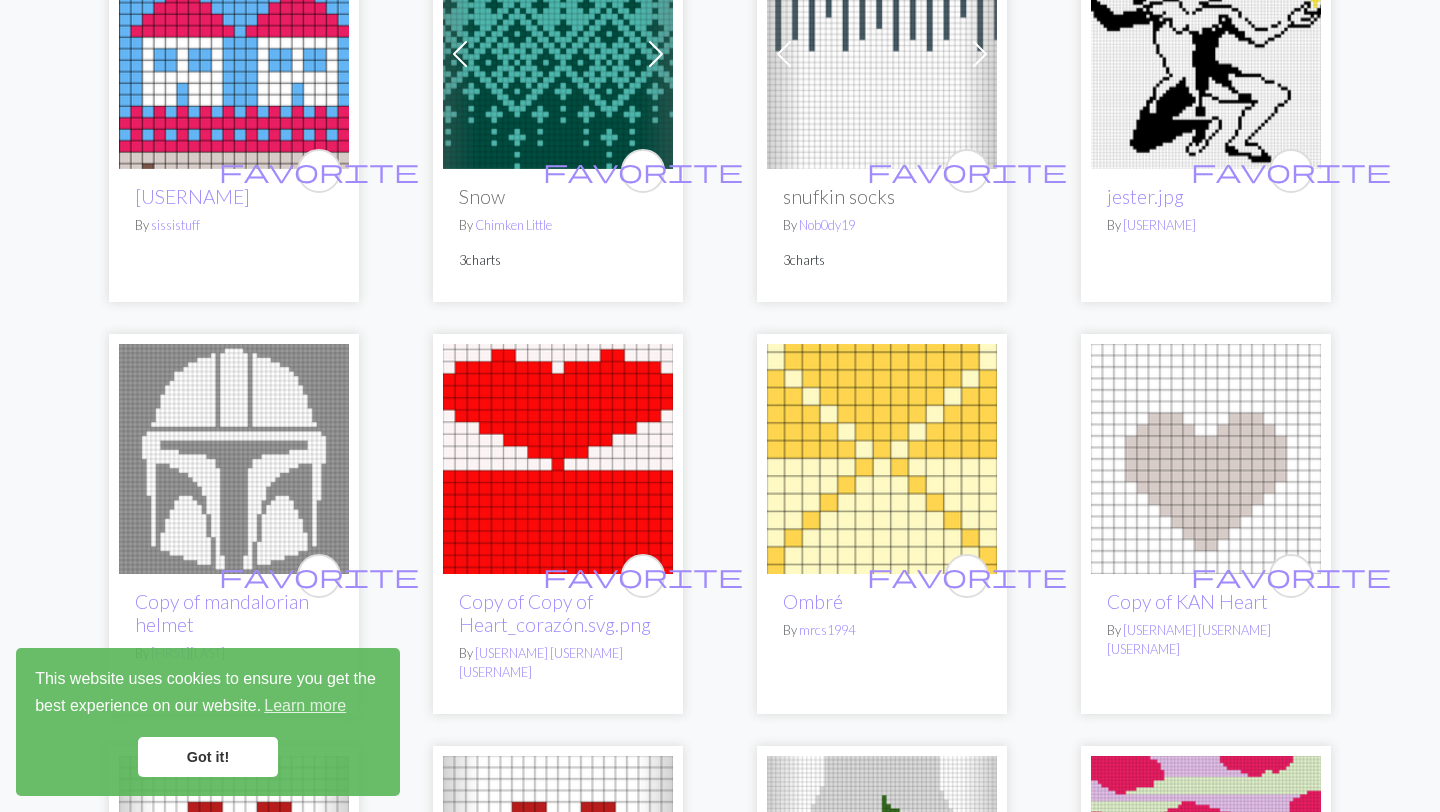 scroll, scrollTop: 0, scrollLeft: 0, axis: both 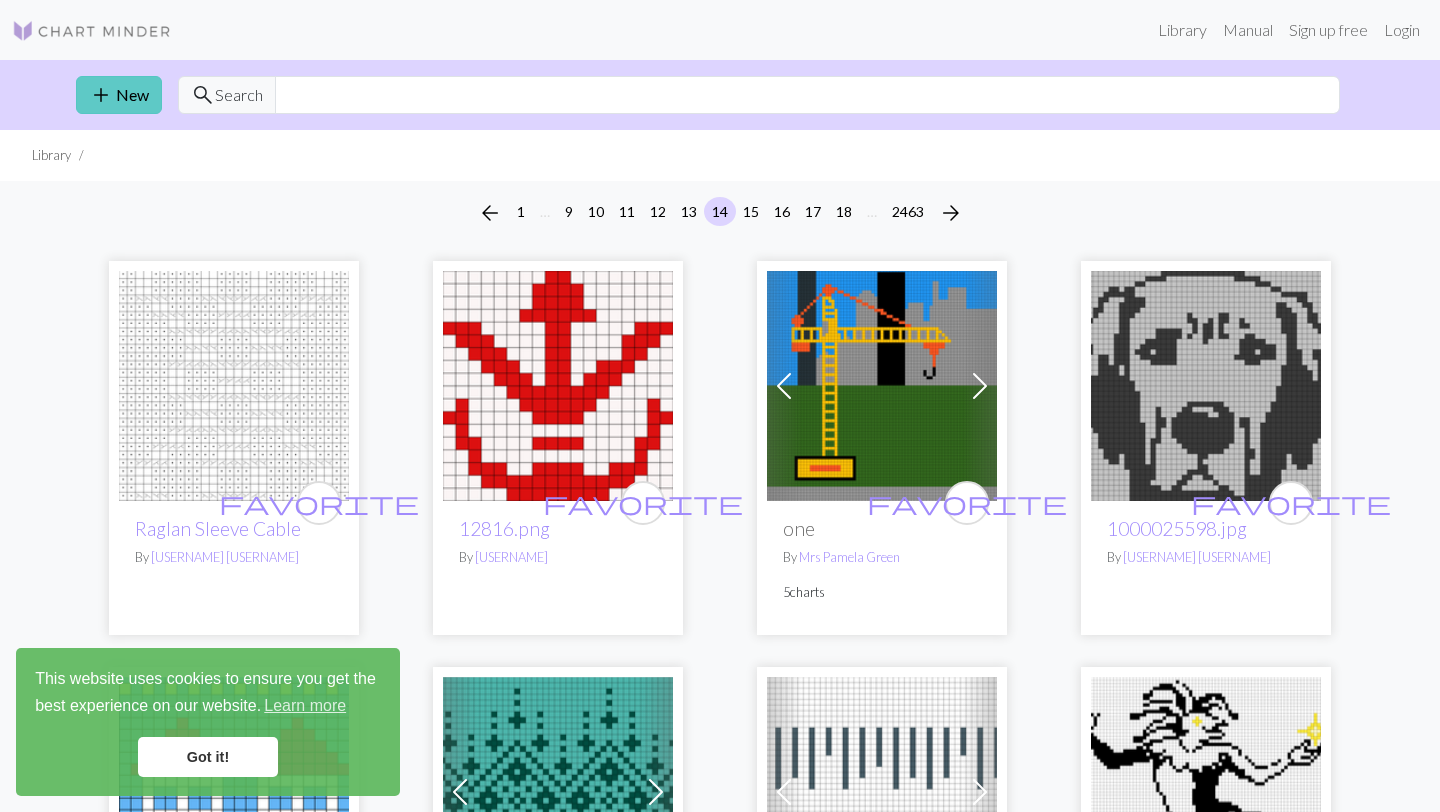 click on "add" at bounding box center [101, 95] 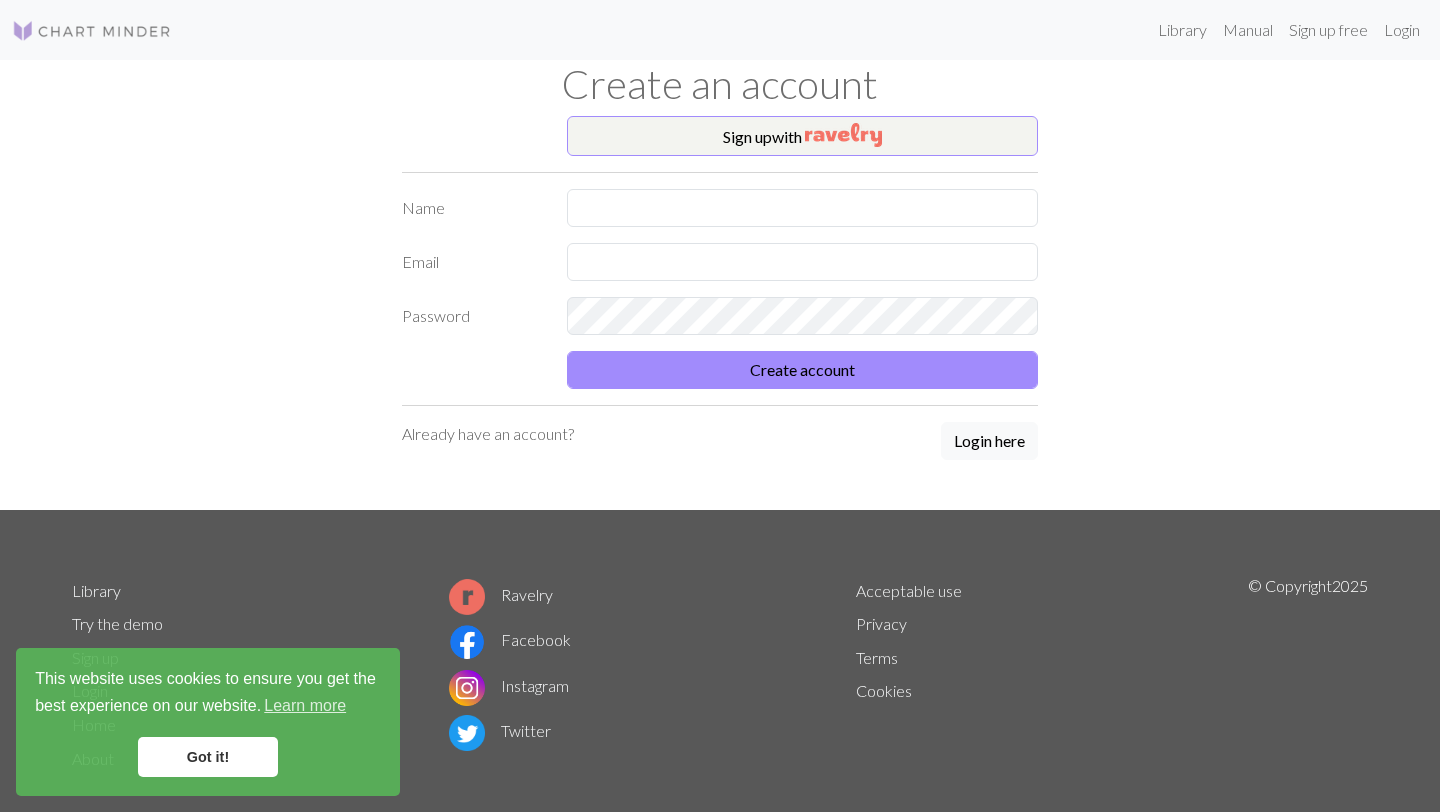 click at bounding box center [92, 31] 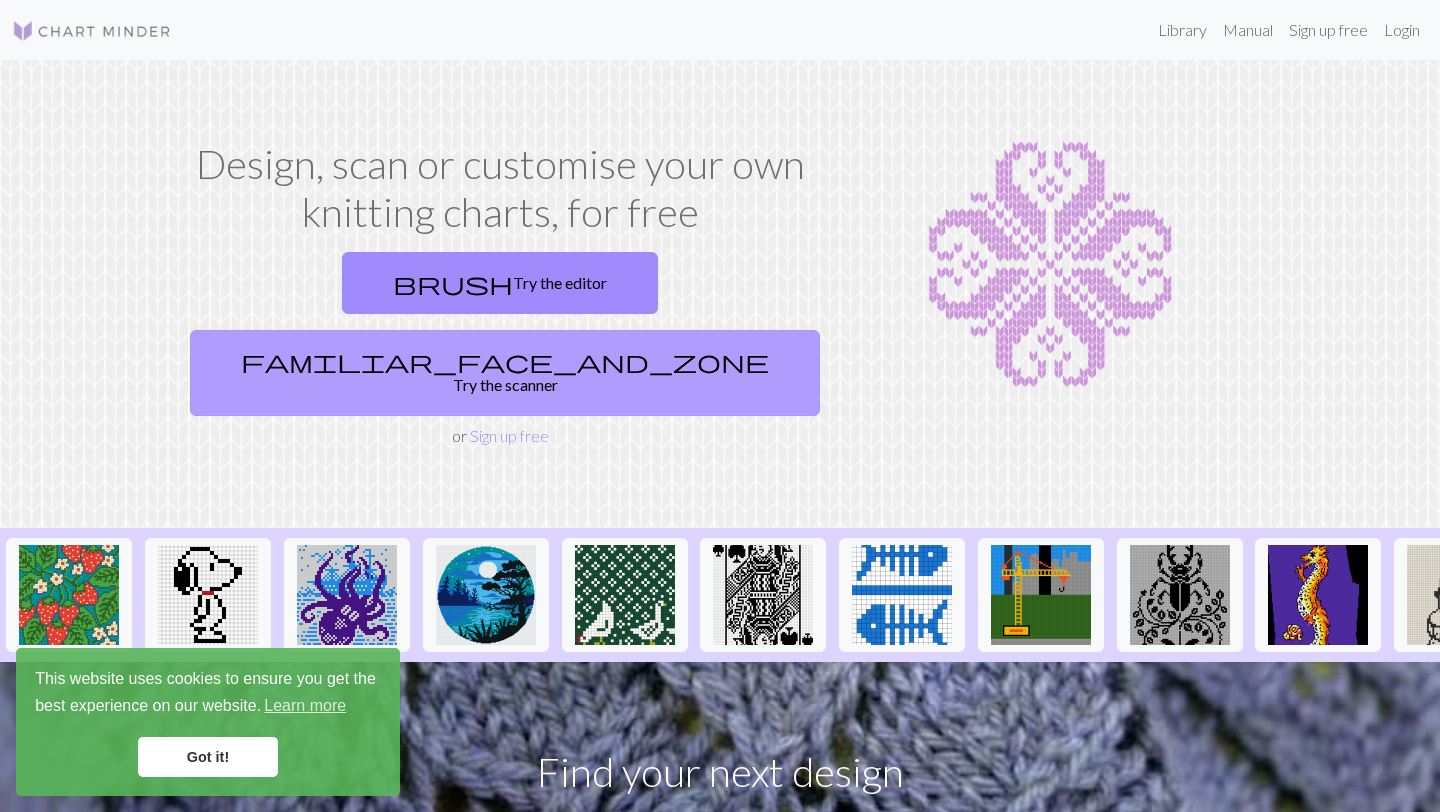 click on "familiar_face_and_zone  Try the scanner" at bounding box center [505, 373] 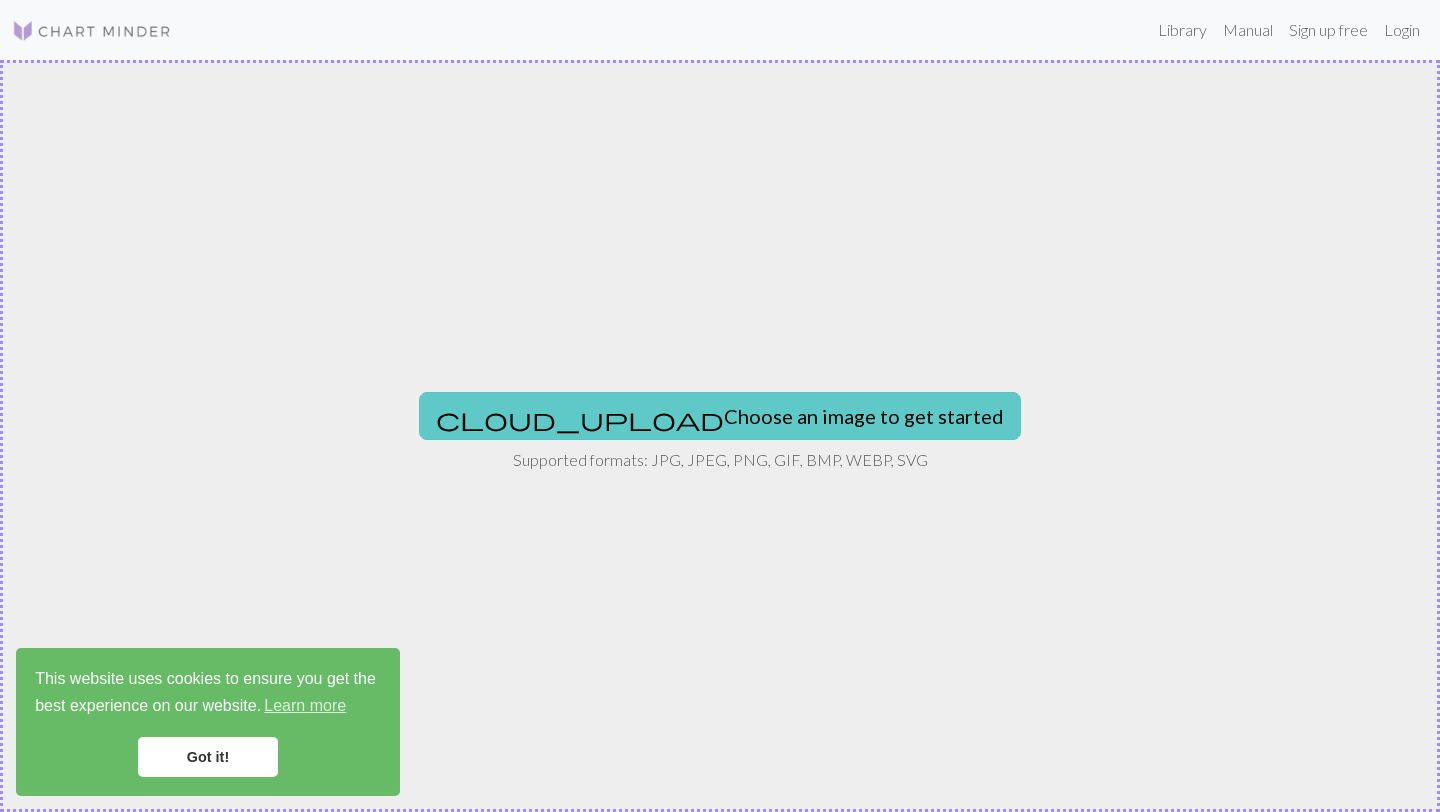 click on "cloud_upload  Choose an image to get started" at bounding box center (720, 416) 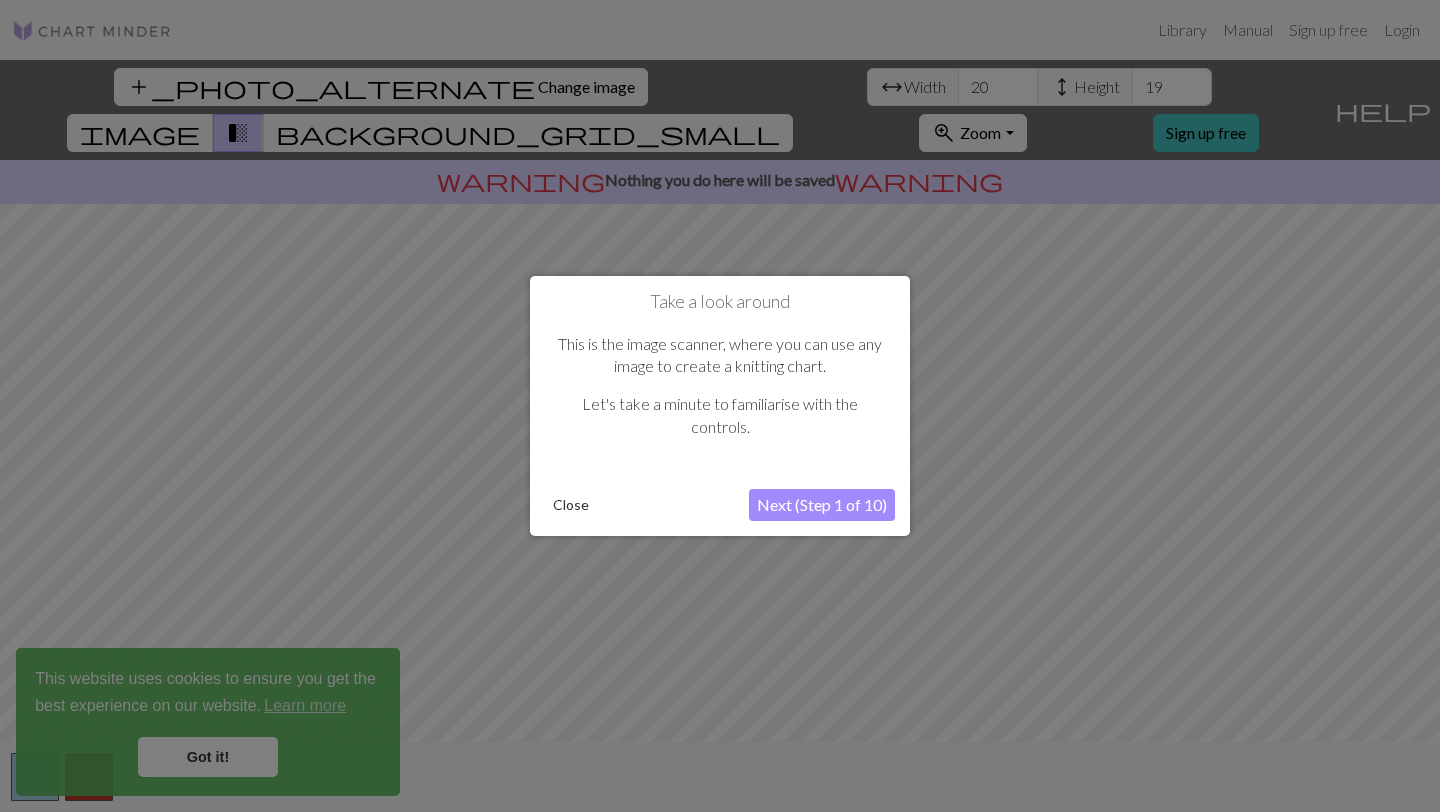 click on "Next (Step 1 of 10)" at bounding box center [822, 505] 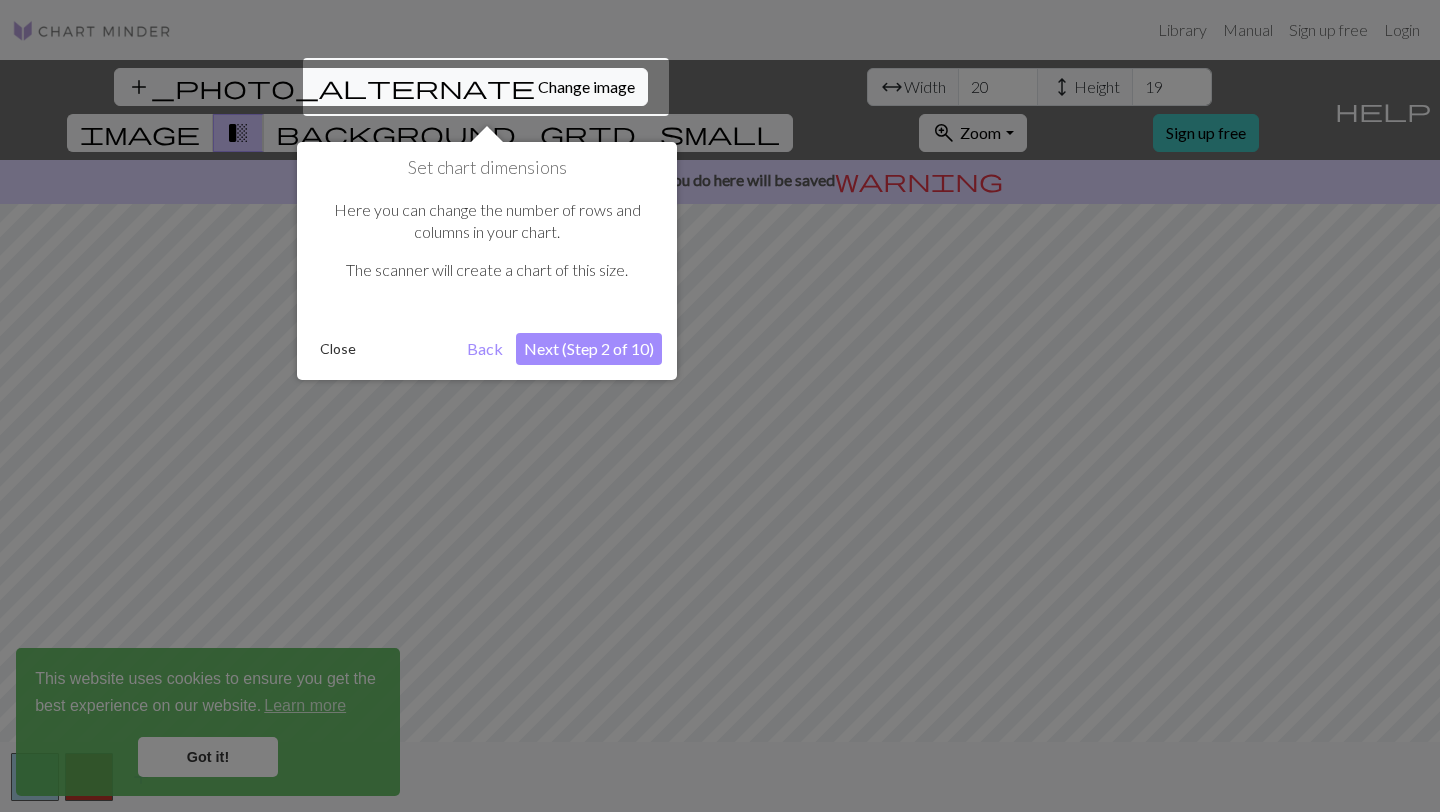 click on "Next (Step 2 of 10)" at bounding box center (589, 349) 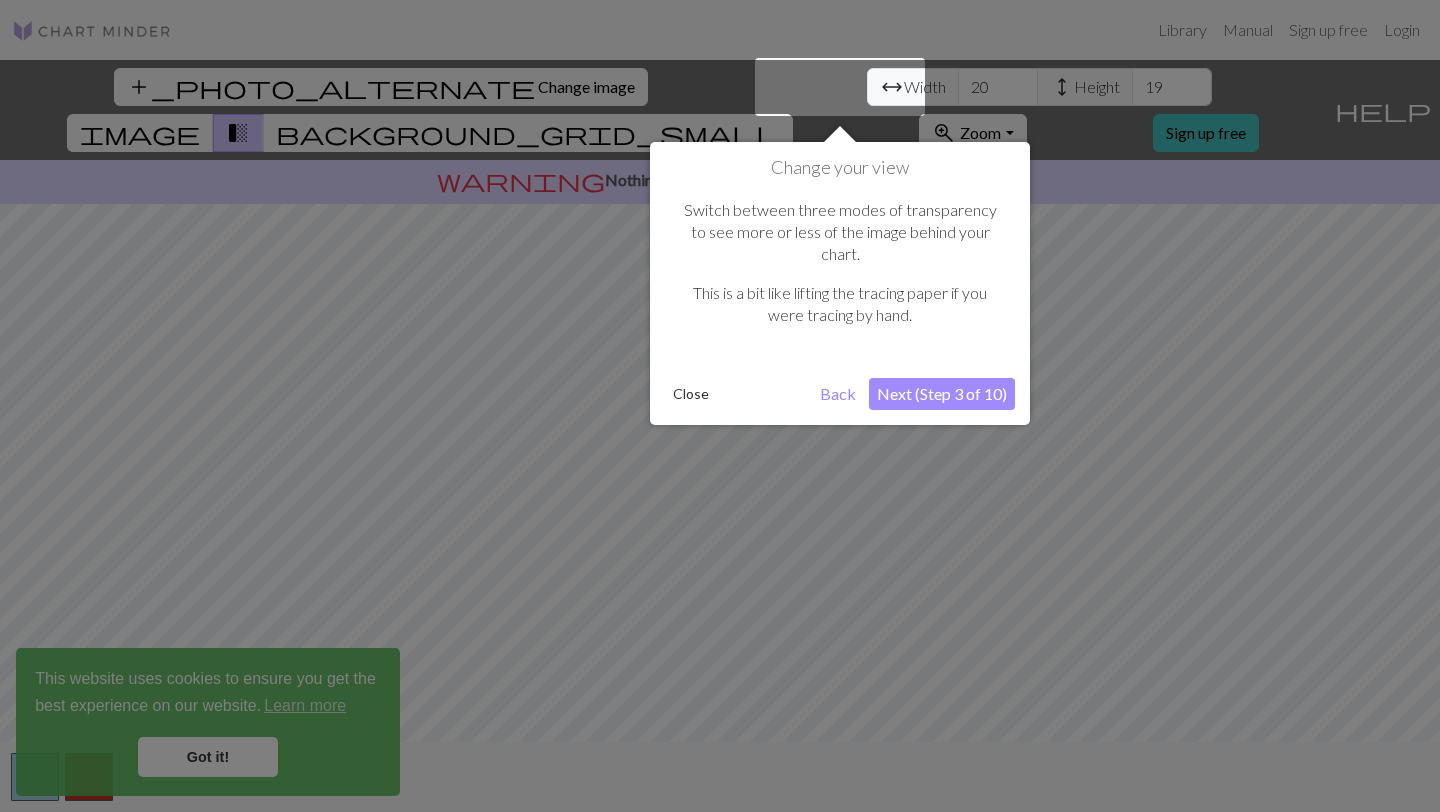 click on "Next (Step 3 of 10)" at bounding box center (942, 394) 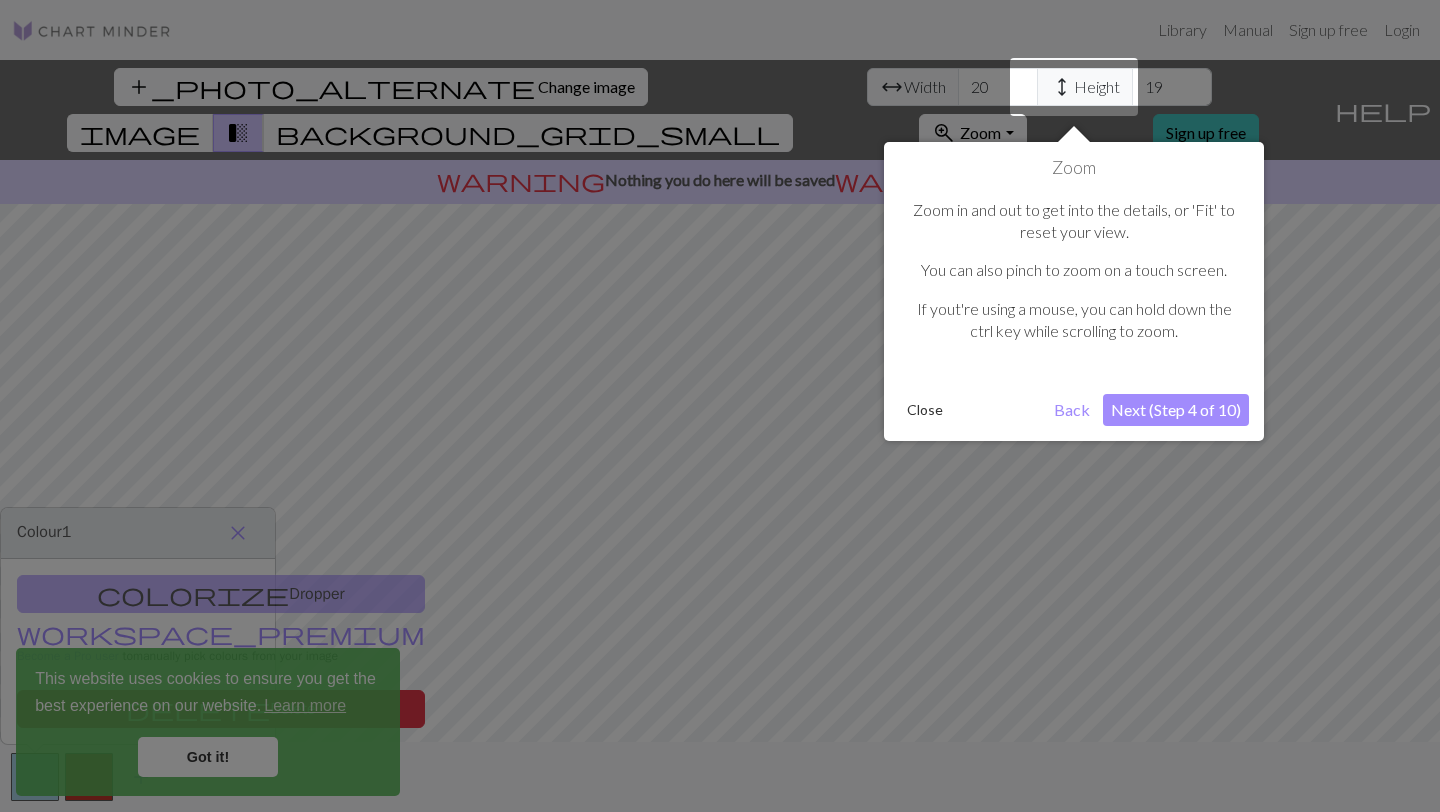 click on "Next (Step 4 of 10)" at bounding box center [1176, 410] 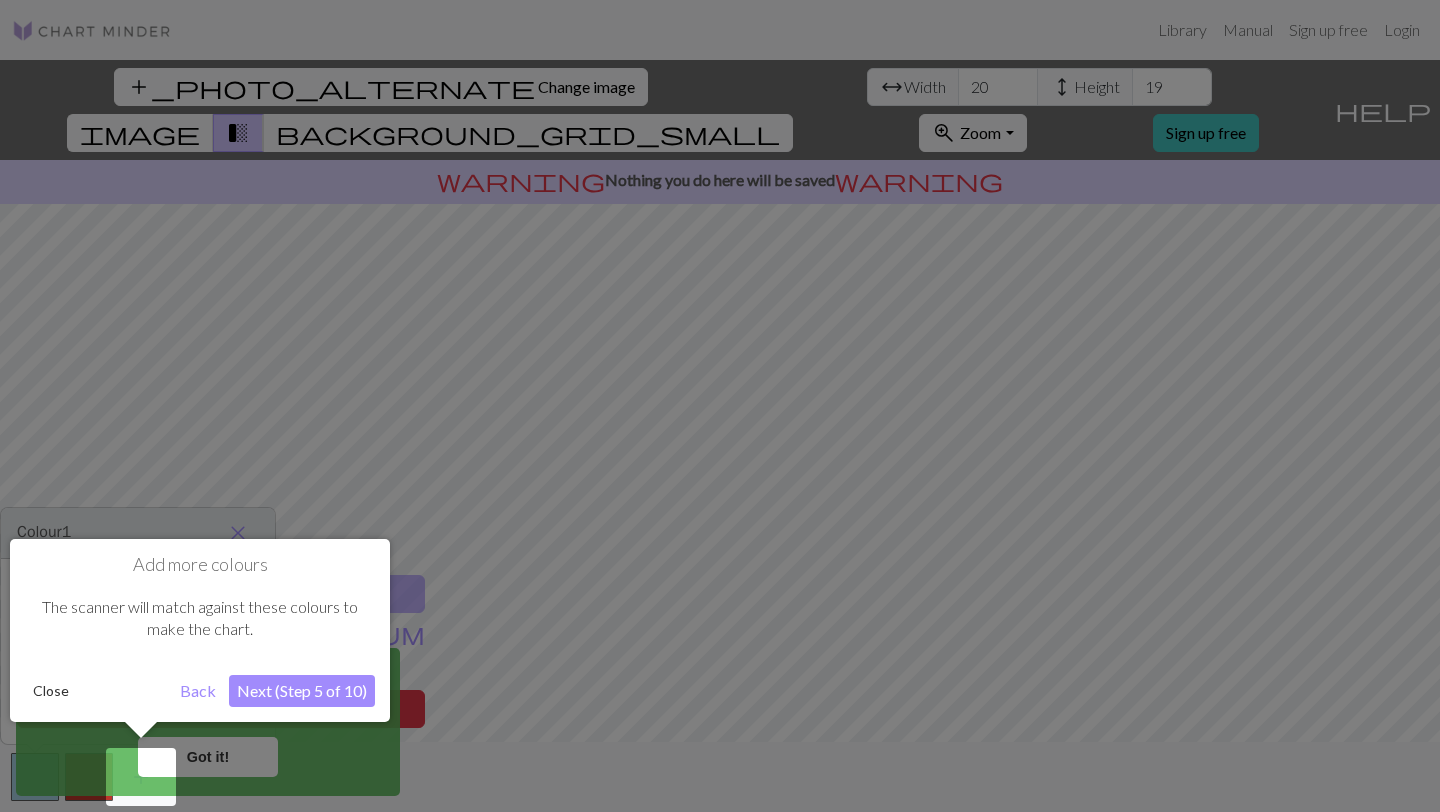 click on "Next (Step 5 of 10)" at bounding box center (302, 691) 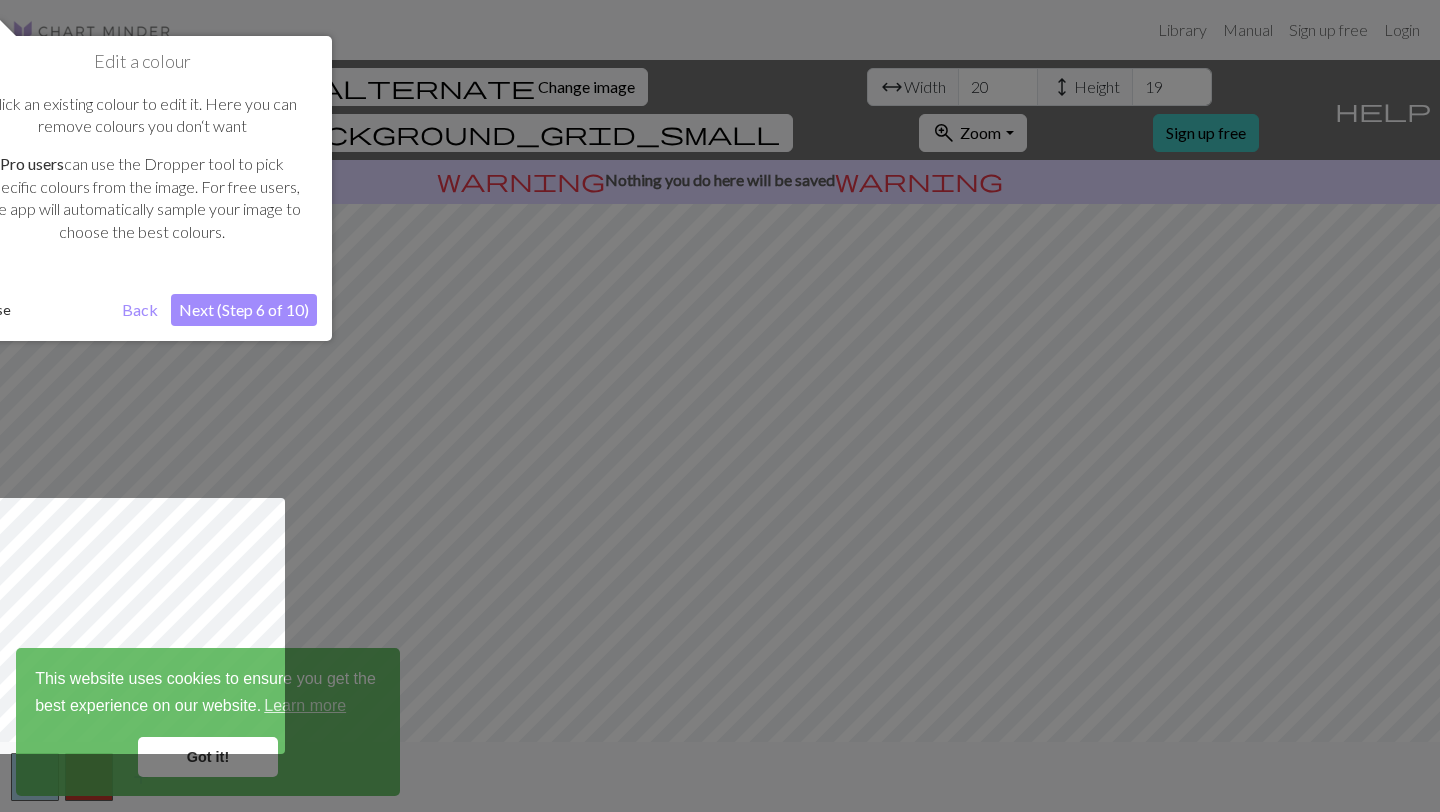click on "Next (Step 6 of 10)" at bounding box center [244, 310] 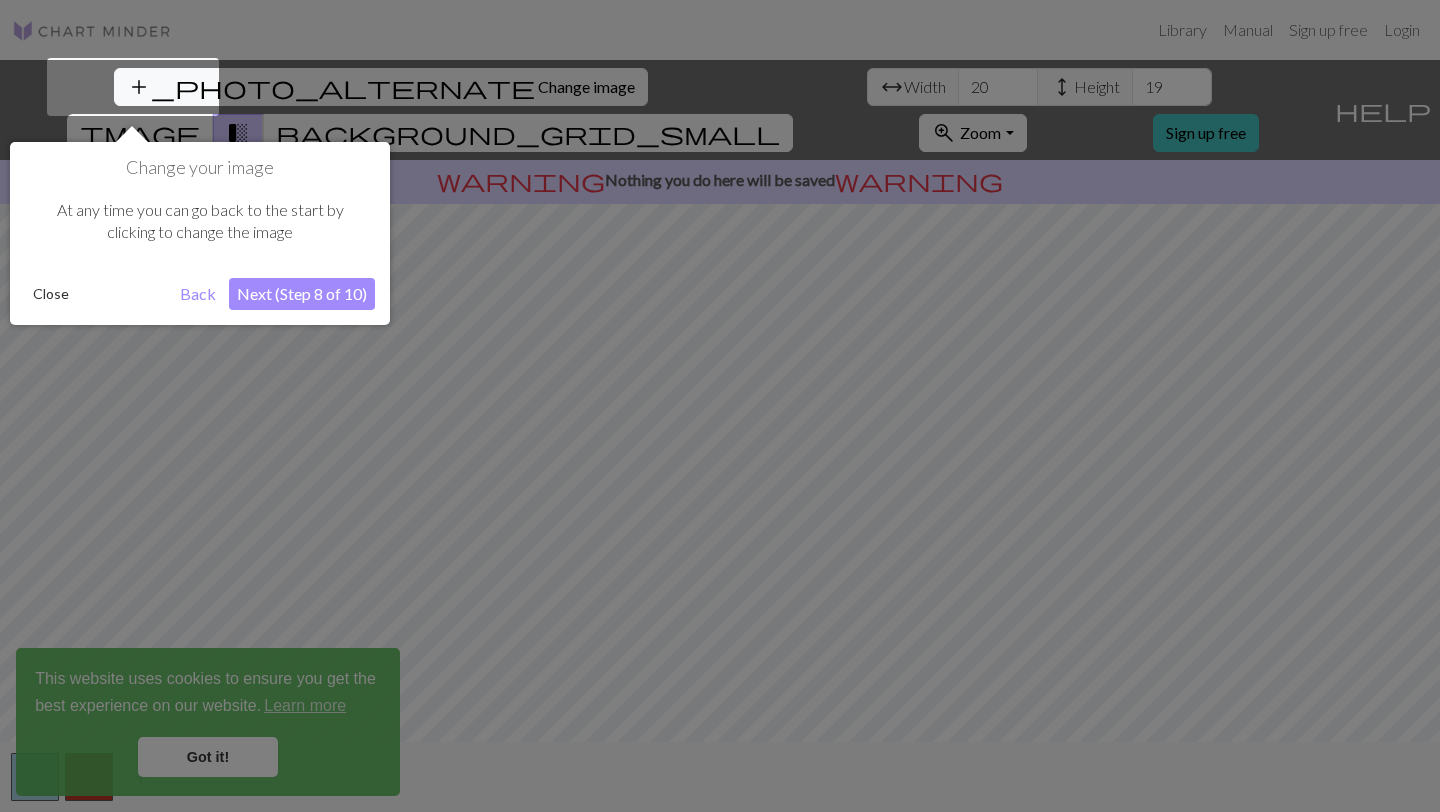 click on "Next (Step 8 of 10)" at bounding box center [302, 294] 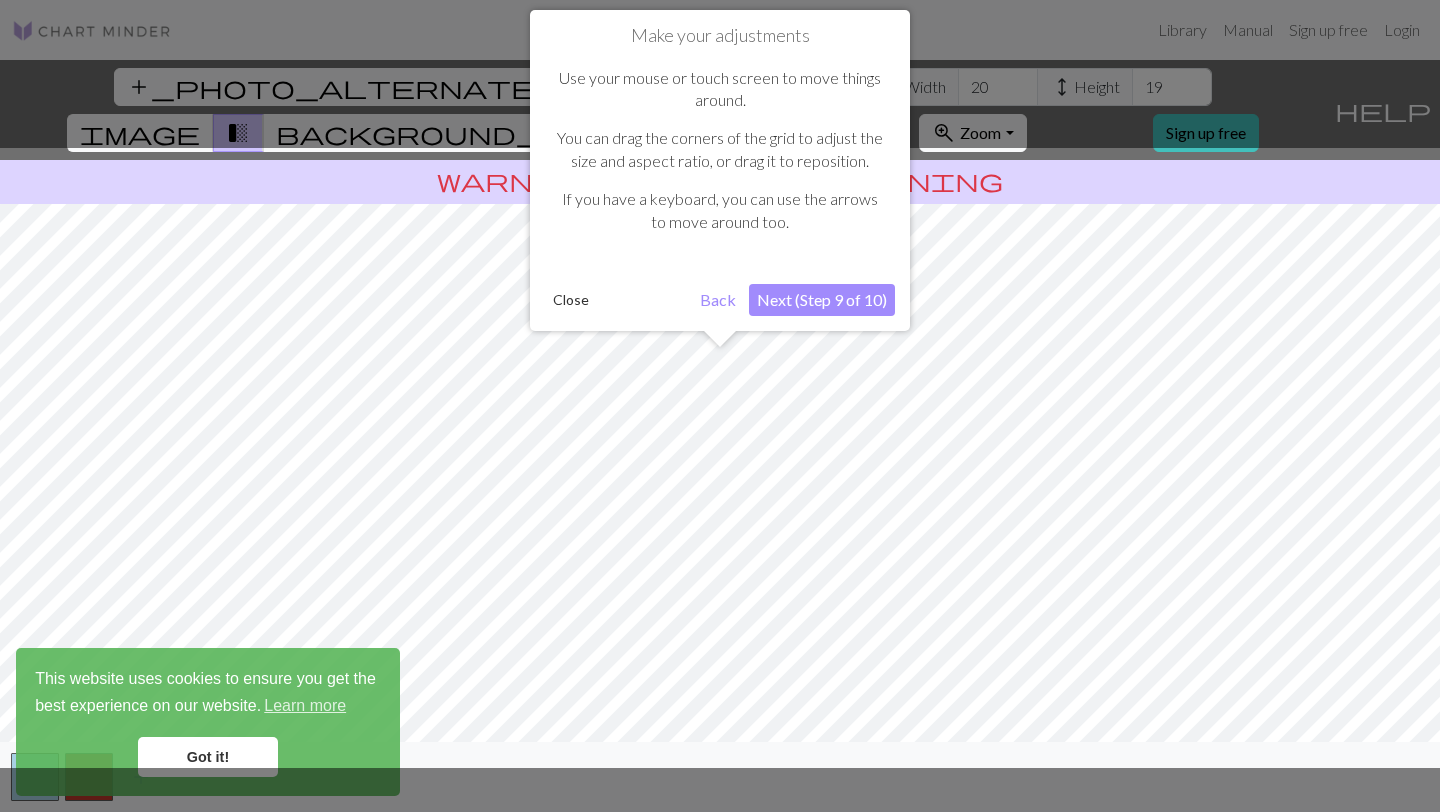 click on "Close" at bounding box center (571, 300) 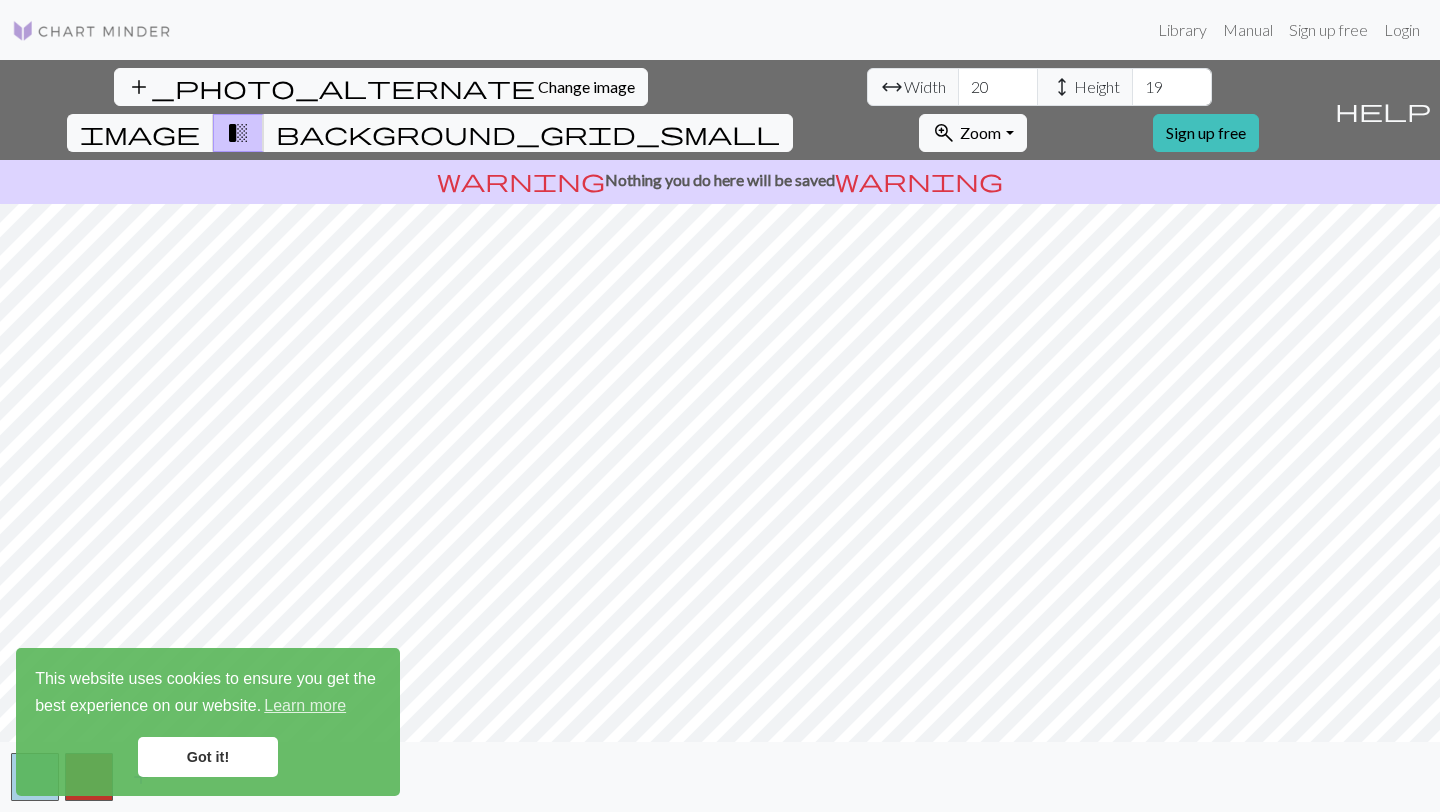 click on "add_photo_alternate   Change image arrow_range   Width 20 height   Height 19 image transition_fade background_grid_small zoom_in Zoom Zoom Fit all Fit width Fit height 50% 100% 150% 200% Sign up free help Show me around warning  Nothing you do here will be saved  warning add" at bounding box center (720, 436) 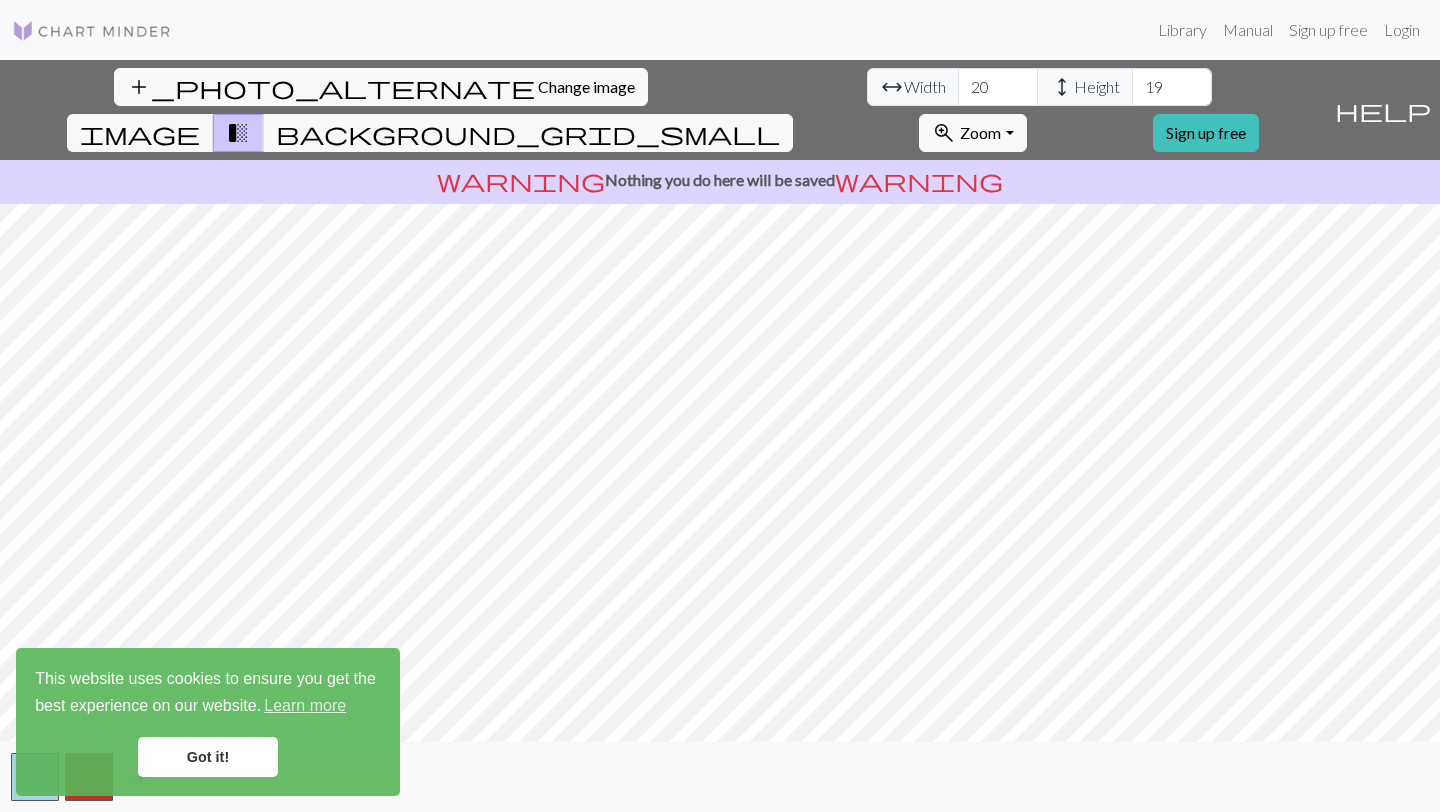 click on "Height" at bounding box center (1097, 87) 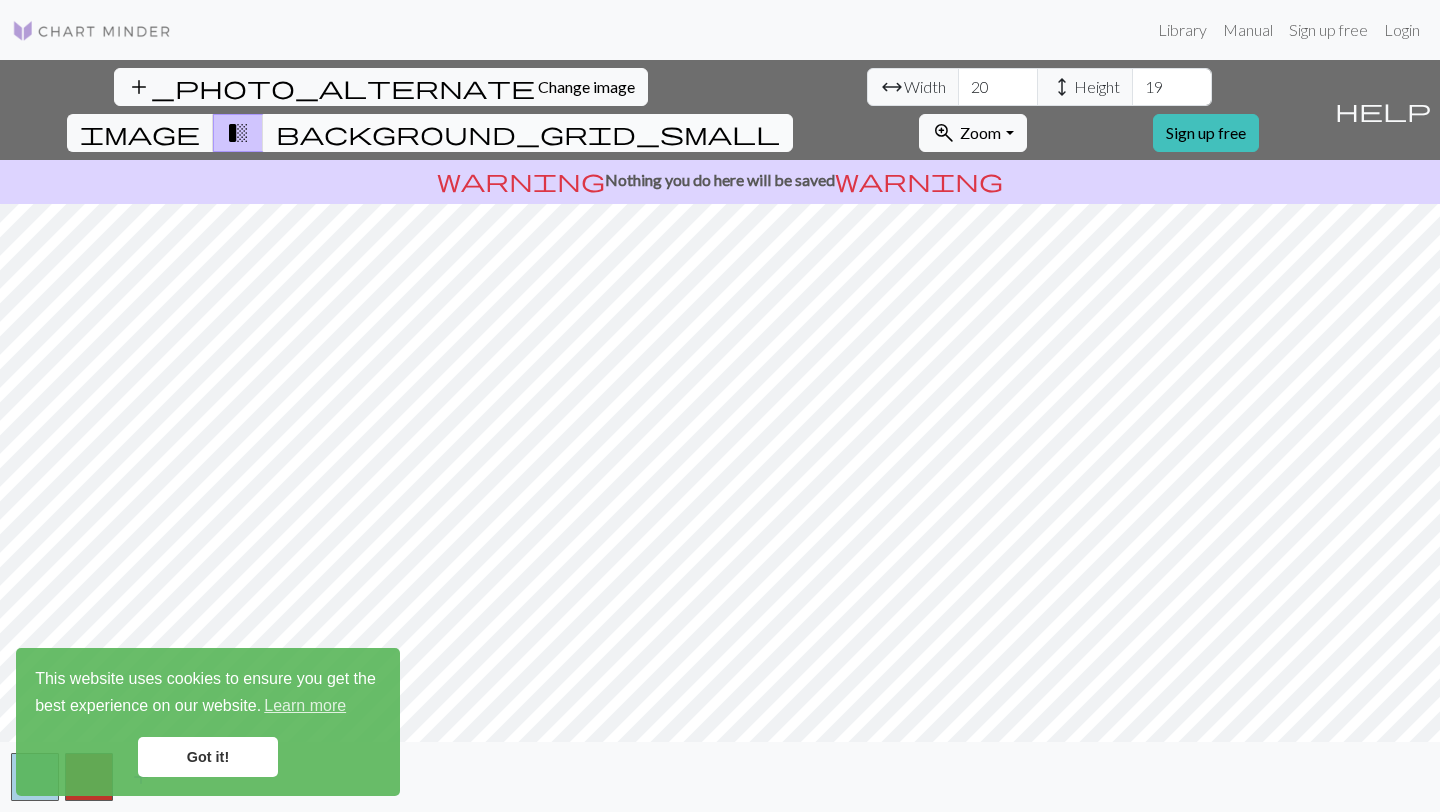 click on "background_grid_small" at bounding box center [528, 133] 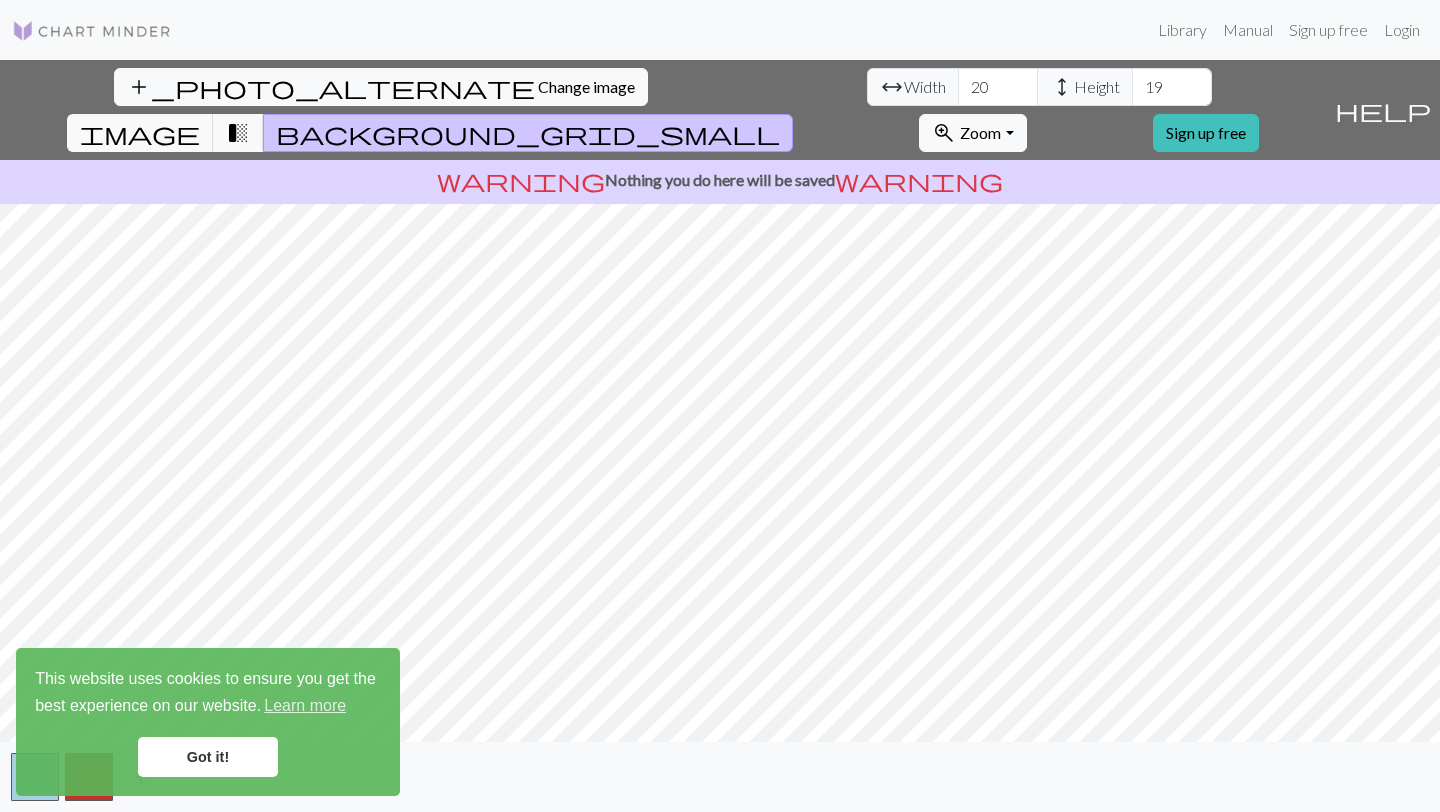 click on "background_grid_small" at bounding box center [528, 133] 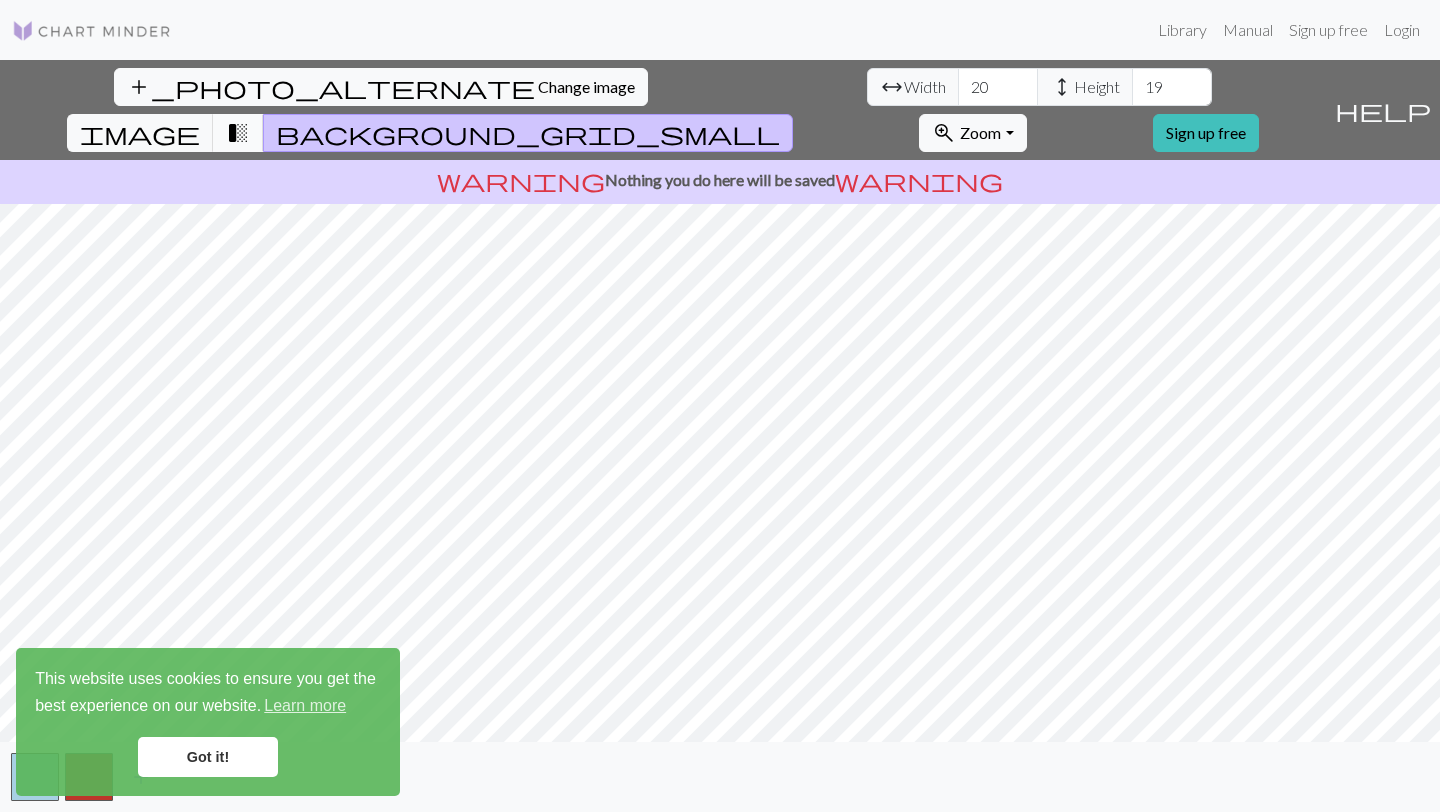 click on "transition_fade" at bounding box center [238, 133] 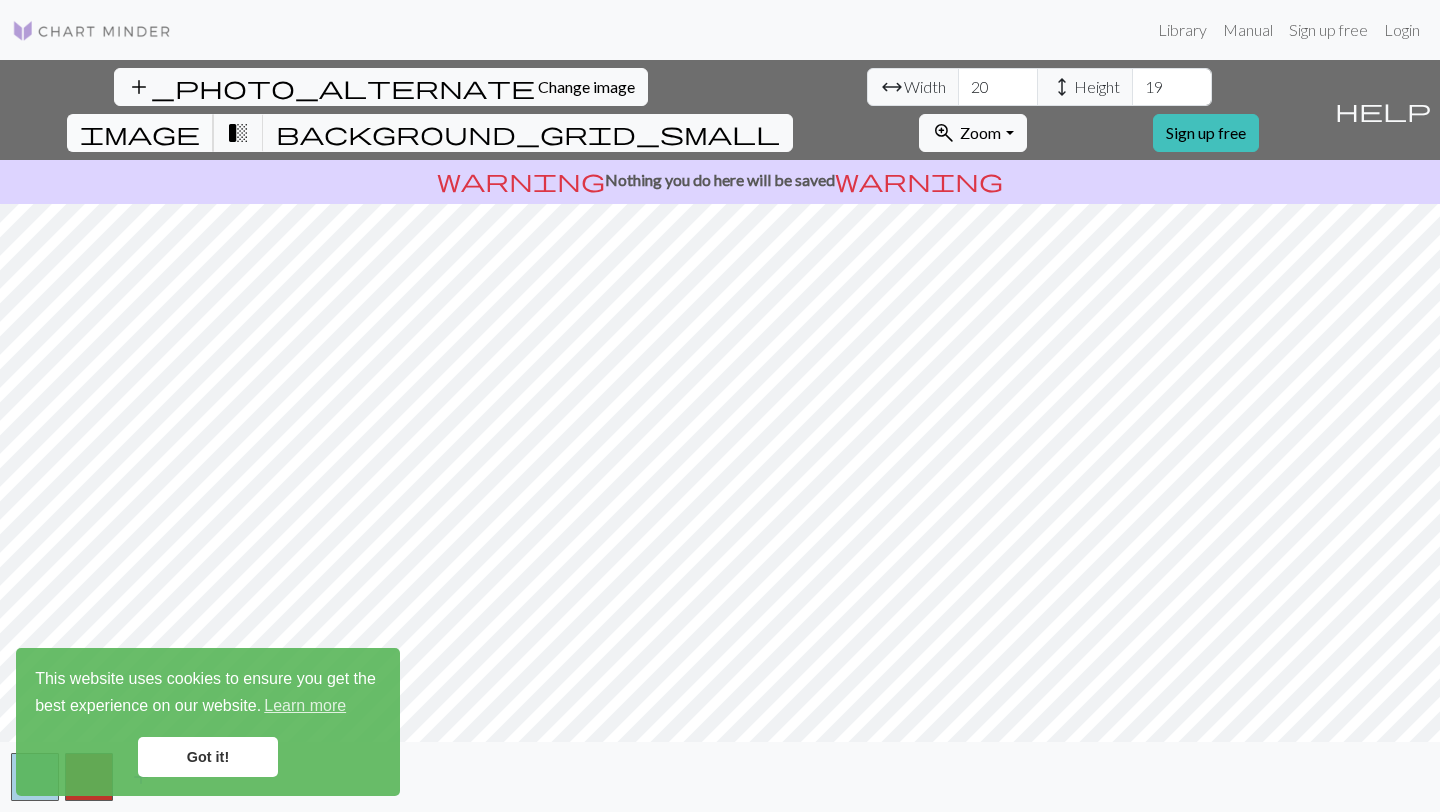 click on "image" at bounding box center (140, 133) 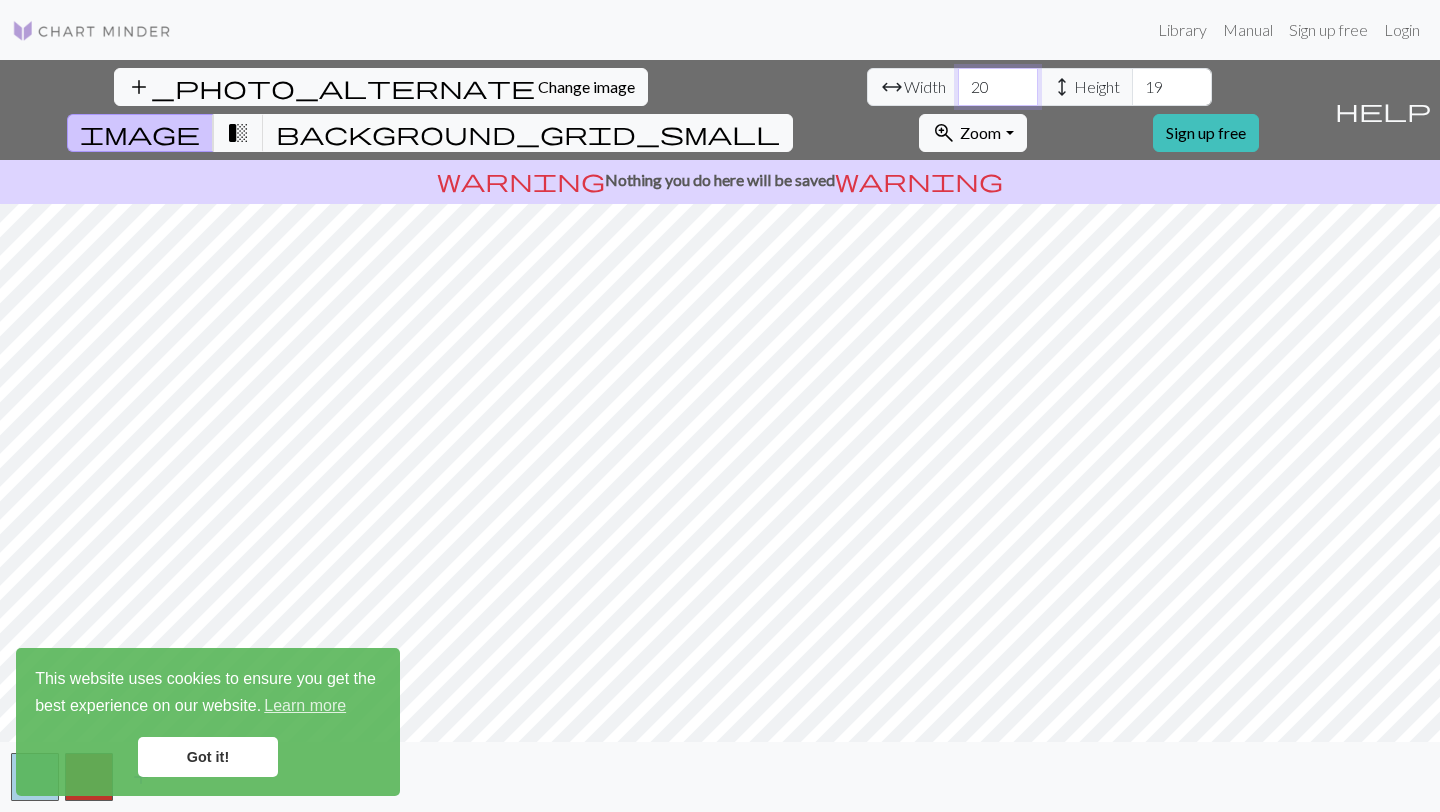 click on "20" at bounding box center (998, 87) 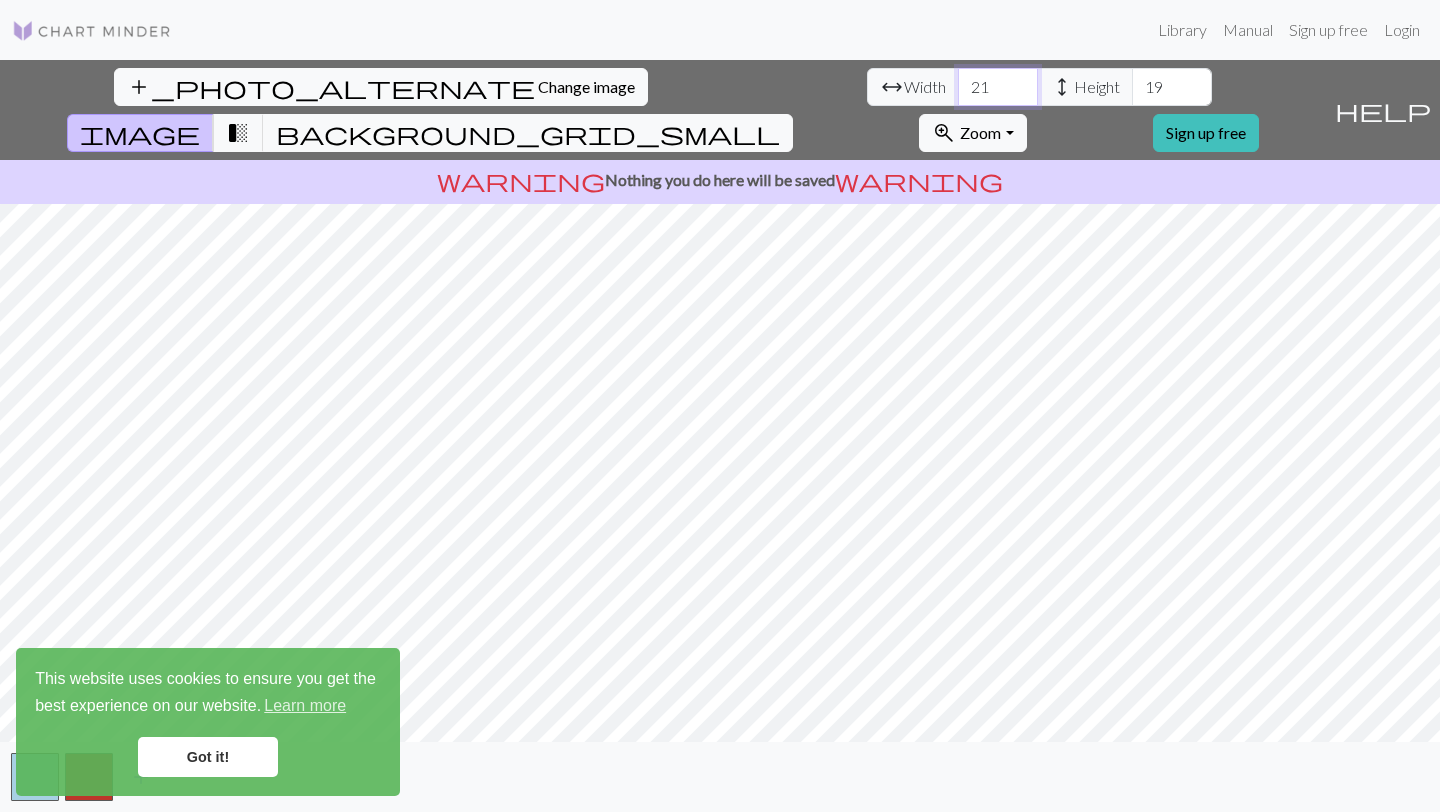 click on "21" at bounding box center (998, 87) 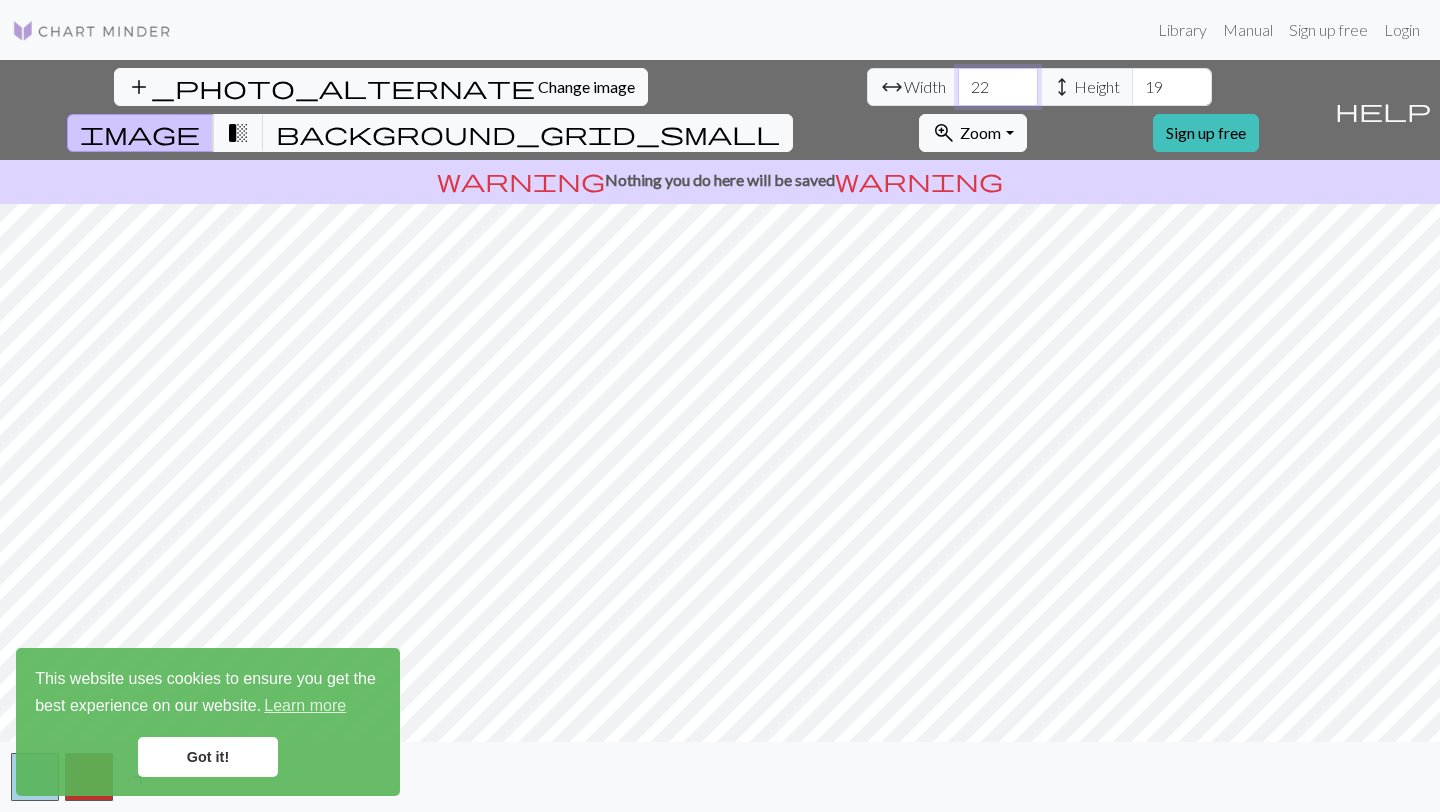 click on "22" at bounding box center [998, 87] 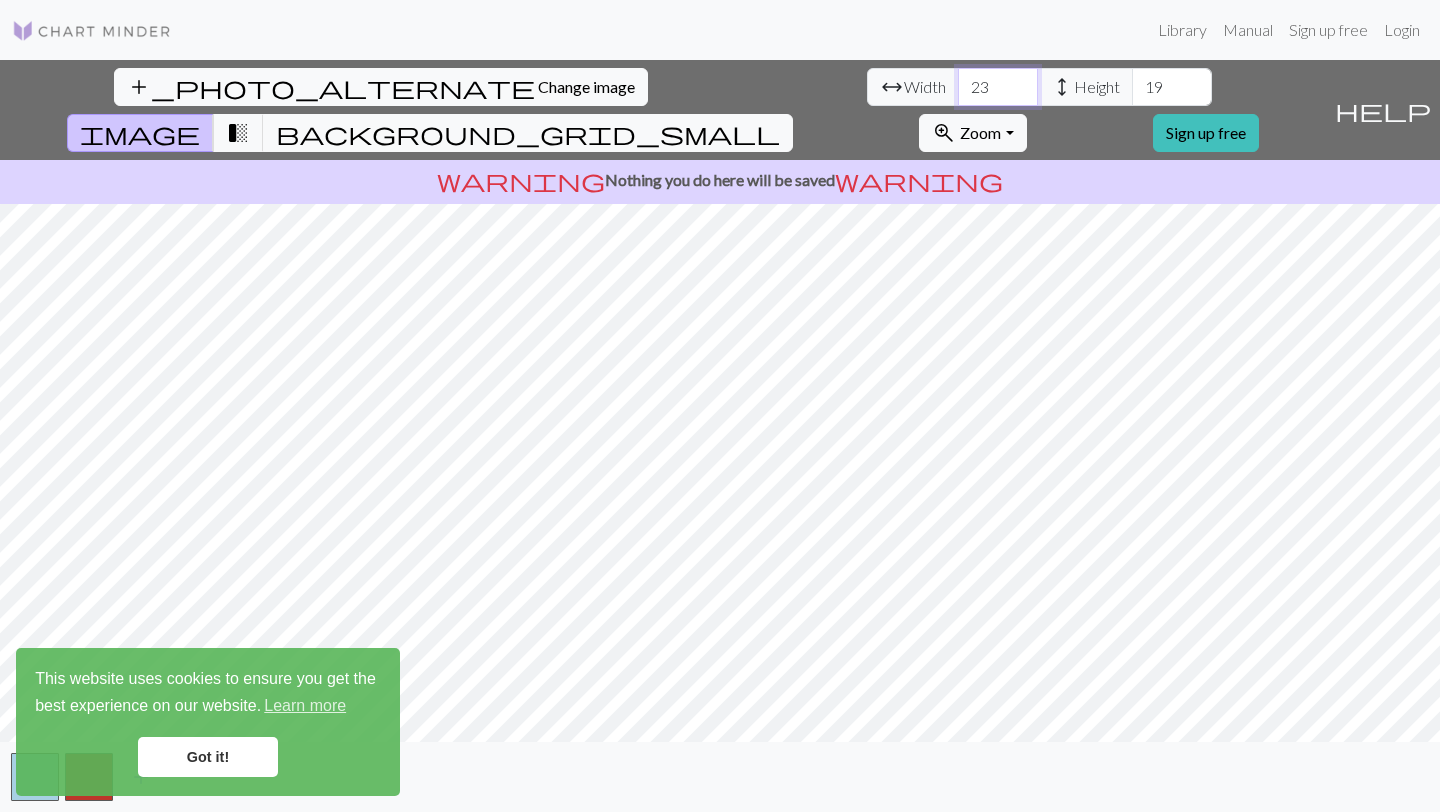 click on "23" at bounding box center (998, 87) 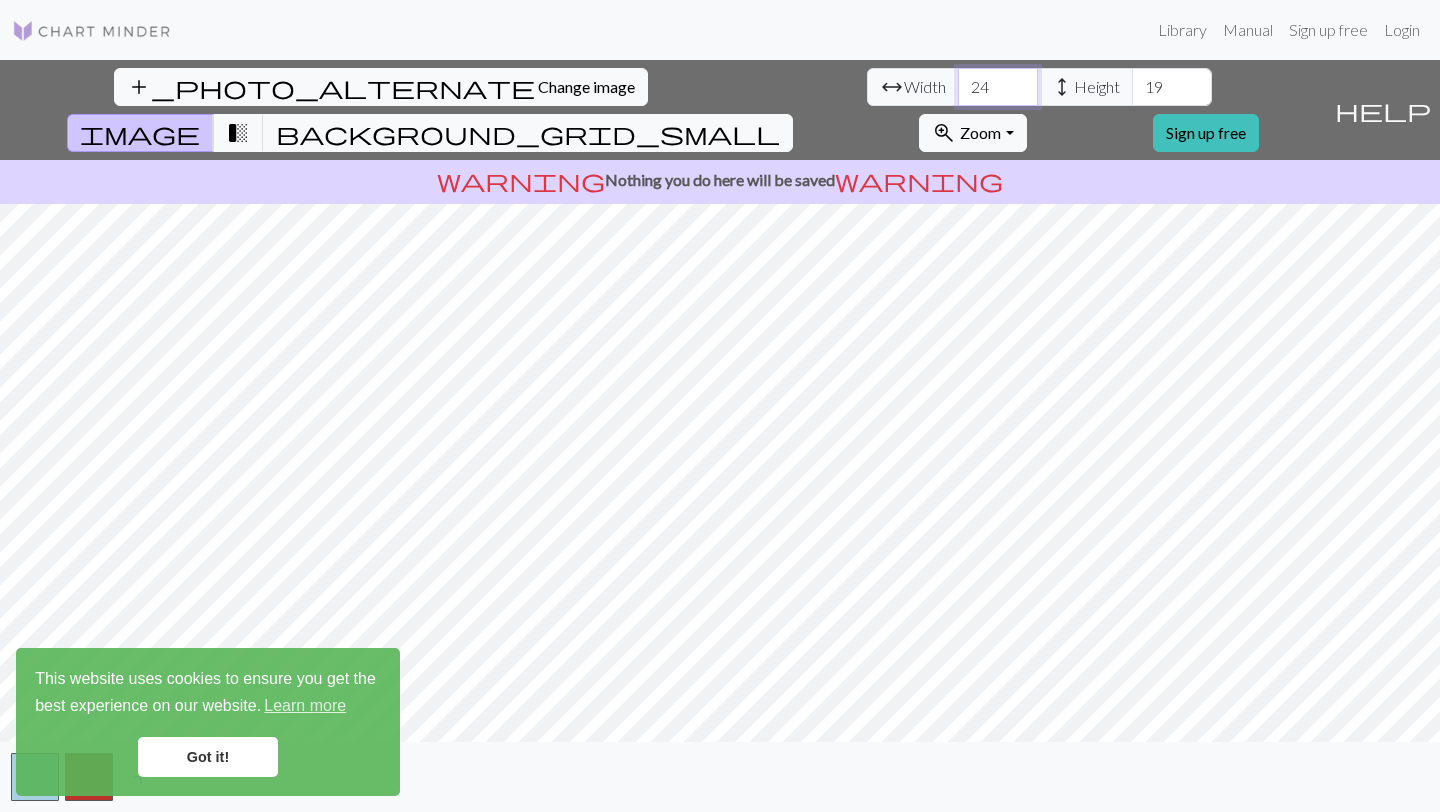 click on "24" at bounding box center [998, 87] 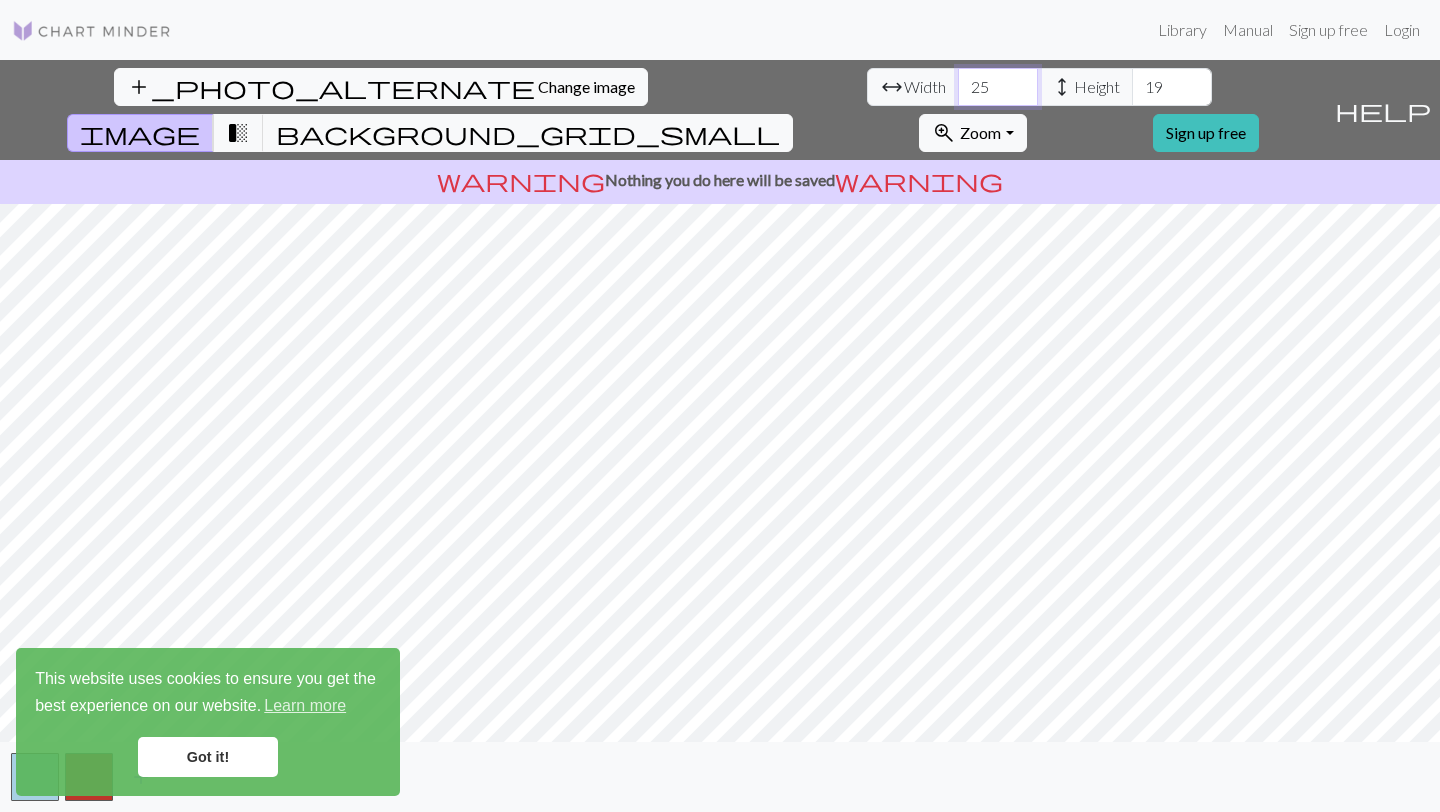 click on "25" at bounding box center [998, 87] 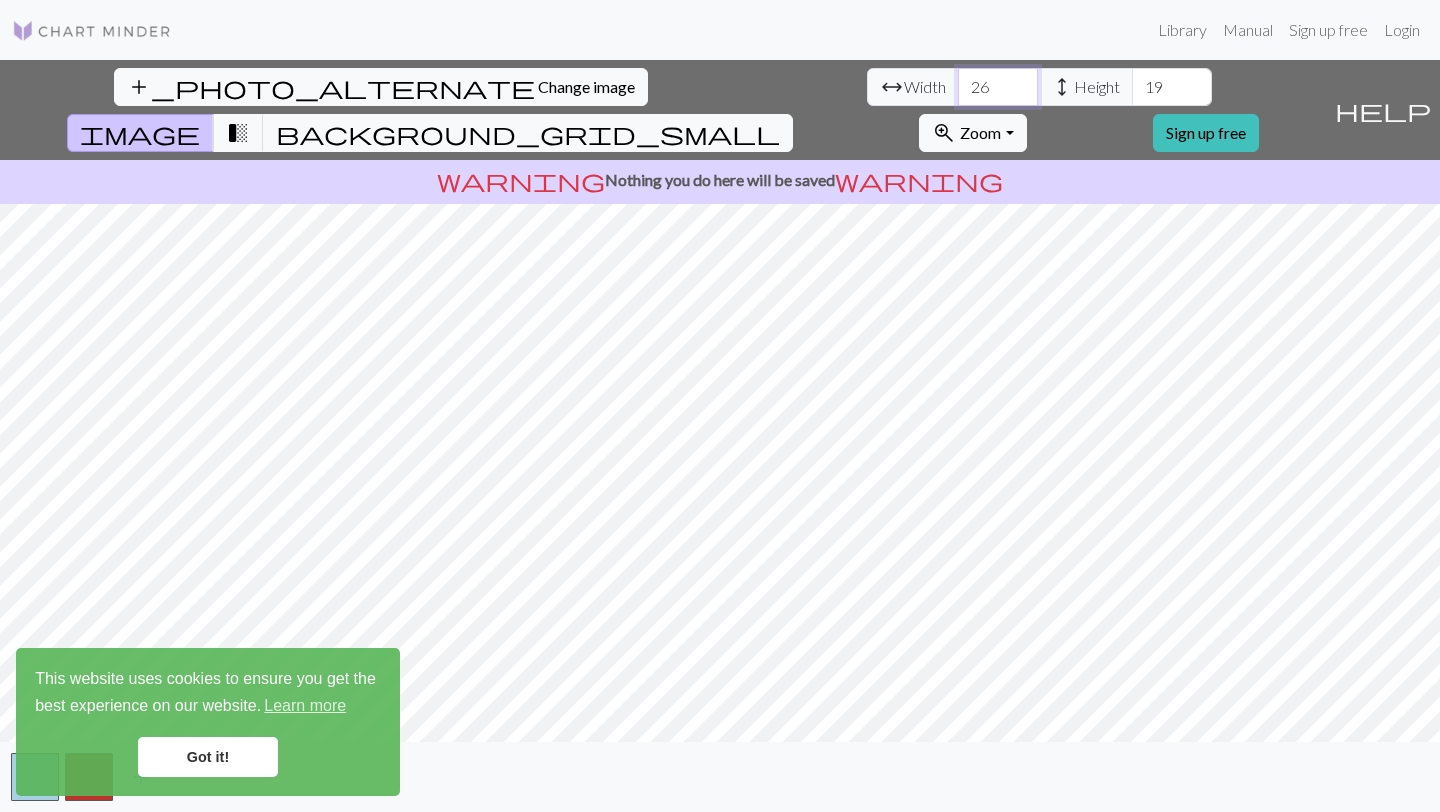 type on "26" 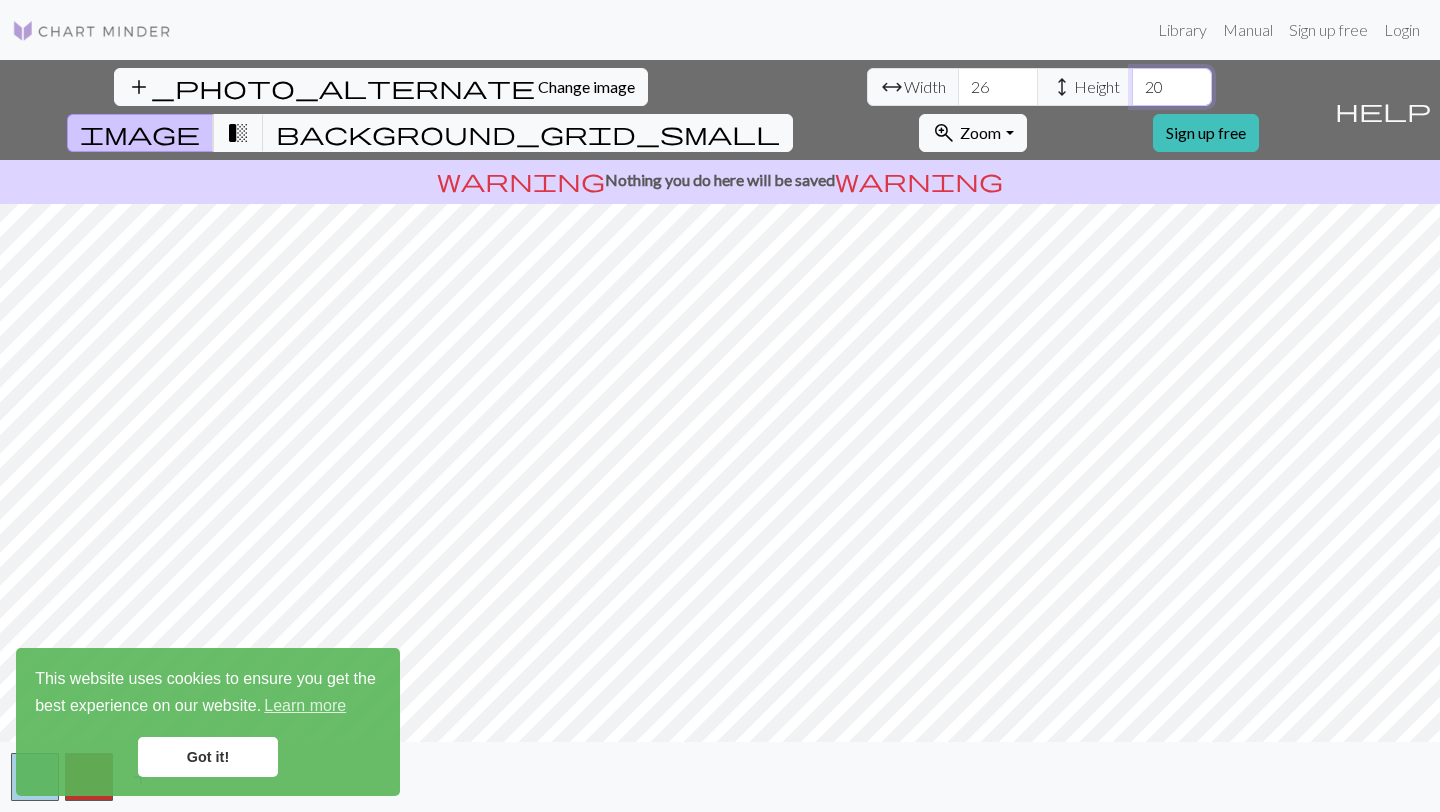 click on "20" at bounding box center (1172, 87) 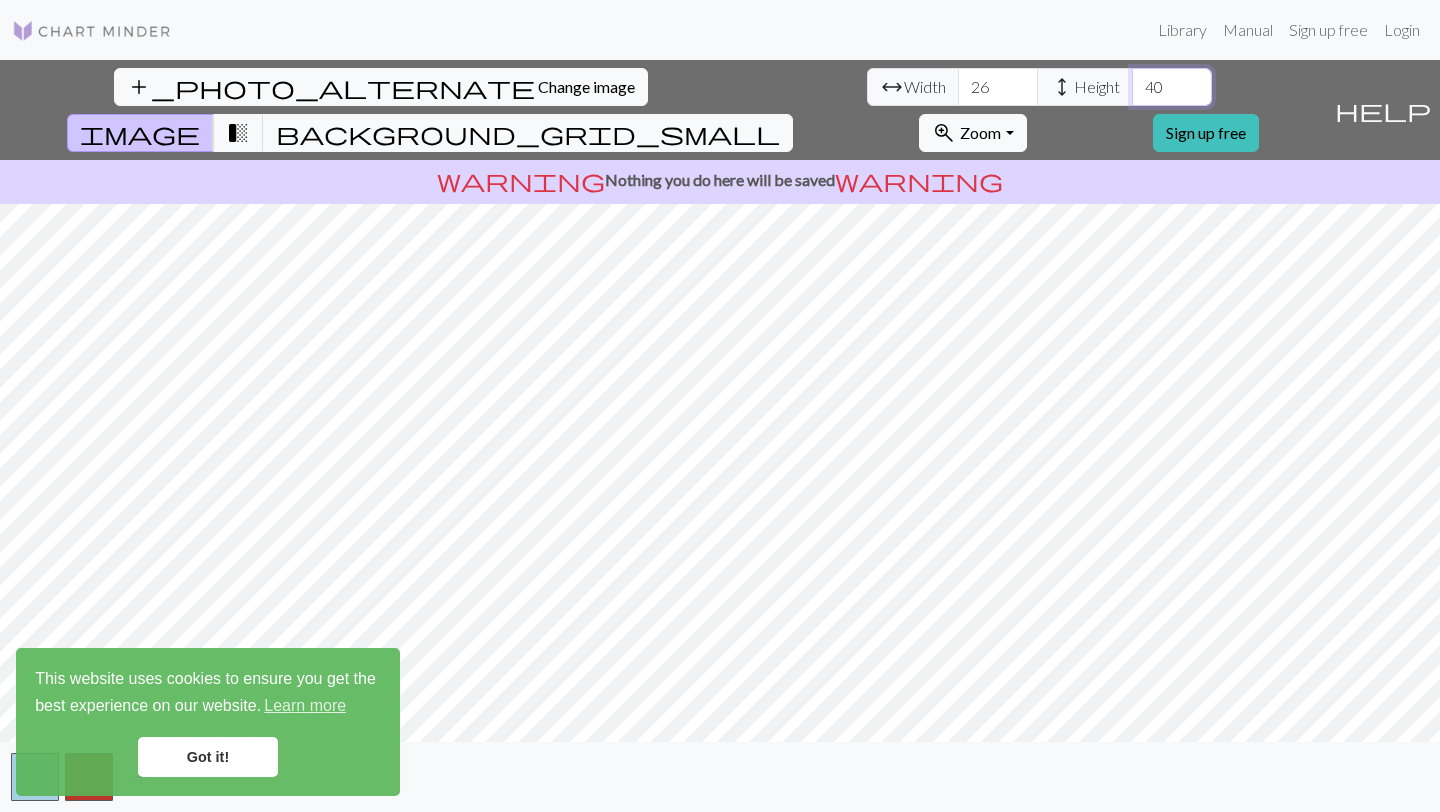 type on "40" 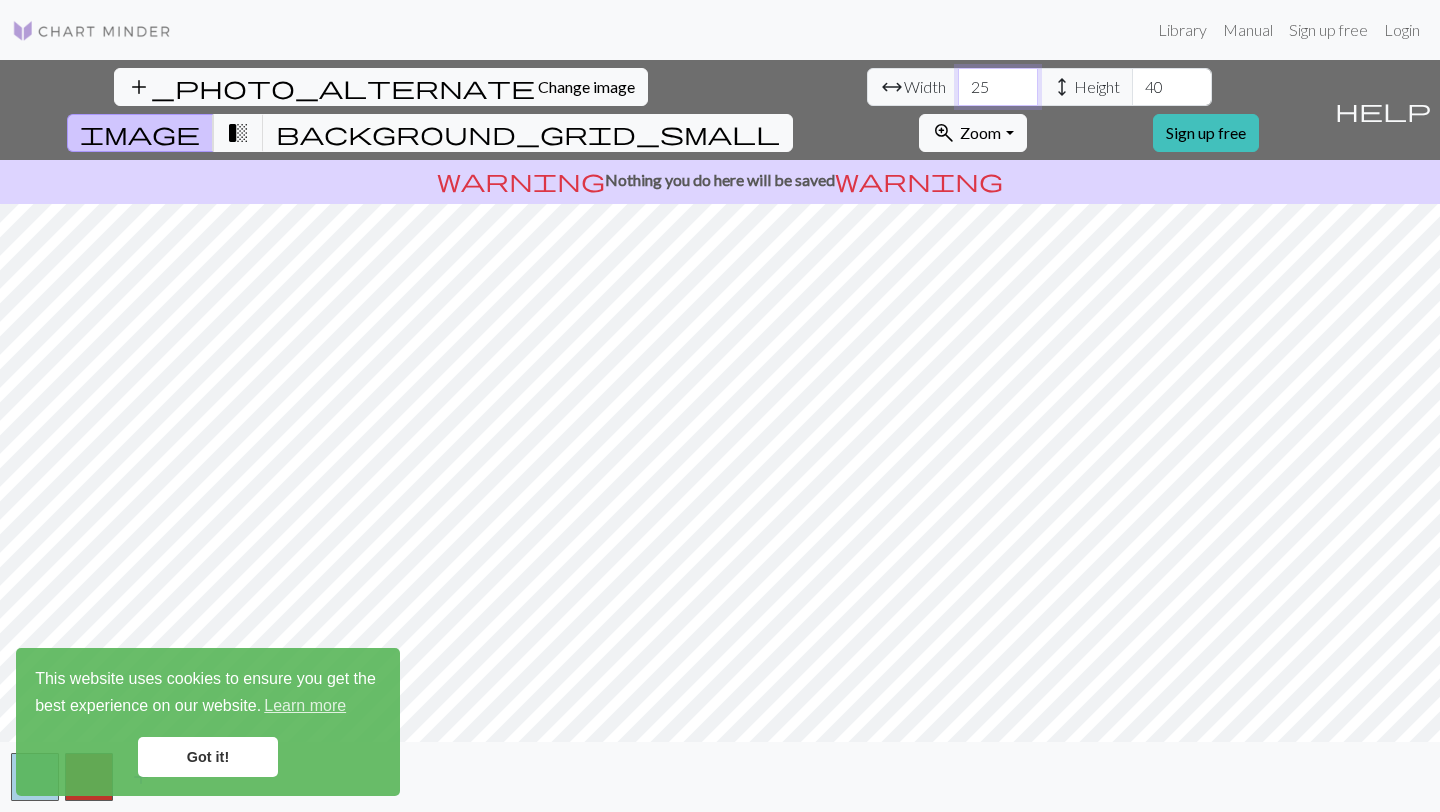 drag, startPoint x: 458, startPoint y: 89, endPoint x: 431, endPoint y: 89, distance: 27 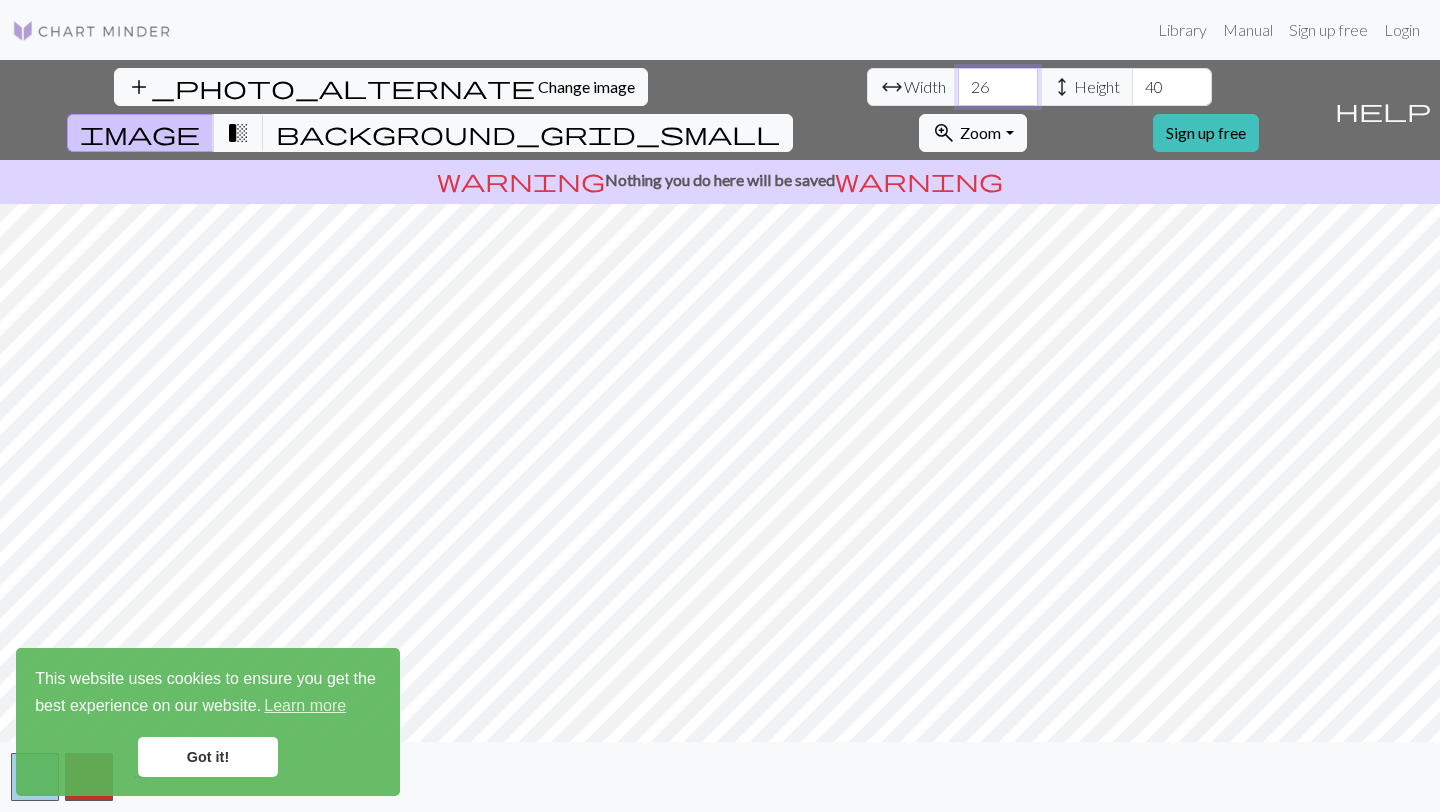 click on "26" at bounding box center (998, 87) 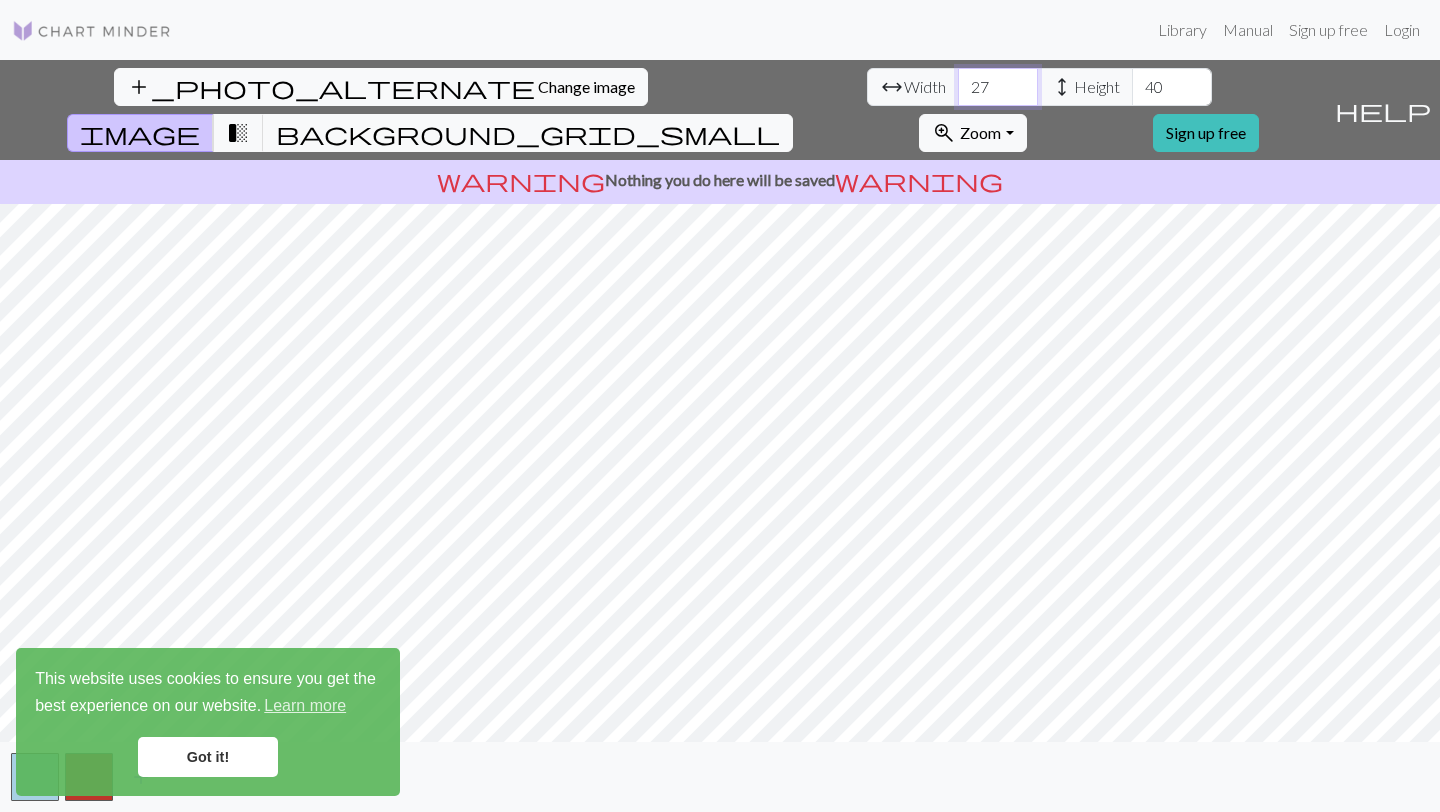 click on "27" at bounding box center (998, 87) 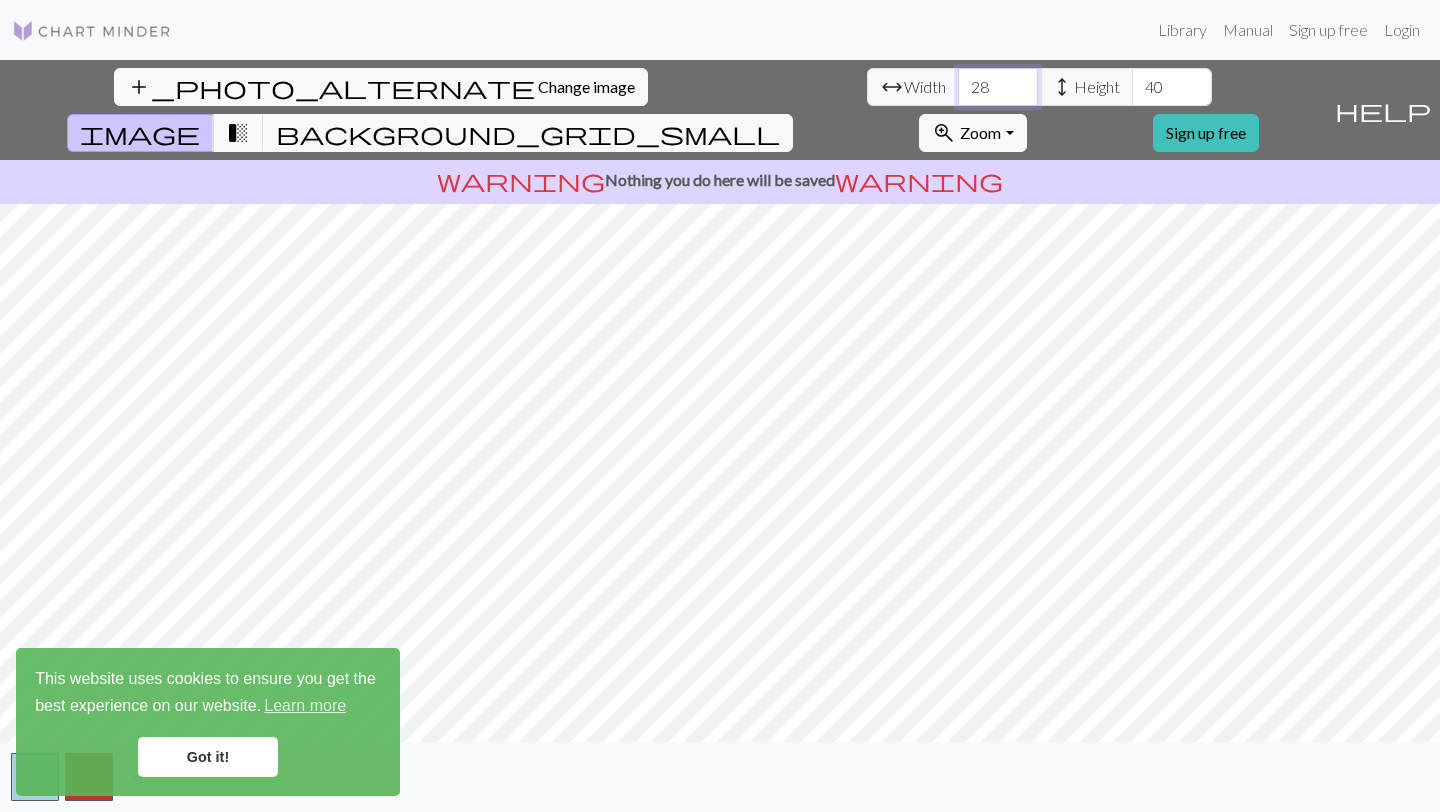 click on "28" at bounding box center (998, 87) 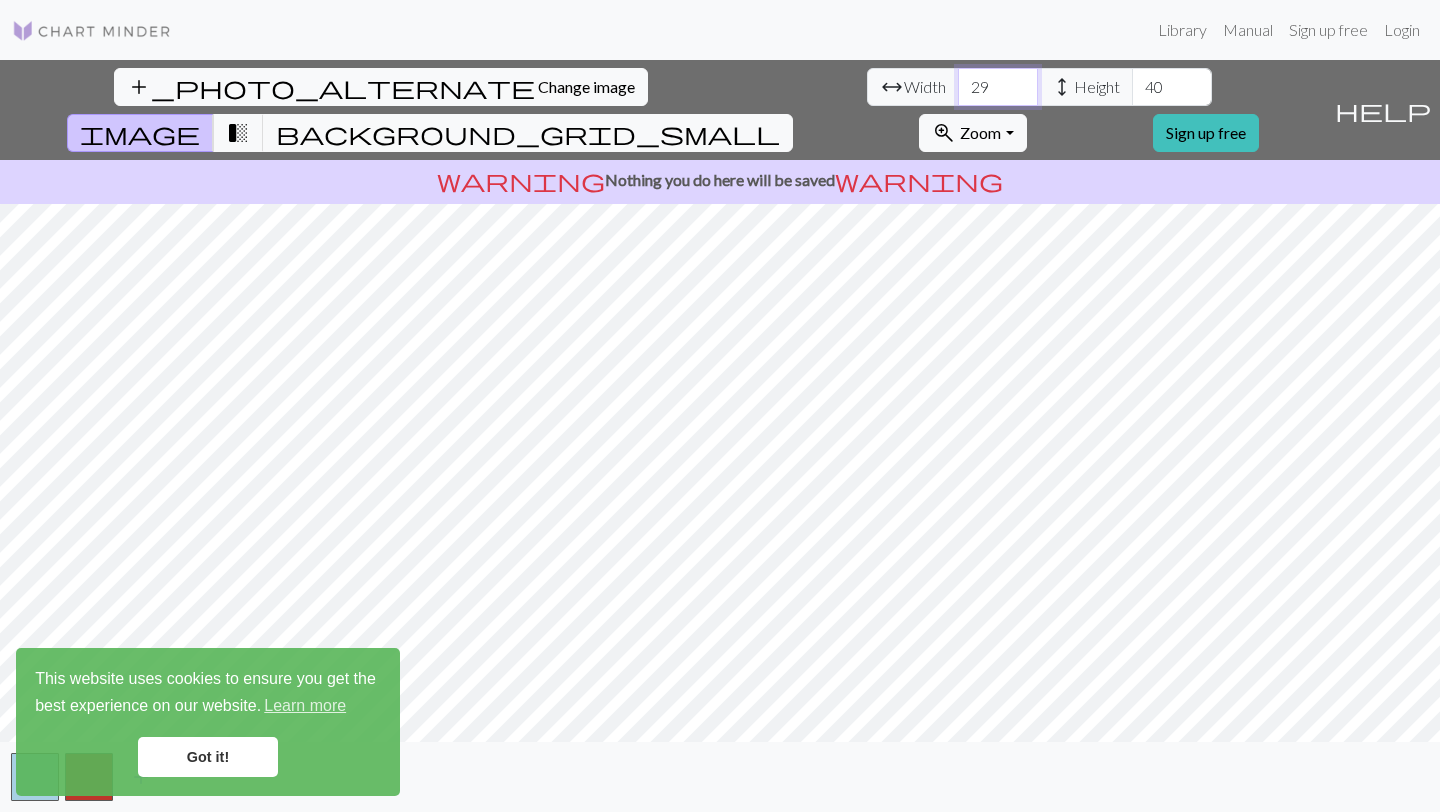 click on "29" at bounding box center (998, 87) 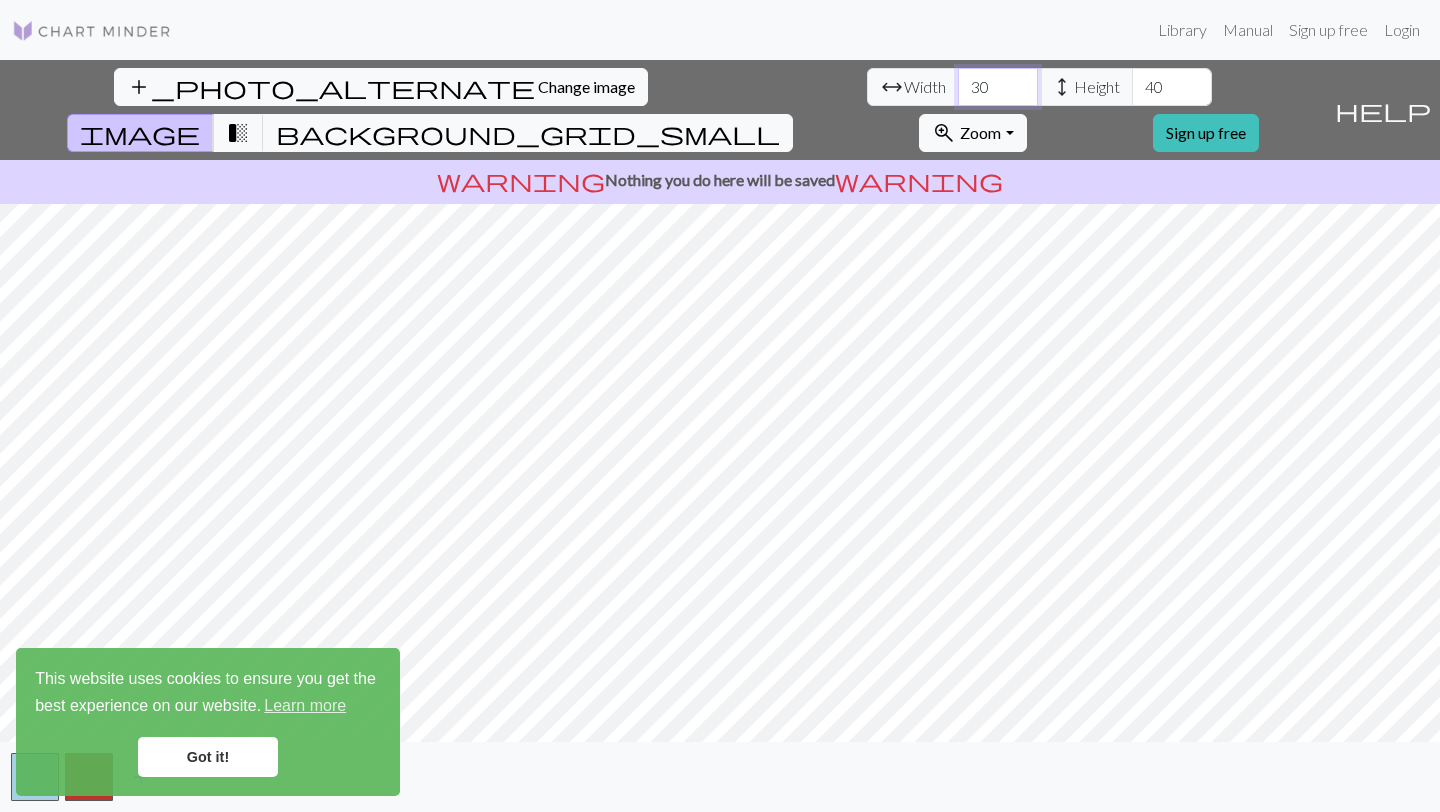 click on "30" at bounding box center [998, 87] 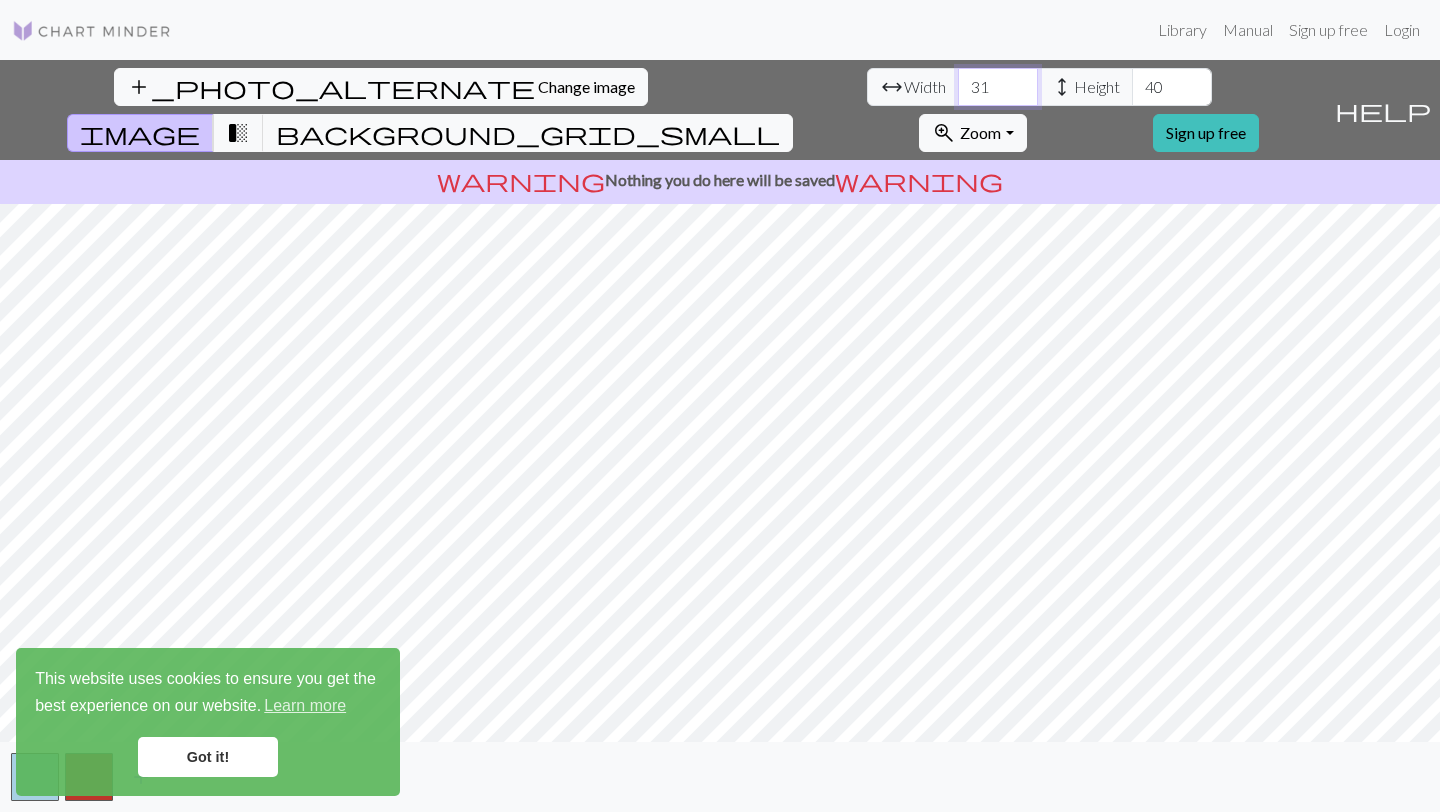 click on "31" at bounding box center [998, 87] 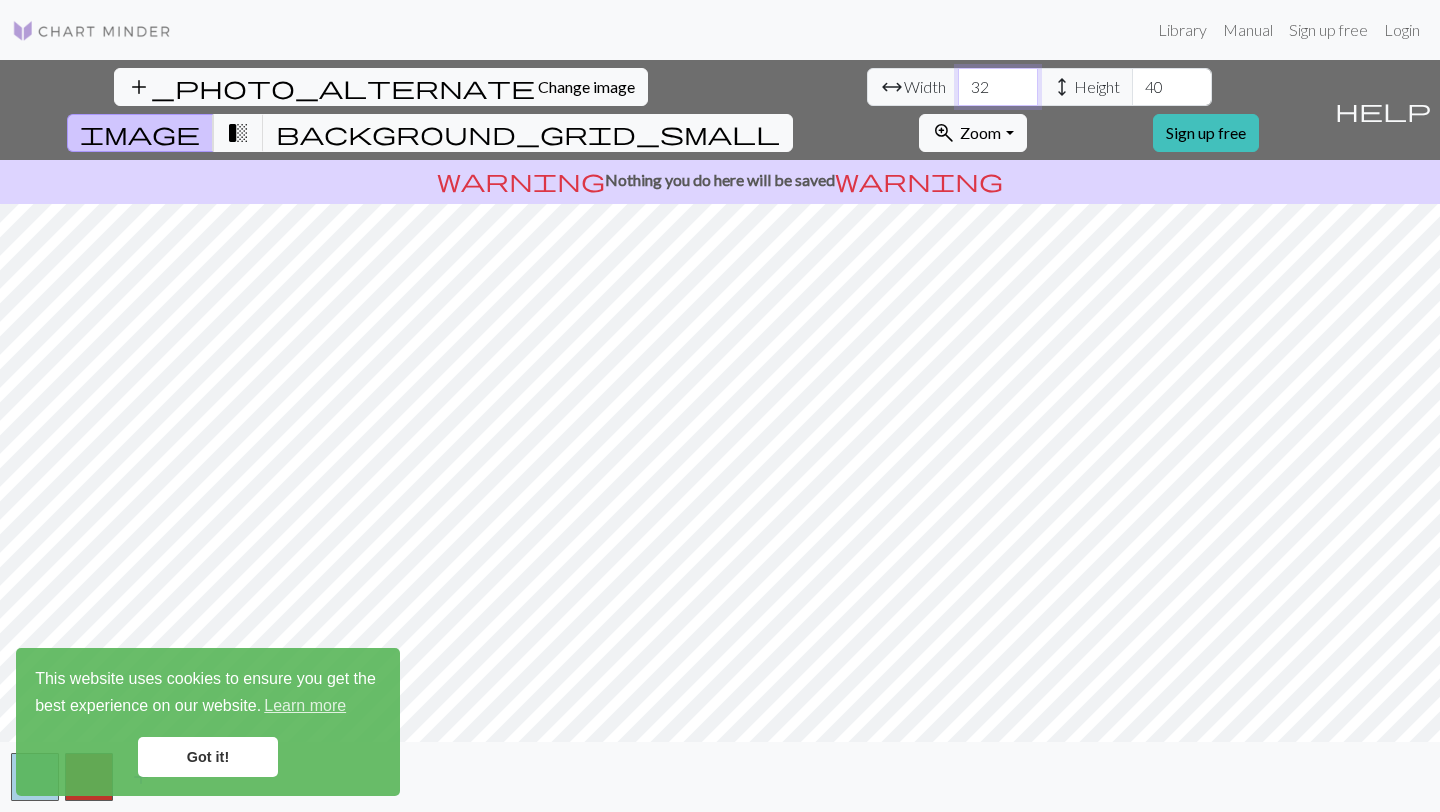 click on "32" at bounding box center (998, 87) 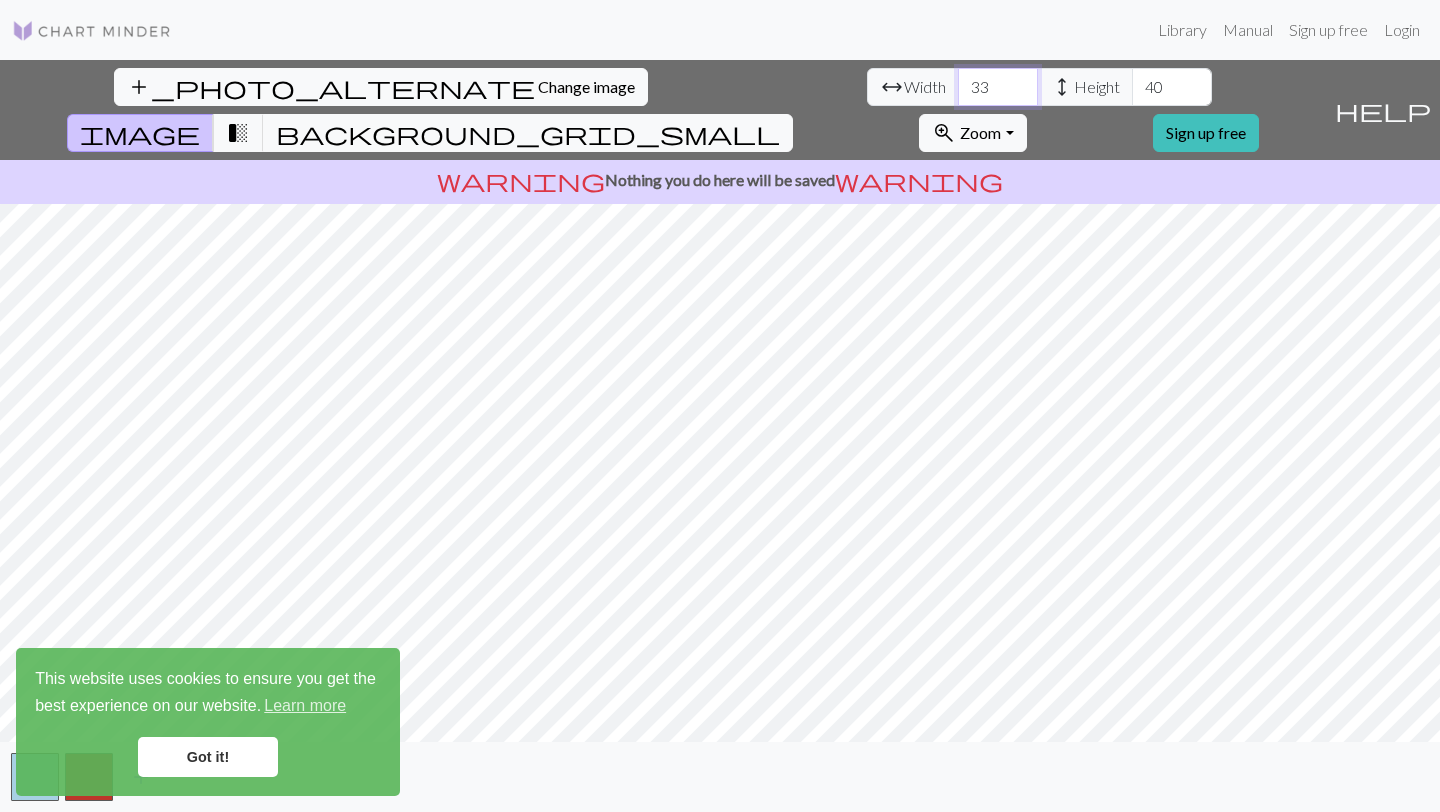click on "33" at bounding box center [998, 87] 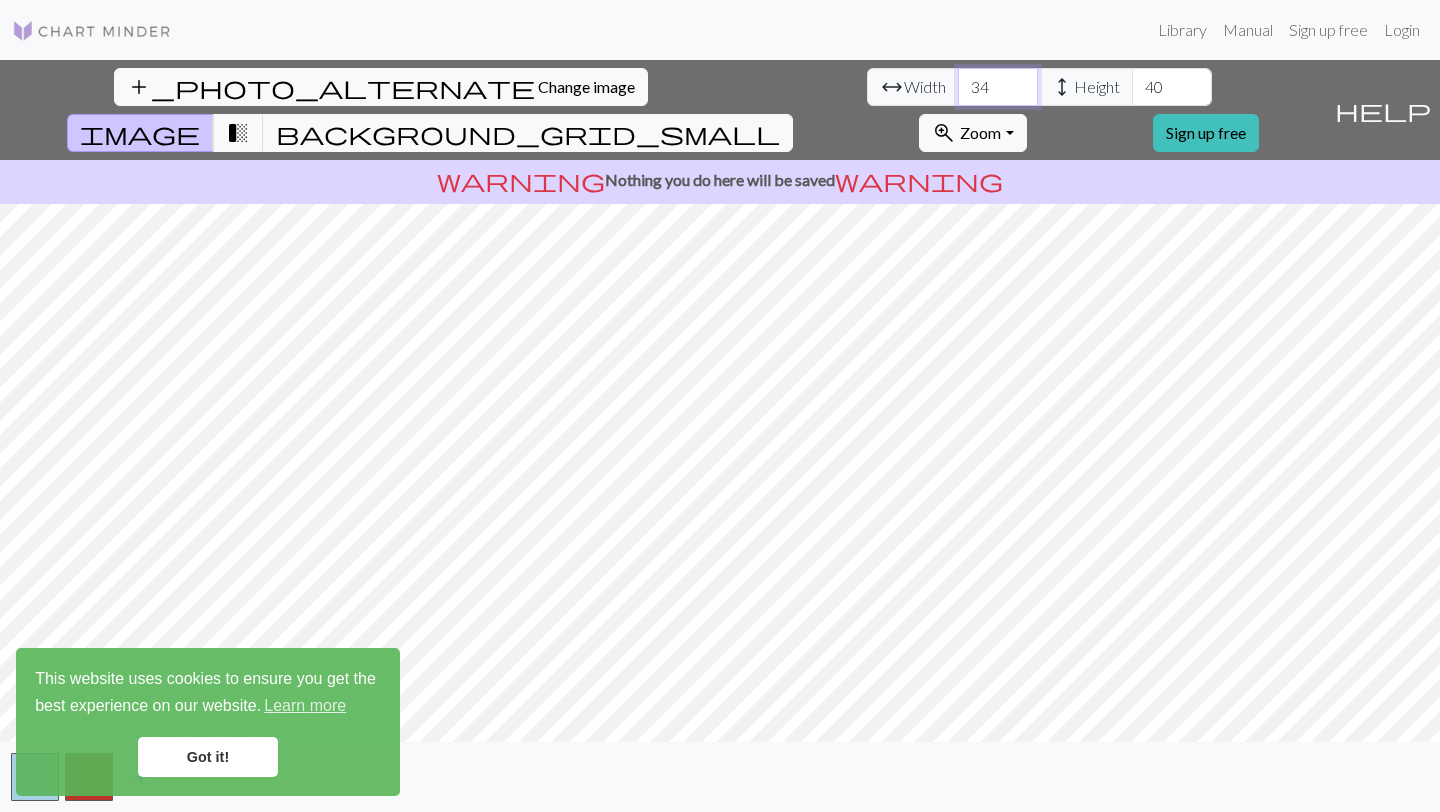 click on "34" at bounding box center [998, 87] 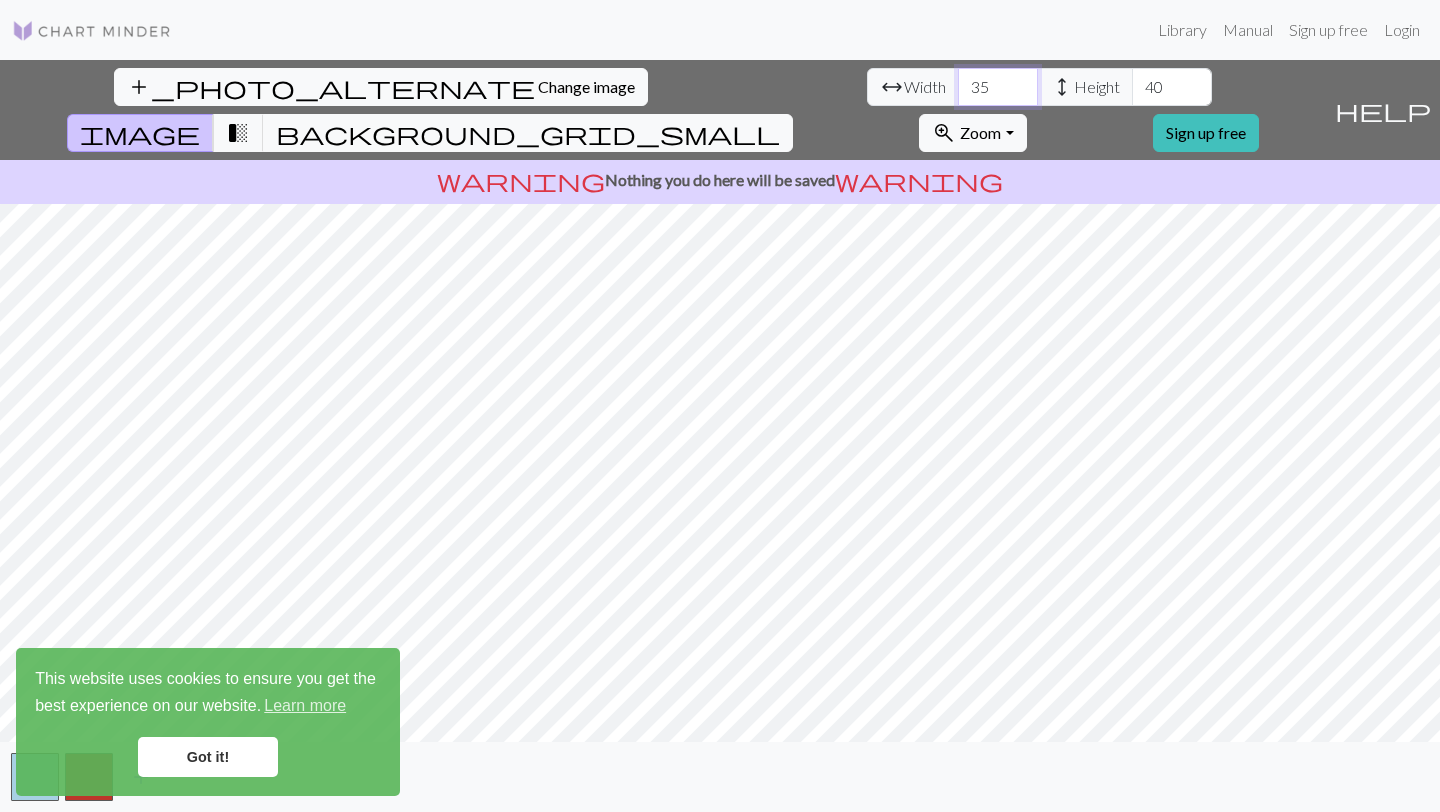 click on "35" at bounding box center (998, 87) 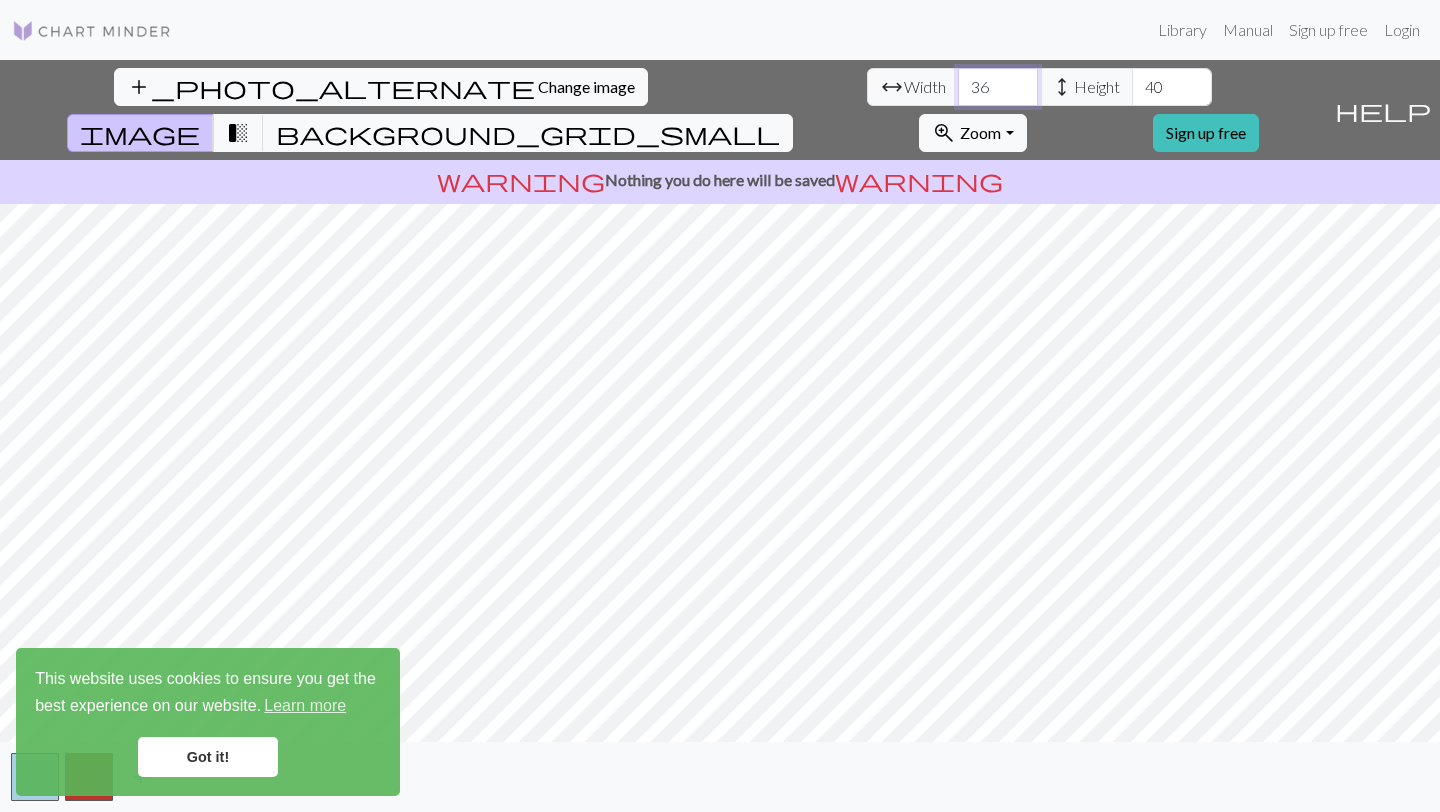 click on "36" at bounding box center [998, 87] 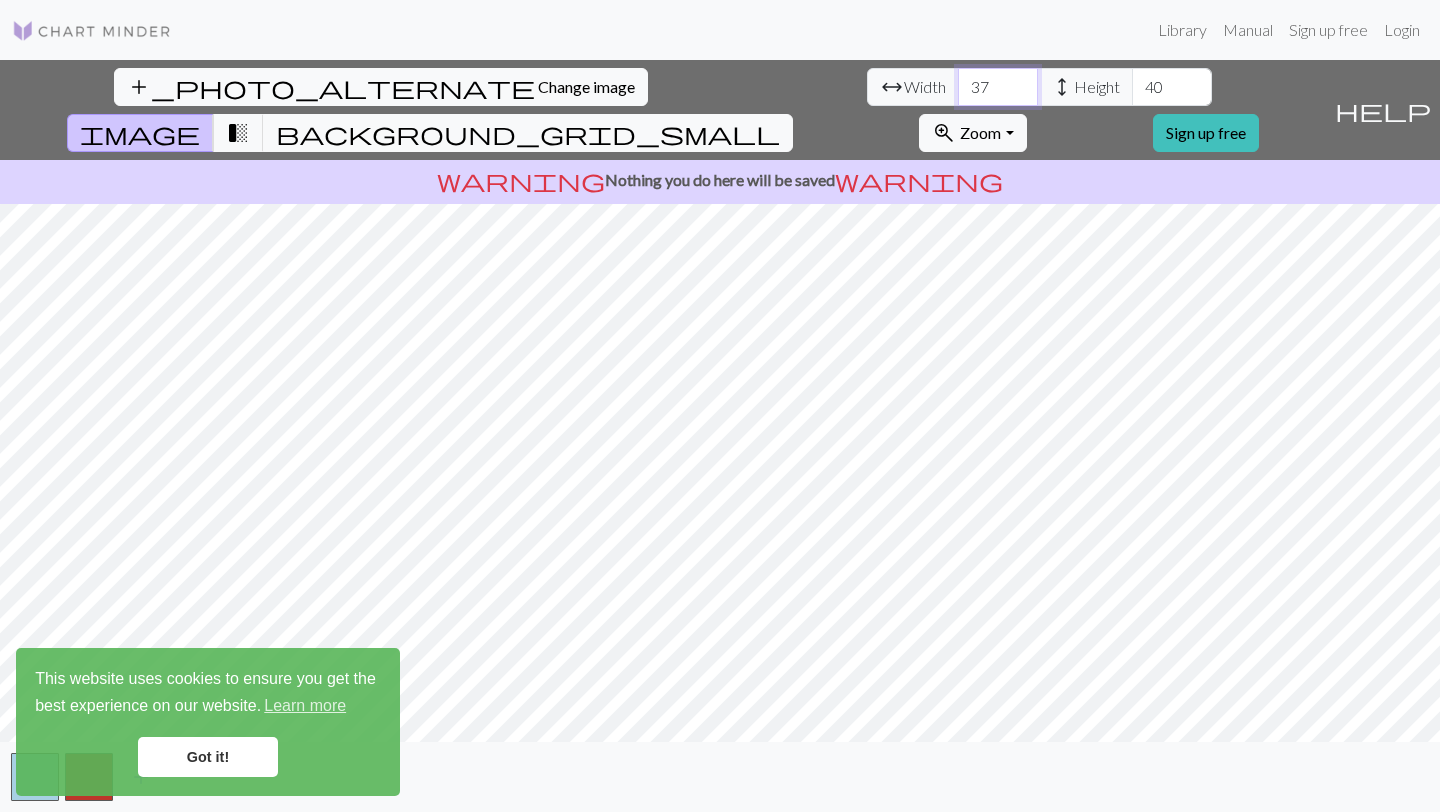 click on "37" at bounding box center (998, 87) 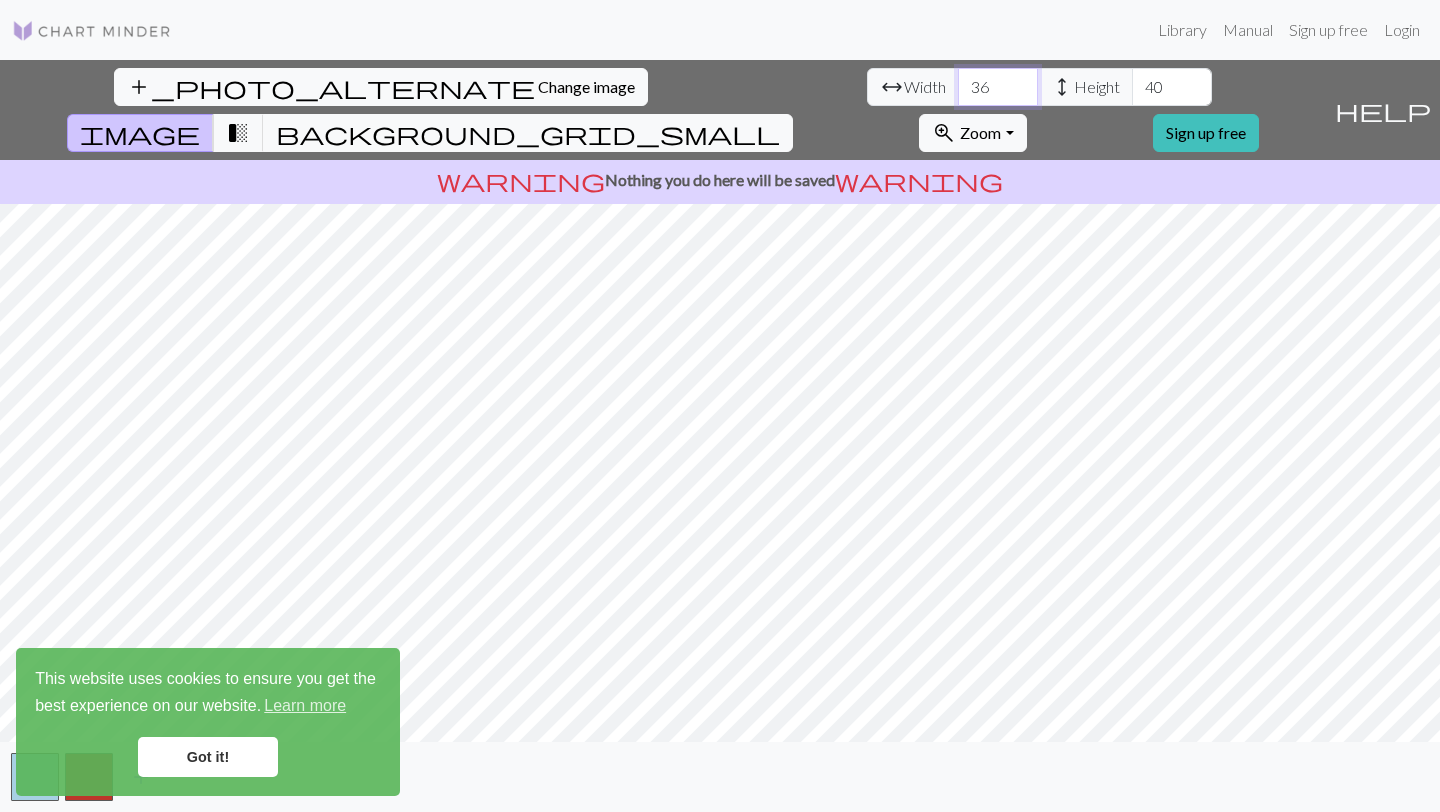 click on "36" at bounding box center [998, 87] 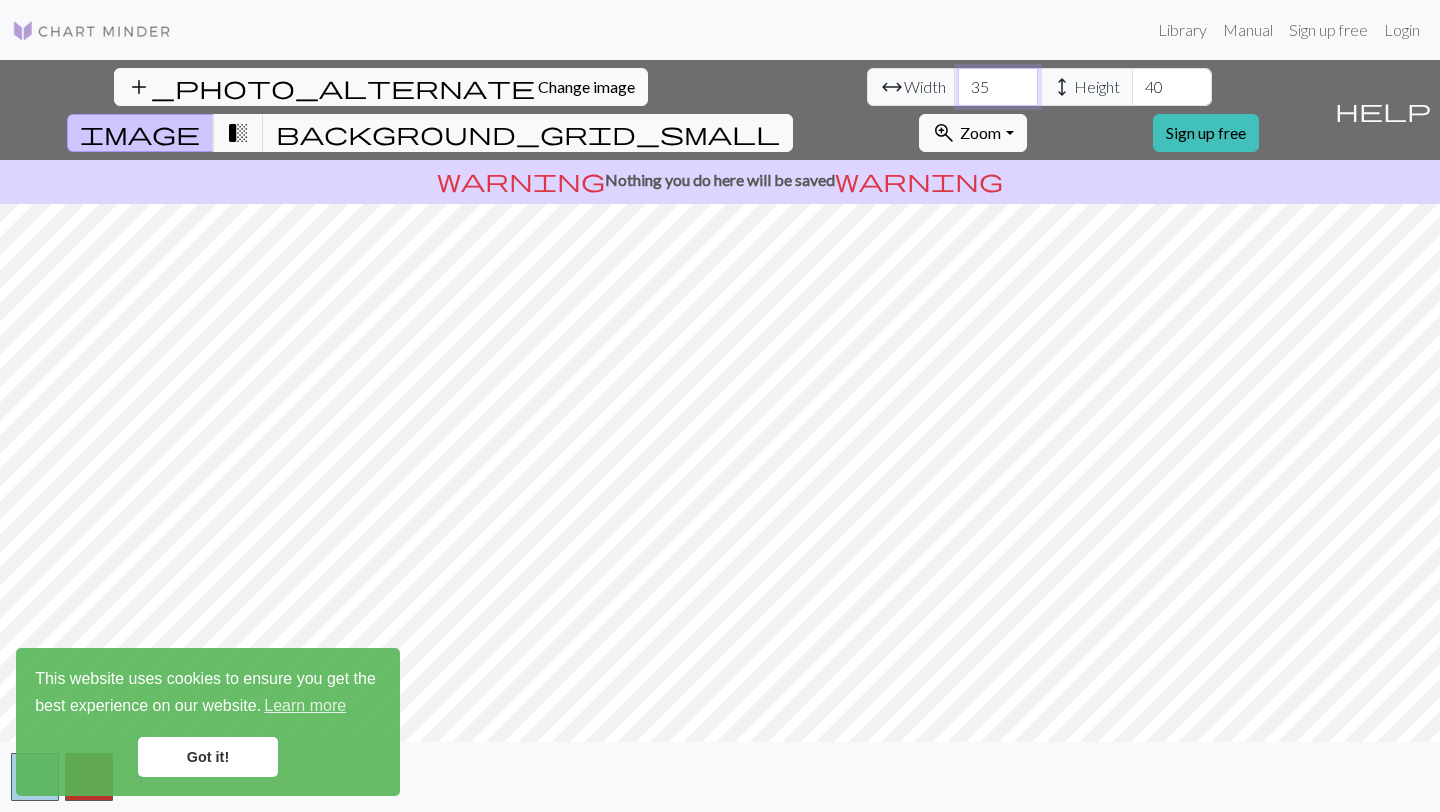 click on "35" at bounding box center (998, 87) 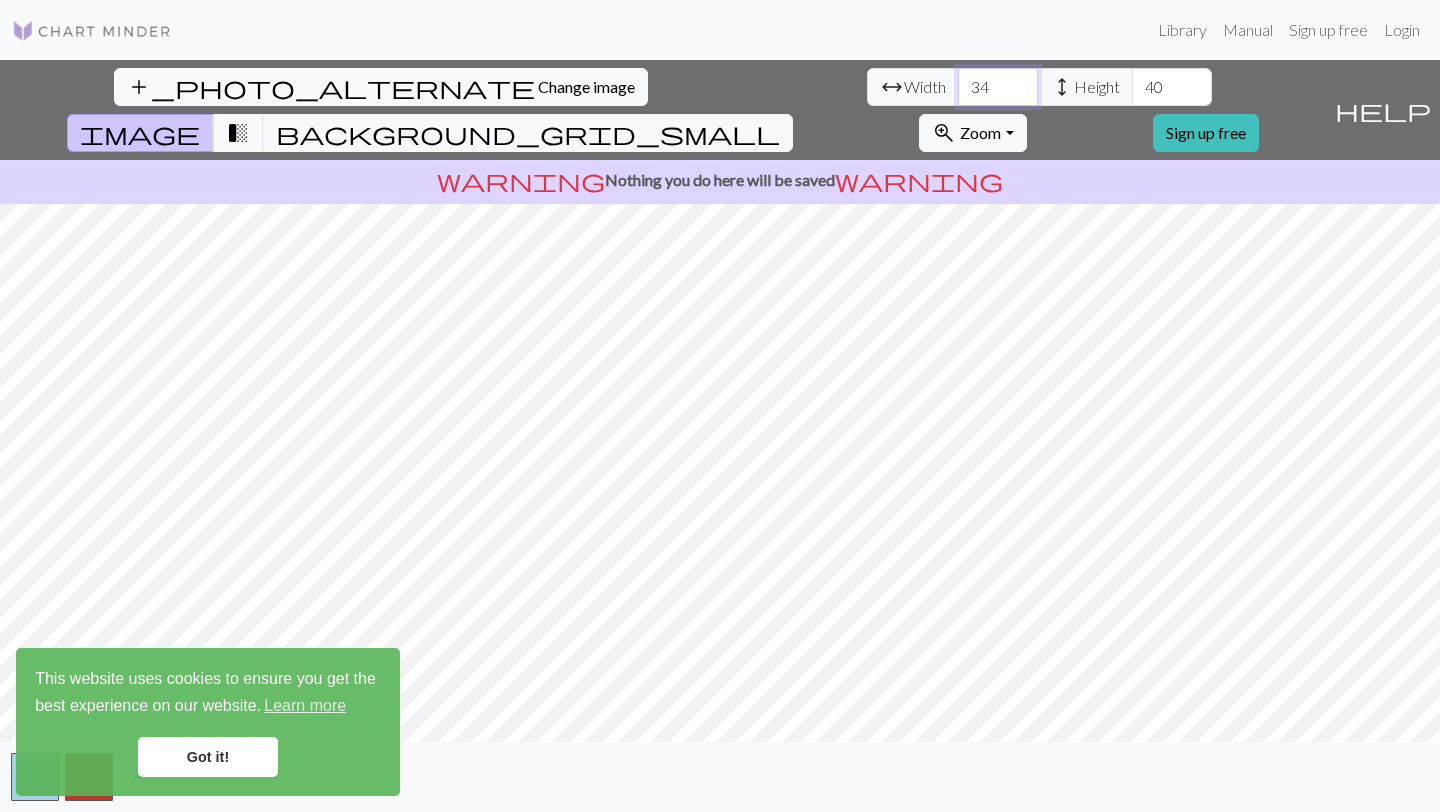 click on "34" at bounding box center (998, 87) 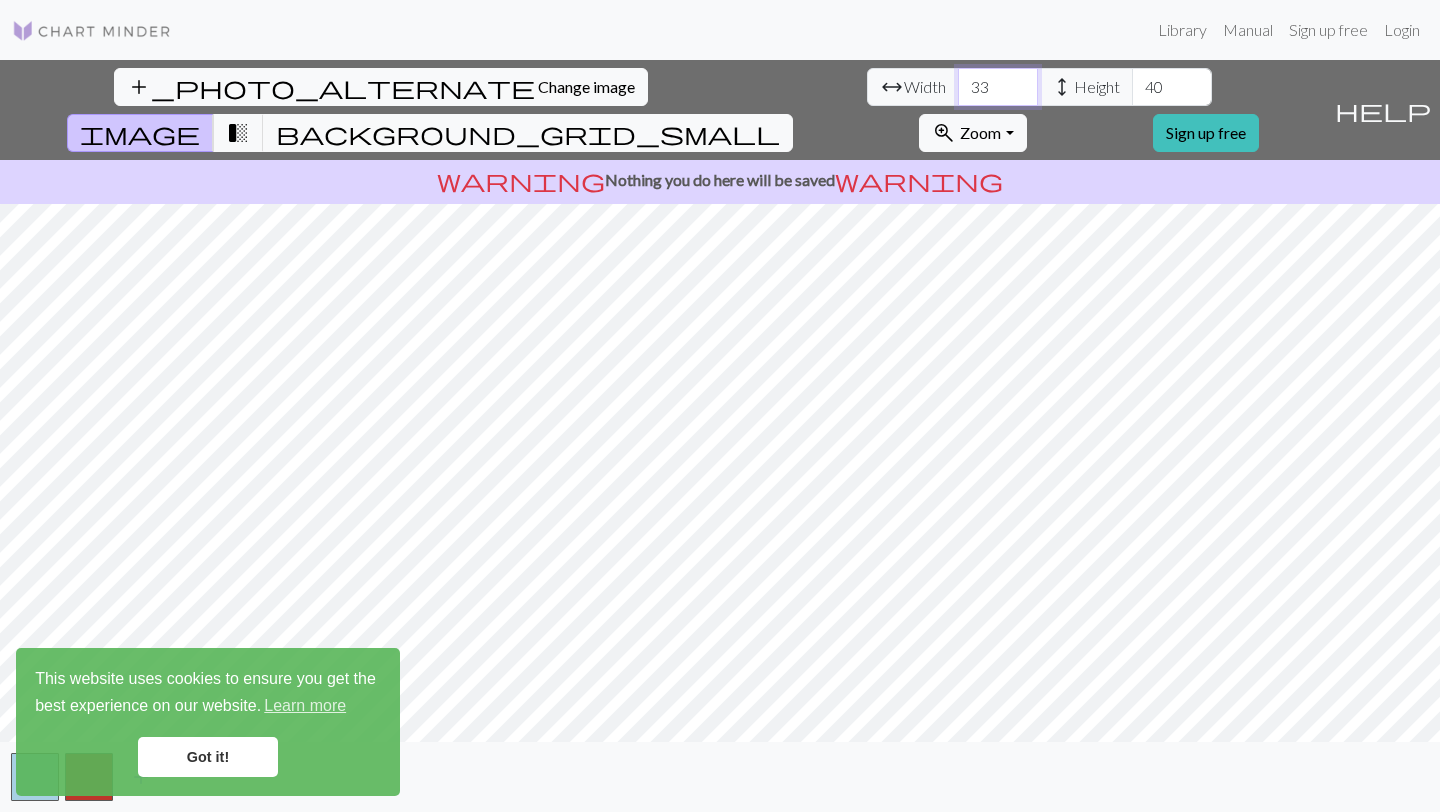 click on "33" at bounding box center [998, 87] 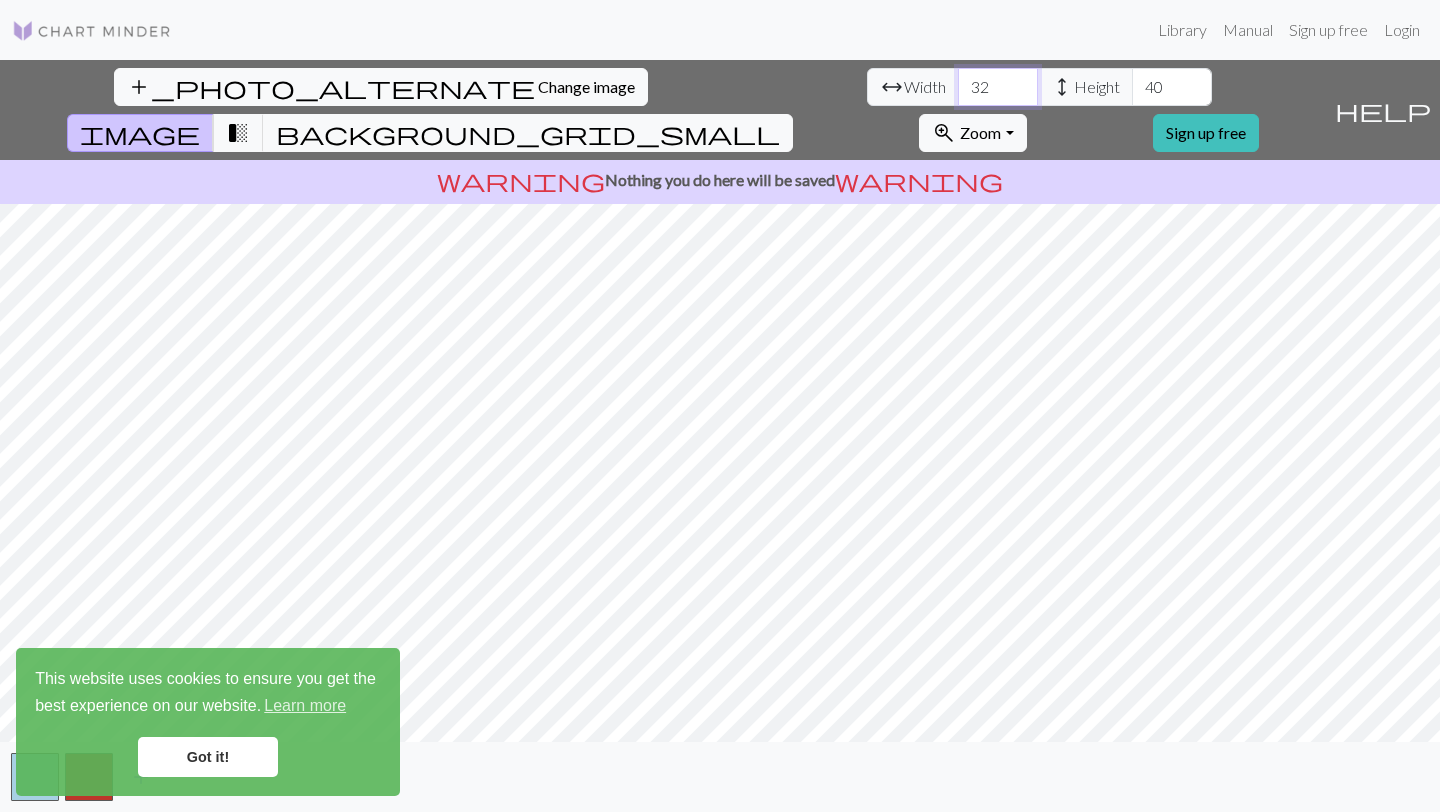 click on "32" at bounding box center (998, 87) 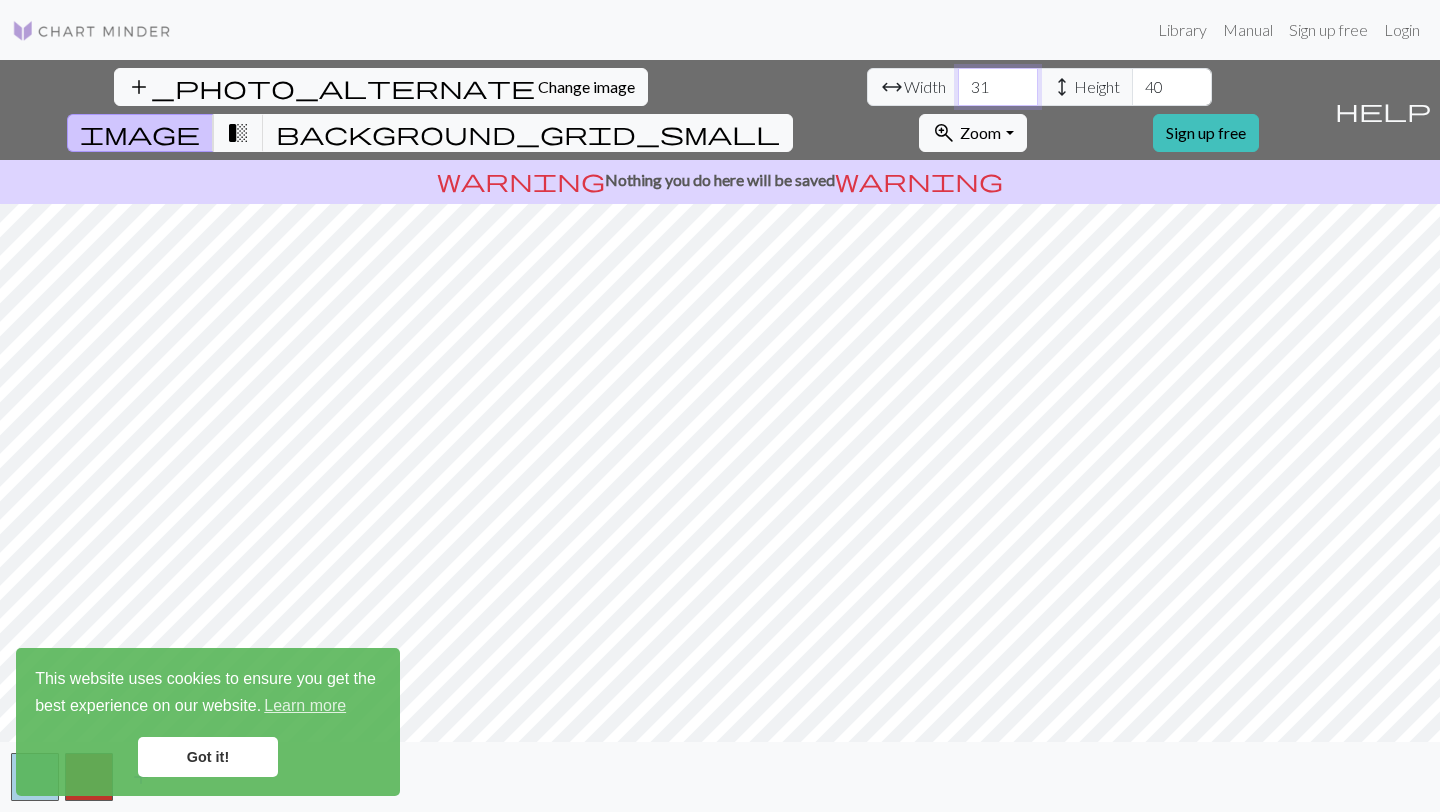 click on "31" at bounding box center (998, 87) 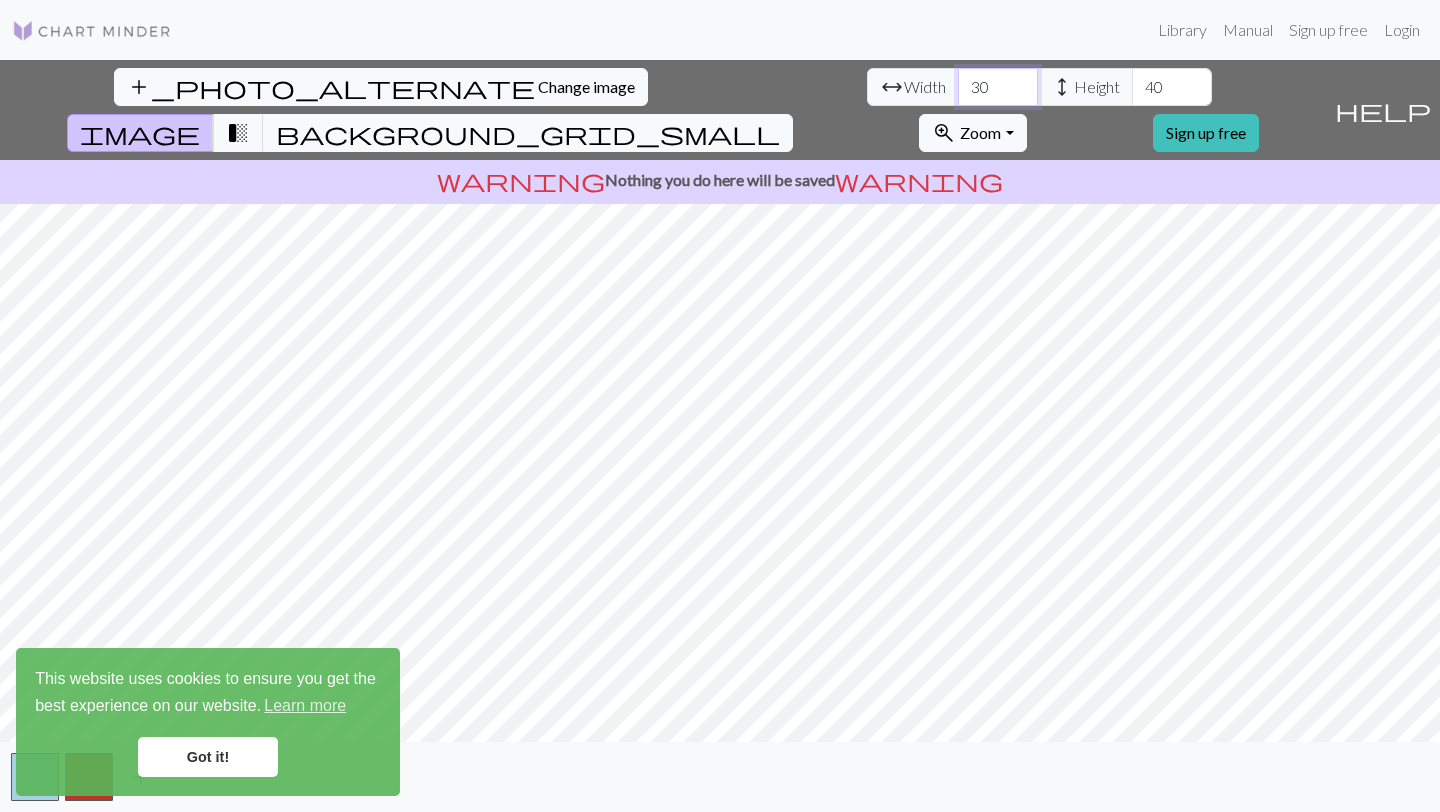 click on "30" at bounding box center [998, 87] 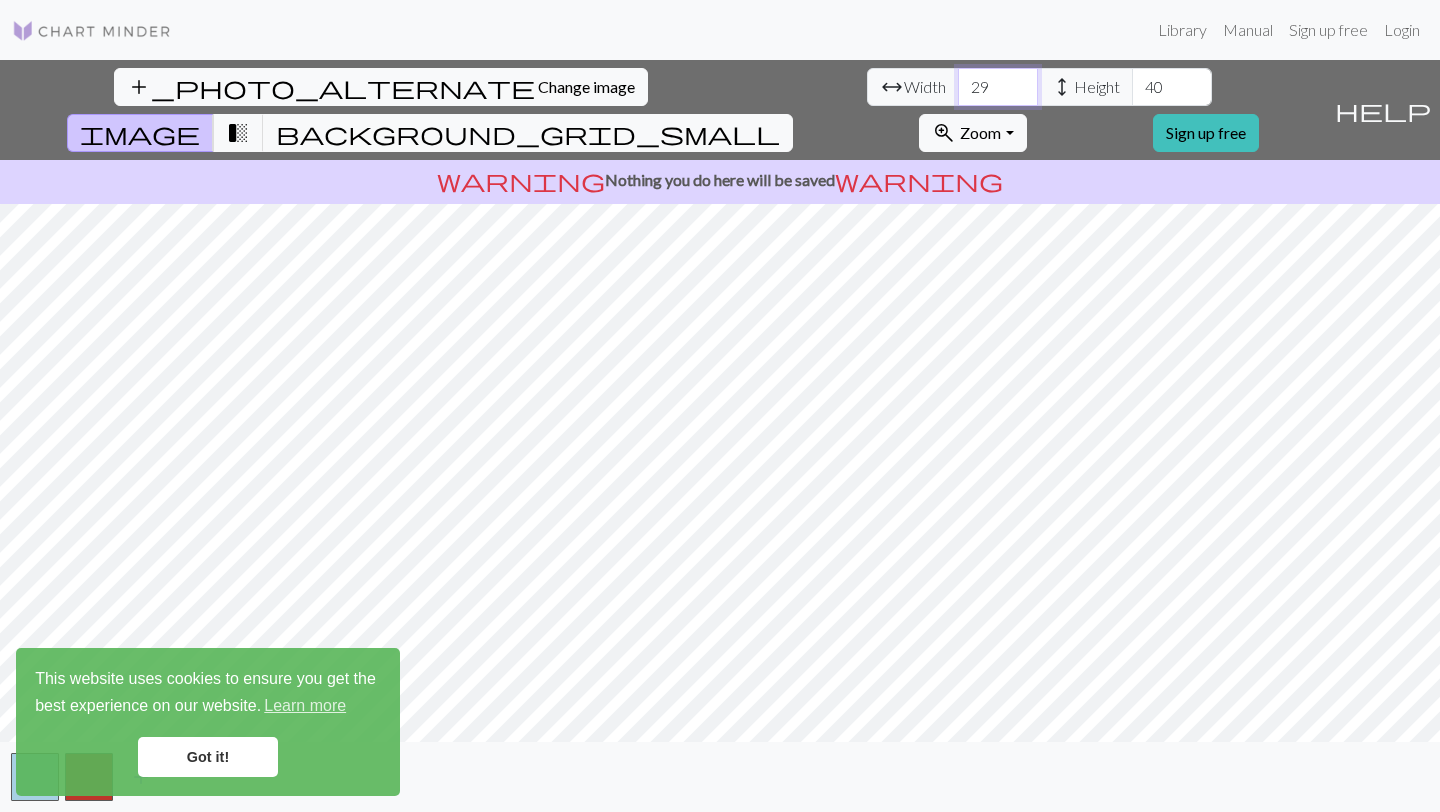 click on "29" at bounding box center [998, 87] 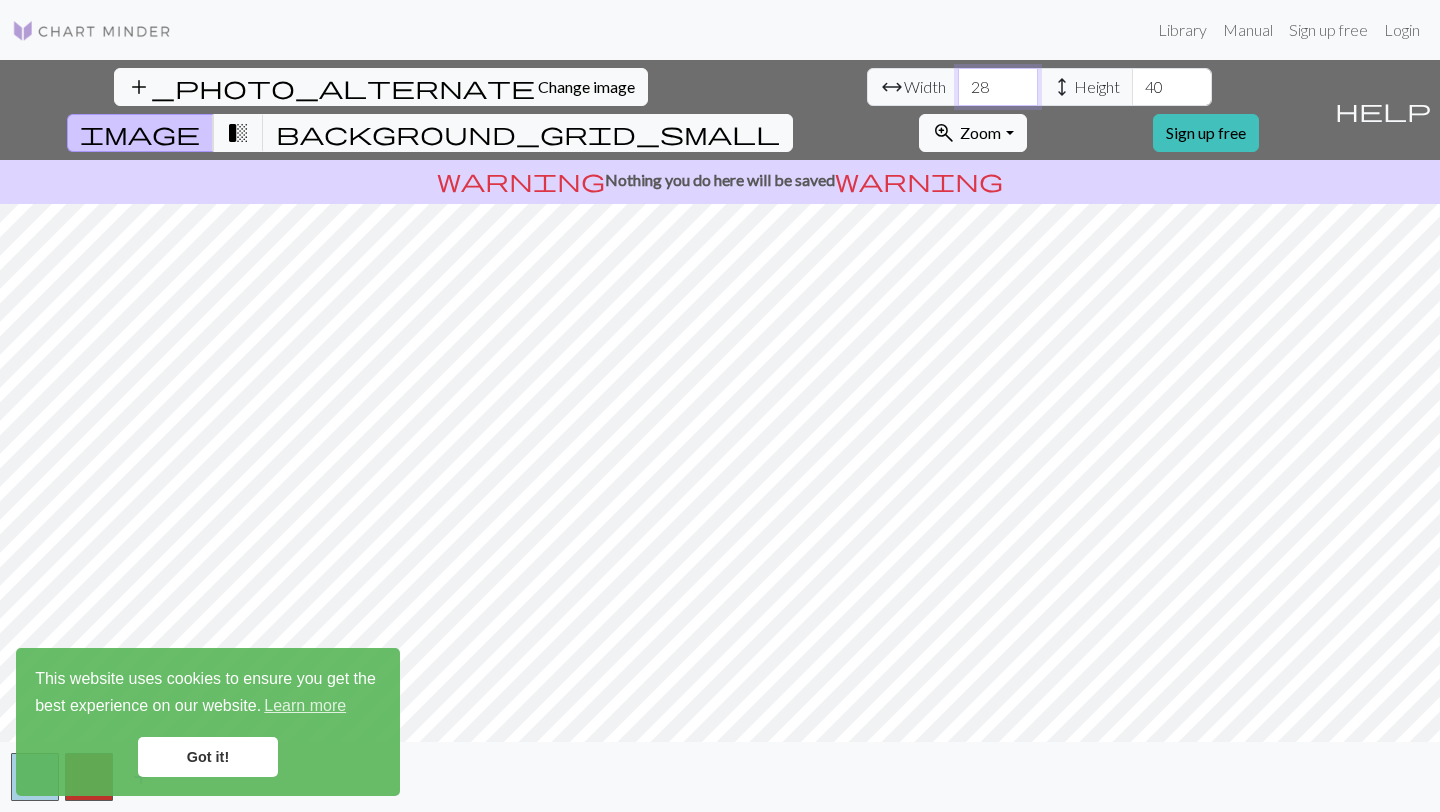 click on "28" at bounding box center [998, 87] 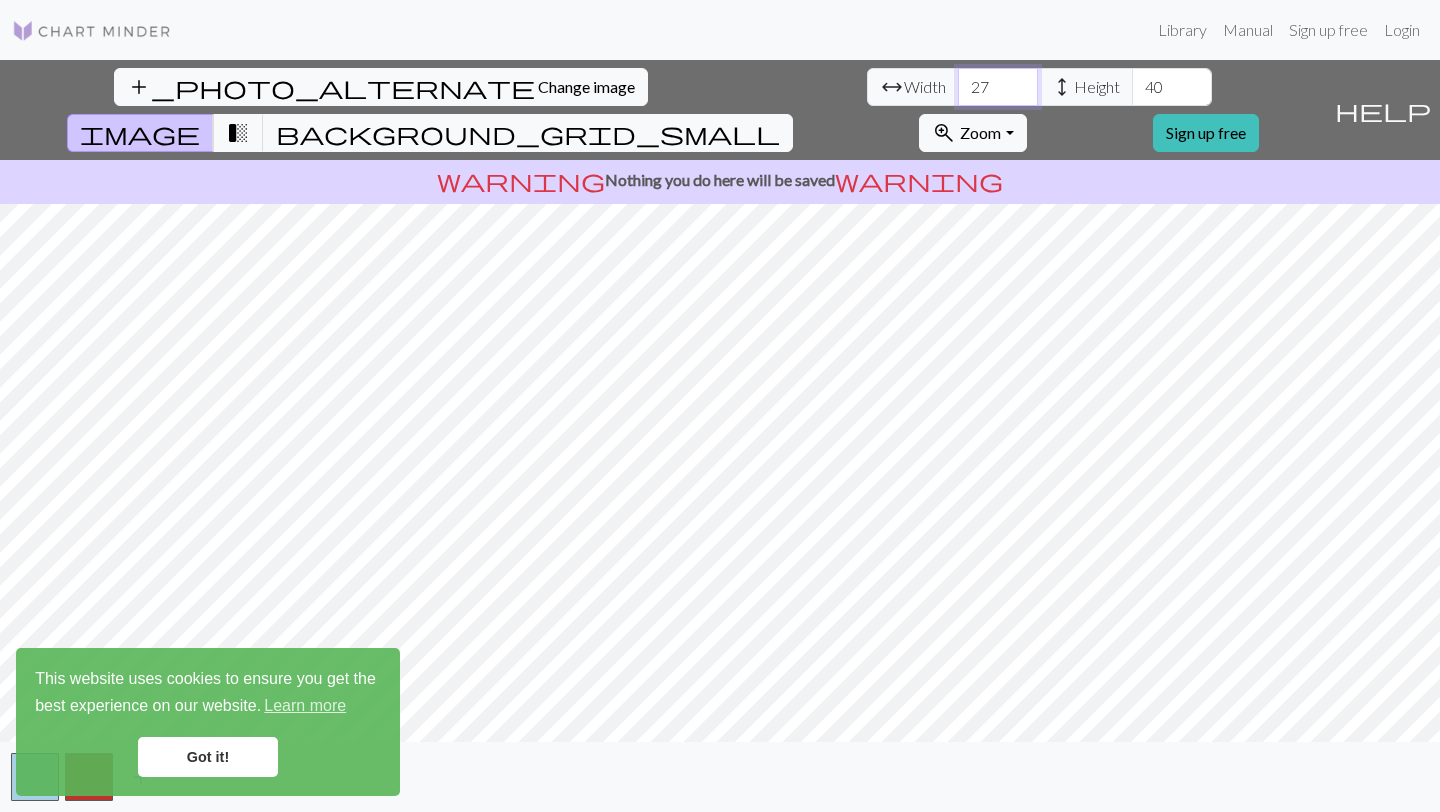 click on "27" at bounding box center [998, 87] 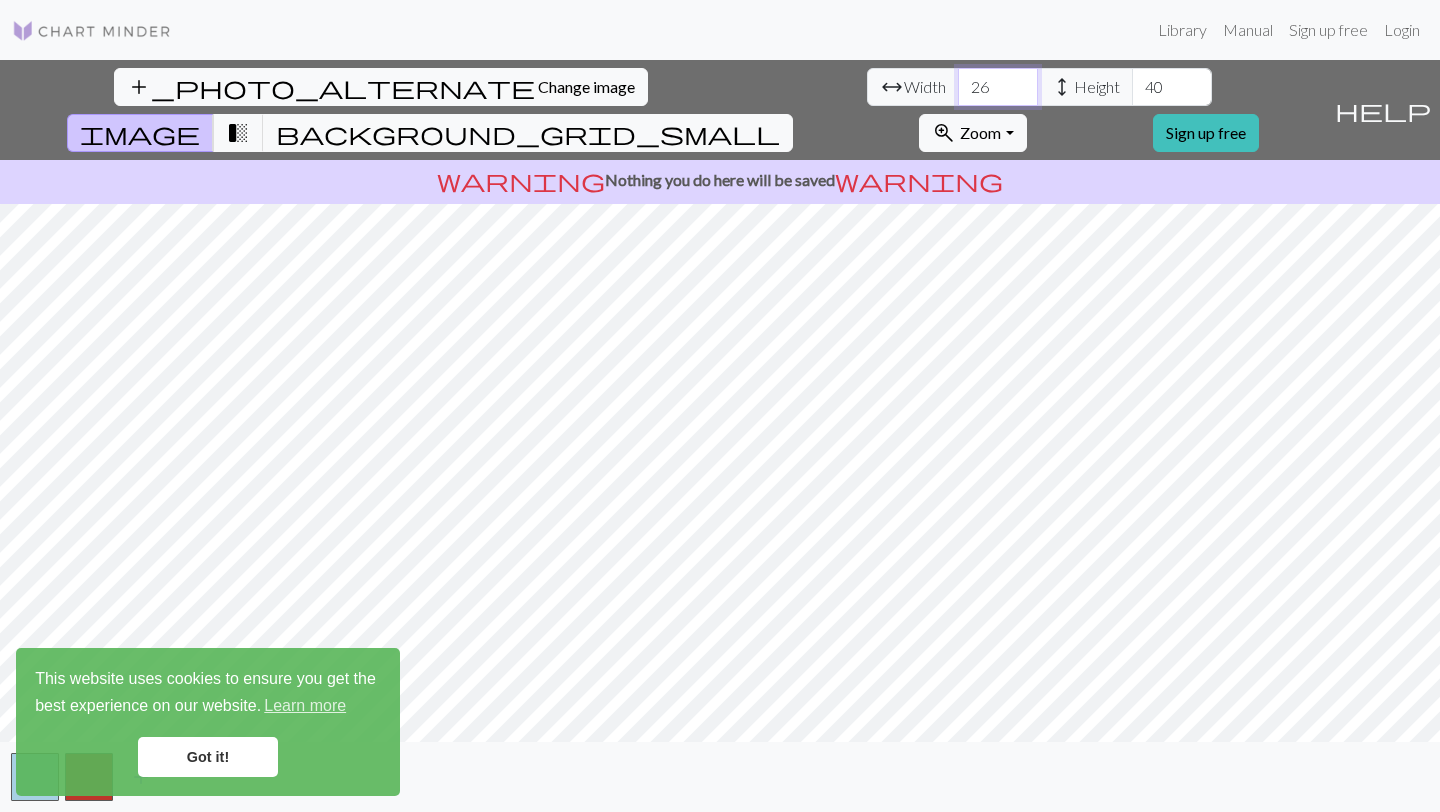 click on "26" at bounding box center (998, 87) 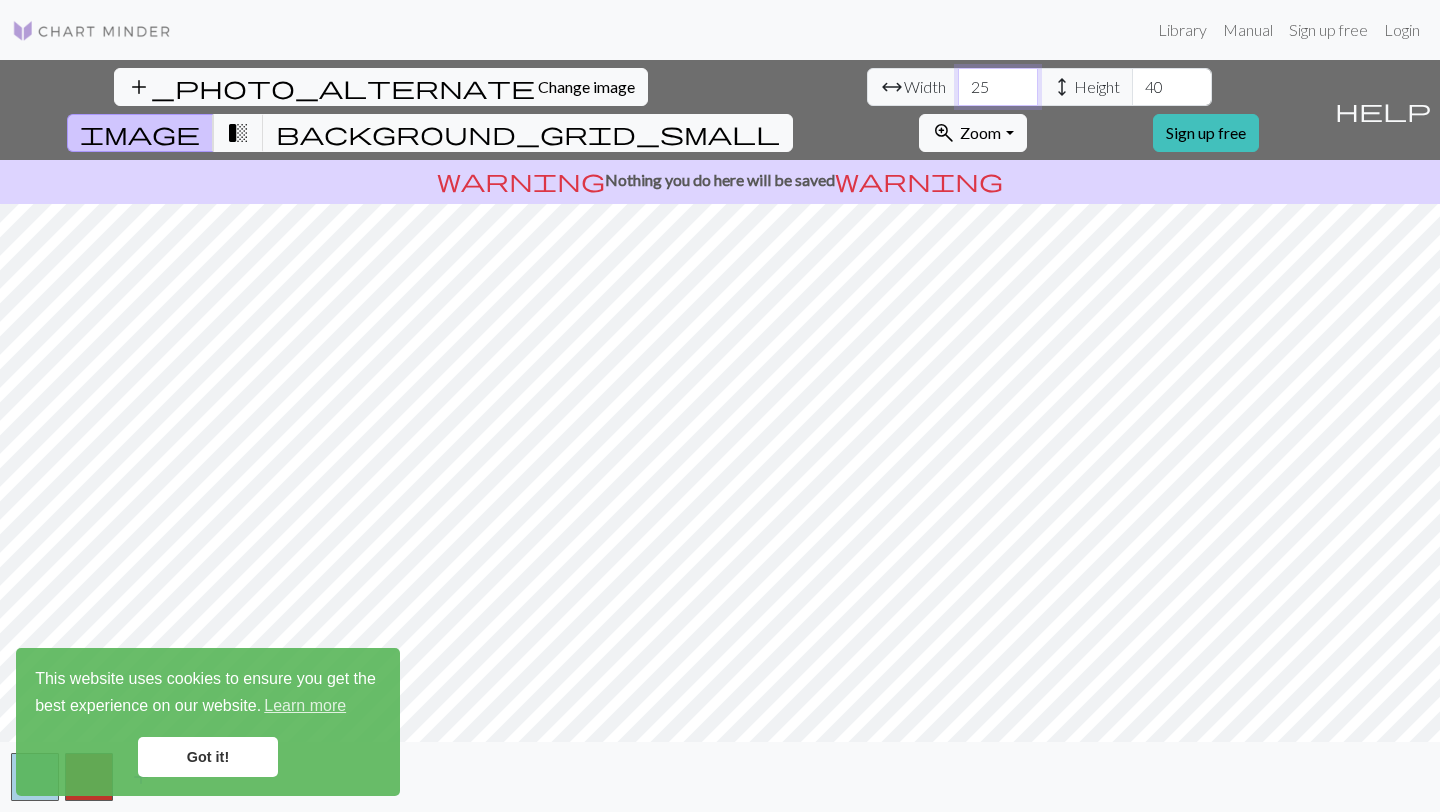 click on "25" at bounding box center (998, 87) 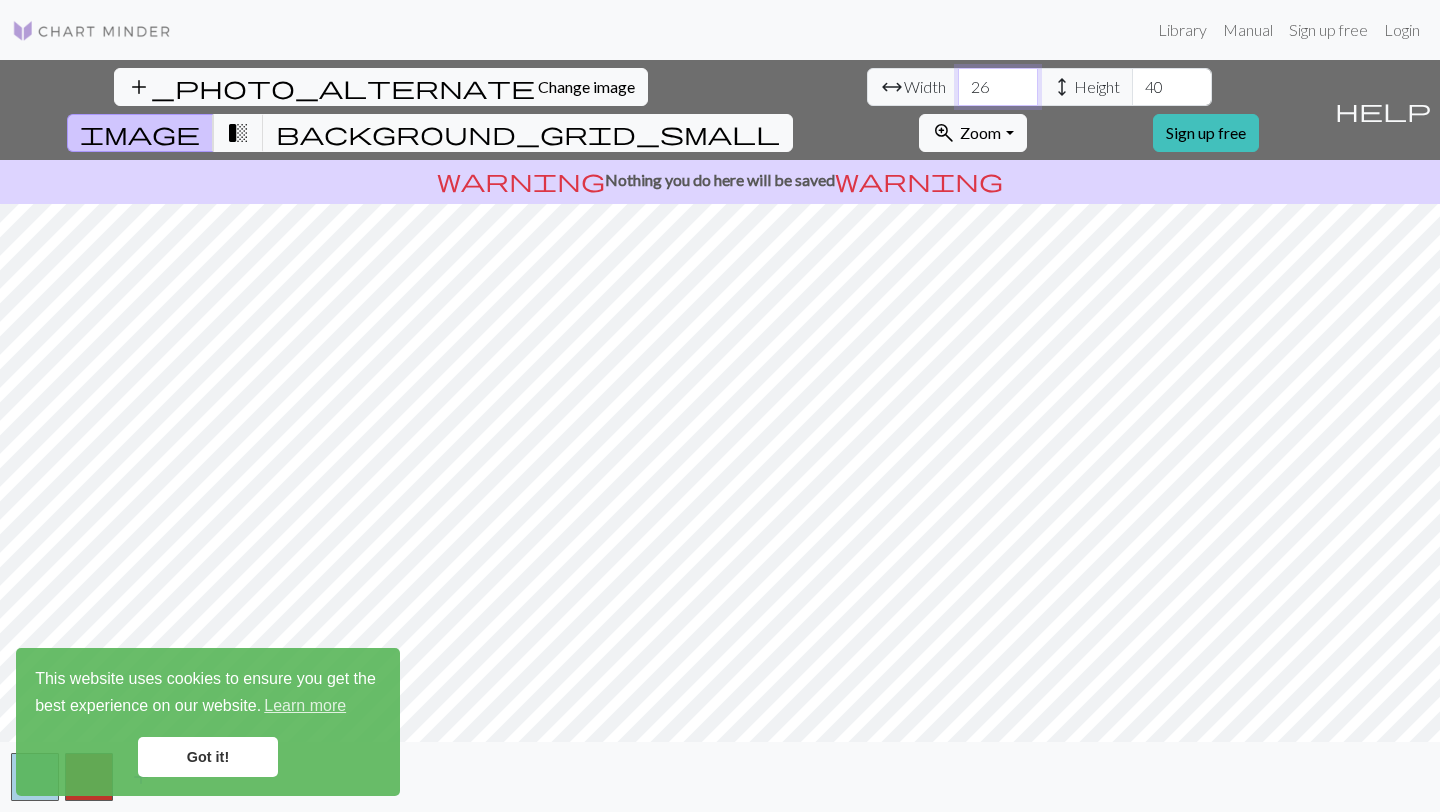 click on "26" at bounding box center [998, 87] 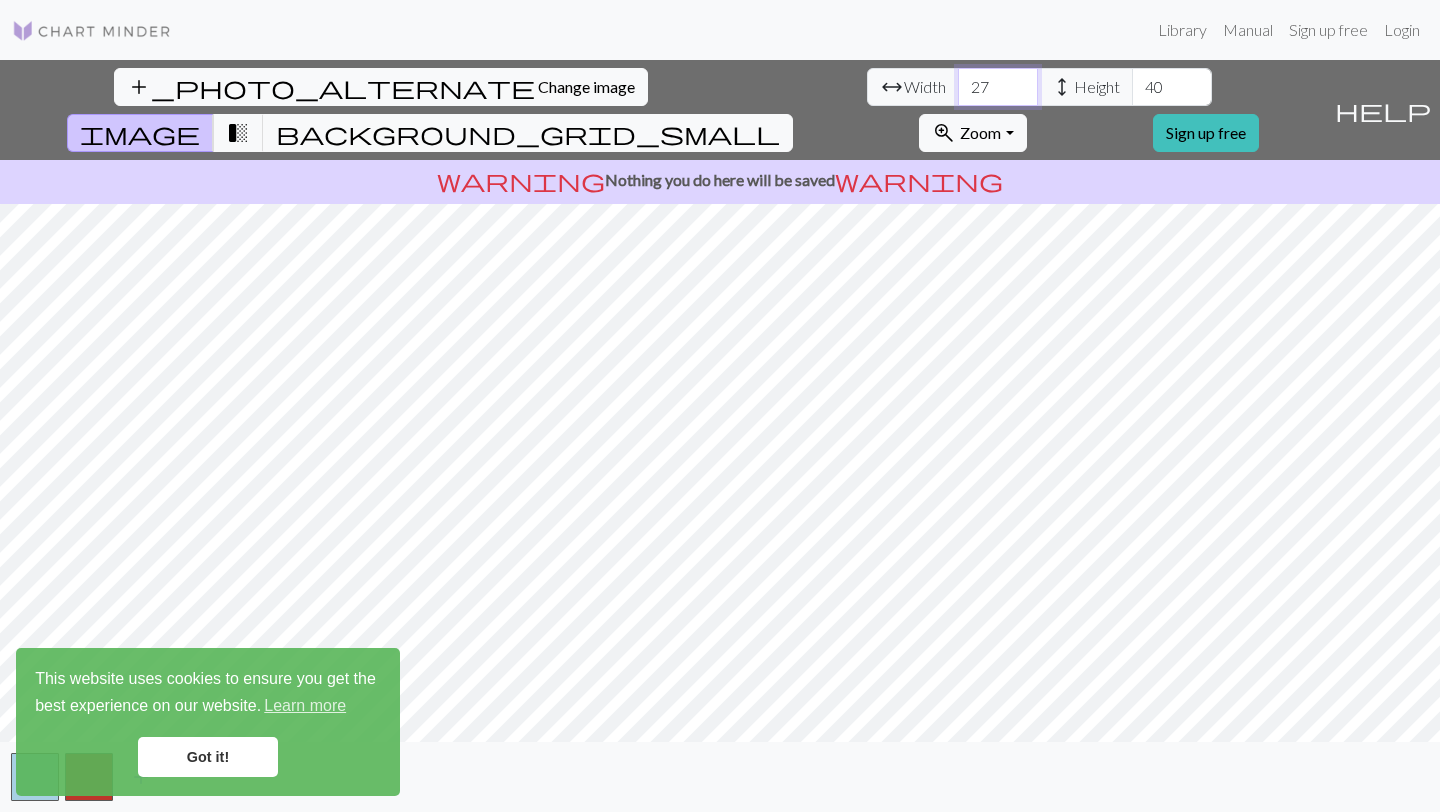 click on "27" at bounding box center (998, 87) 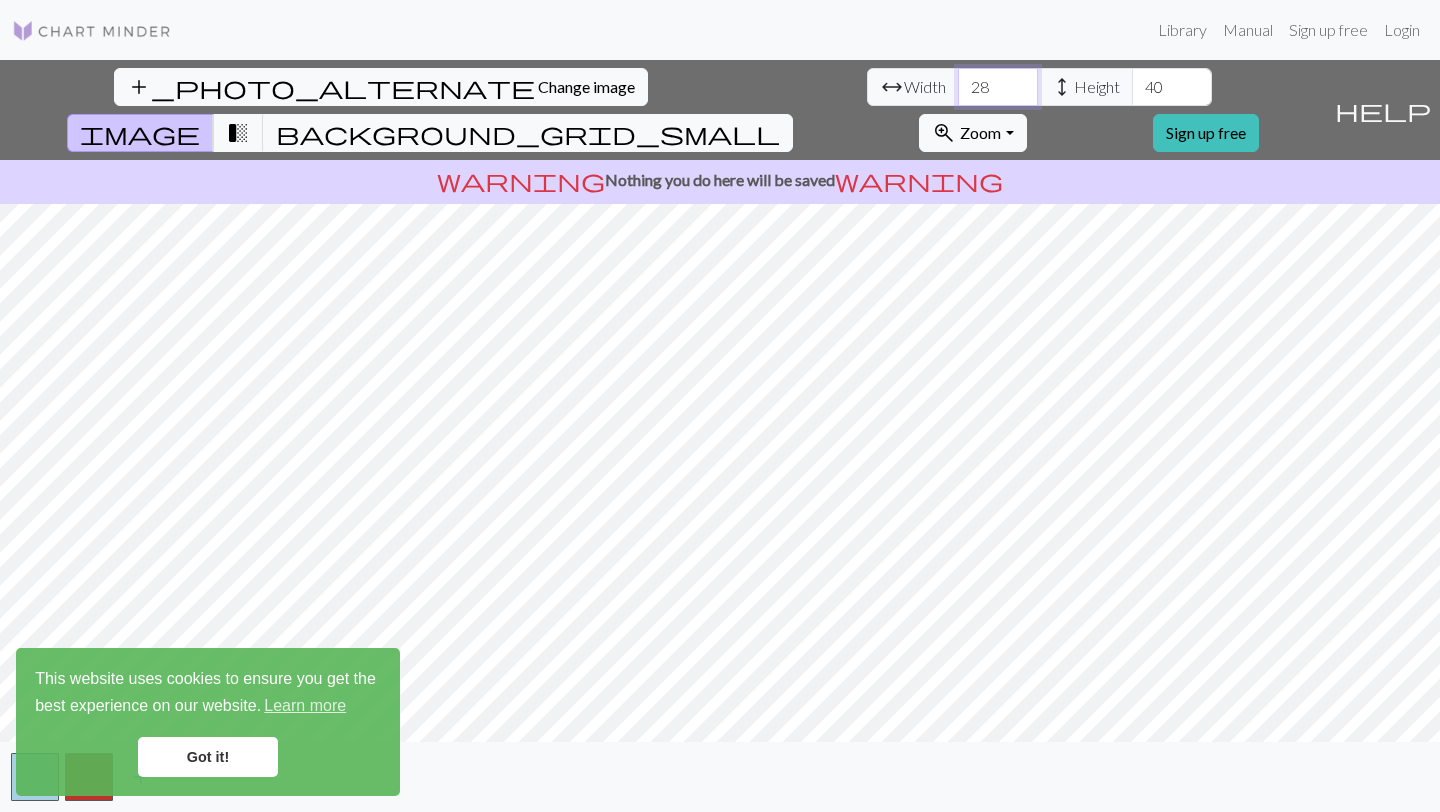 click on "28" at bounding box center (998, 87) 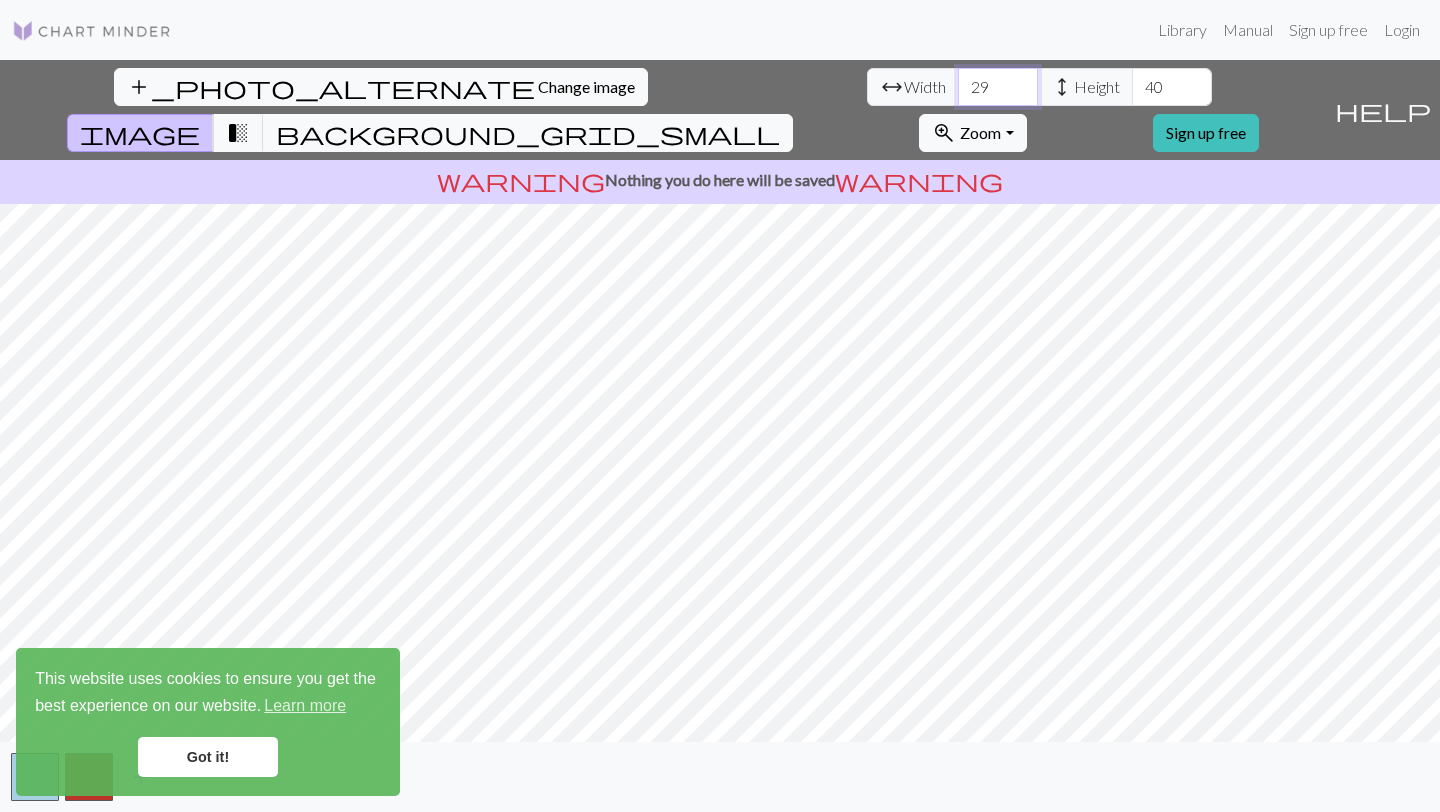 click on "29" at bounding box center [998, 87] 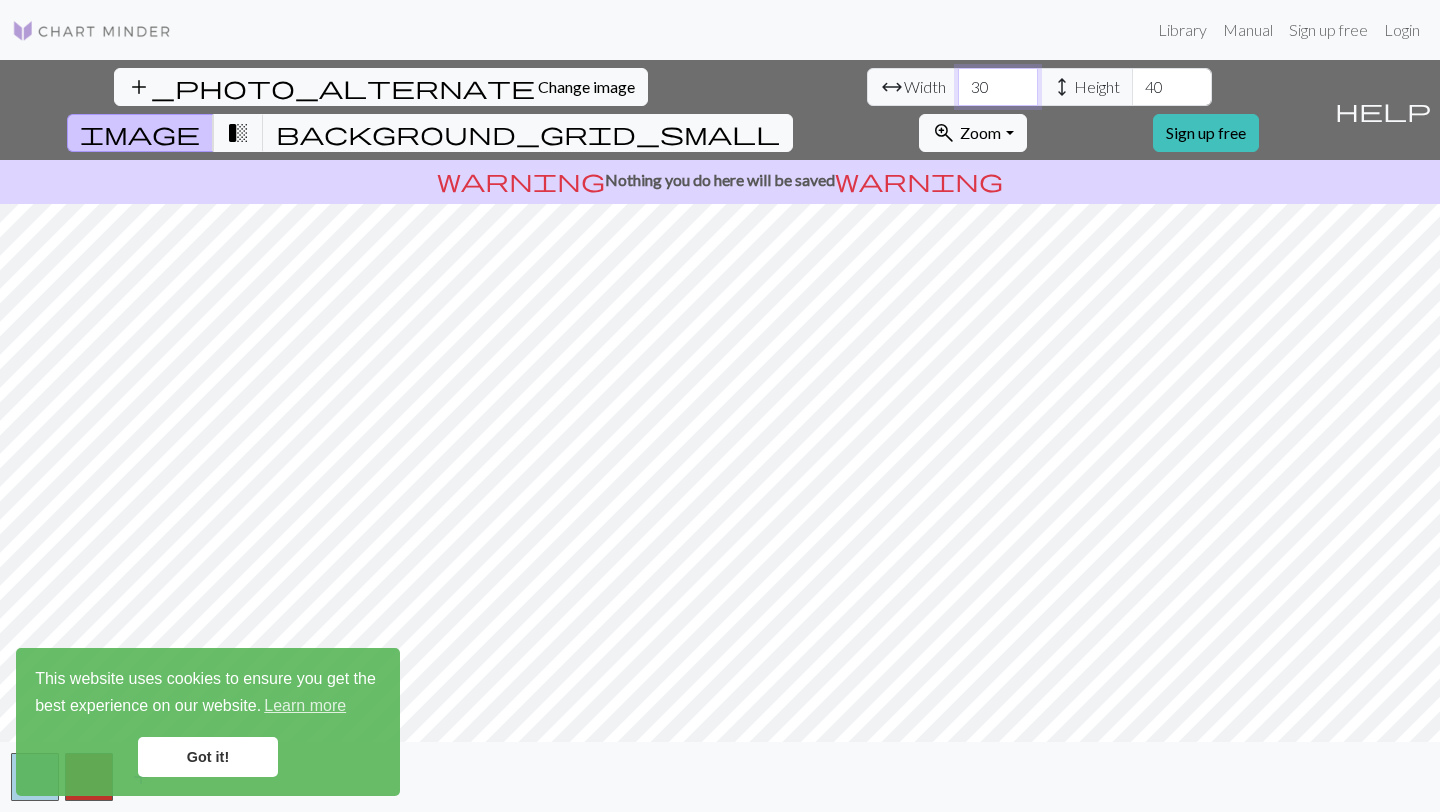 click on "30" at bounding box center (998, 87) 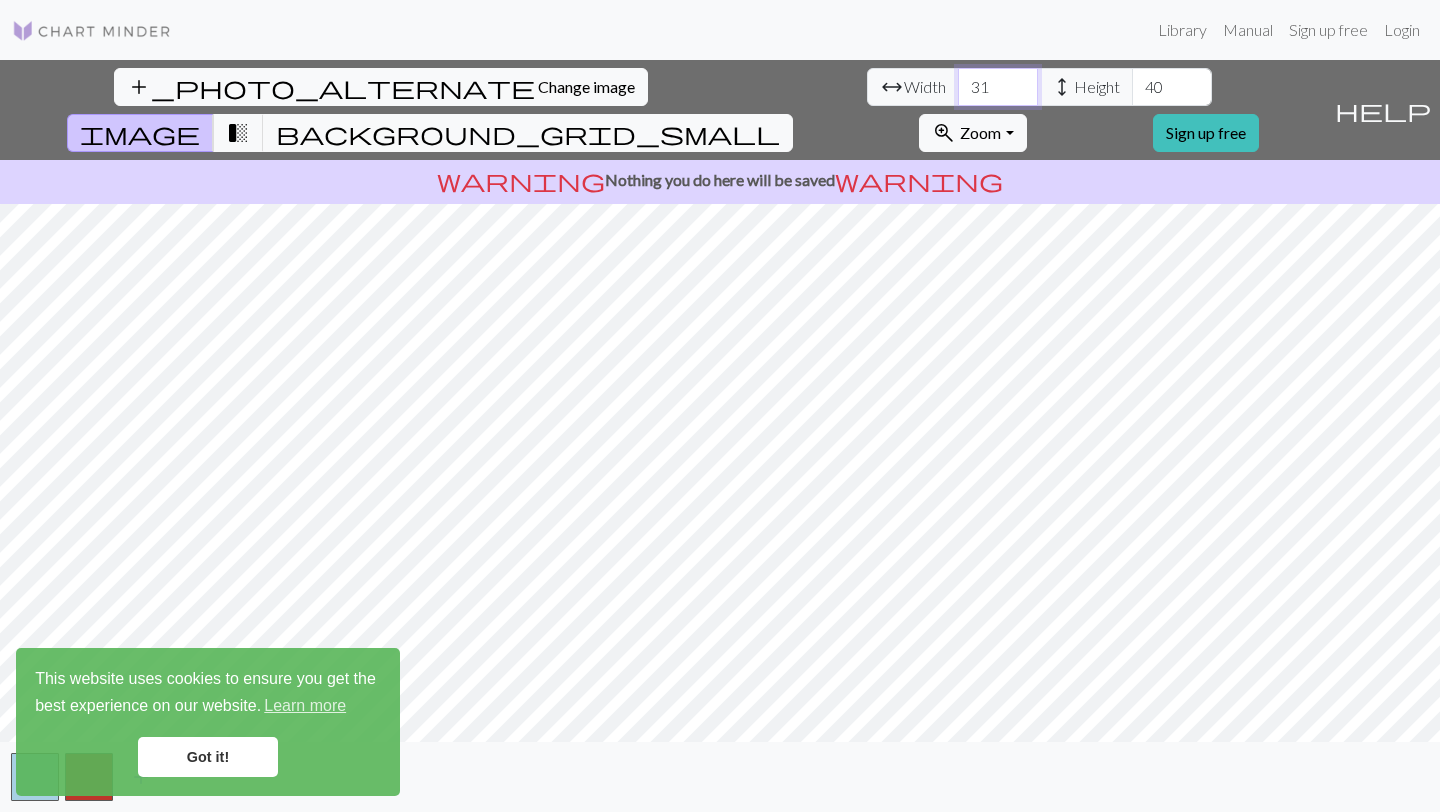 click on "31" at bounding box center [998, 87] 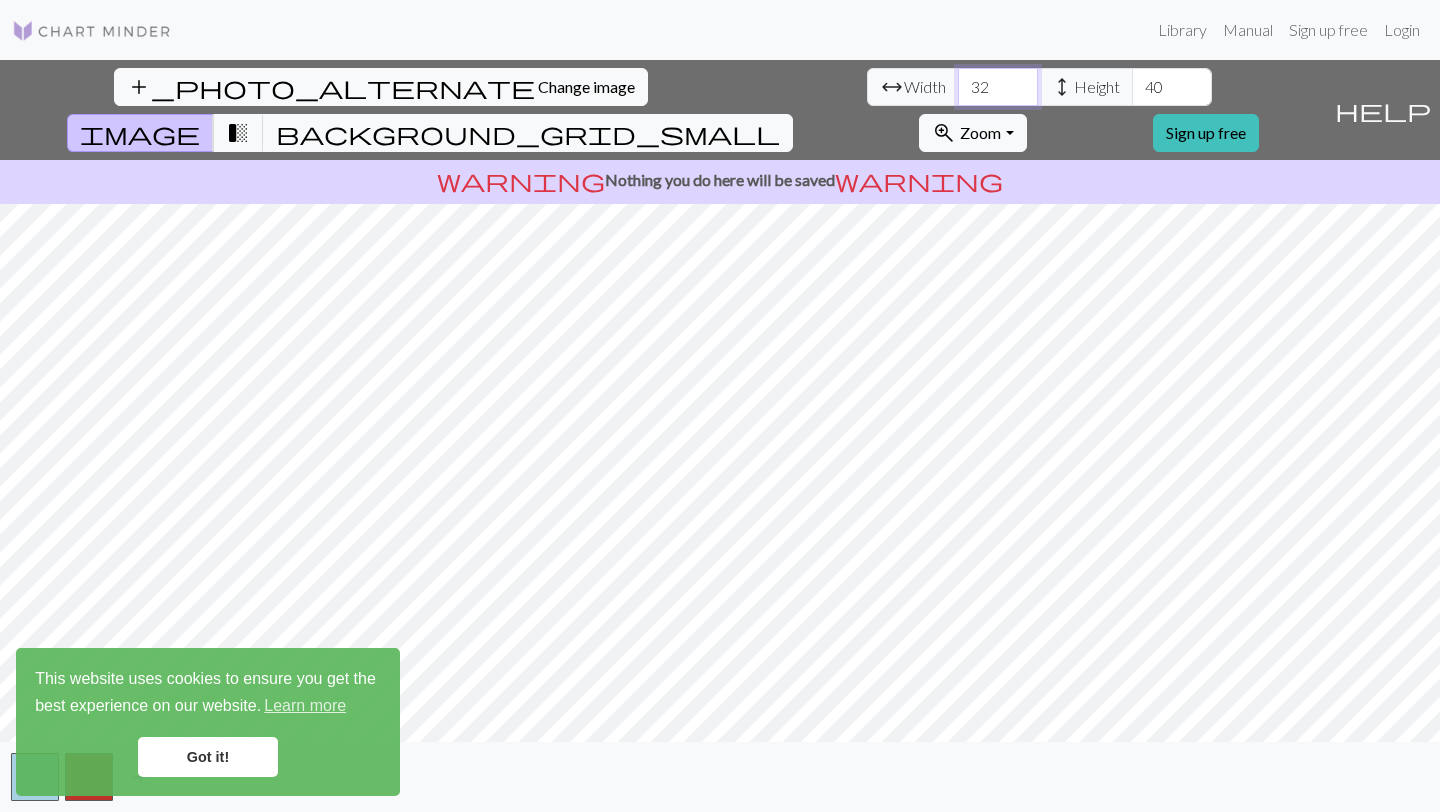 click on "32" at bounding box center [998, 87] 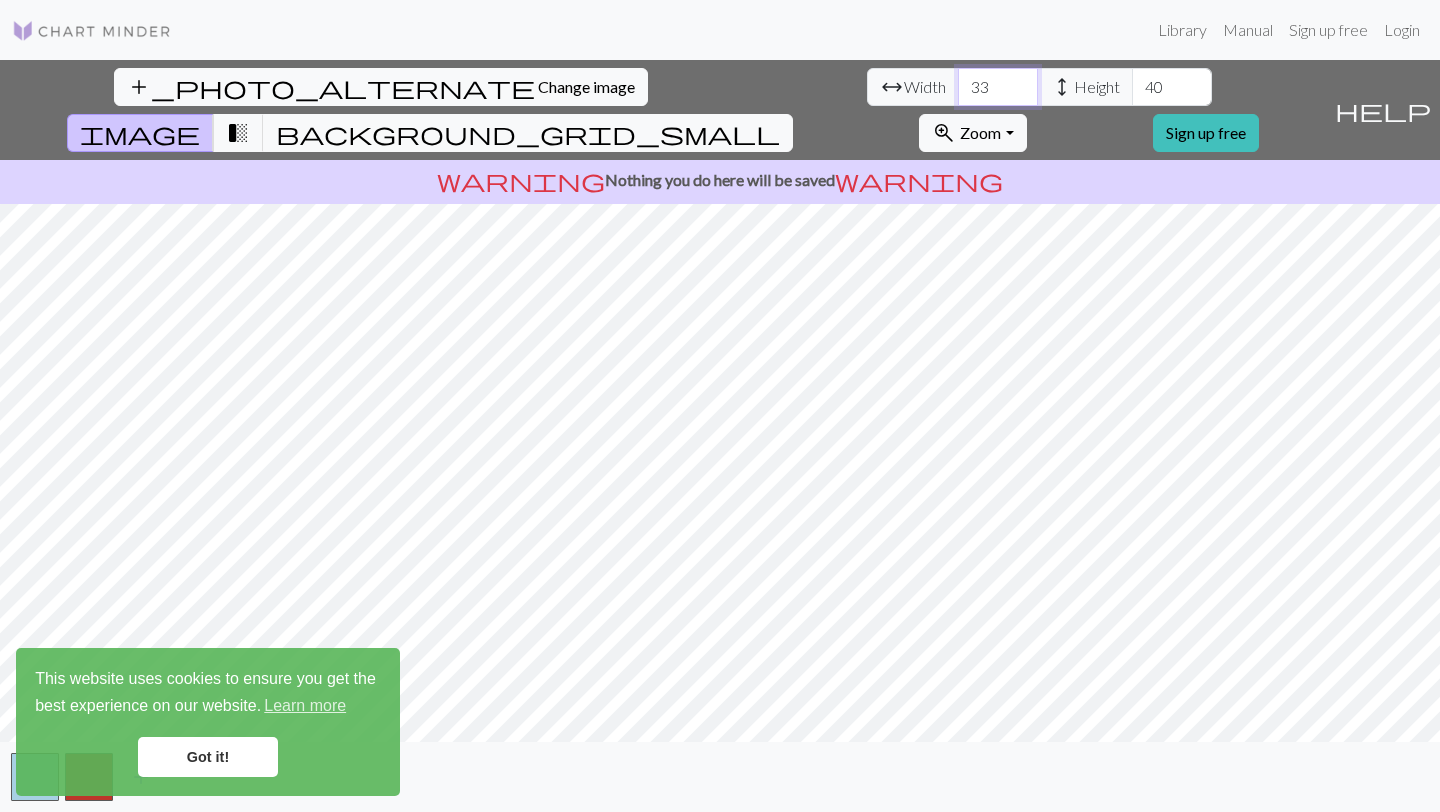 click on "33" at bounding box center (998, 87) 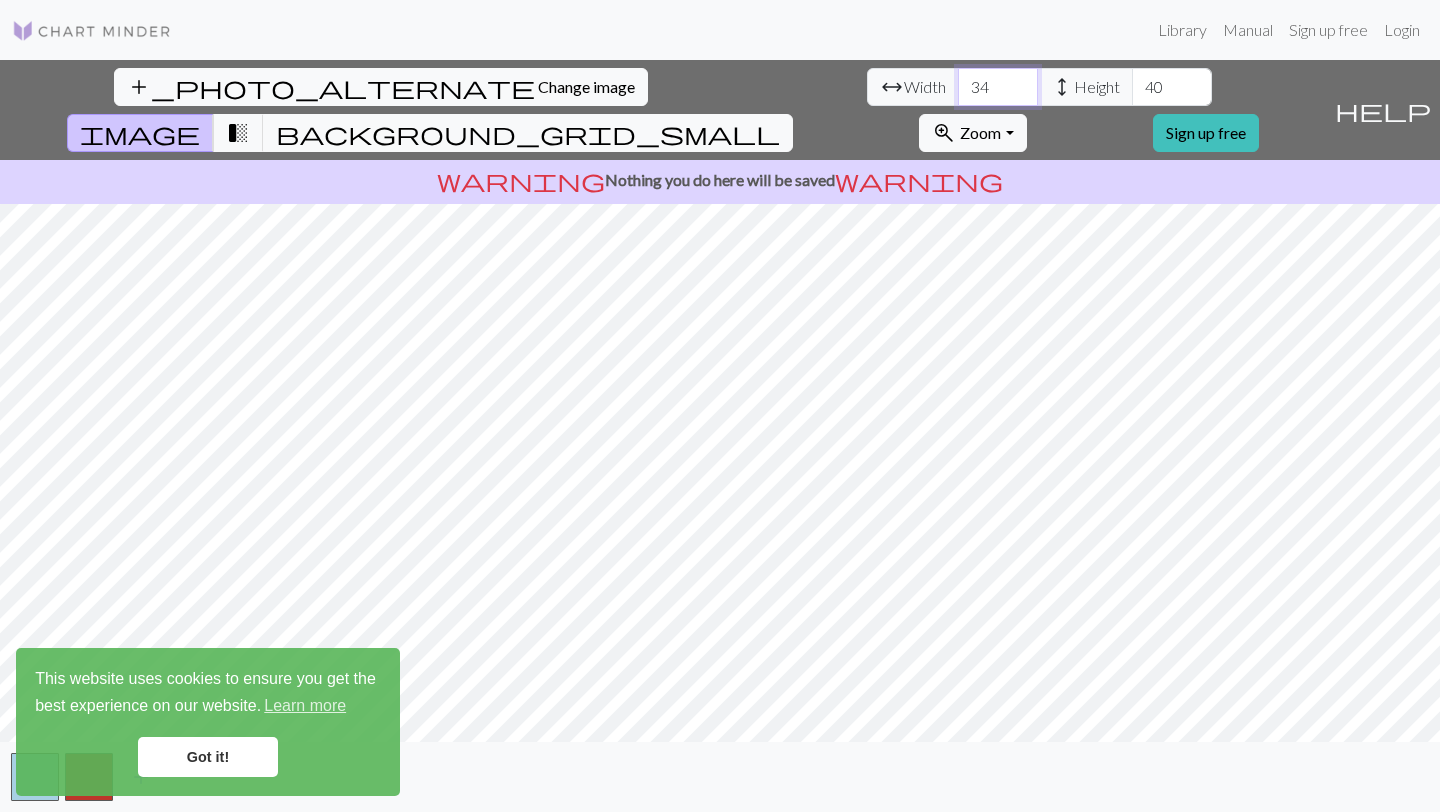 click on "34" at bounding box center [998, 87] 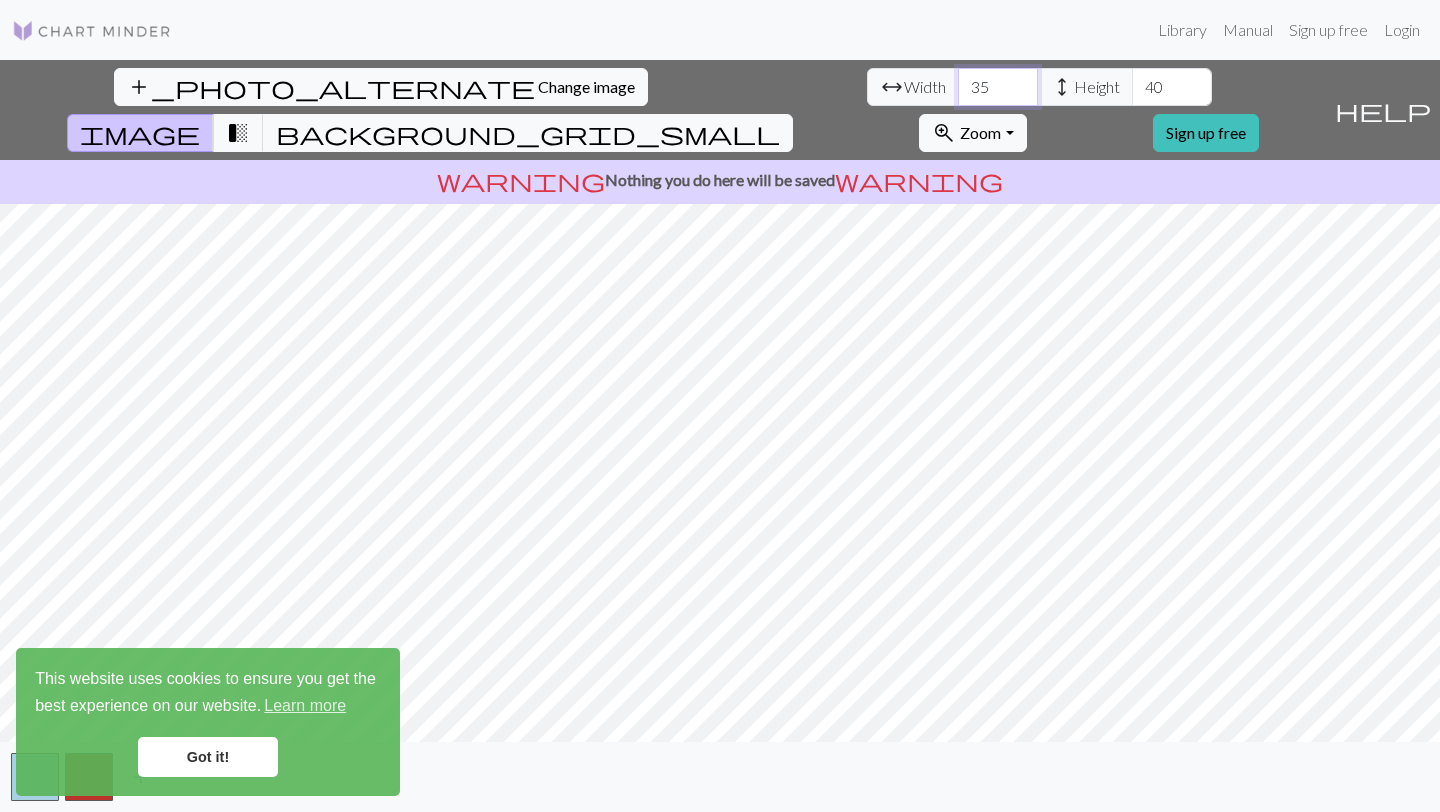 click on "35" at bounding box center [998, 87] 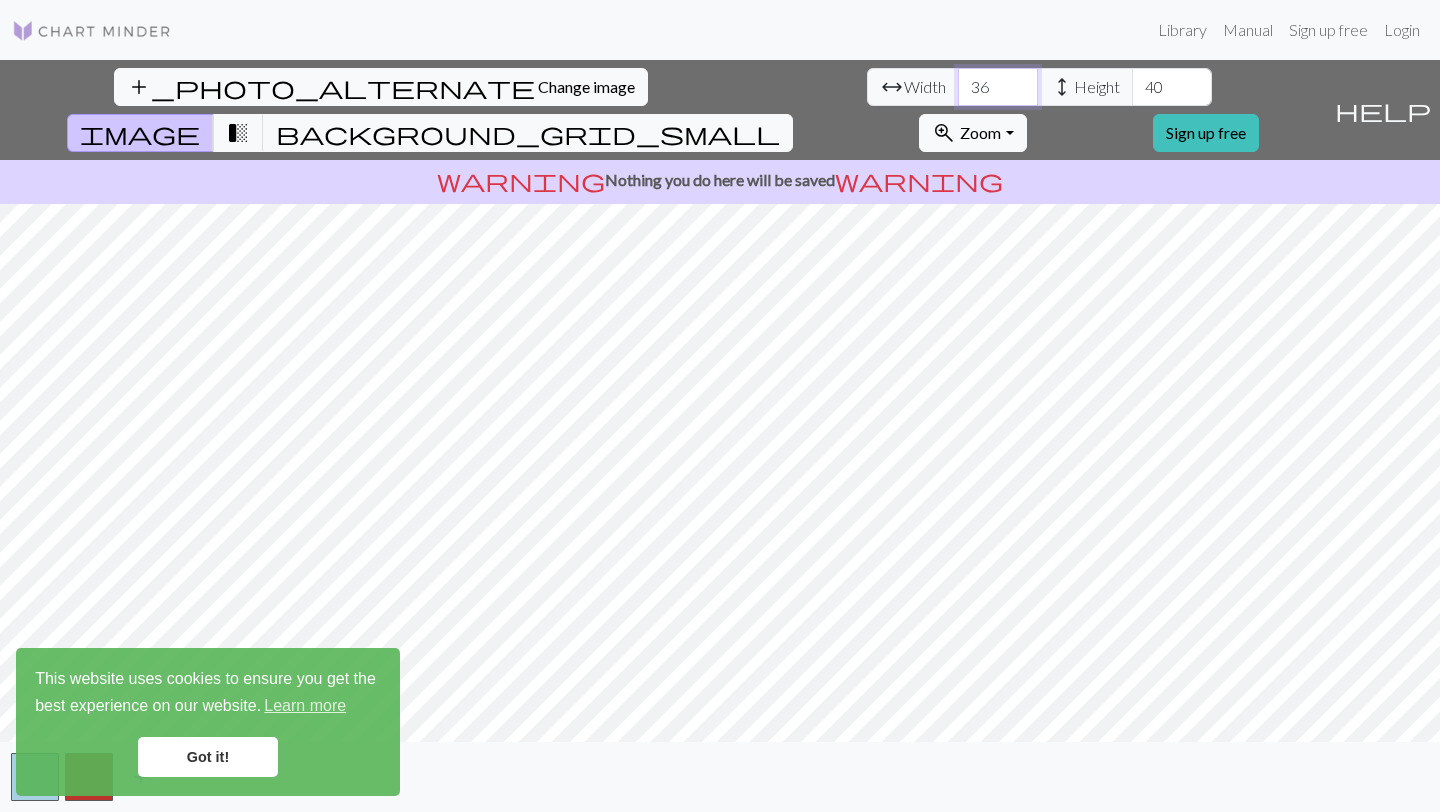 click on "36" at bounding box center [998, 87] 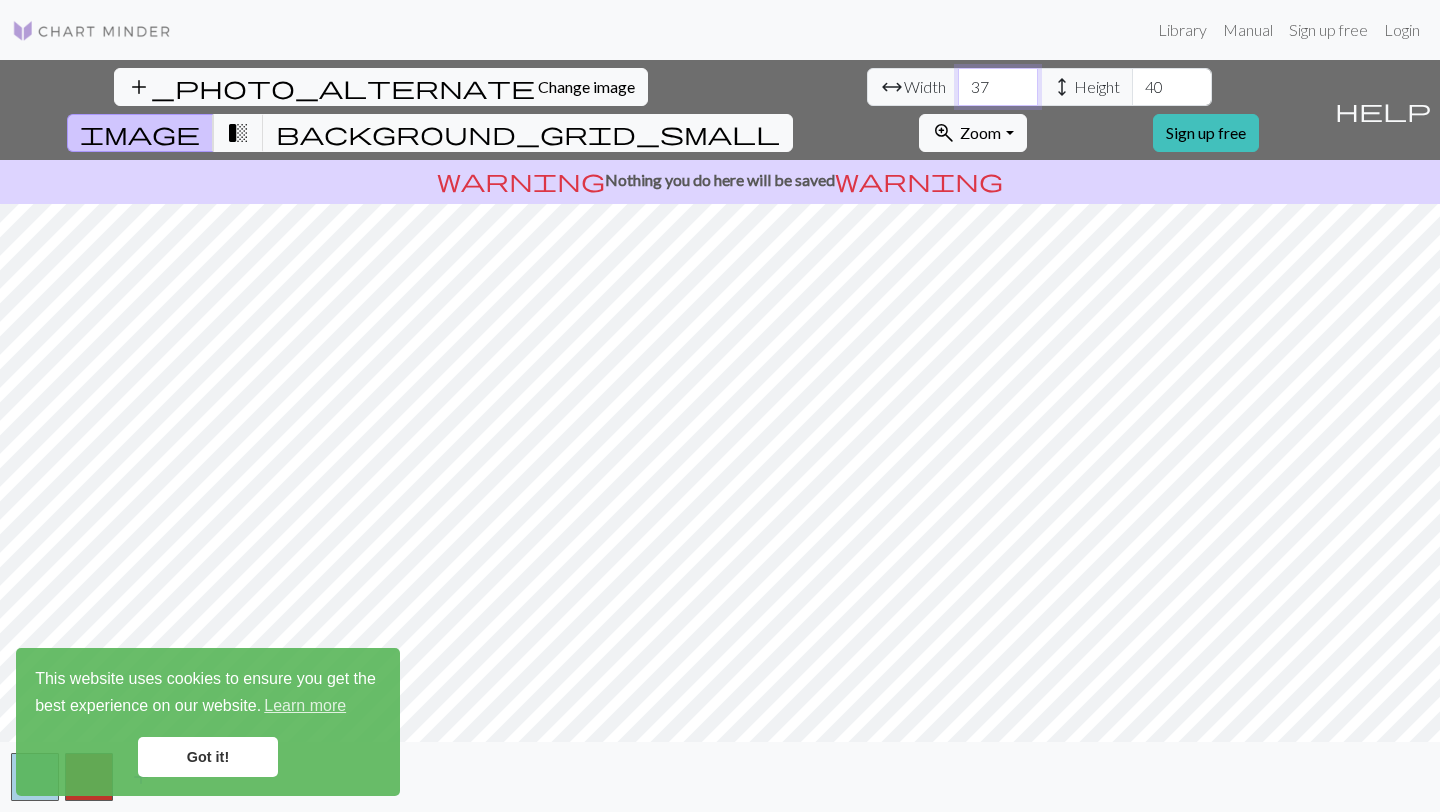 click on "37" at bounding box center [998, 87] 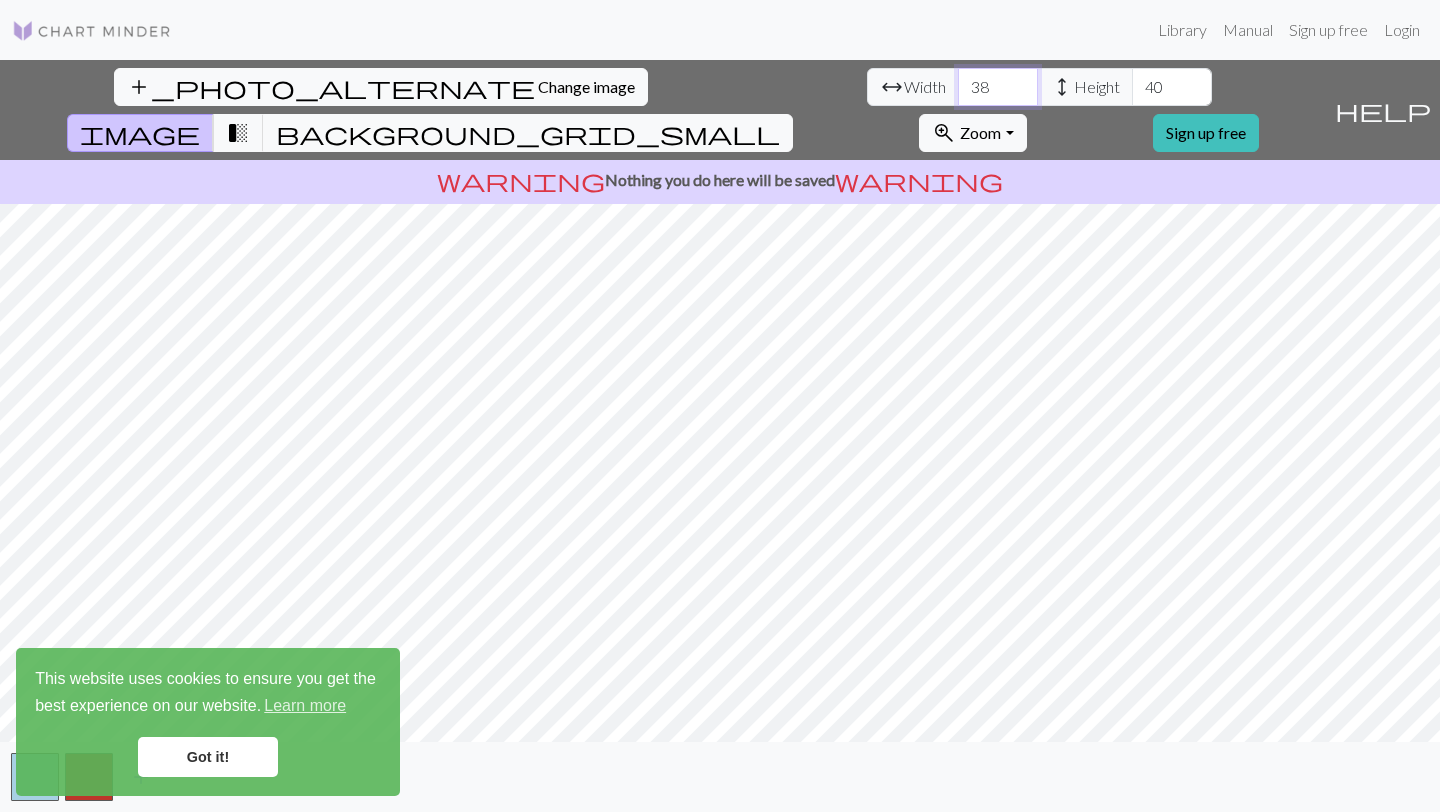 click on "38" at bounding box center (998, 87) 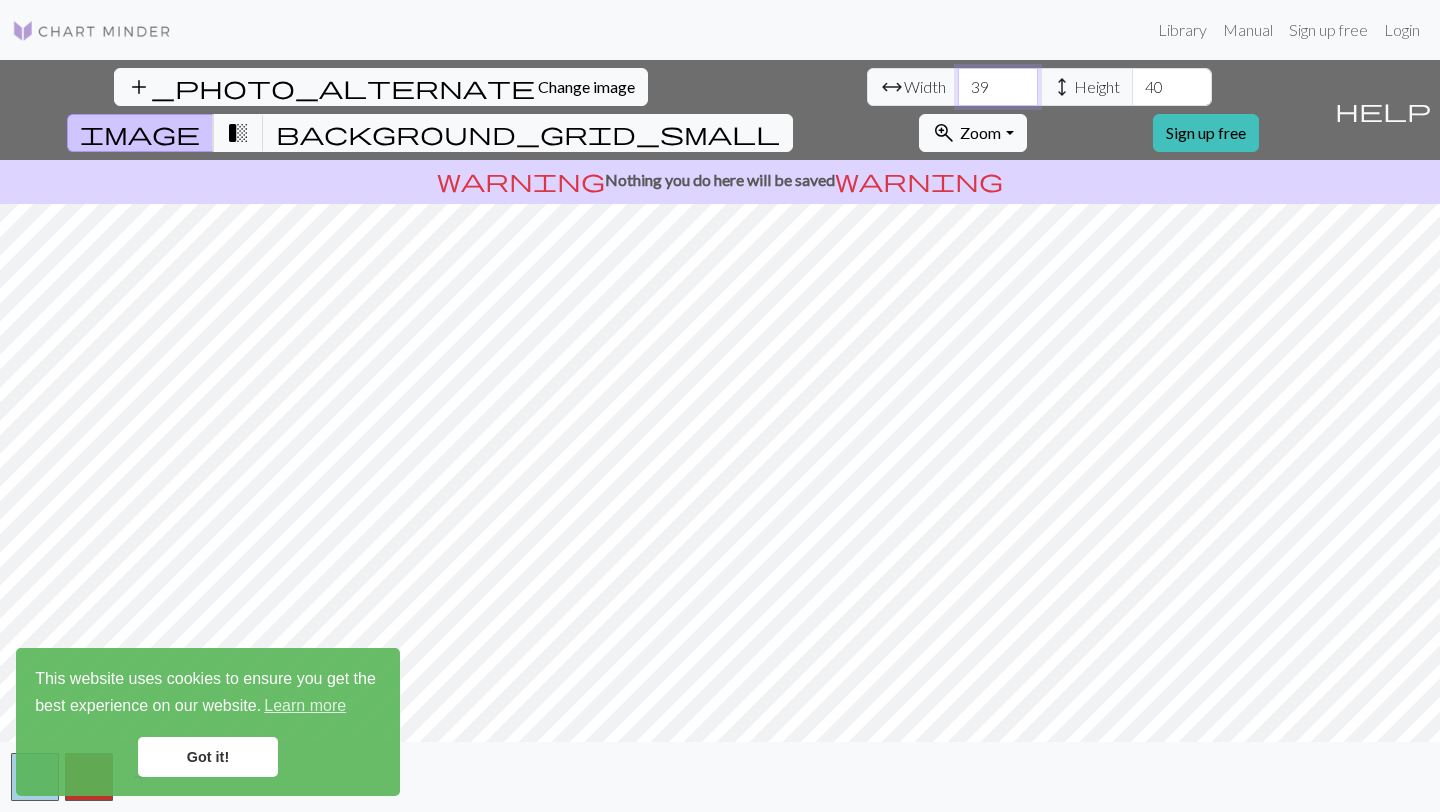 click on "39" at bounding box center (998, 87) 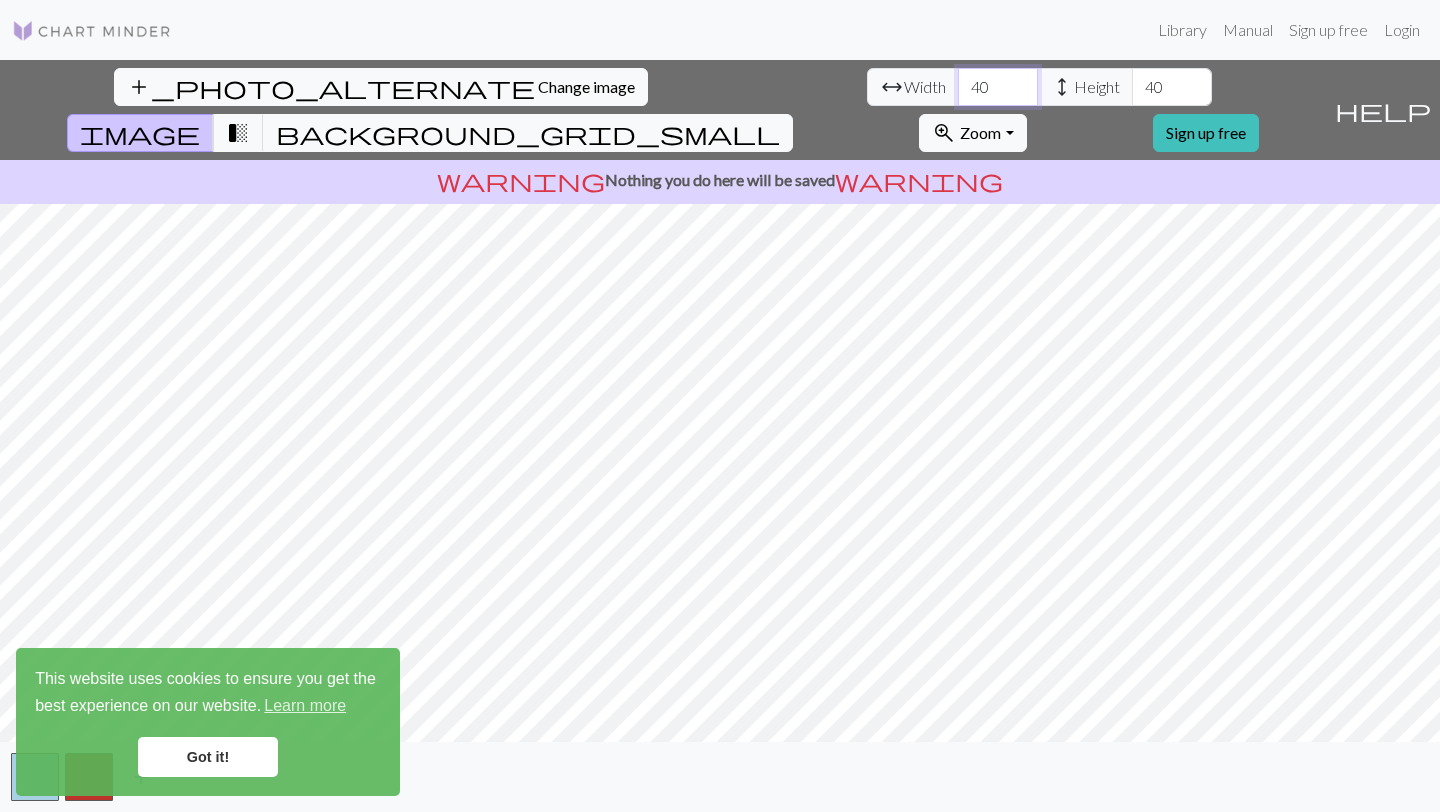 type on "40" 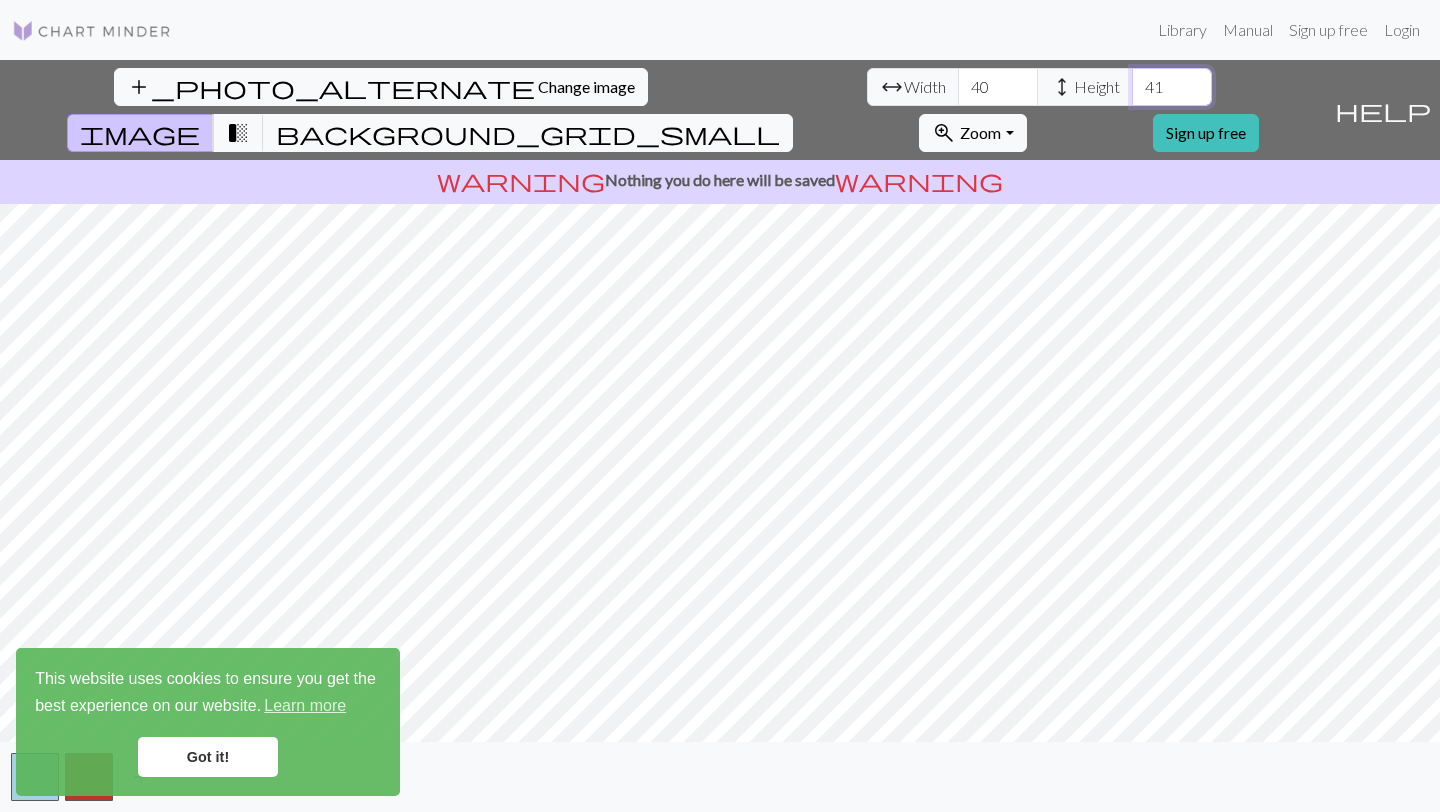 click on "41" at bounding box center [1172, 87] 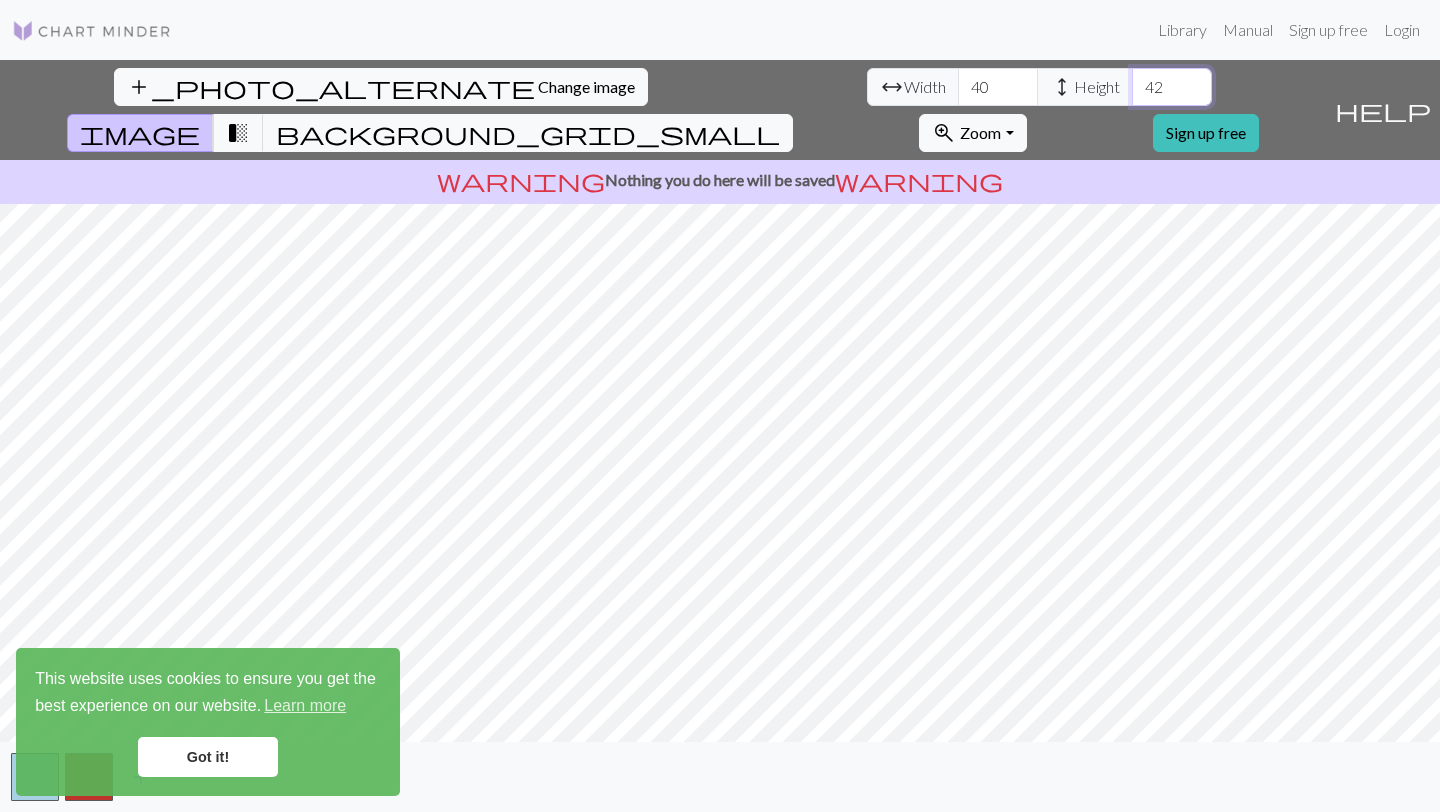 click on "42" at bounding box center (1172, 87) 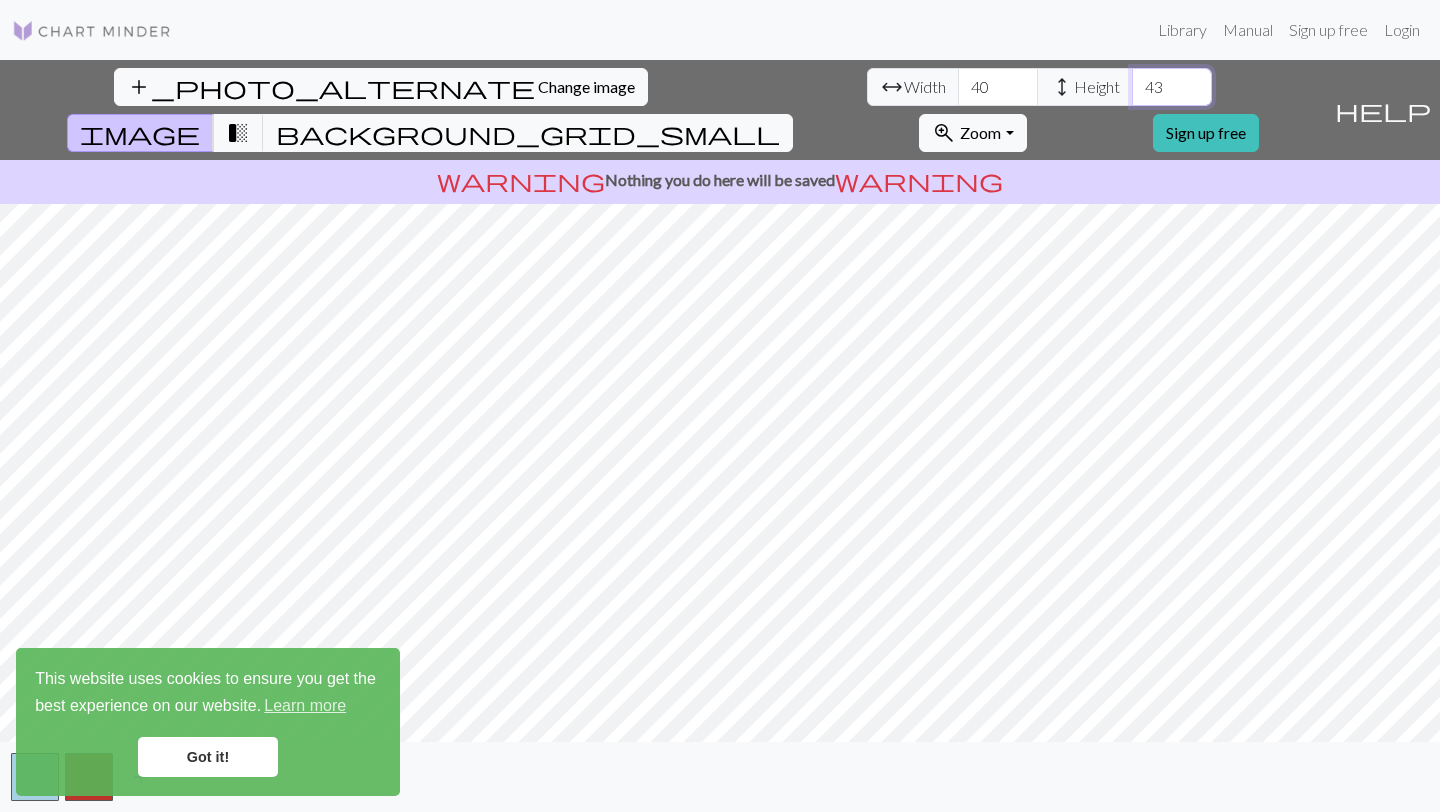 click on "43" at bounding box center [1172, 87] 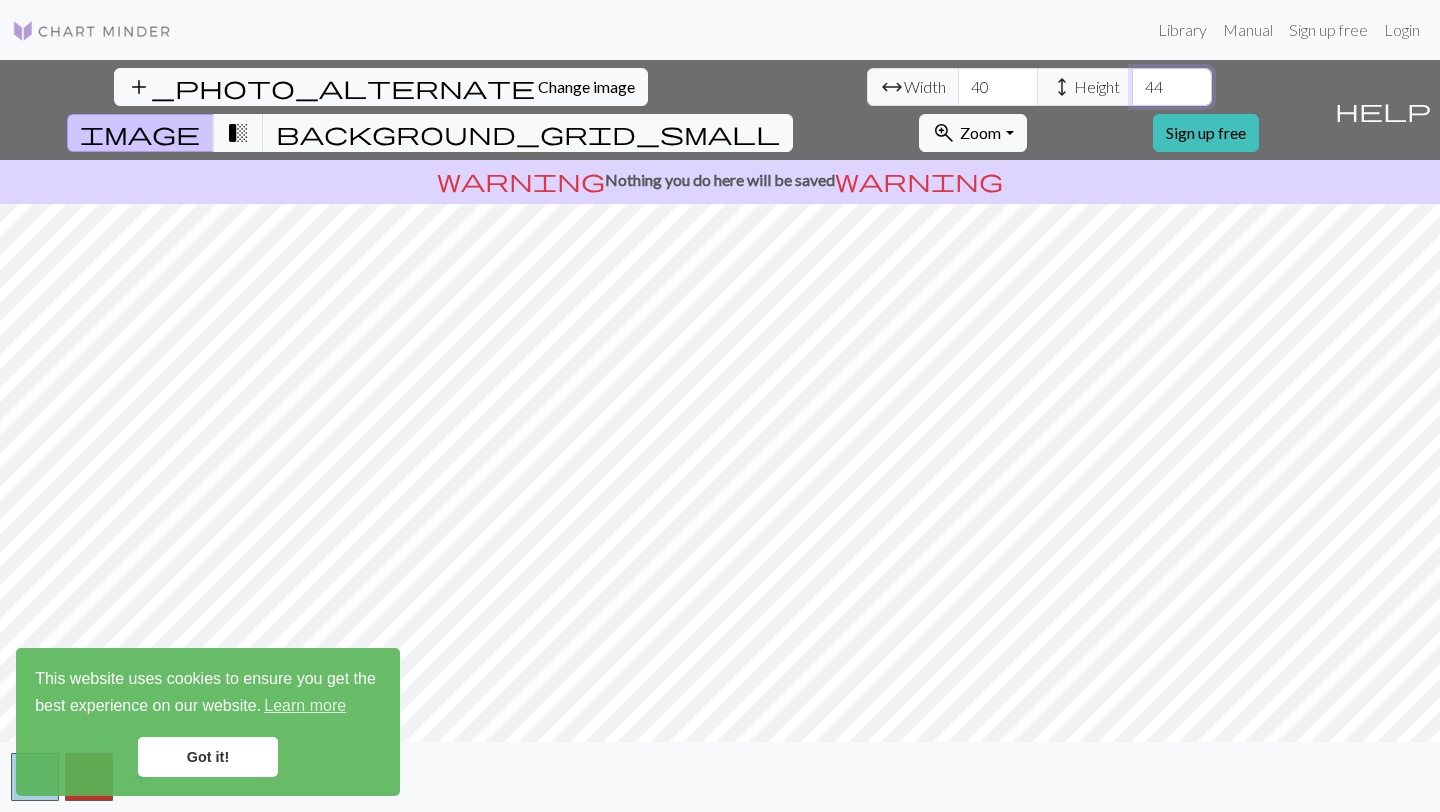 click on "44" at bounding box center [1172, 87] 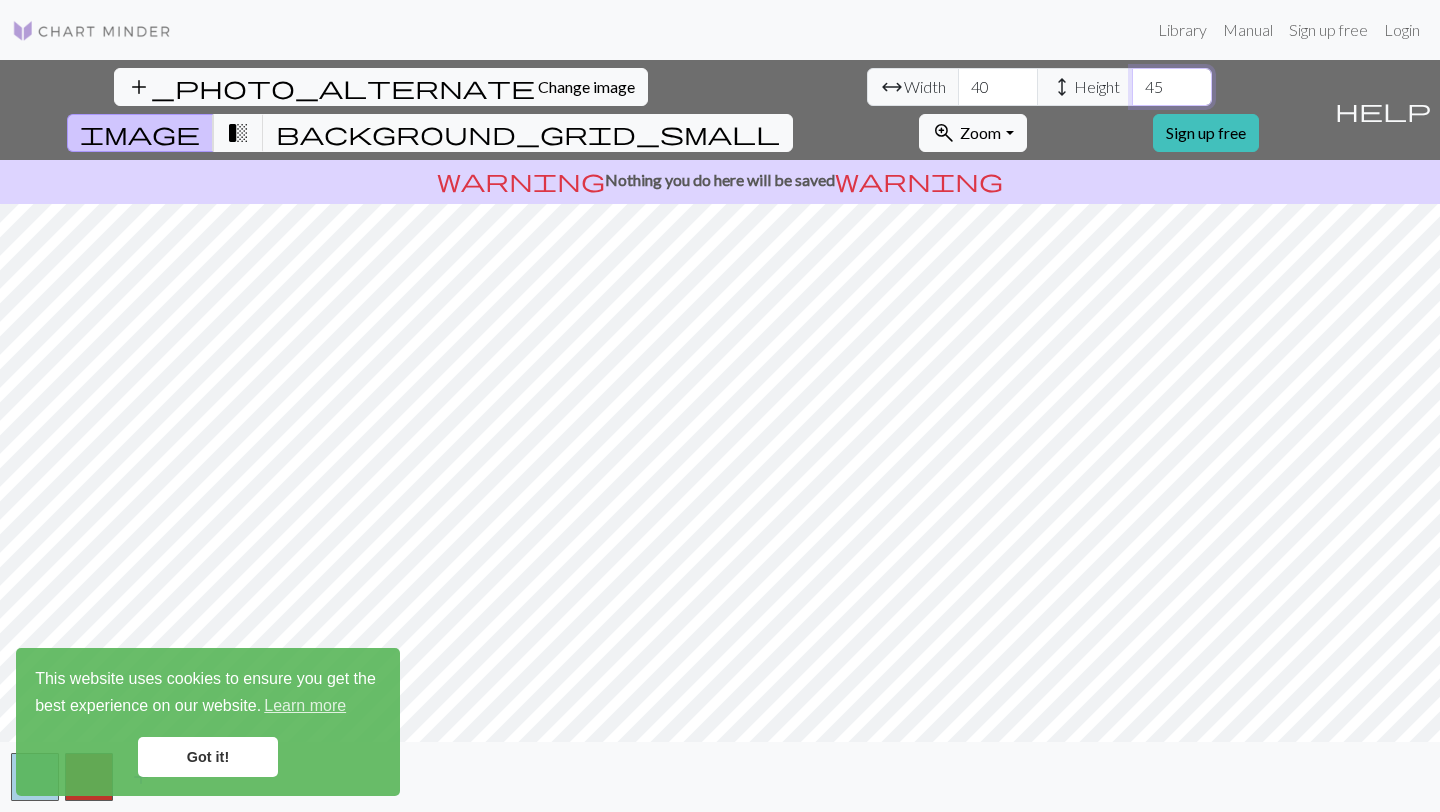 click on "45" at bounding box center (1172, 87) 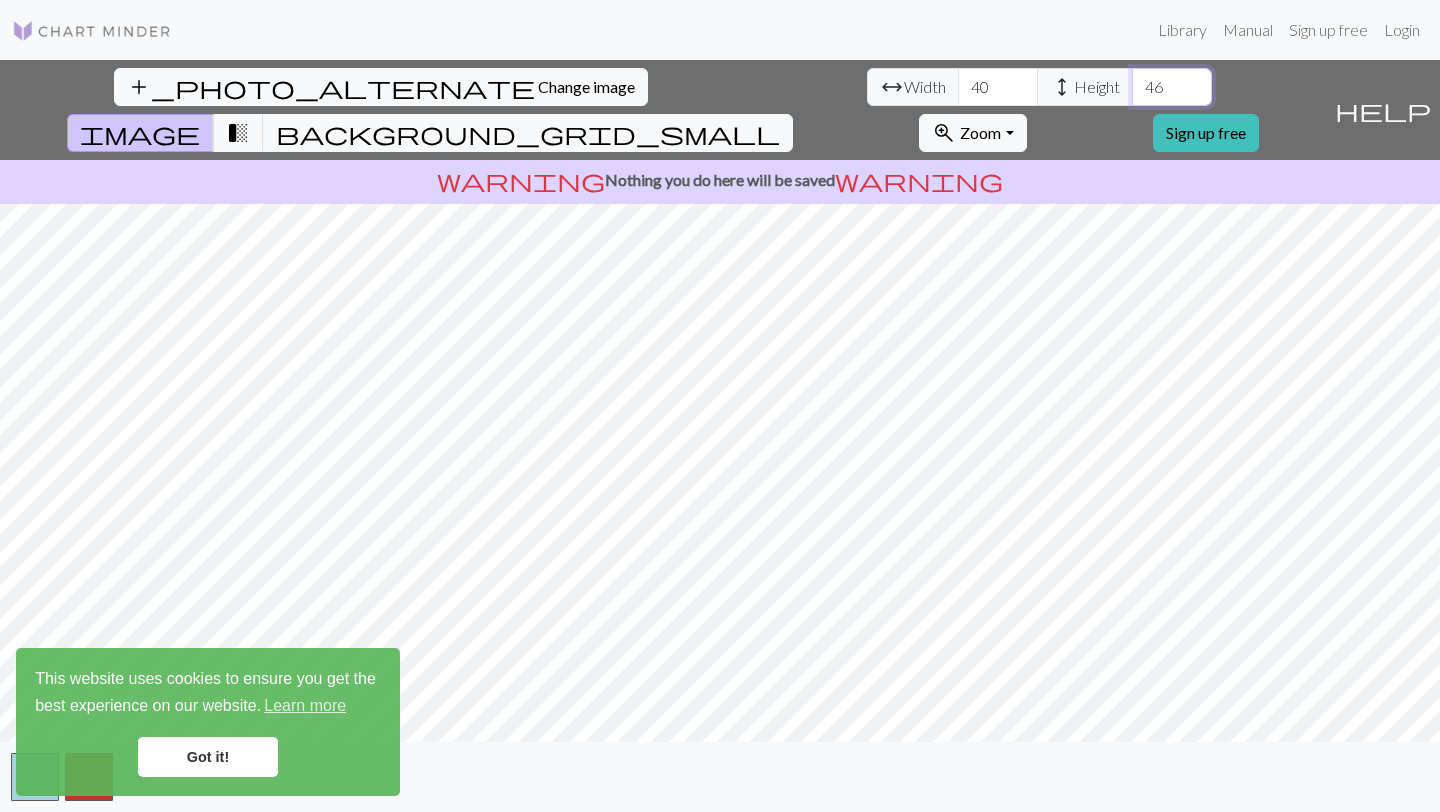 click on "46" at bounding box center [1172, 87] 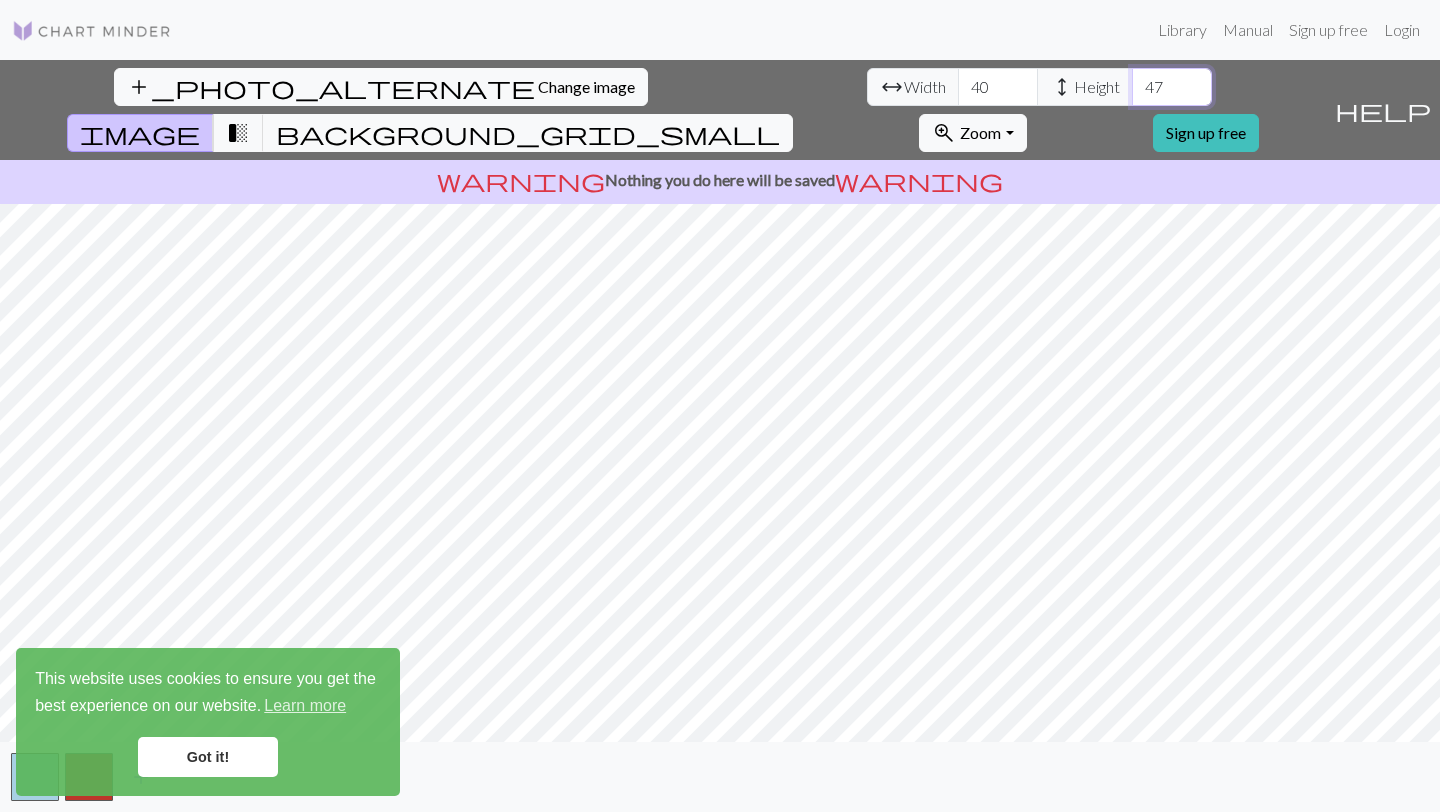 click on "47" at bounding box center (1172, 87) 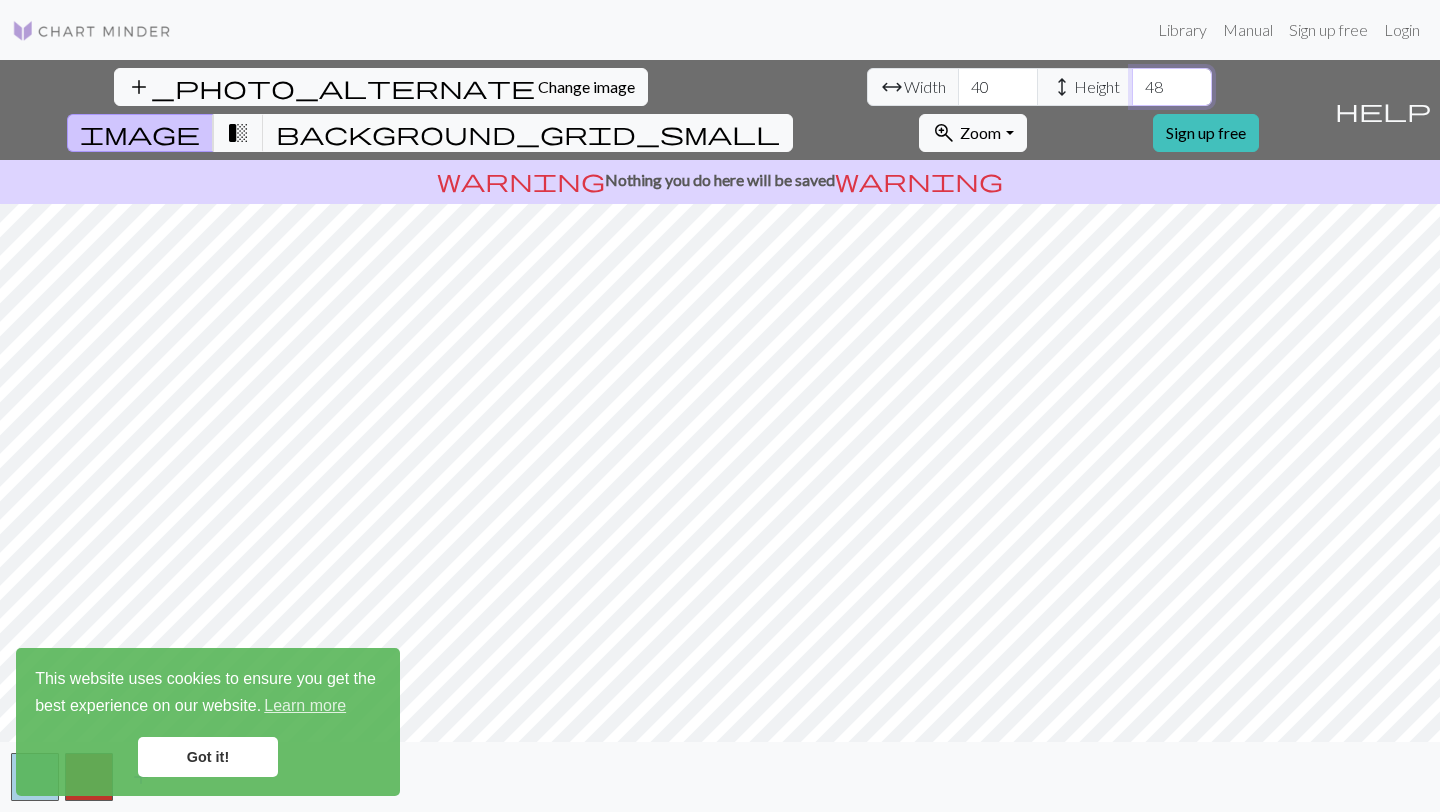 click on "48" at bounding box center [1172, 87] 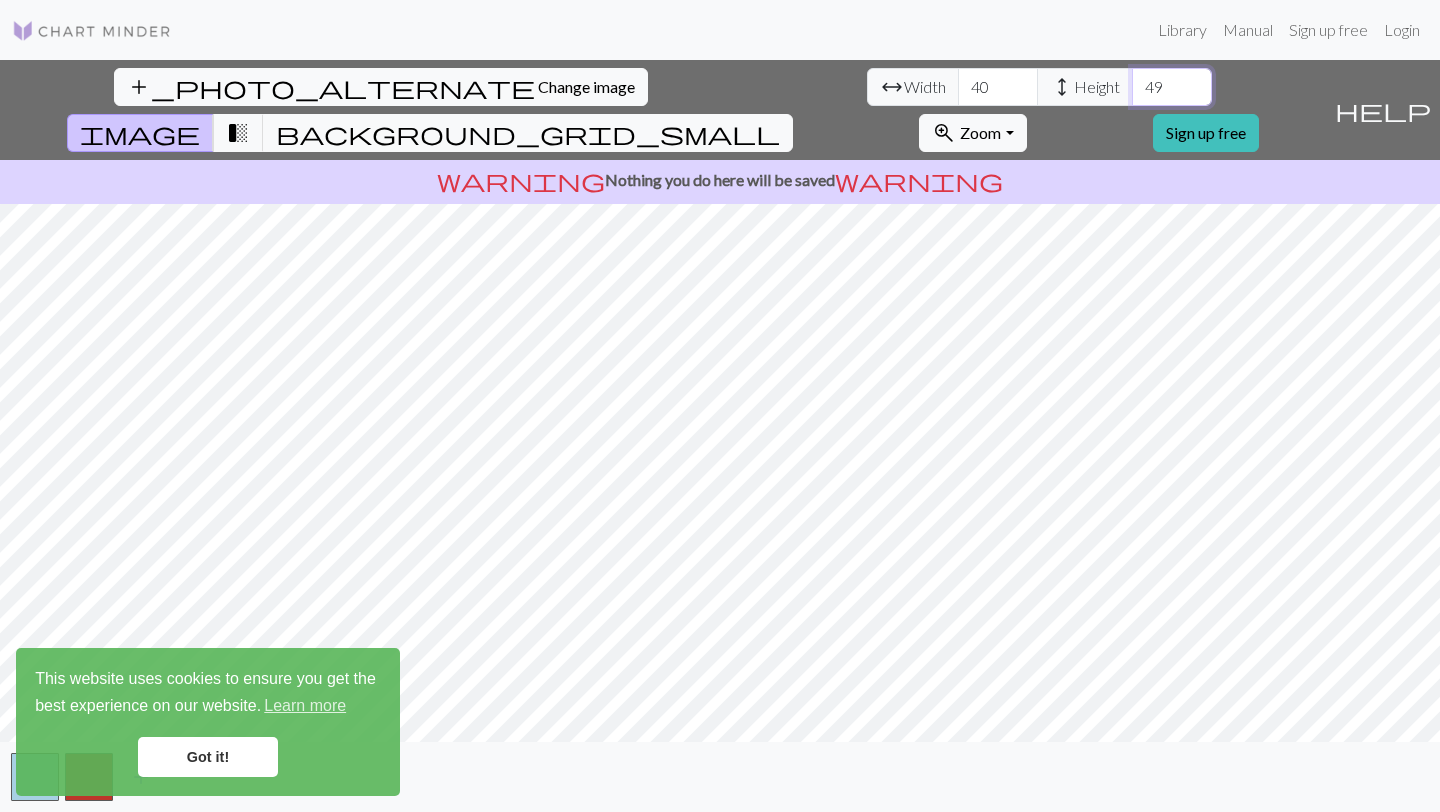 click on "49" at bounding box center (1172, 87) 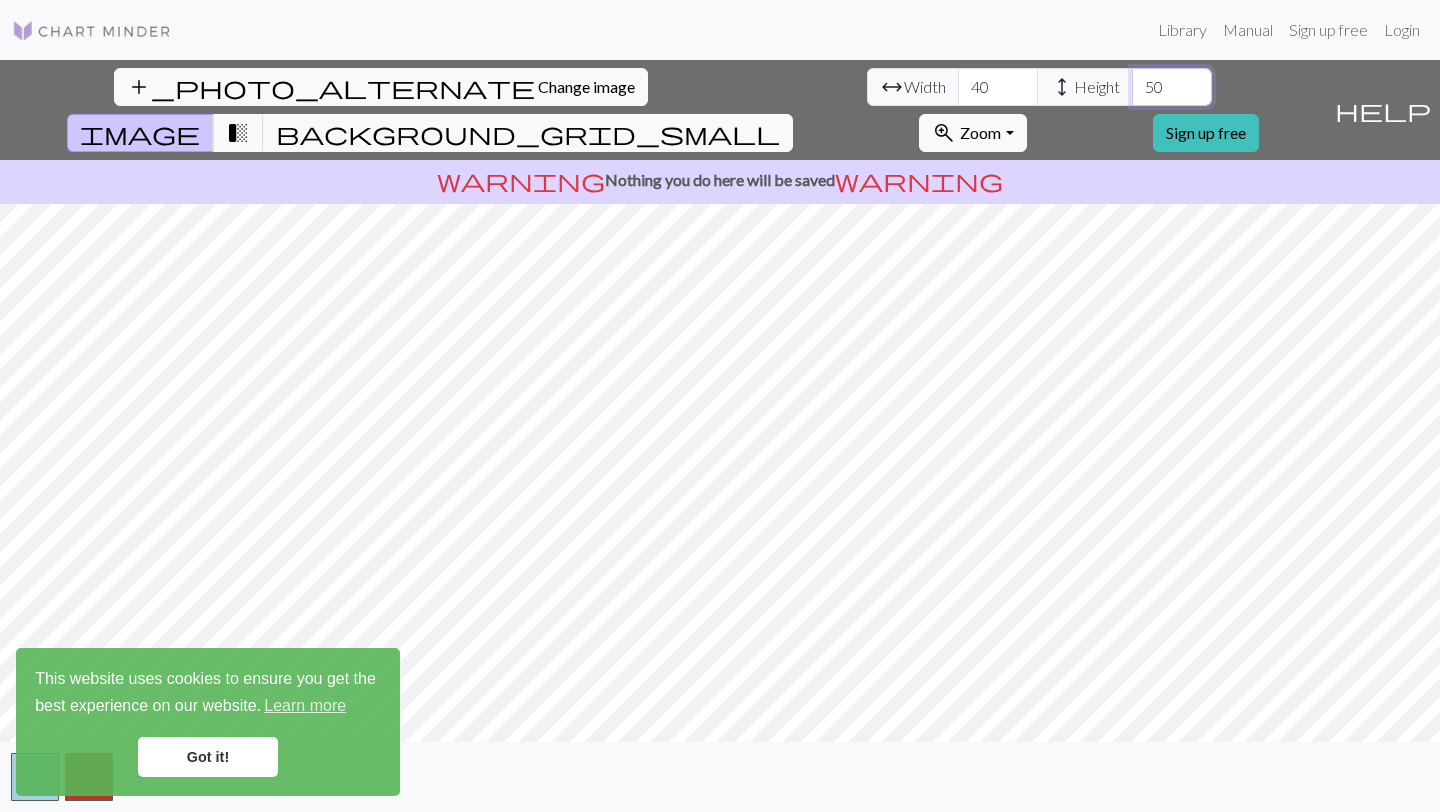 click on "50" at bounding box center (1172, 87) 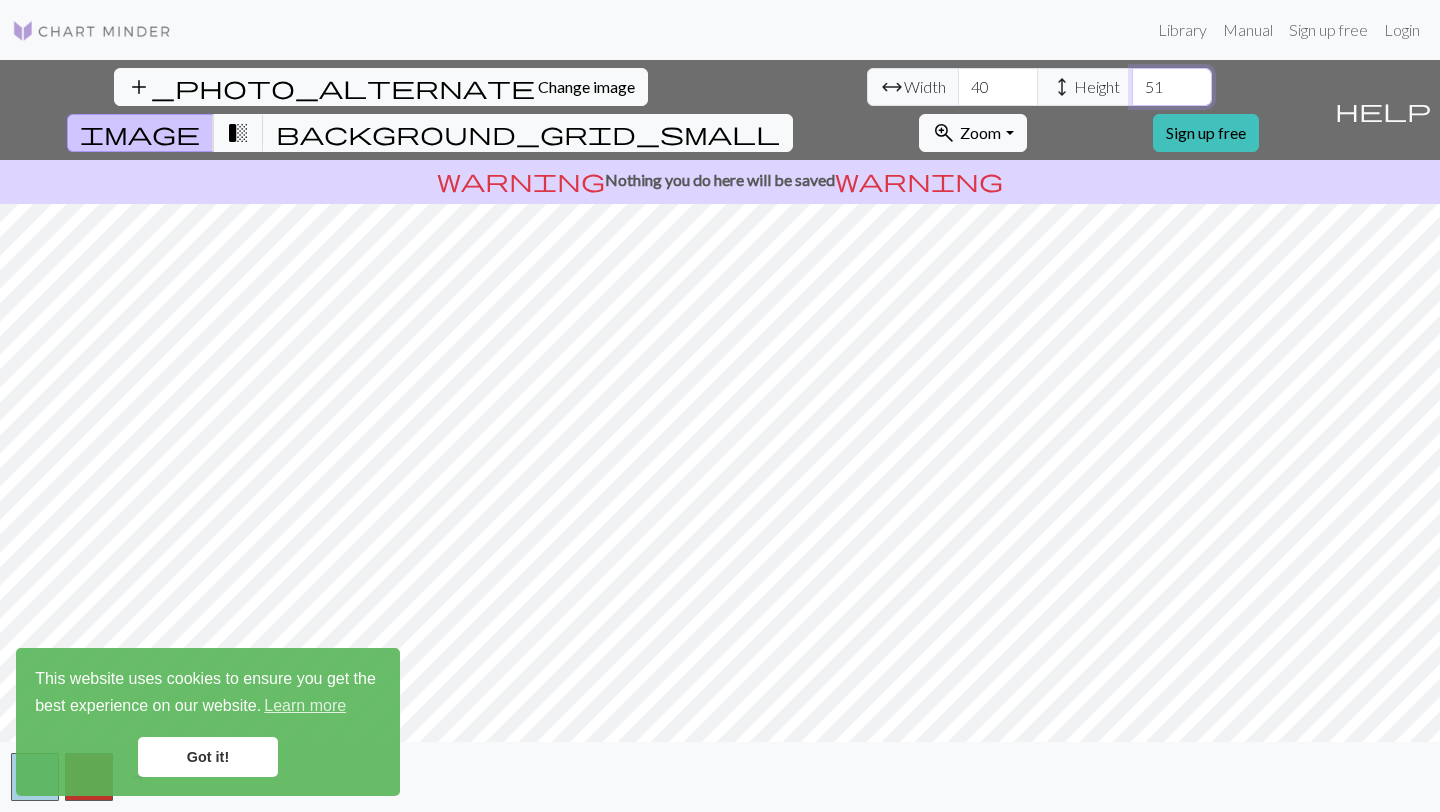 click on "51" at bounding box center (1172, 87) 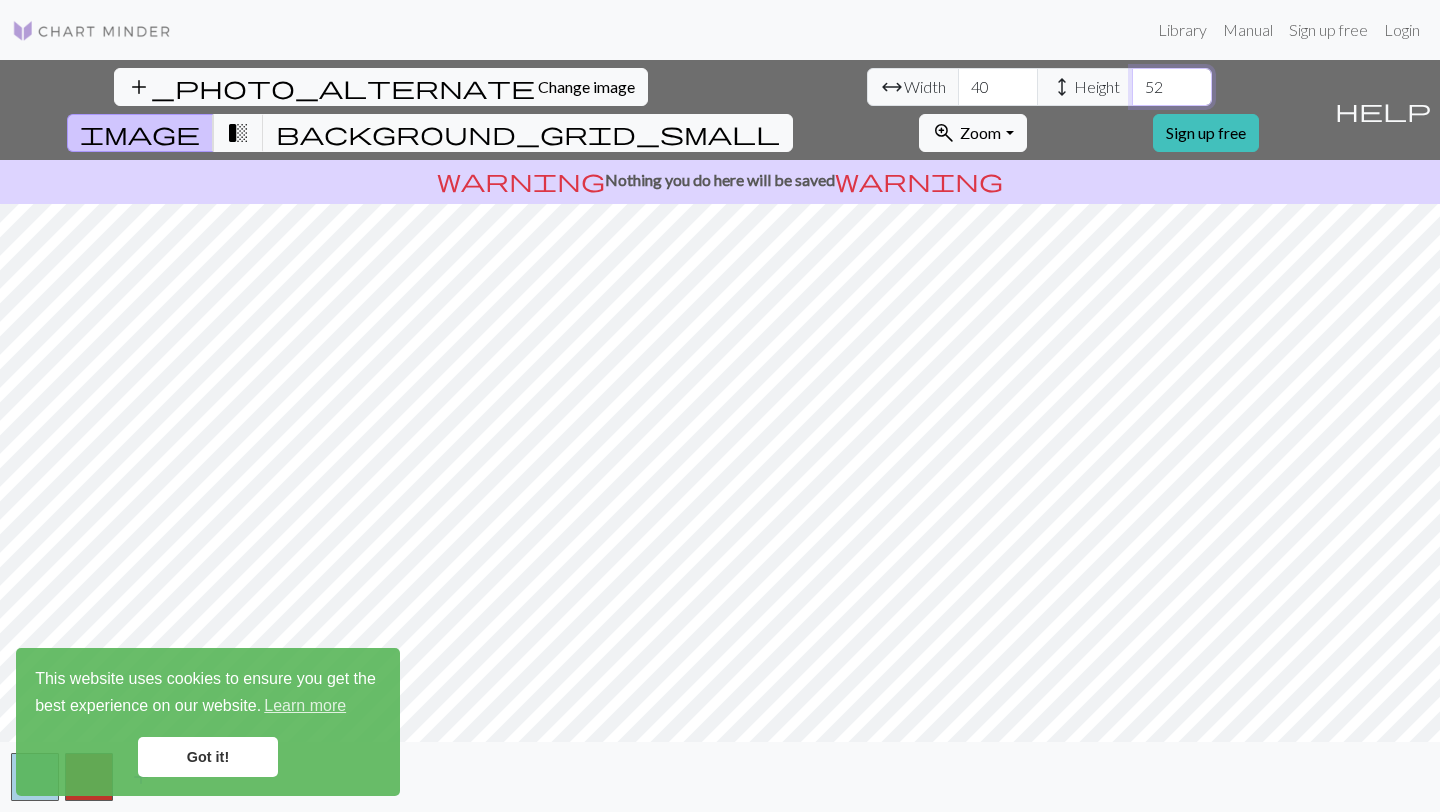 click on "52" at bounding box center (1172, 87) 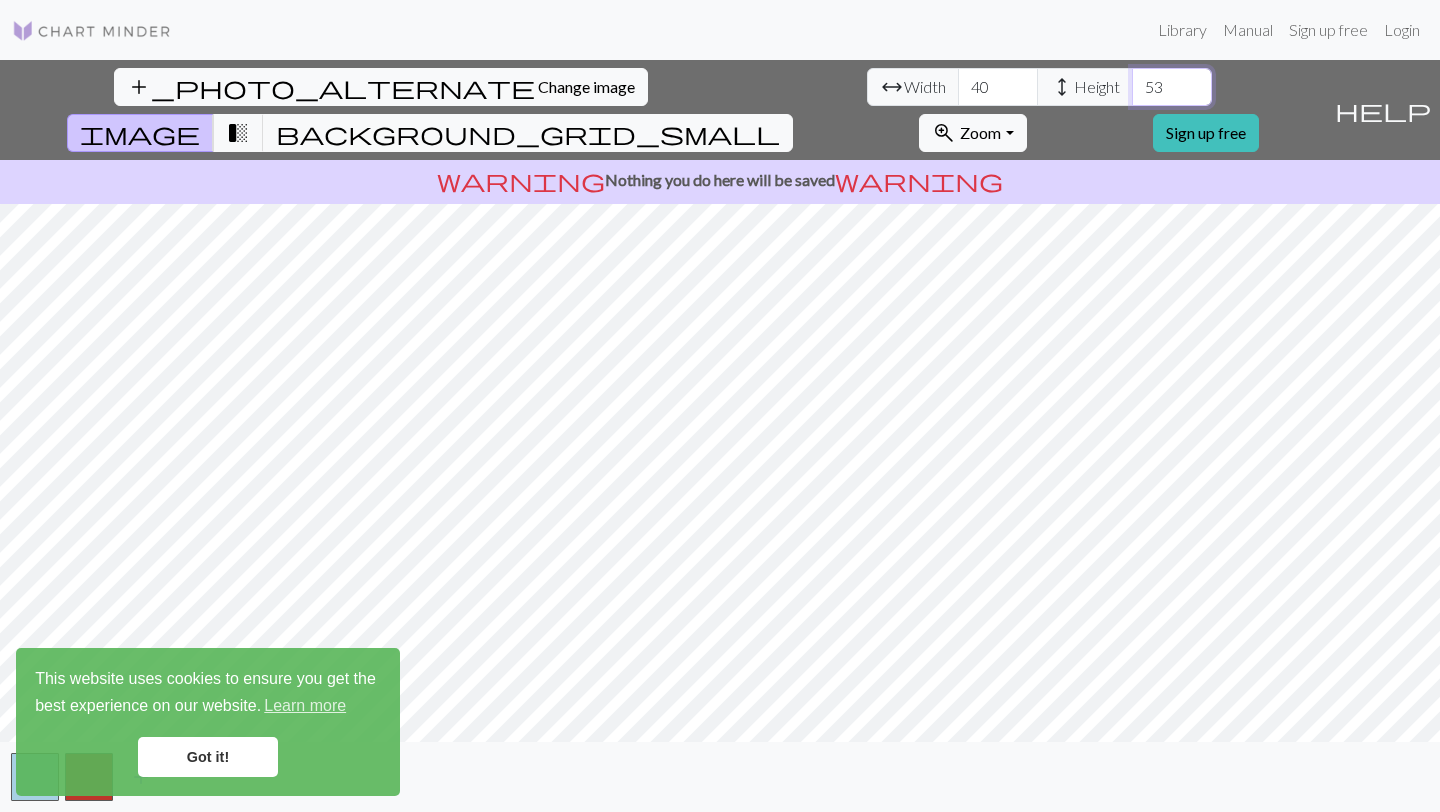 click on "53" at bounding box center [1172, 87] 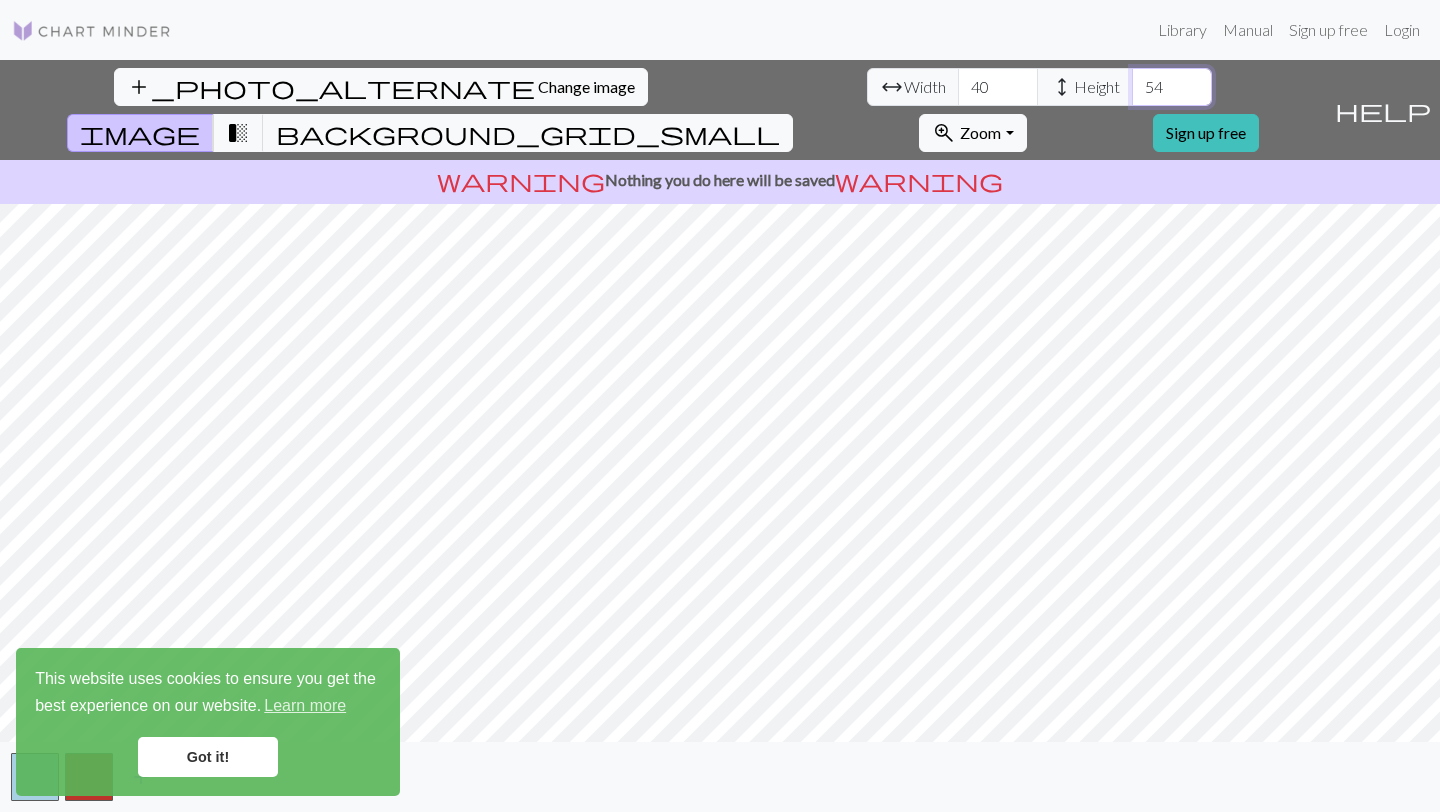 click on "54" at bounding box center (1172, 87) 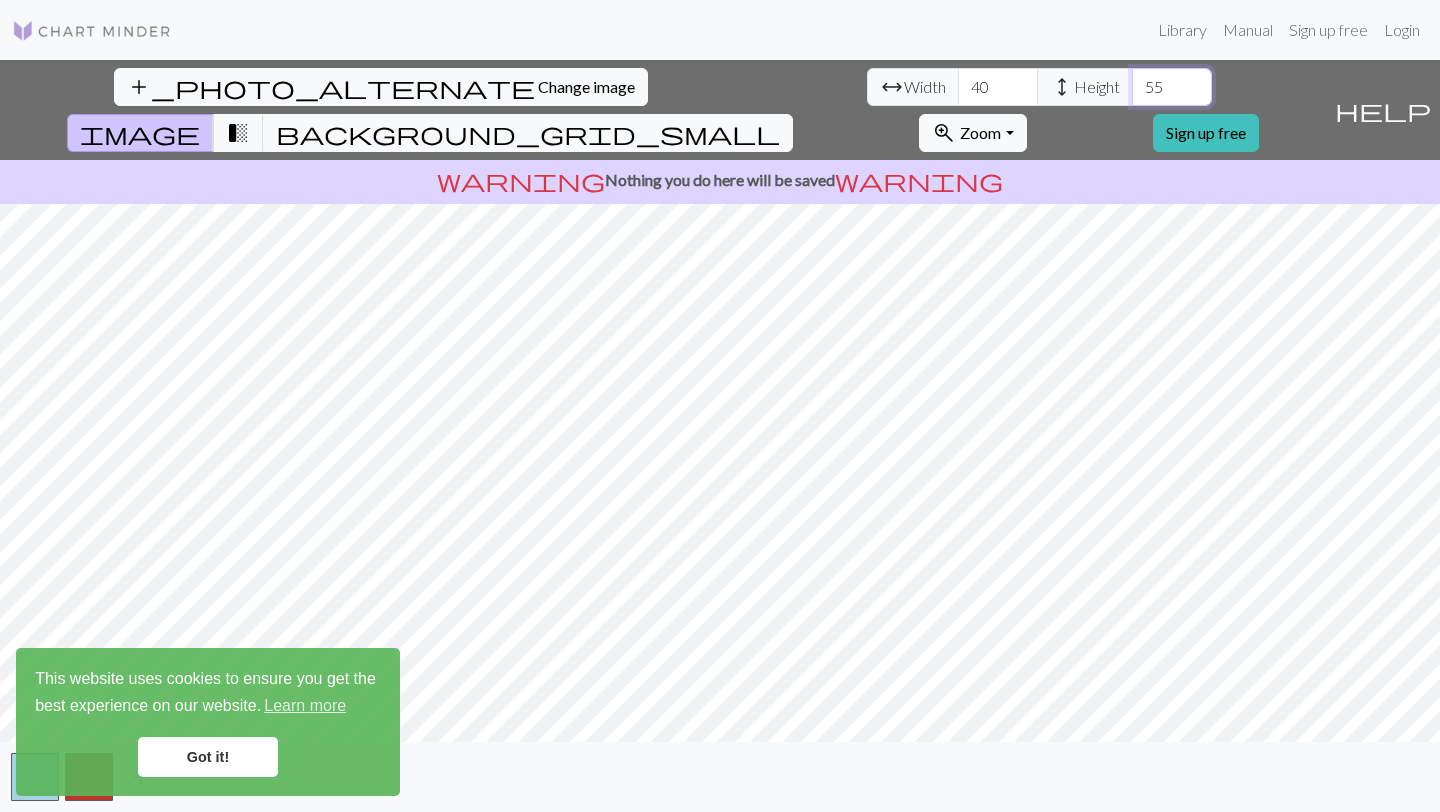click on "55" at bounding box center (1172, 87) 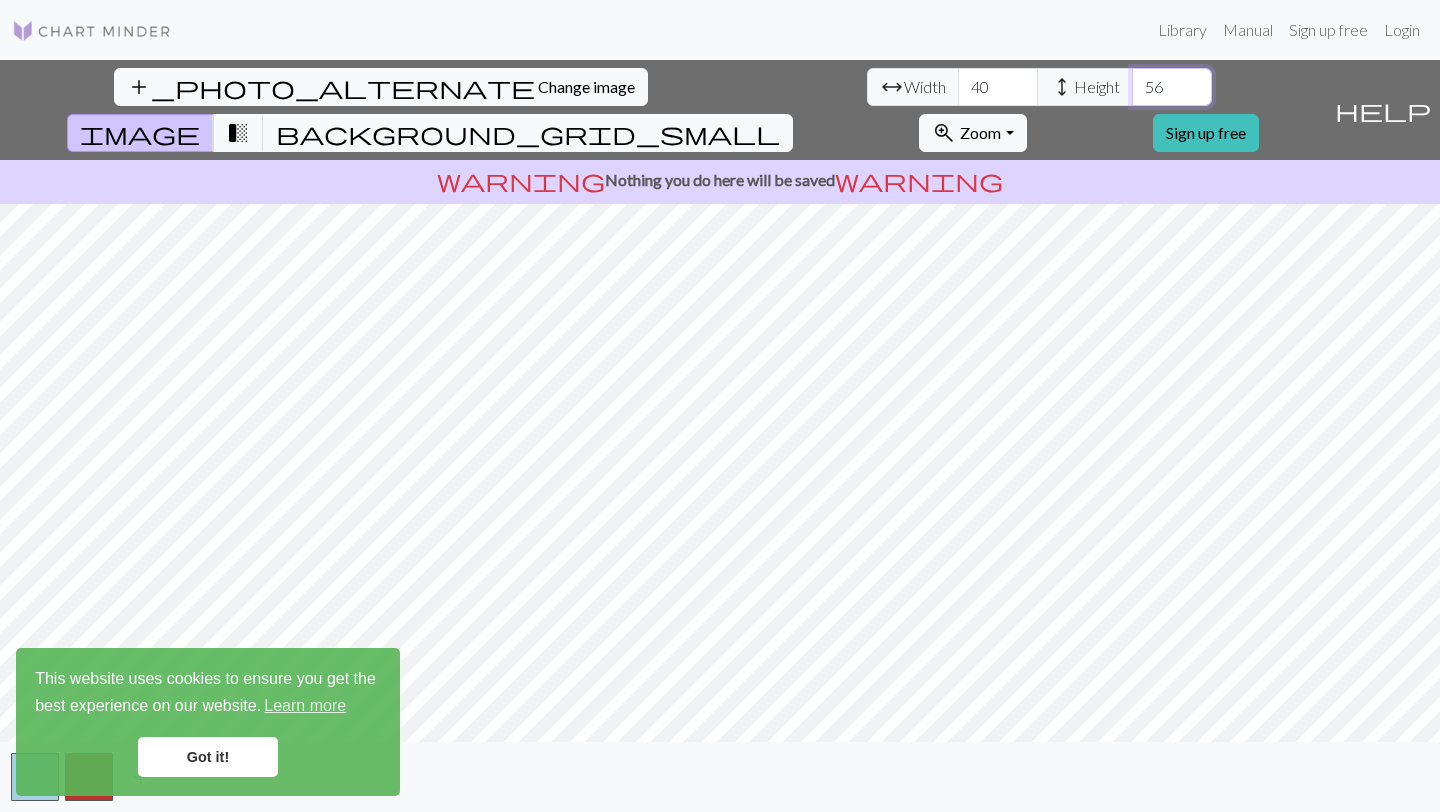 click on "56" at bounding box center (1172, 87) 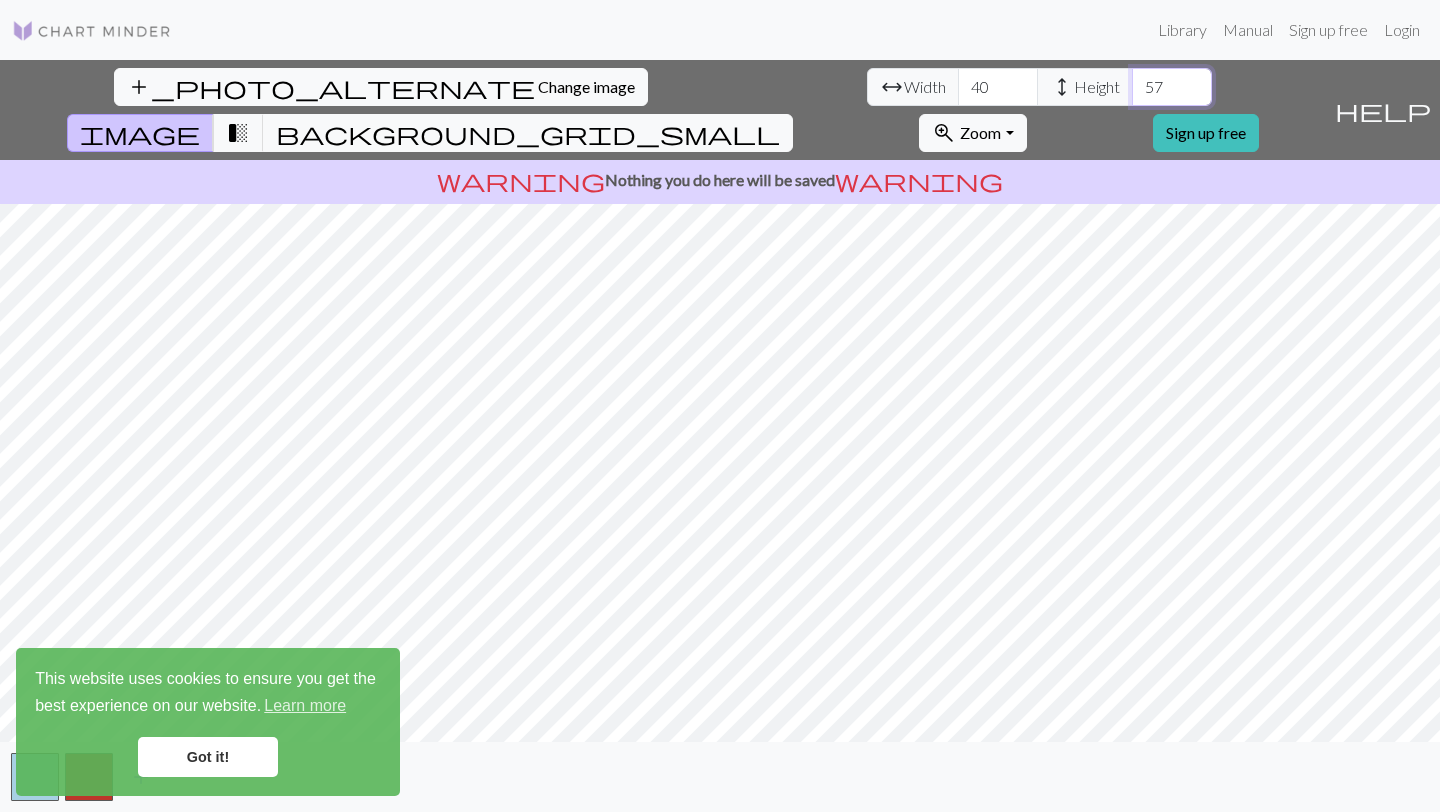 click on "57" at bounding box center [1172, 87] 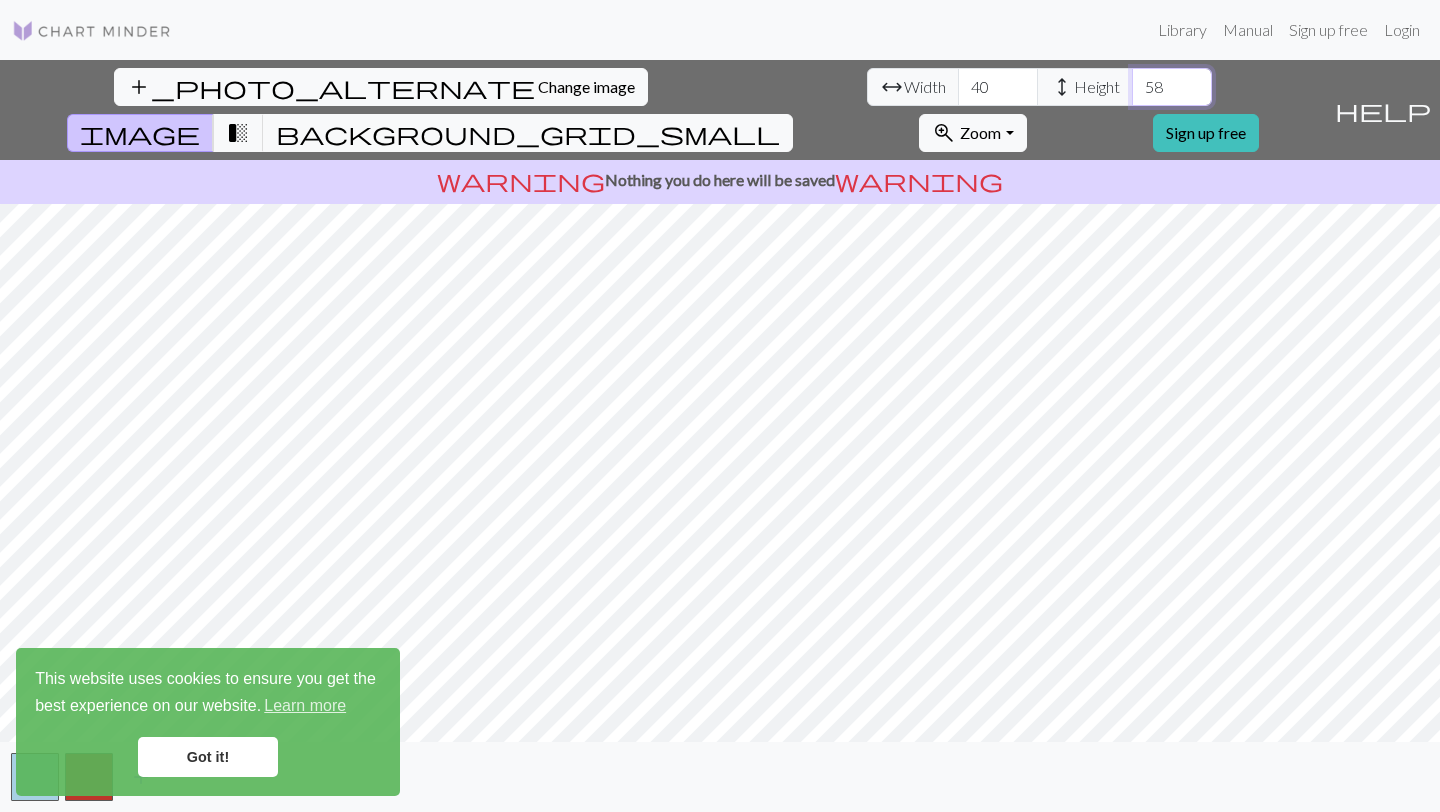 click on "58" at bounding box center [1172, 87] 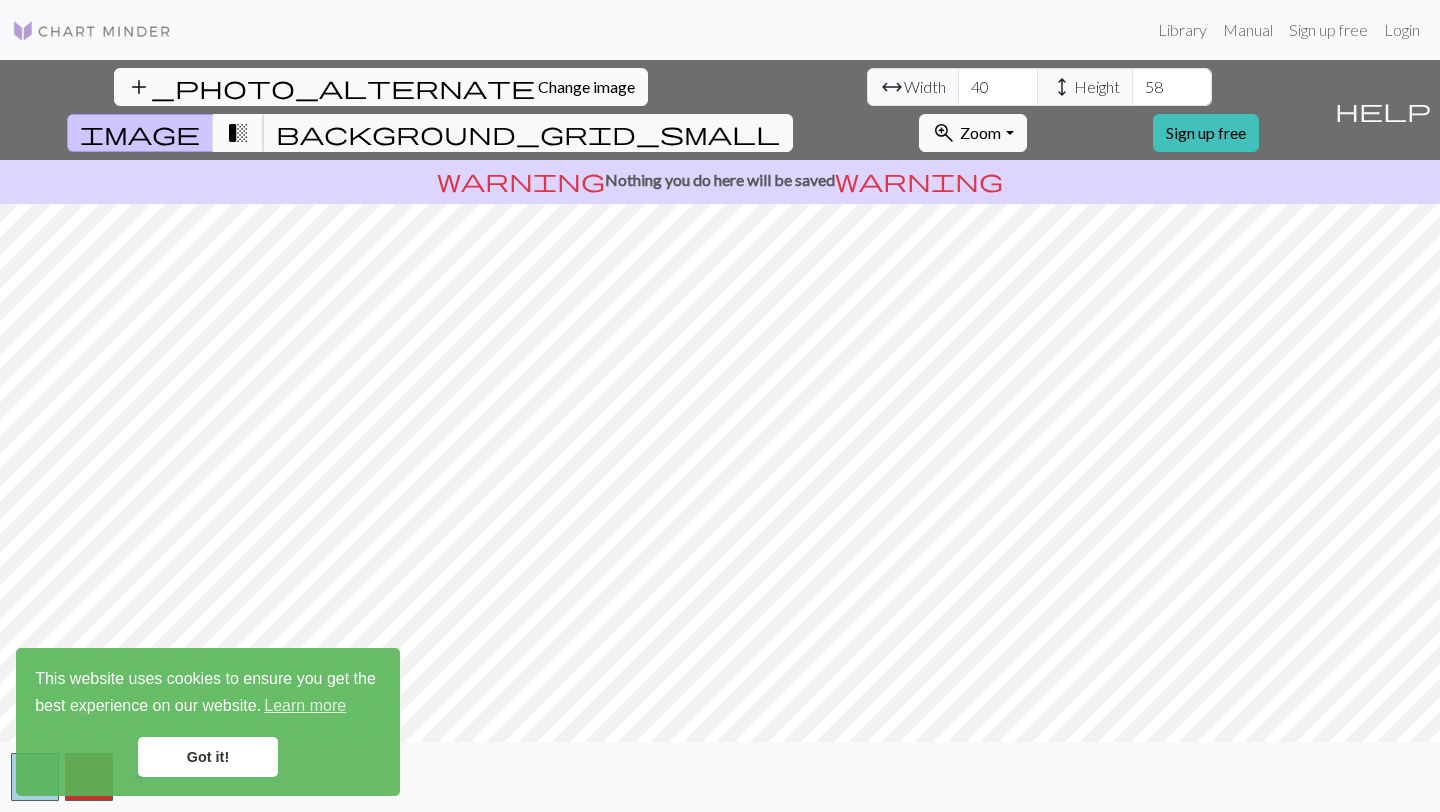 click on "transition_fade" at bounding box center [238, 133] 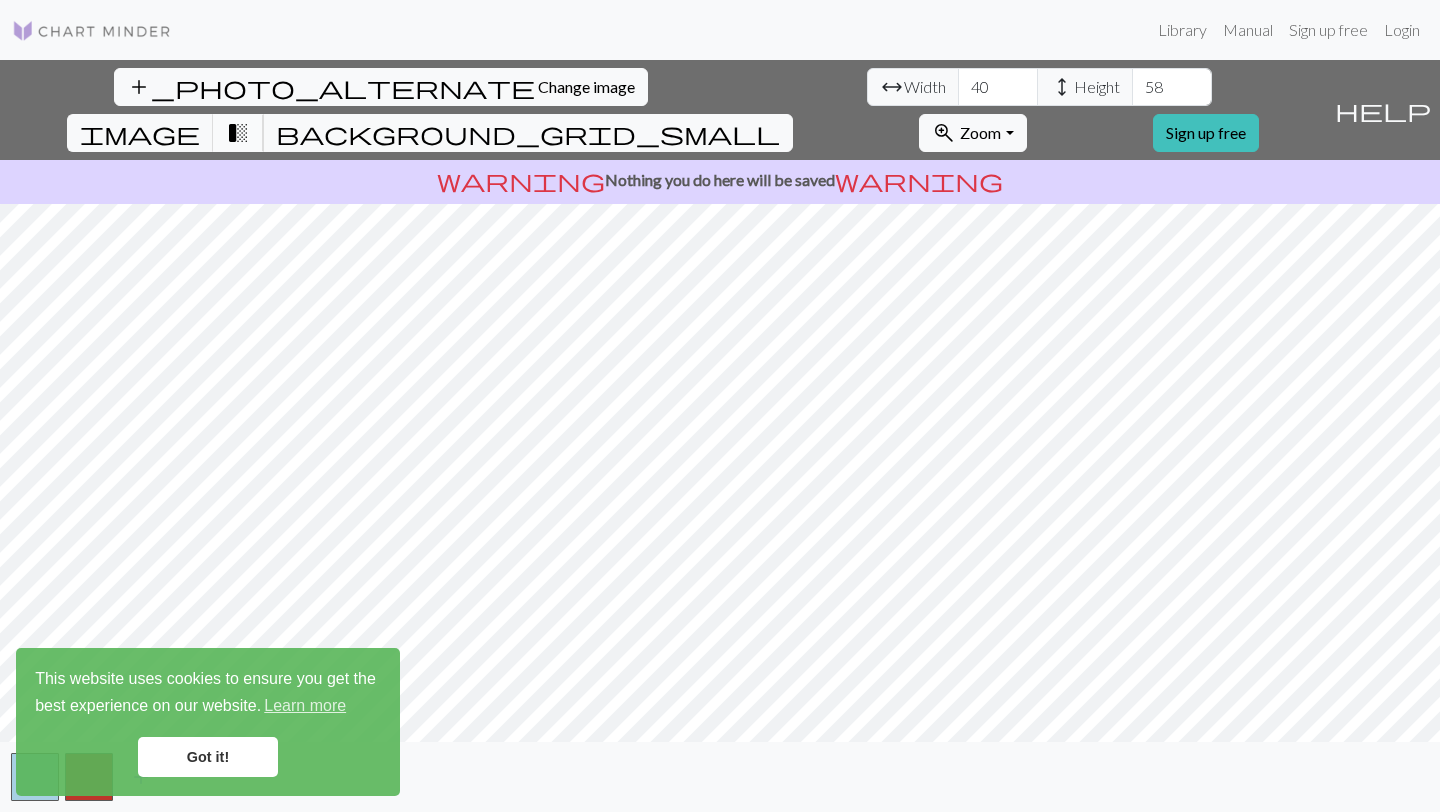 click on "transition_fade" at bounding box center [238, 133] 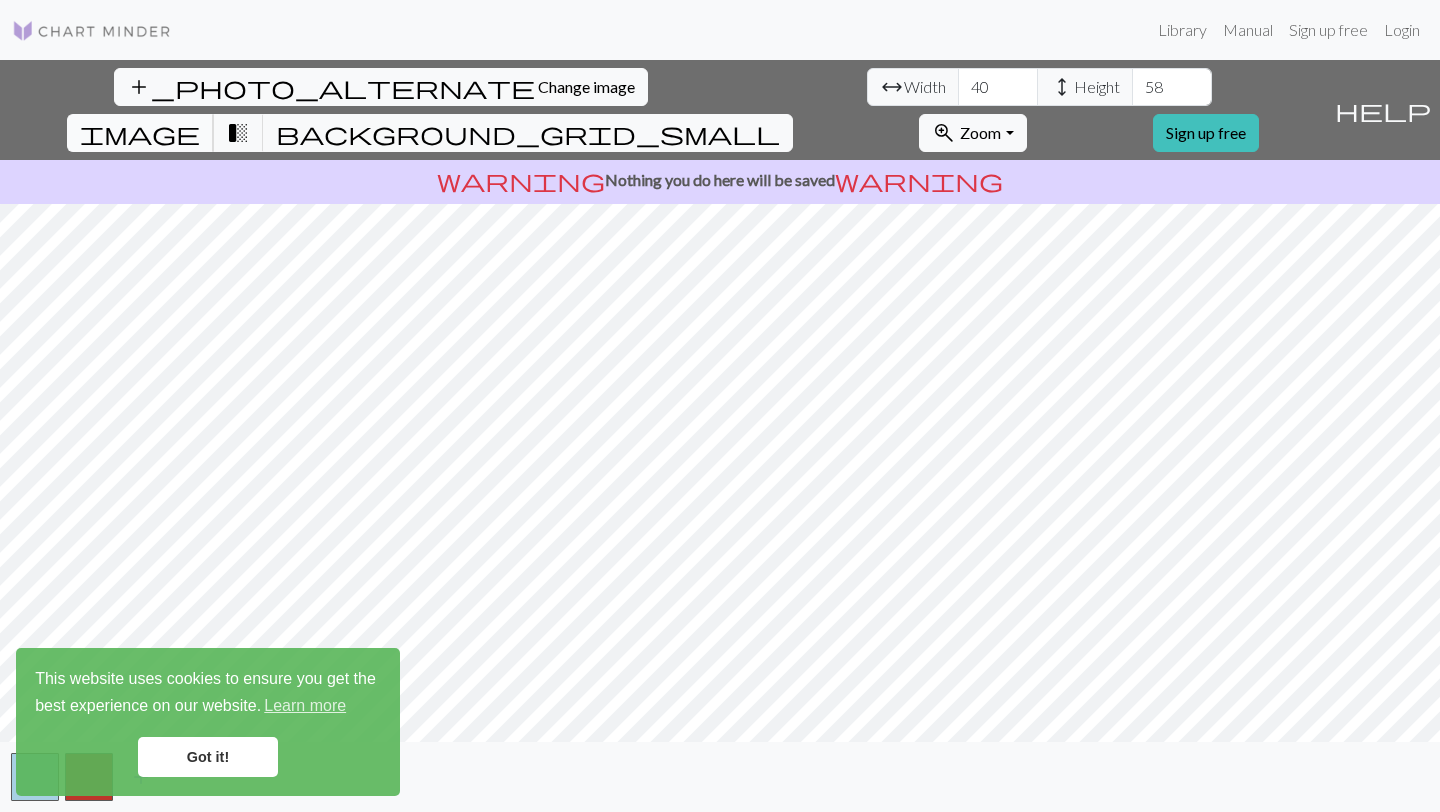 click on "image" at bounding box center [140, 133] 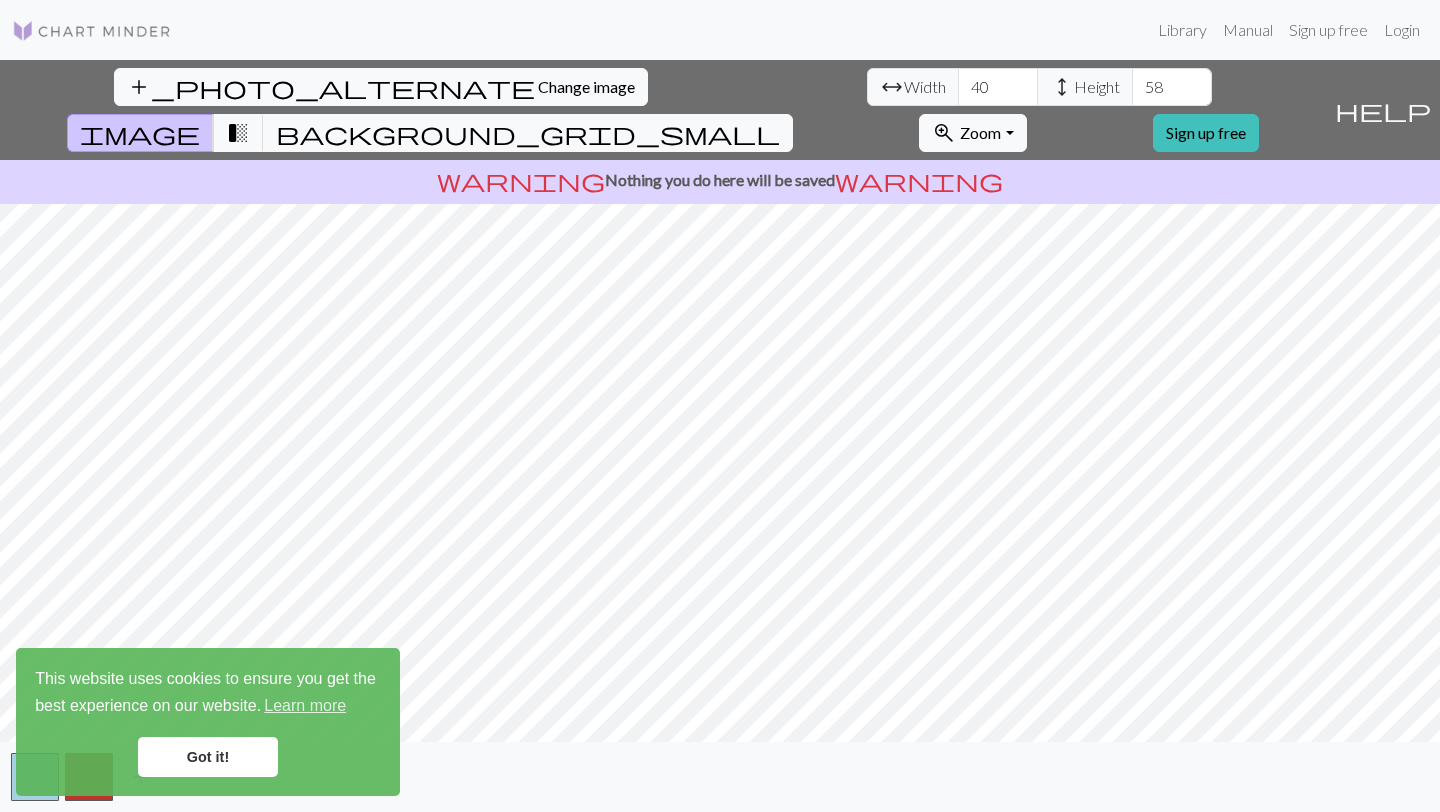 click on "Got it!" at bounding box center [208, 757] 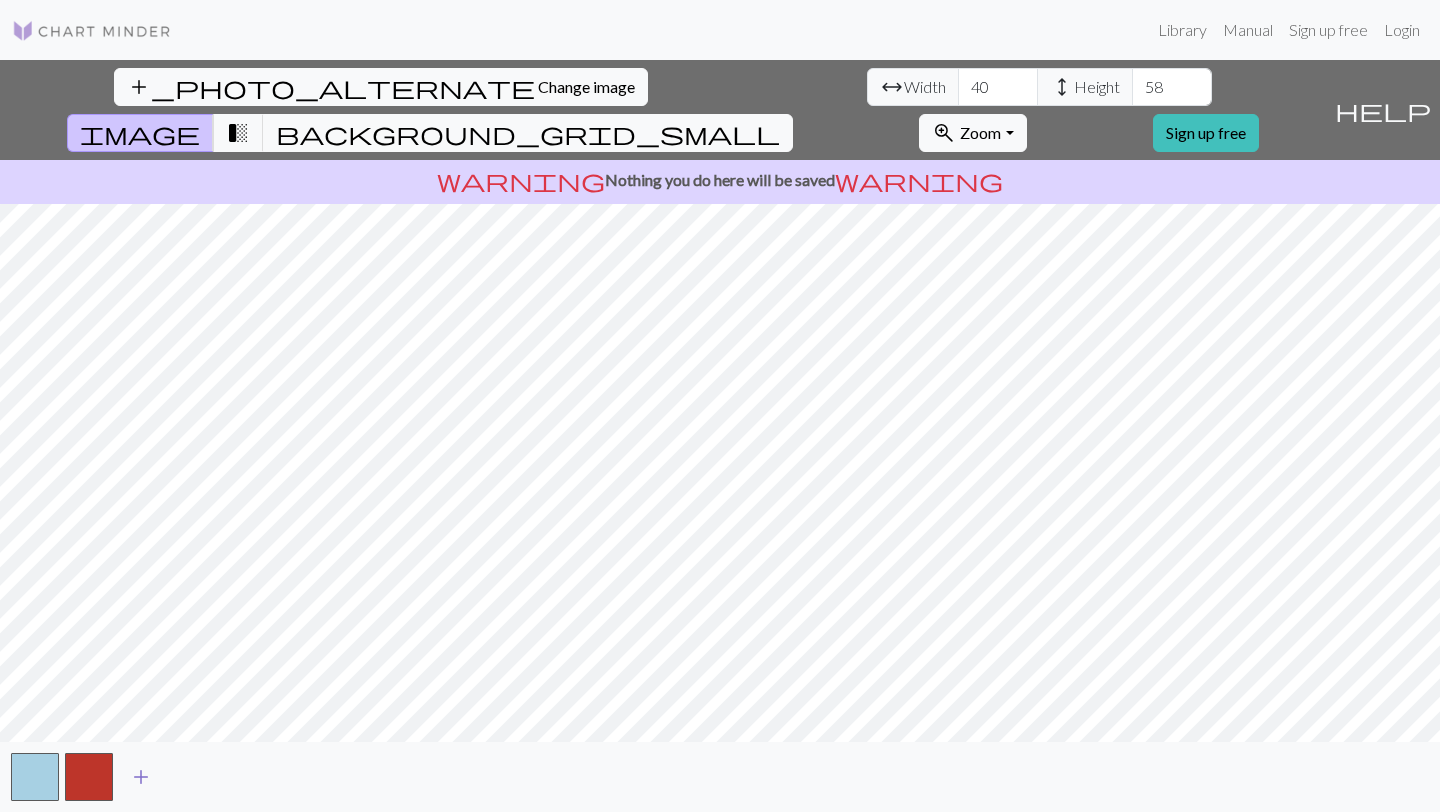 click on "add" at bounding box center [141, 777] 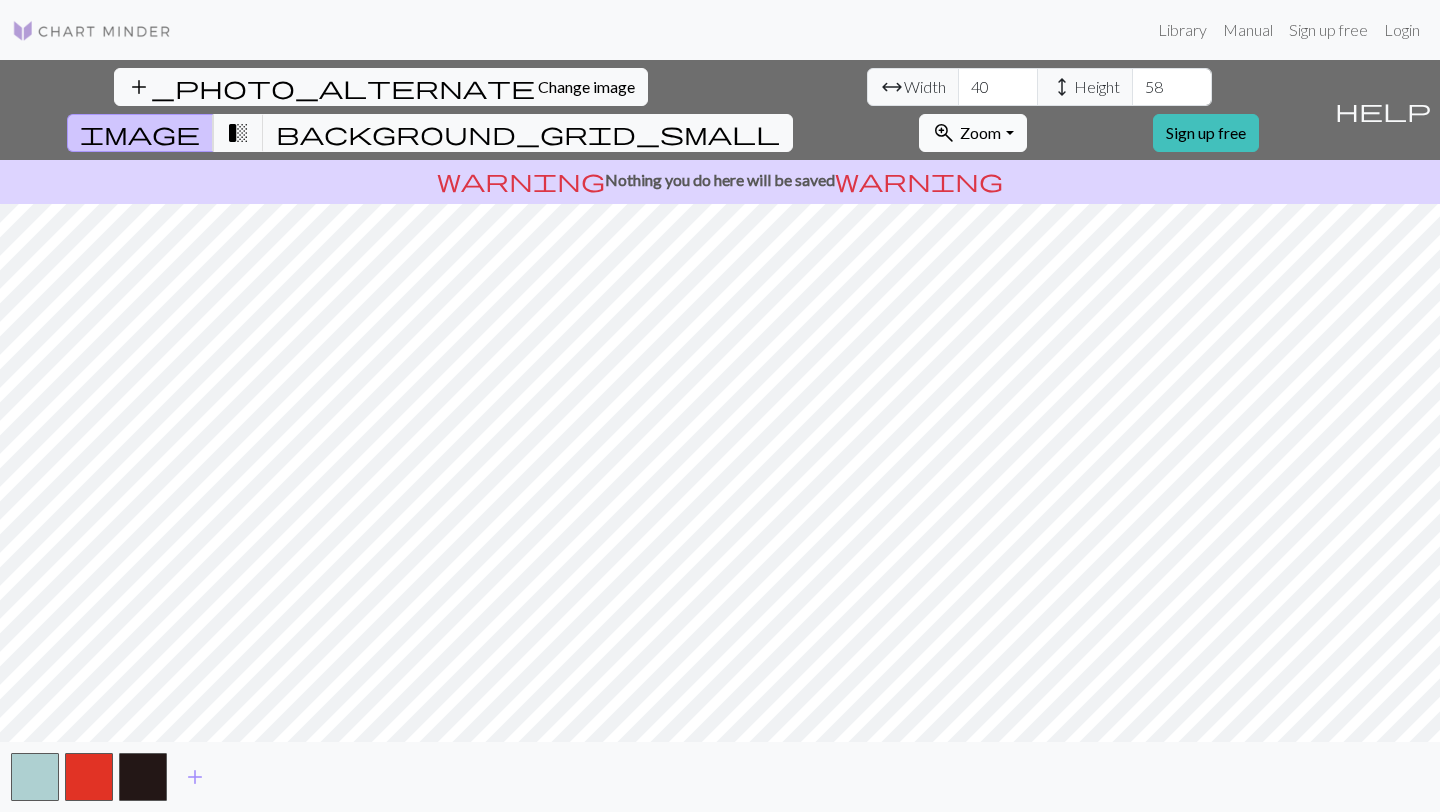 click on "Zoom" at bounding box center (980, 132) 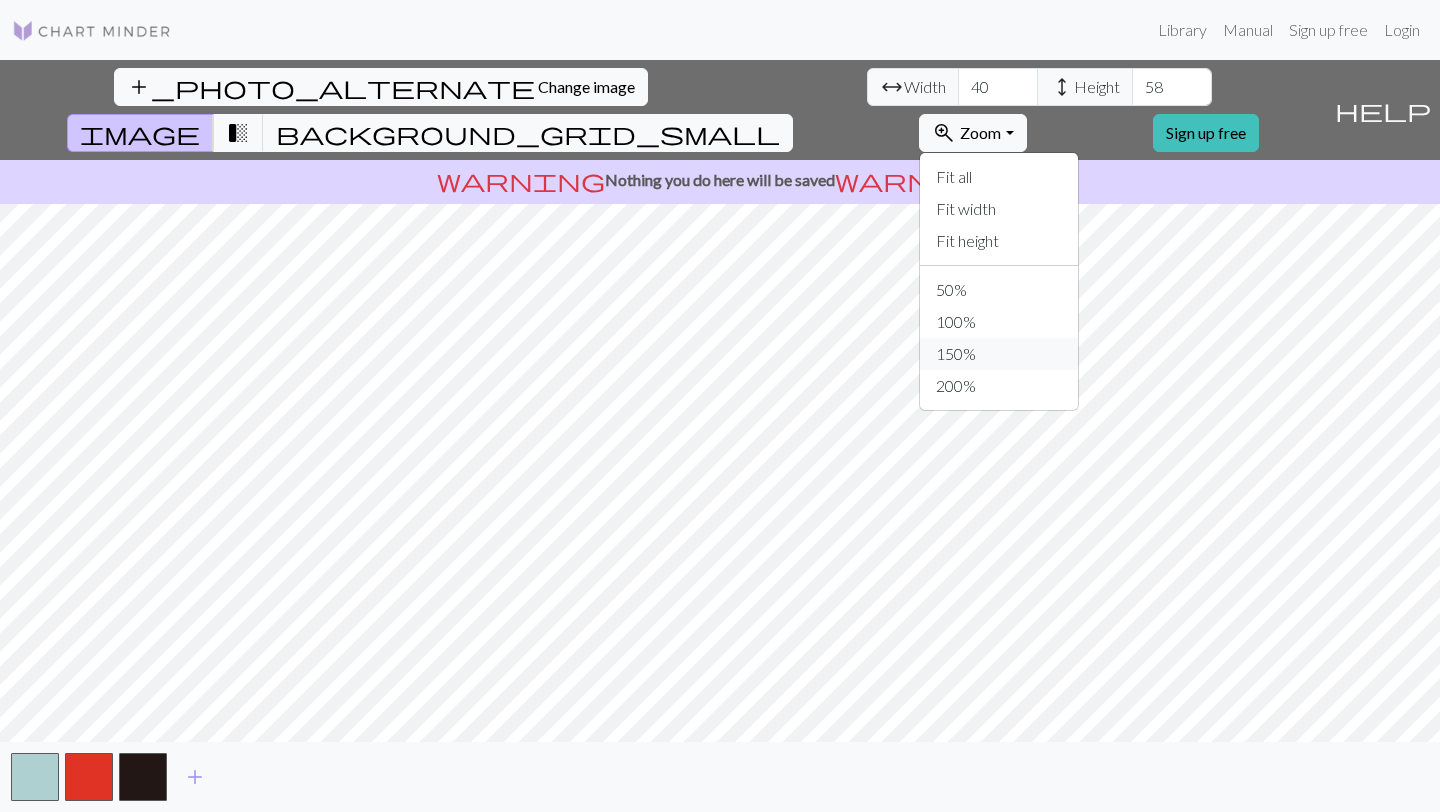 click on "150%" at bounding box center (999, 354) 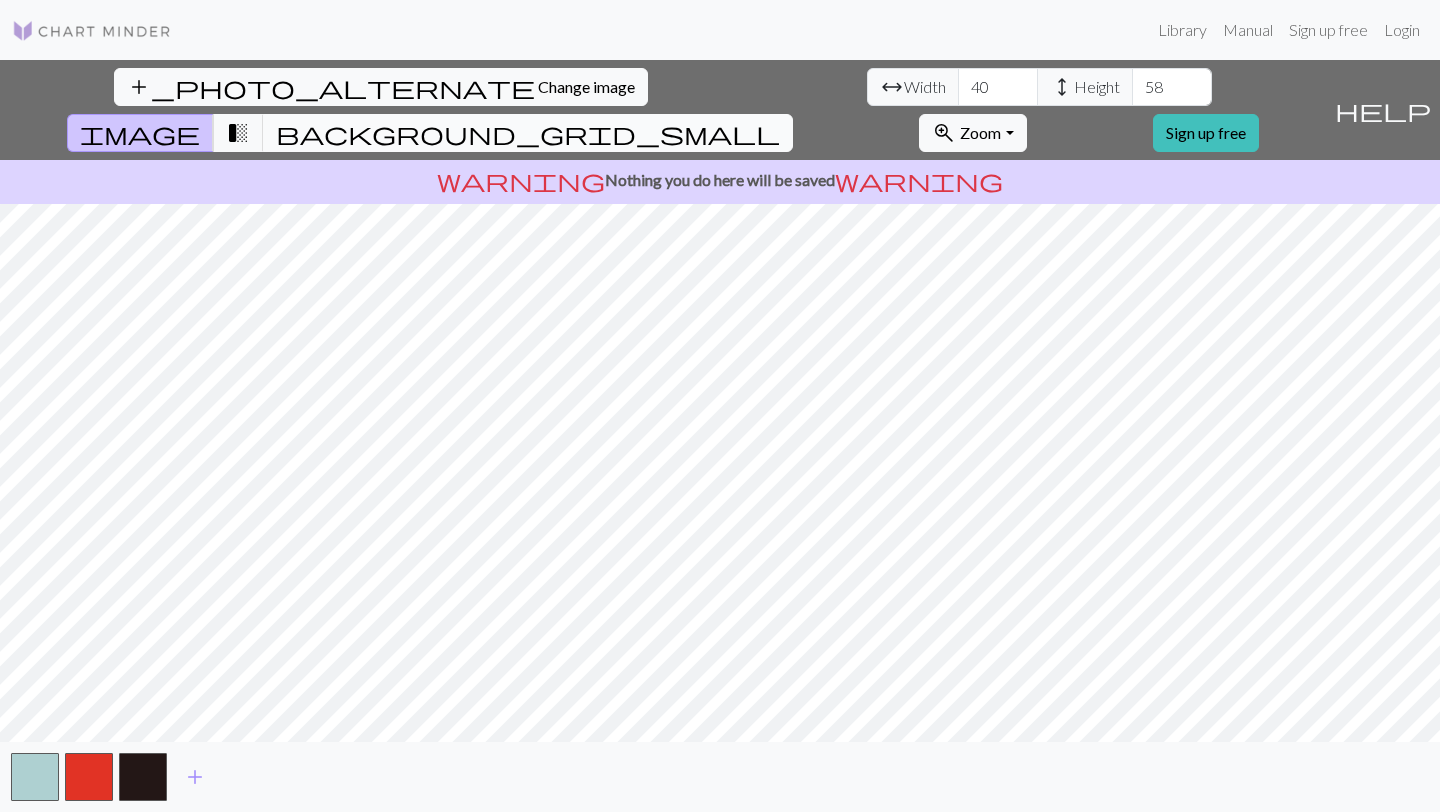 click on "background_grid_small" at bounding box center (528, 133) 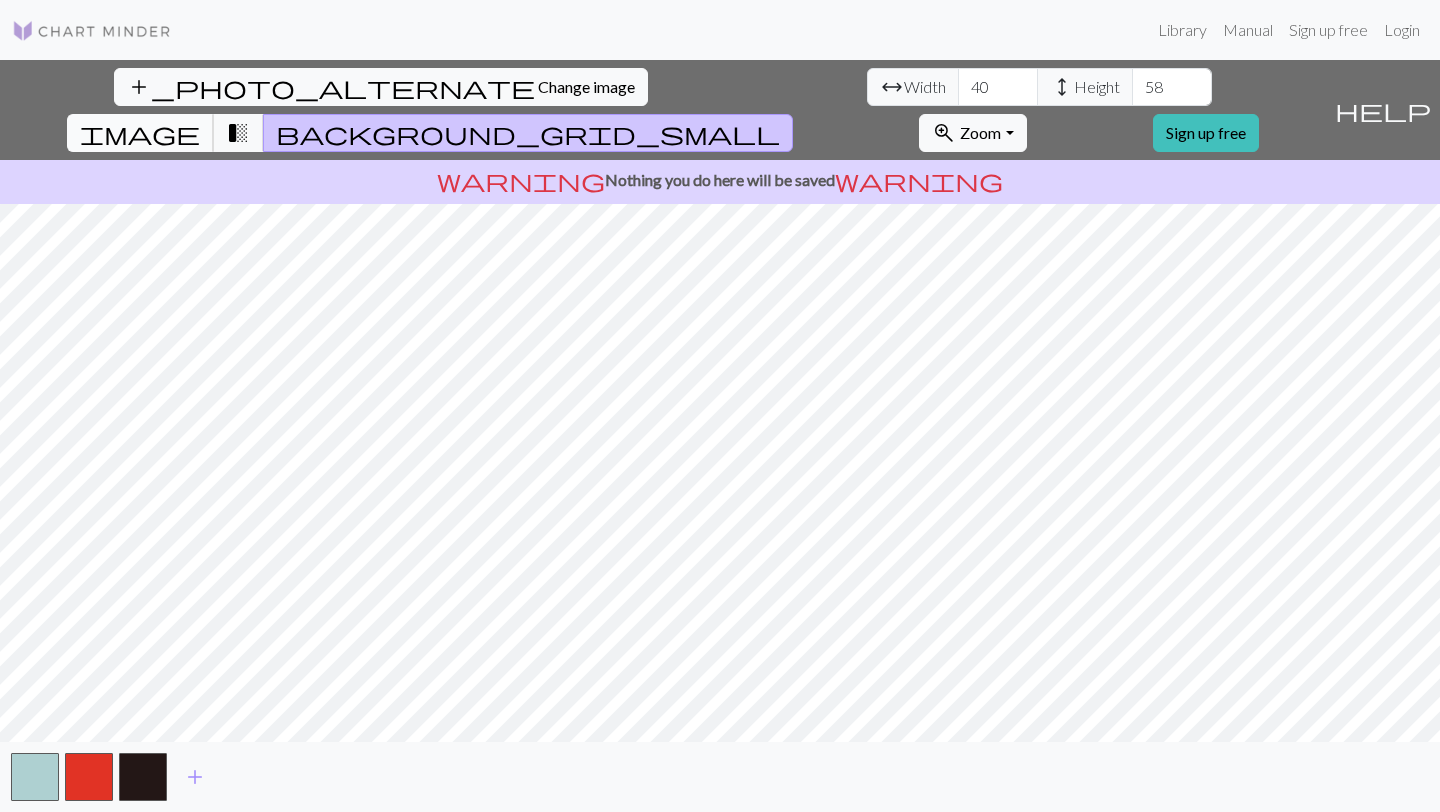 click on "image" at bounding box center (140, 133) 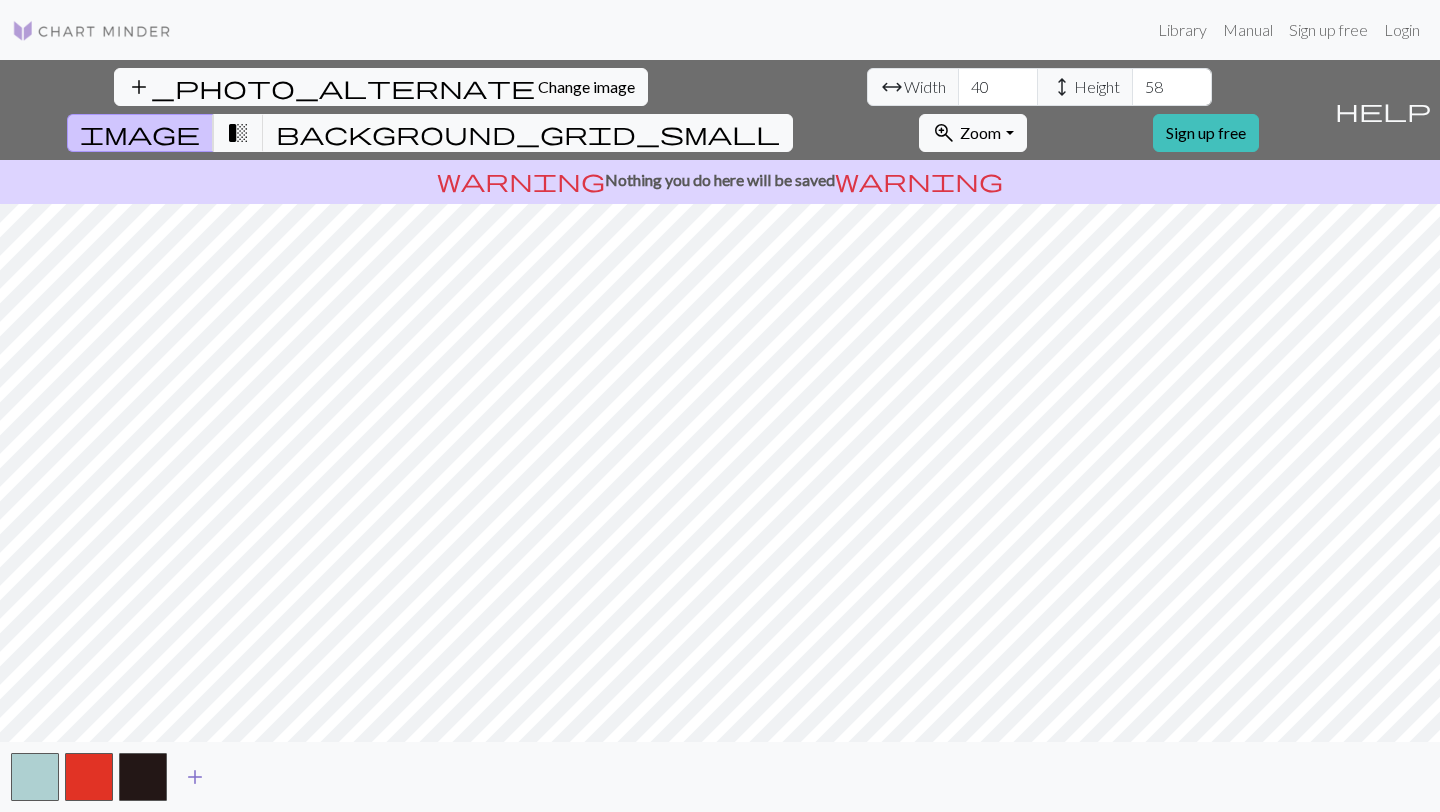 click on "add" at bounding box center (195, 777) 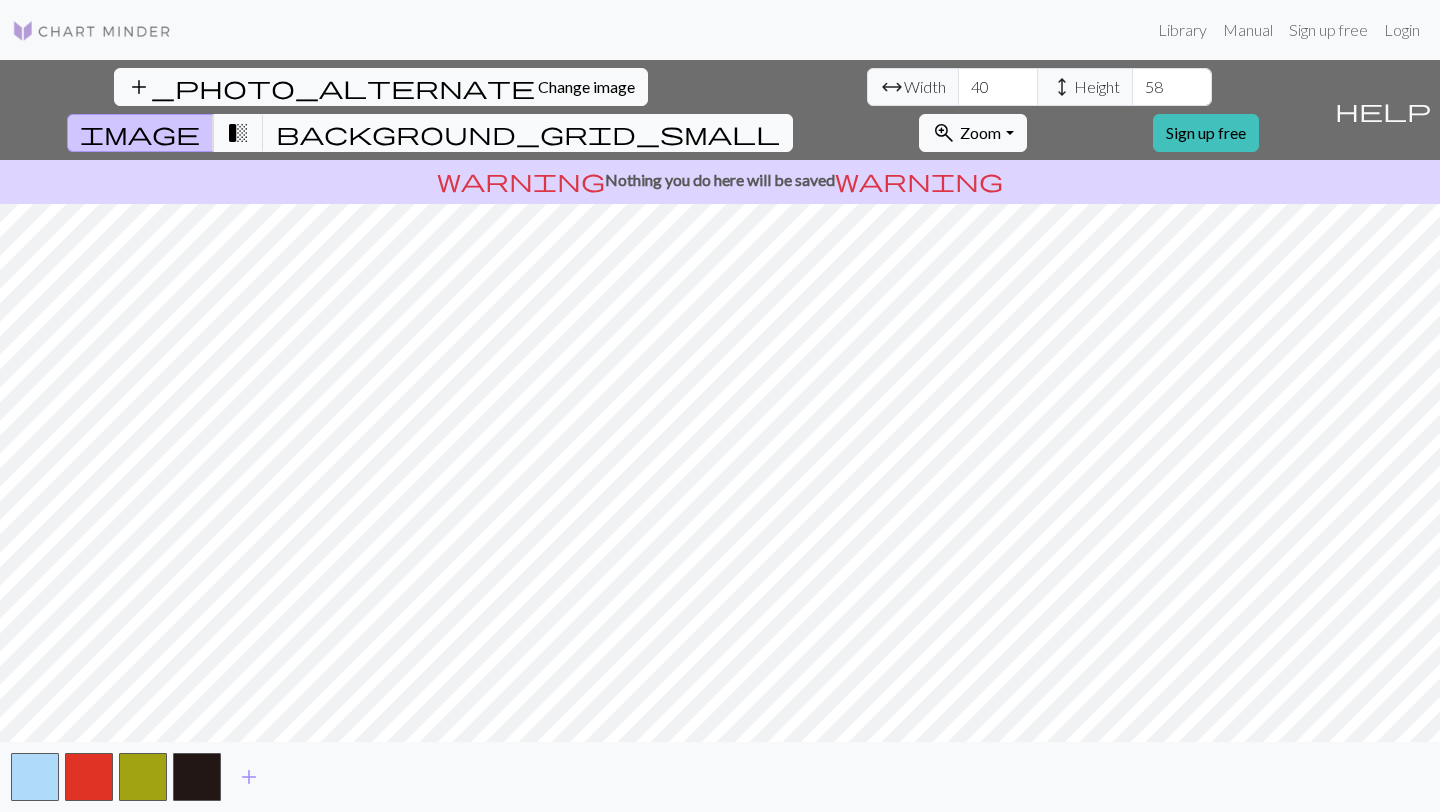click on "background_grid_small" at bounding box center (528, 133) 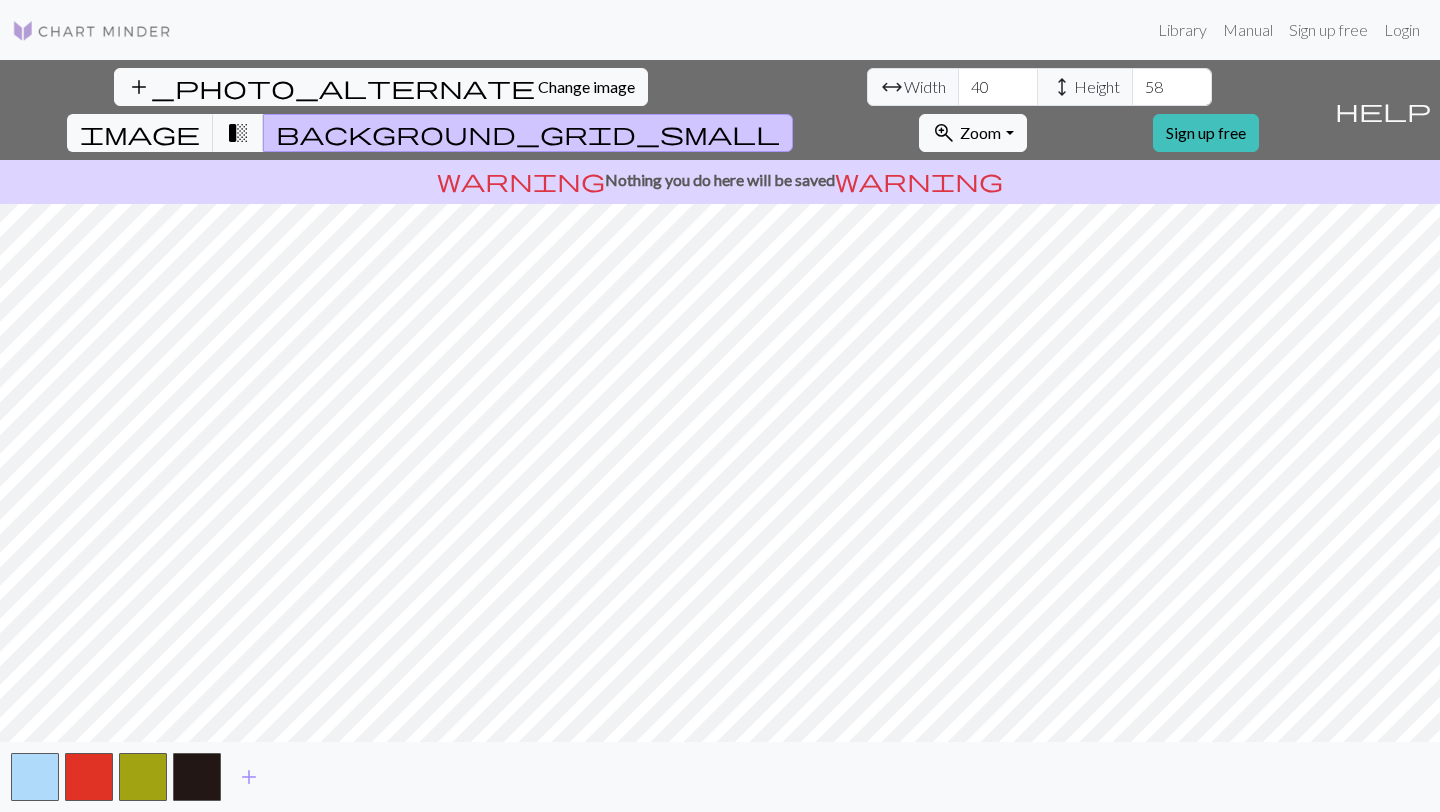 click on "background_grid_small" at bounding box center (528, 133) 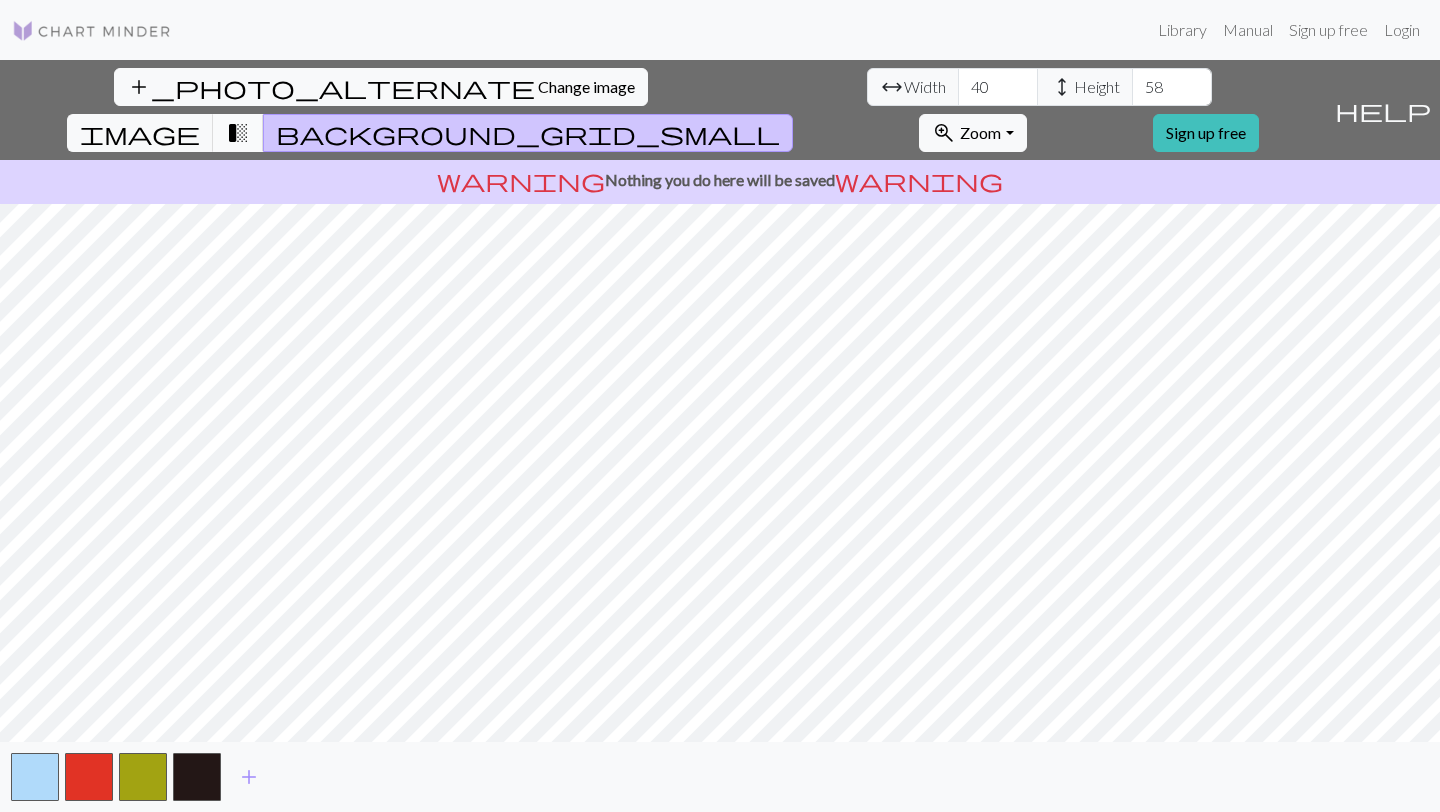 click on "transition_fade" at bounding box center [238, 133] 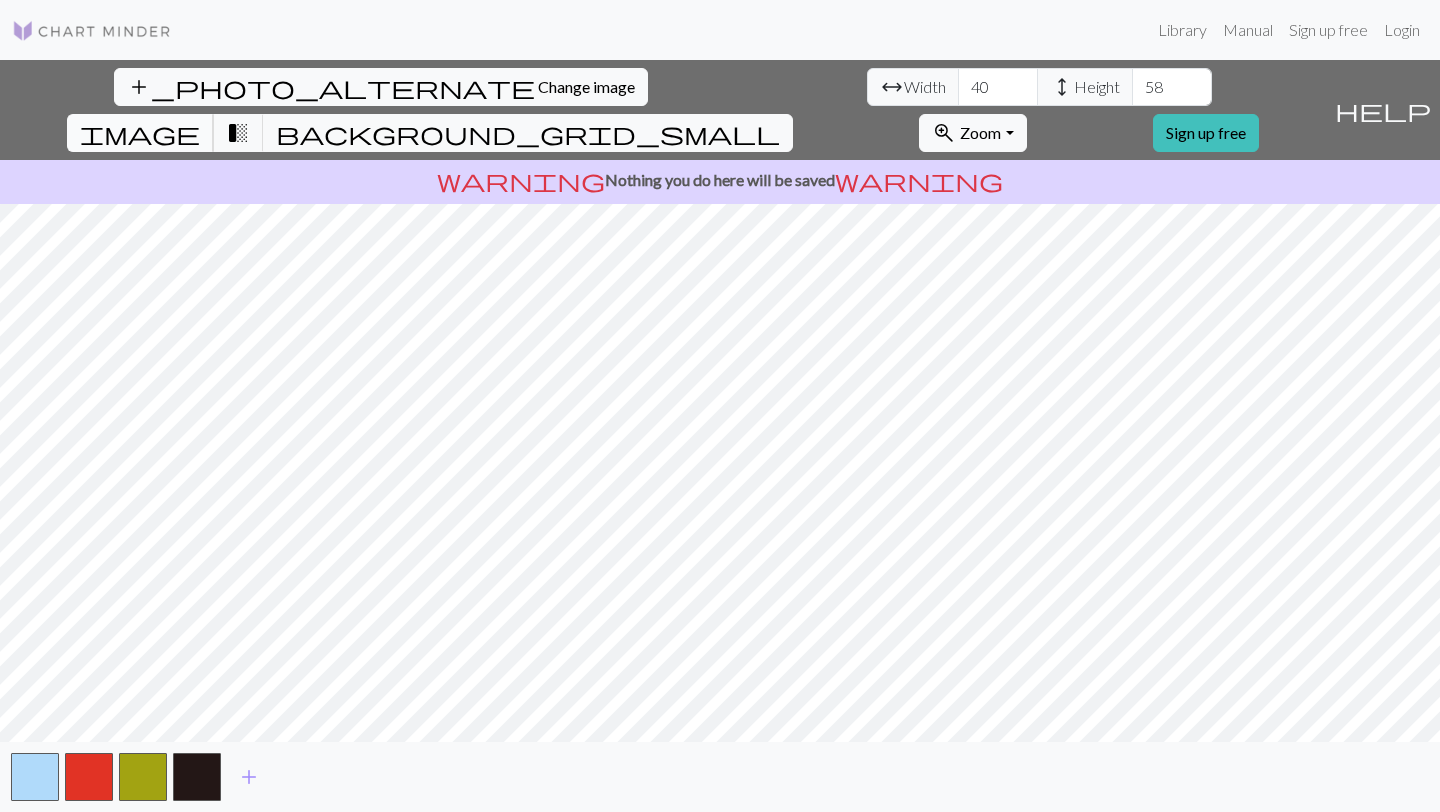 click on "image" at bounding box center (140, 133) 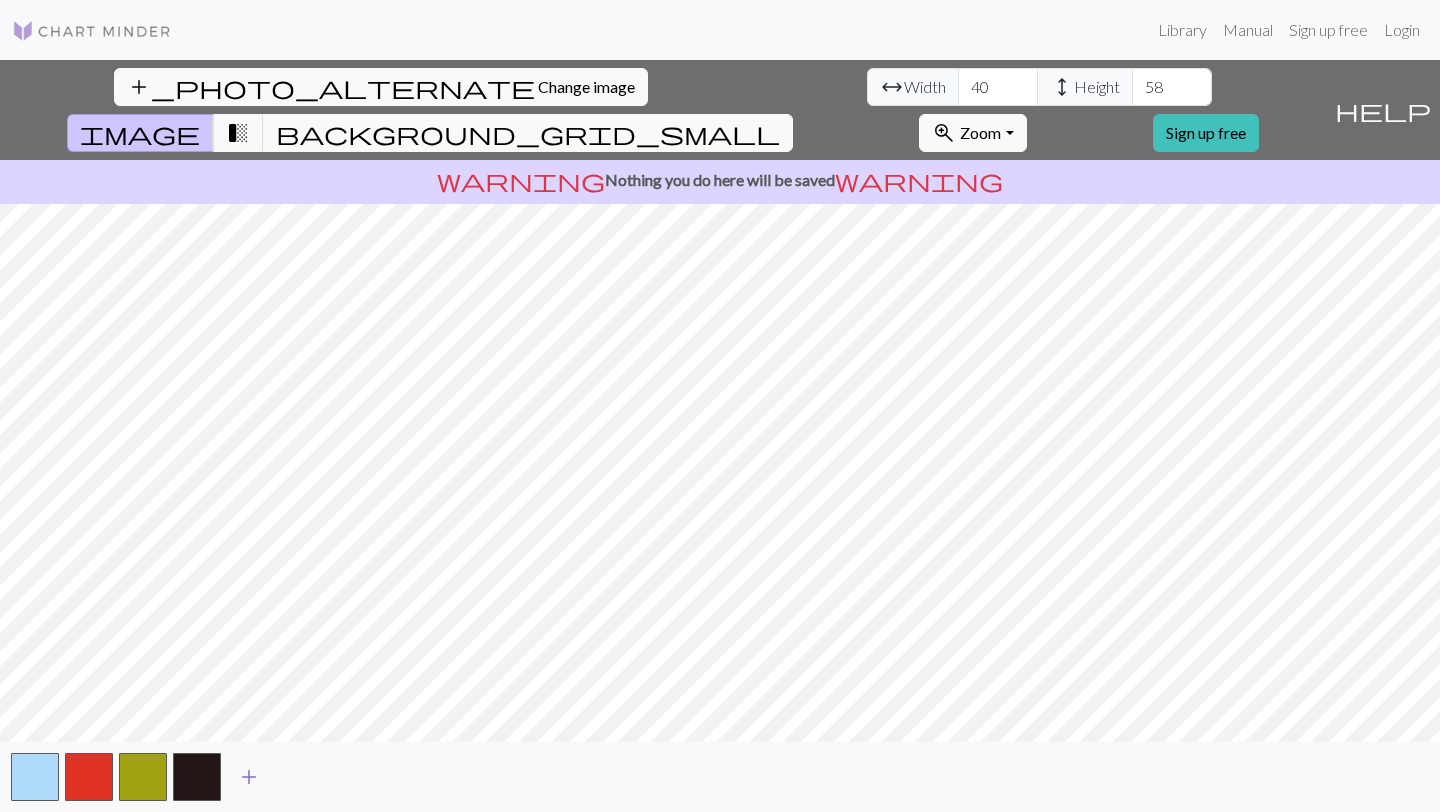 click on "add" at bounding box center [249, 777] 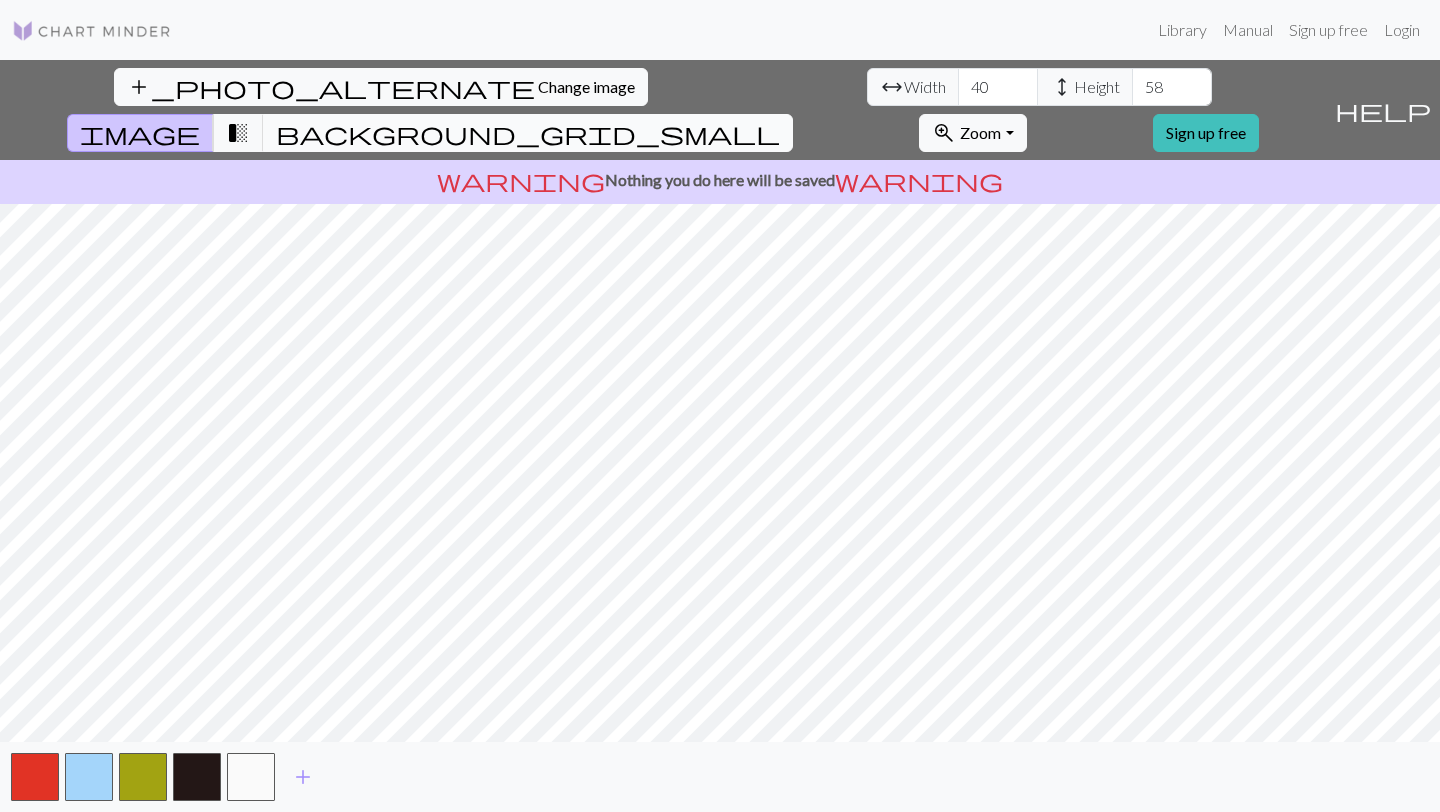 click on "background_grid_small" at bounding box center (528, 133) 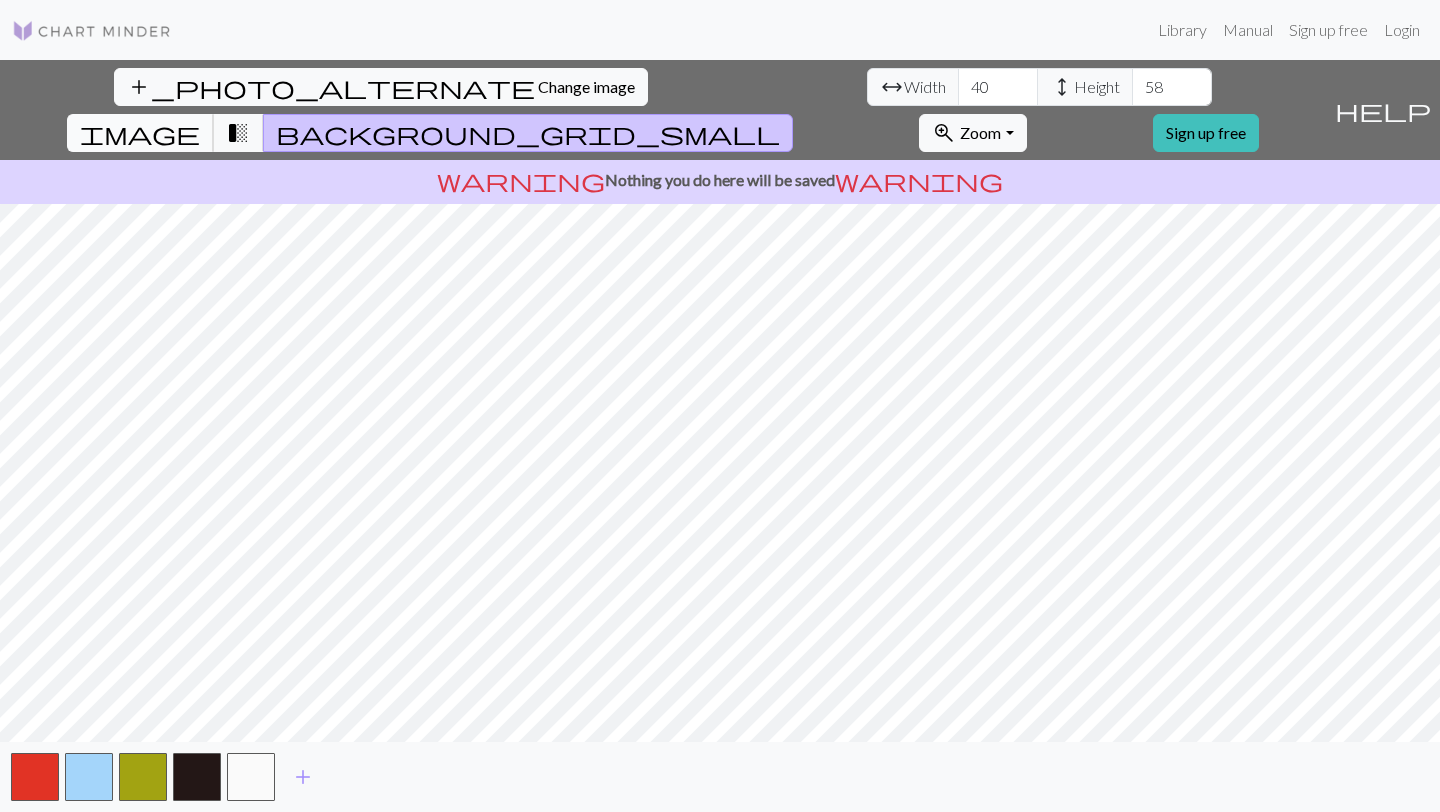 click on "image" at bounding box center (140, 133) 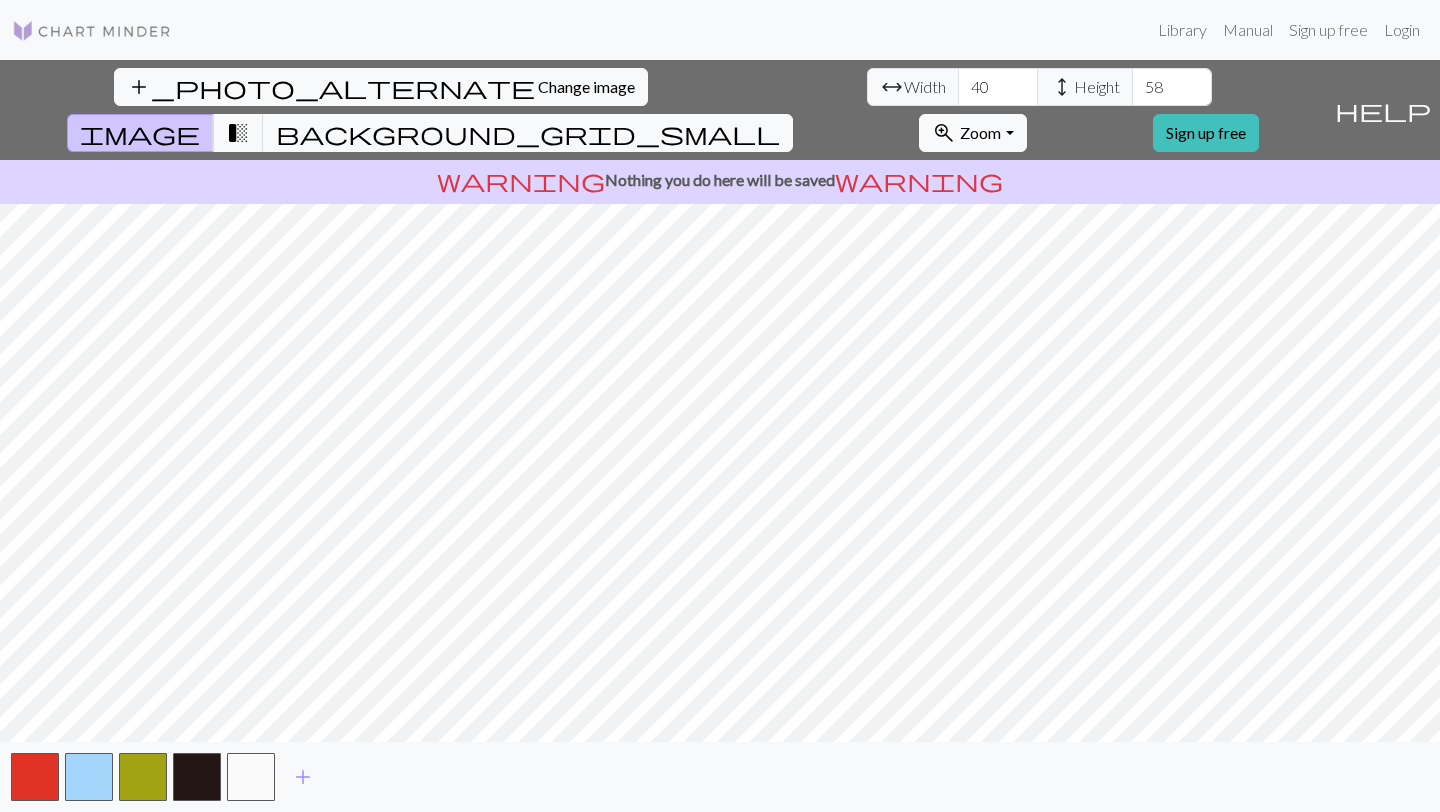 click on "[USERNAME]" at bounding box center (720, 436) 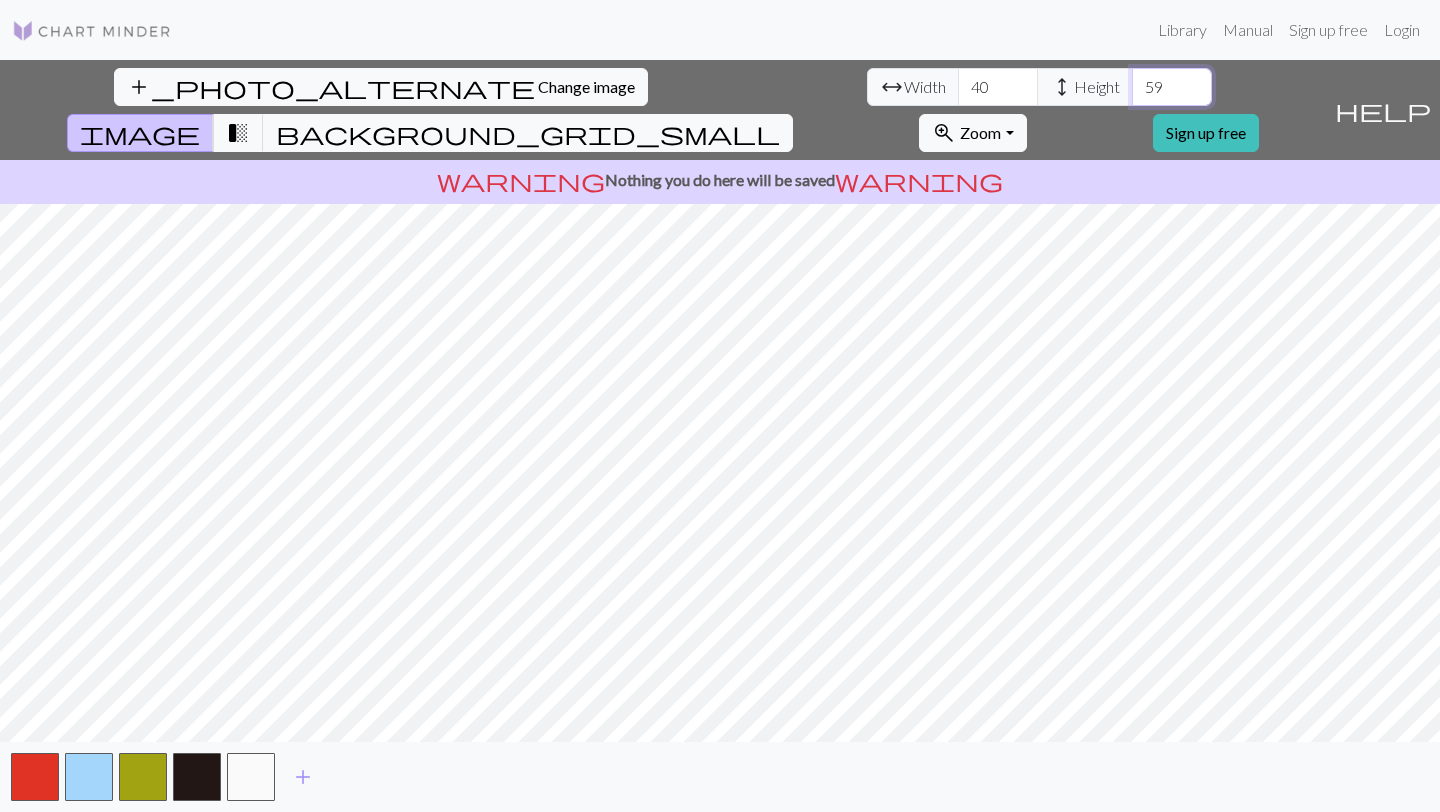 click on "59" at bounding box center [1172, 87] 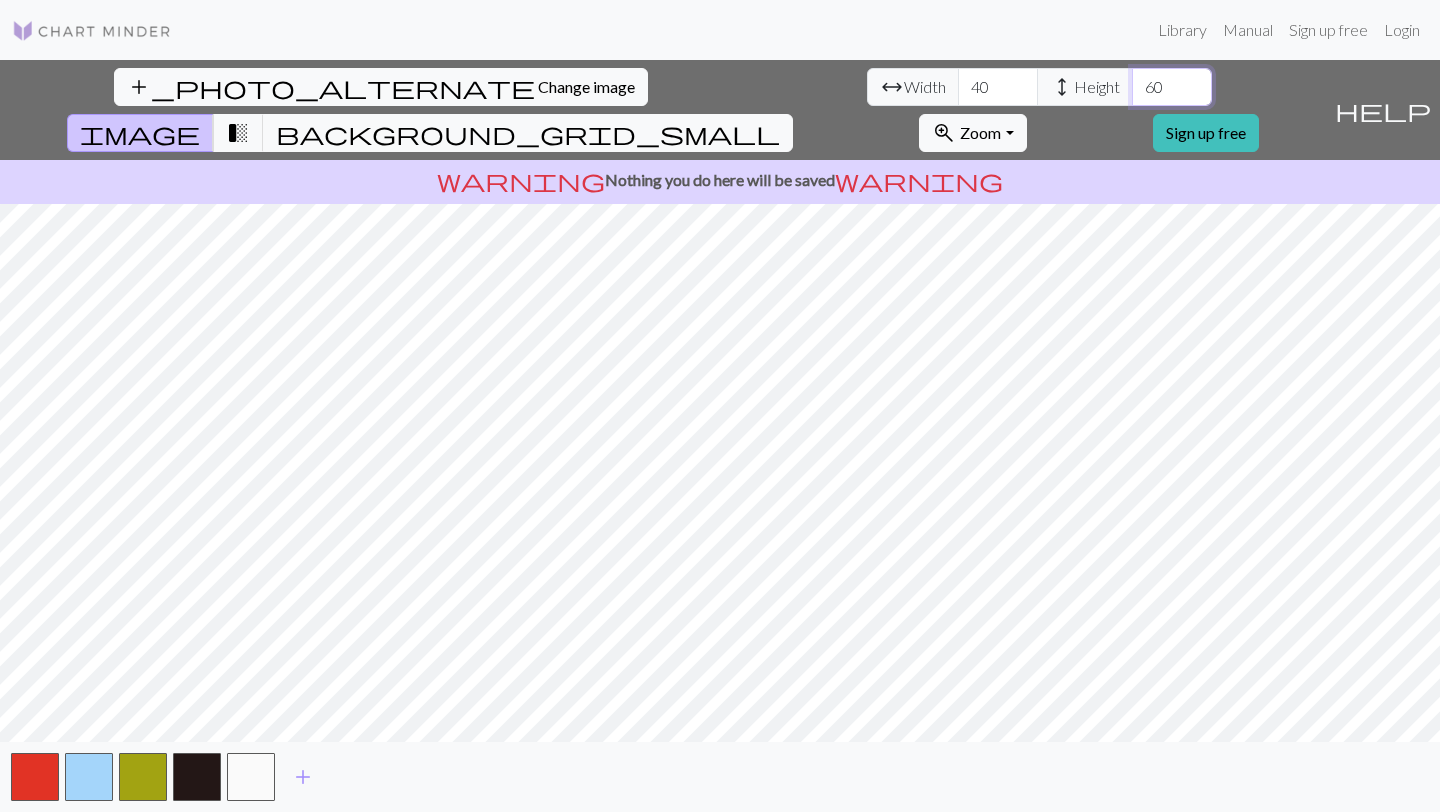 click on "60" at bounding box center [1172, 87] 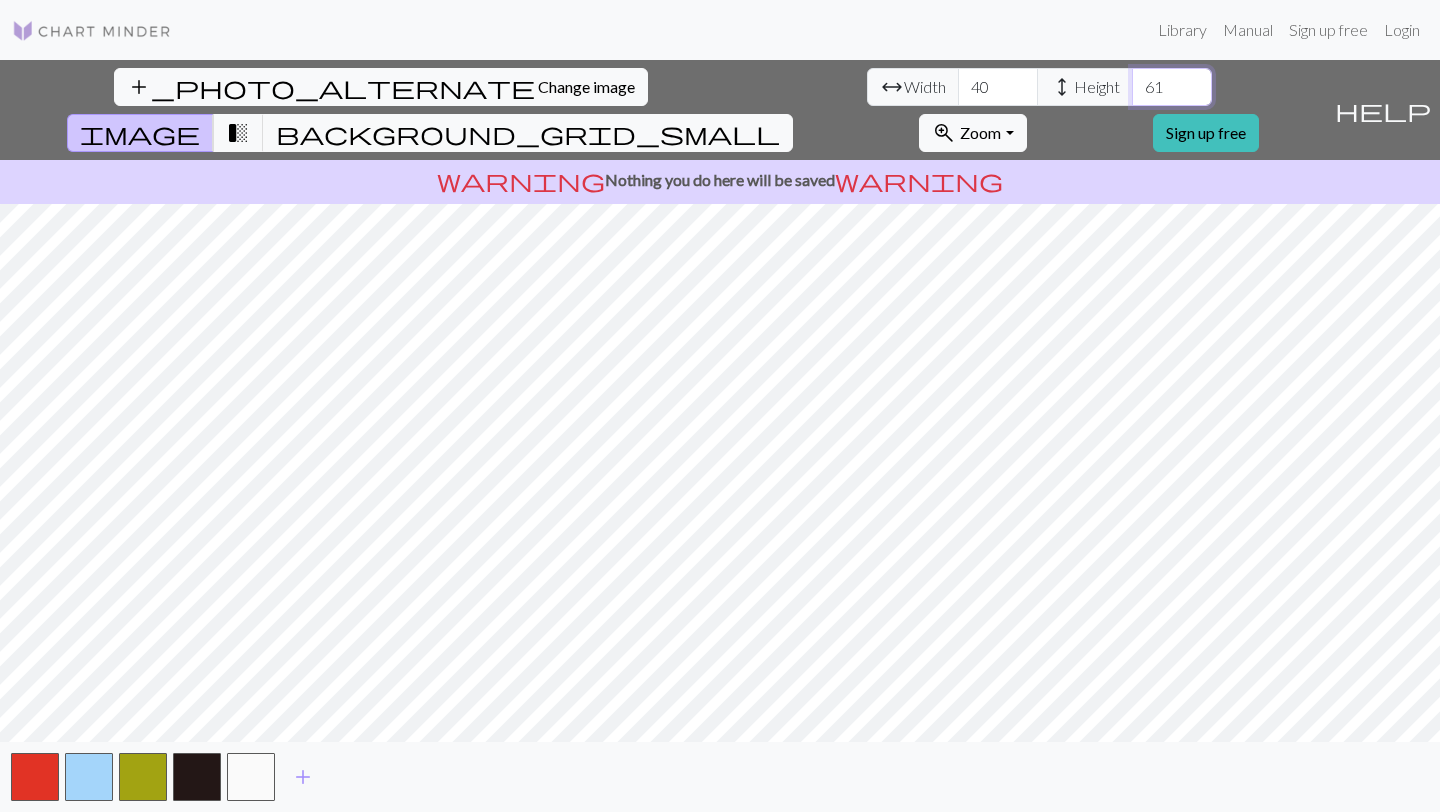 click on "61" at bounding box center [1172, 87] 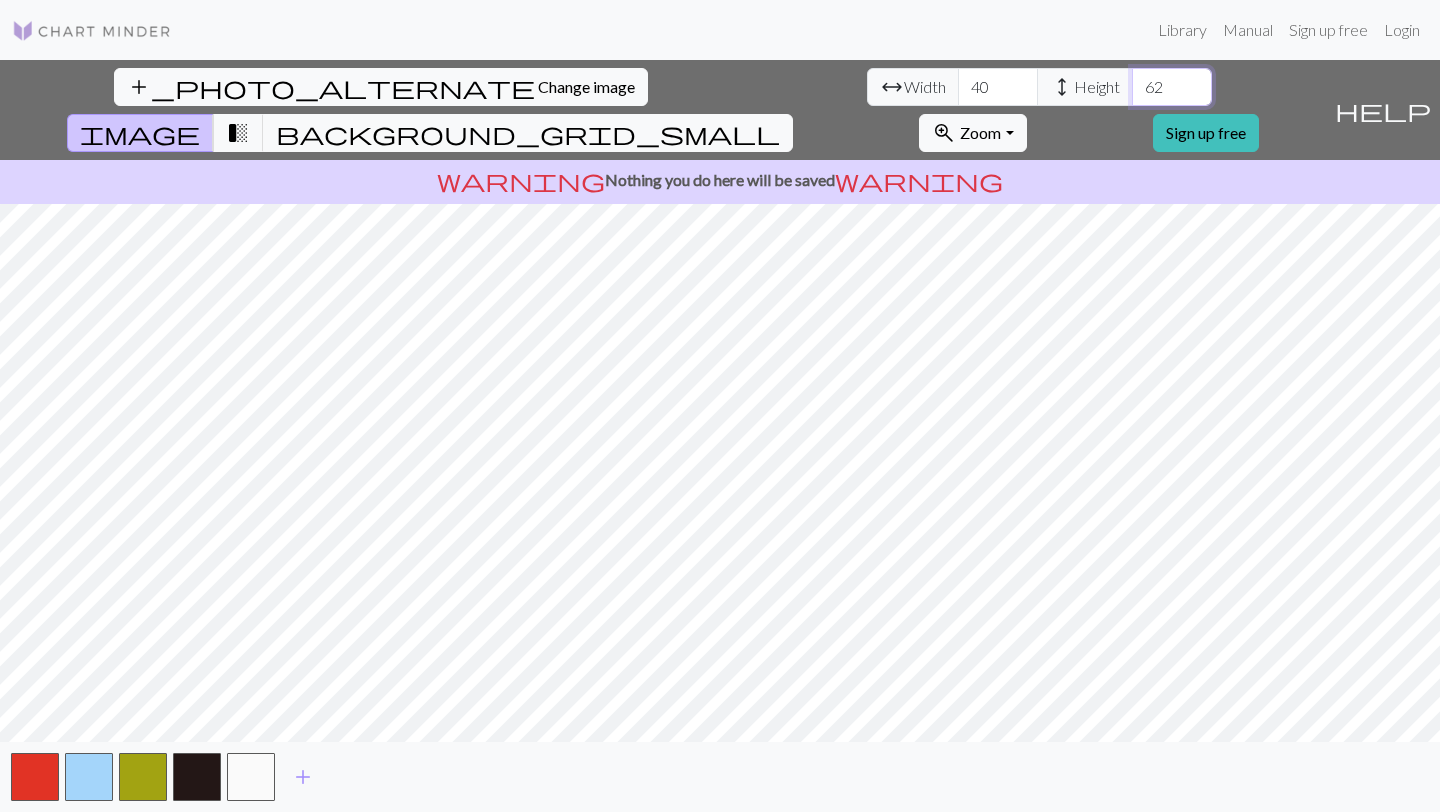 click on "62" at bounding box center [1172, 87] 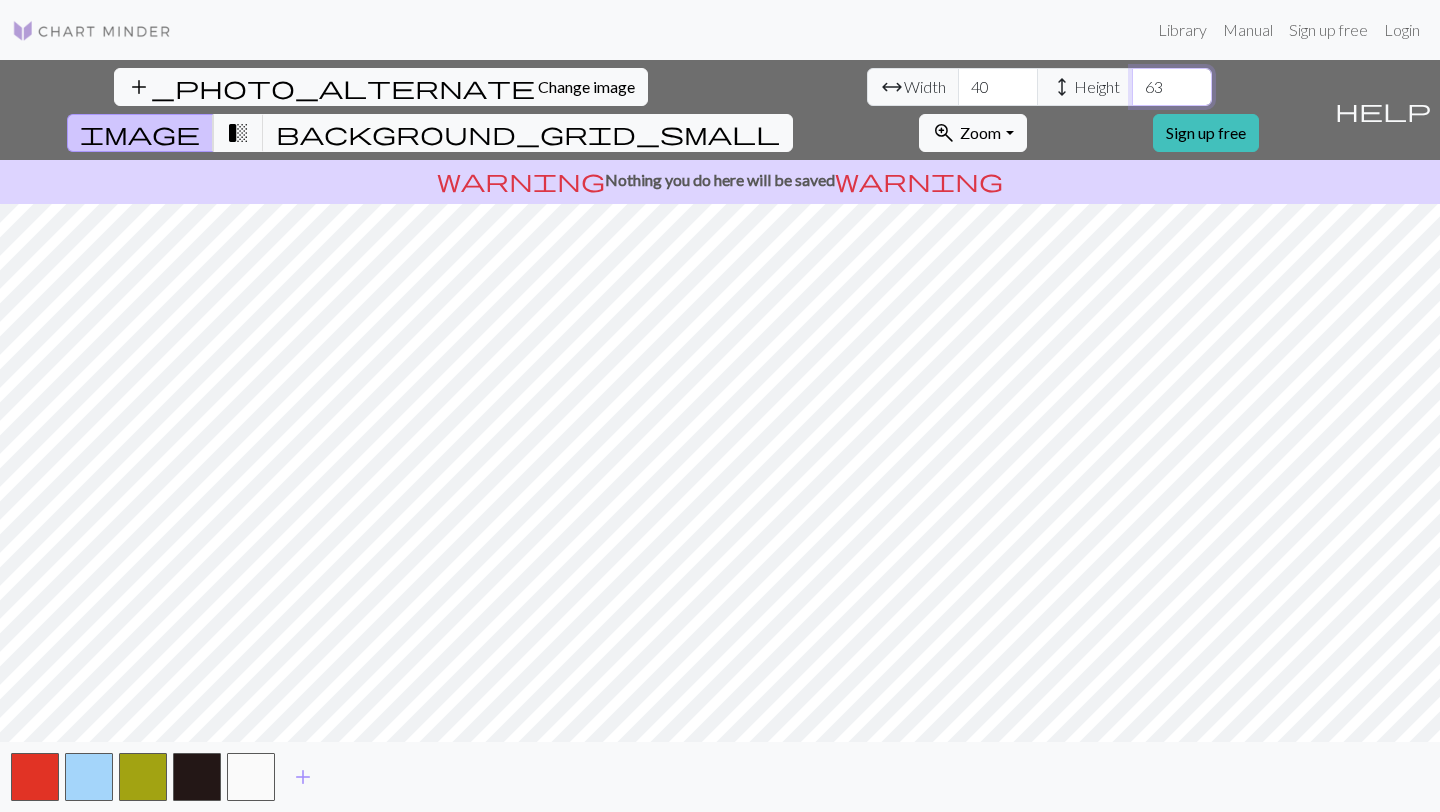 click on "63" at bounding box center [1172, 87] 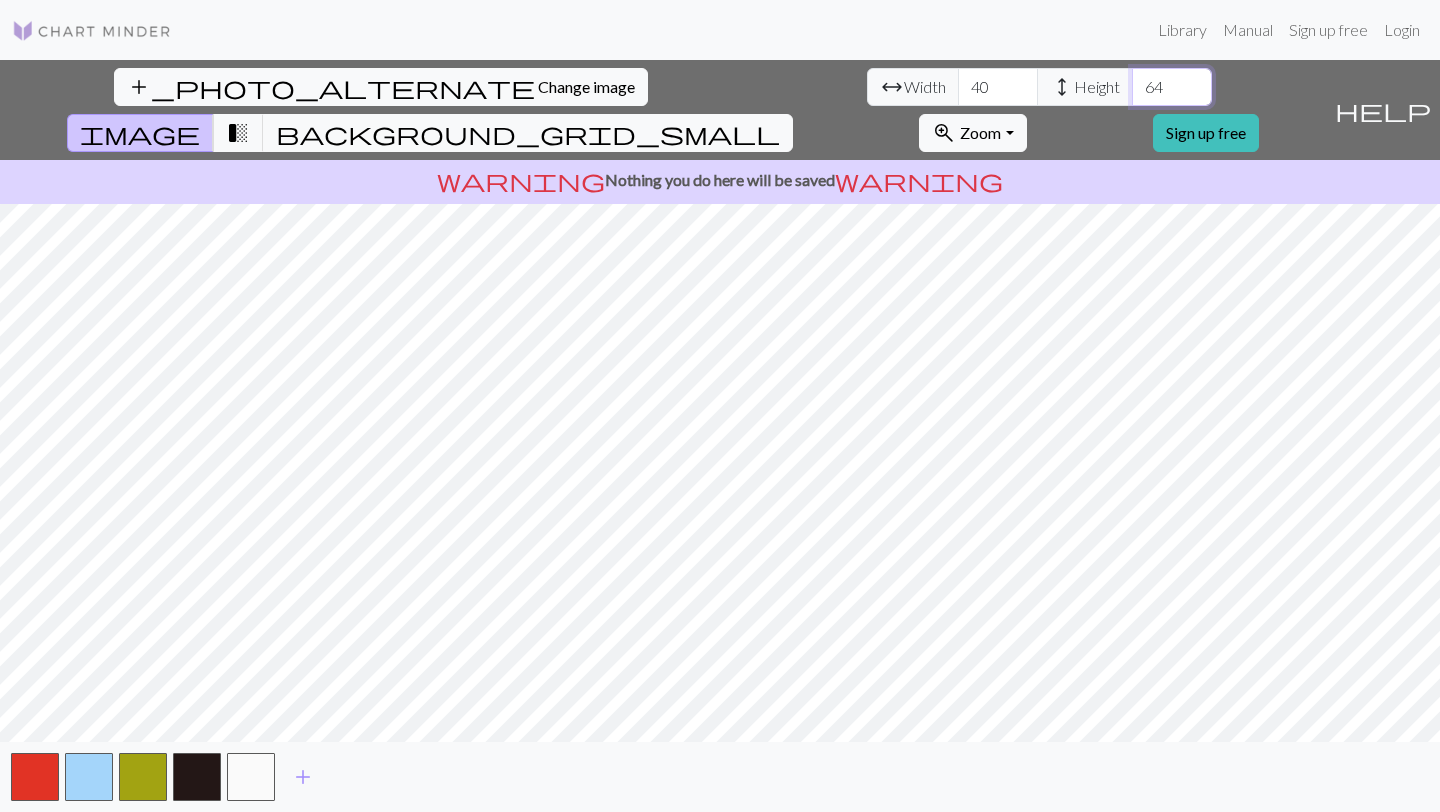 click on "64" at bounding box center (1172, 87) 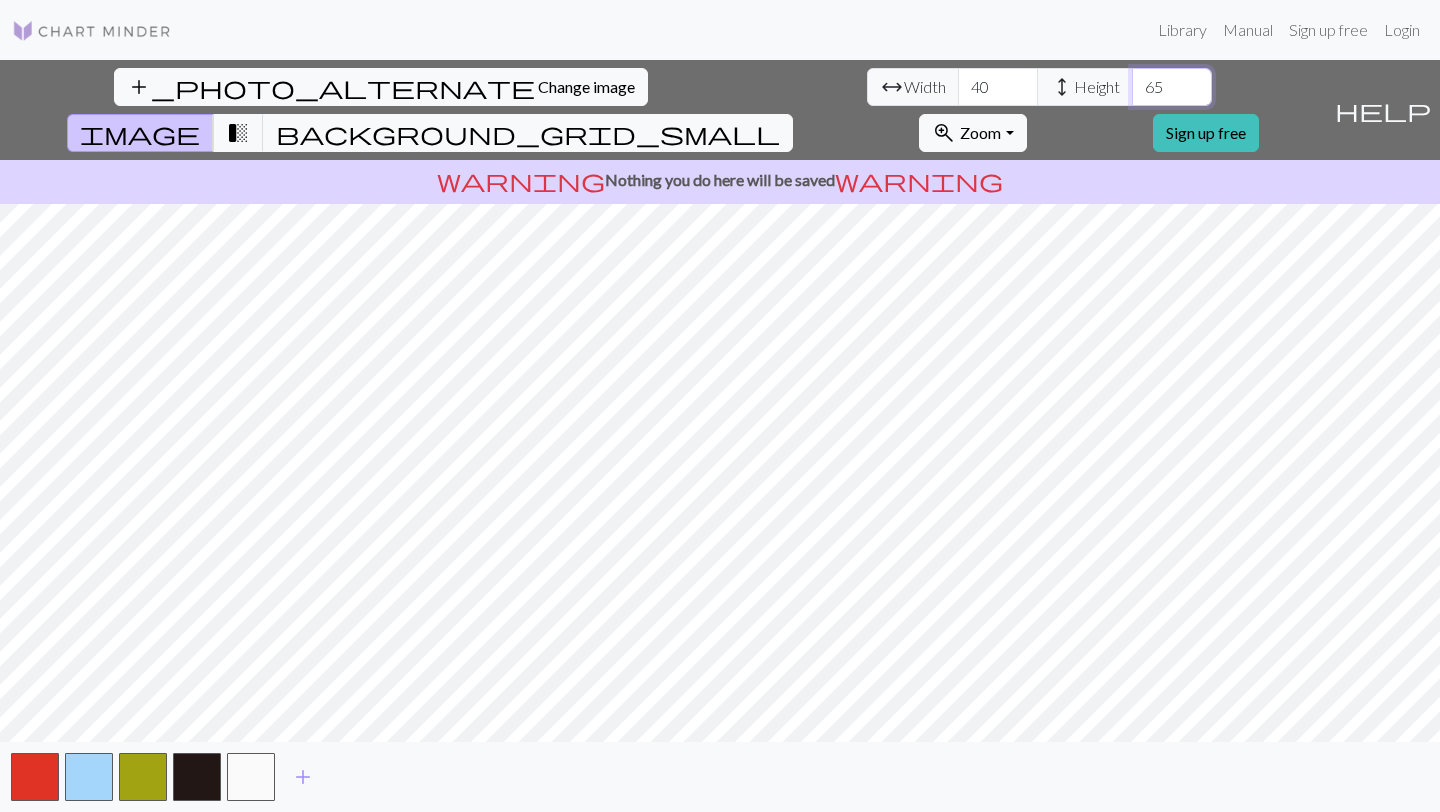 click on "65" at bounding box center (1172, 87) 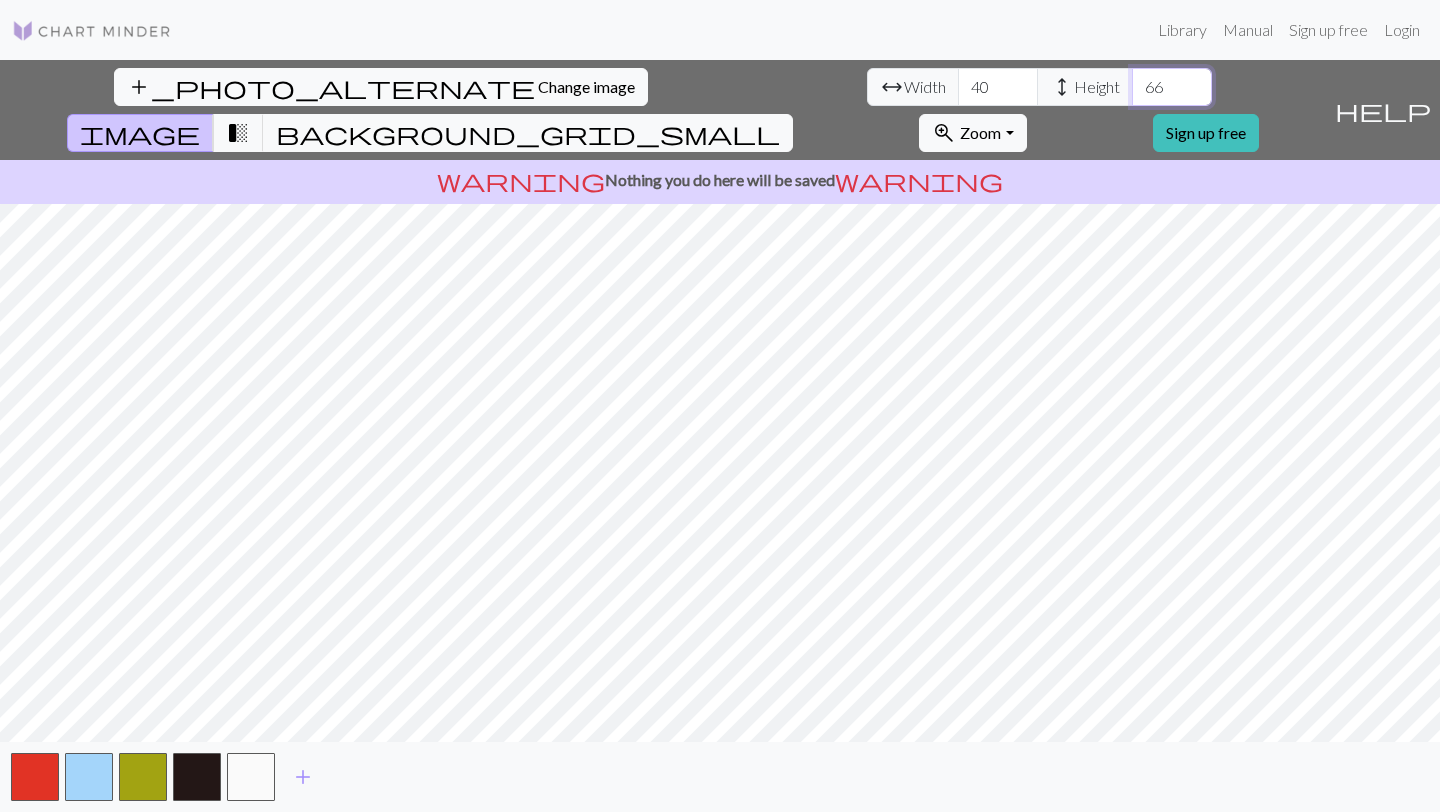 click on "66" at bounding box center [1172, 87] 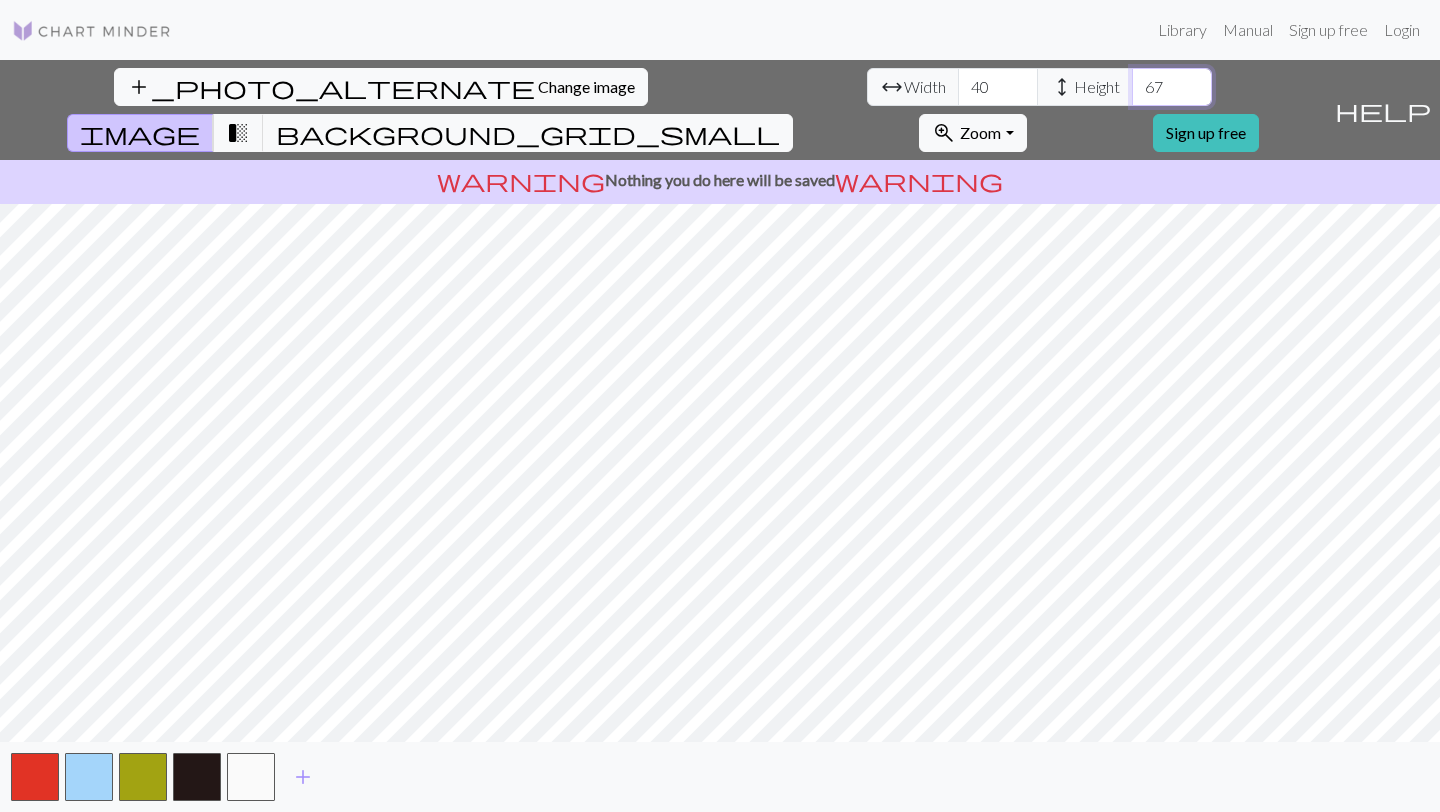 click on "67" at bounding box center (1172, 87) 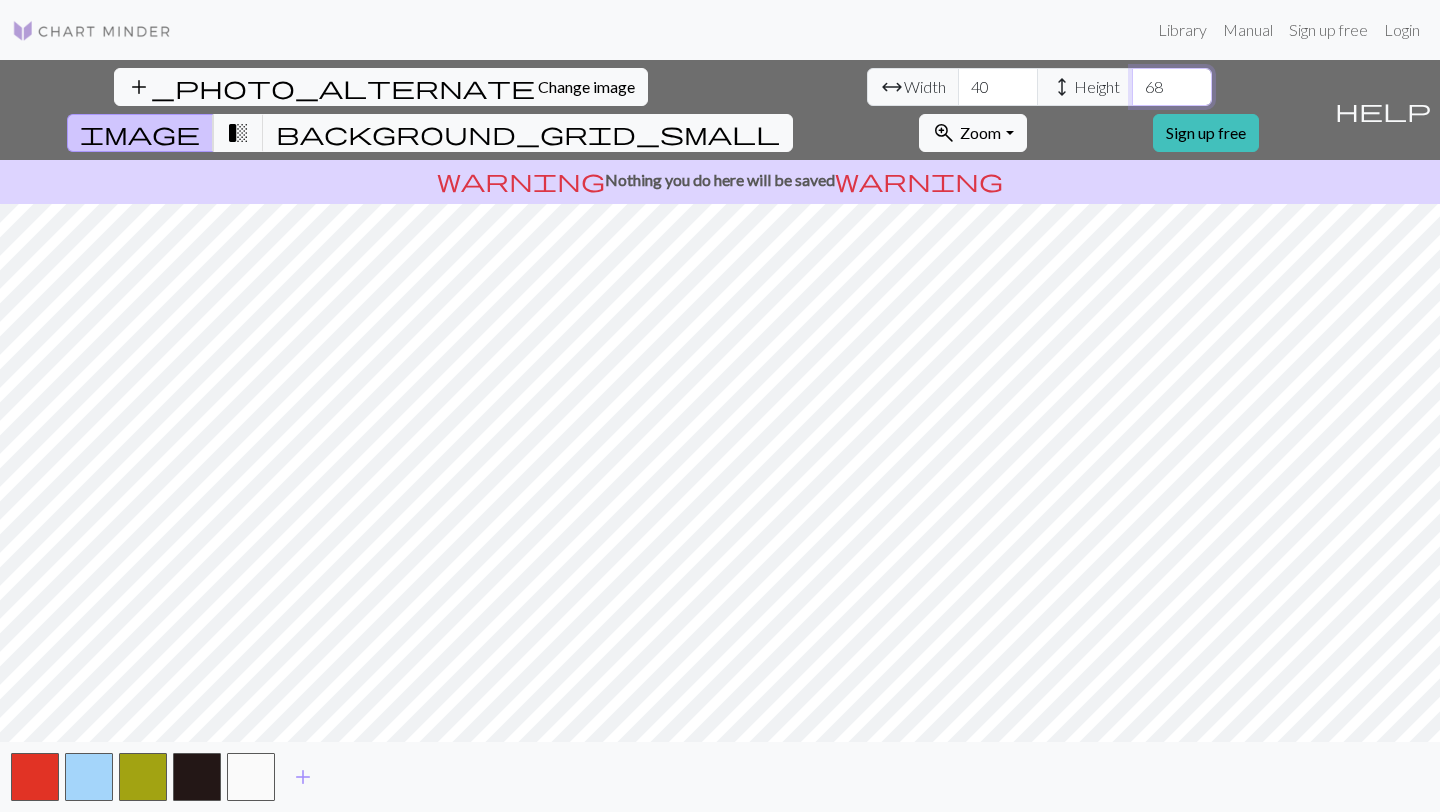 click on "68" at bounding box center [1172, 87] 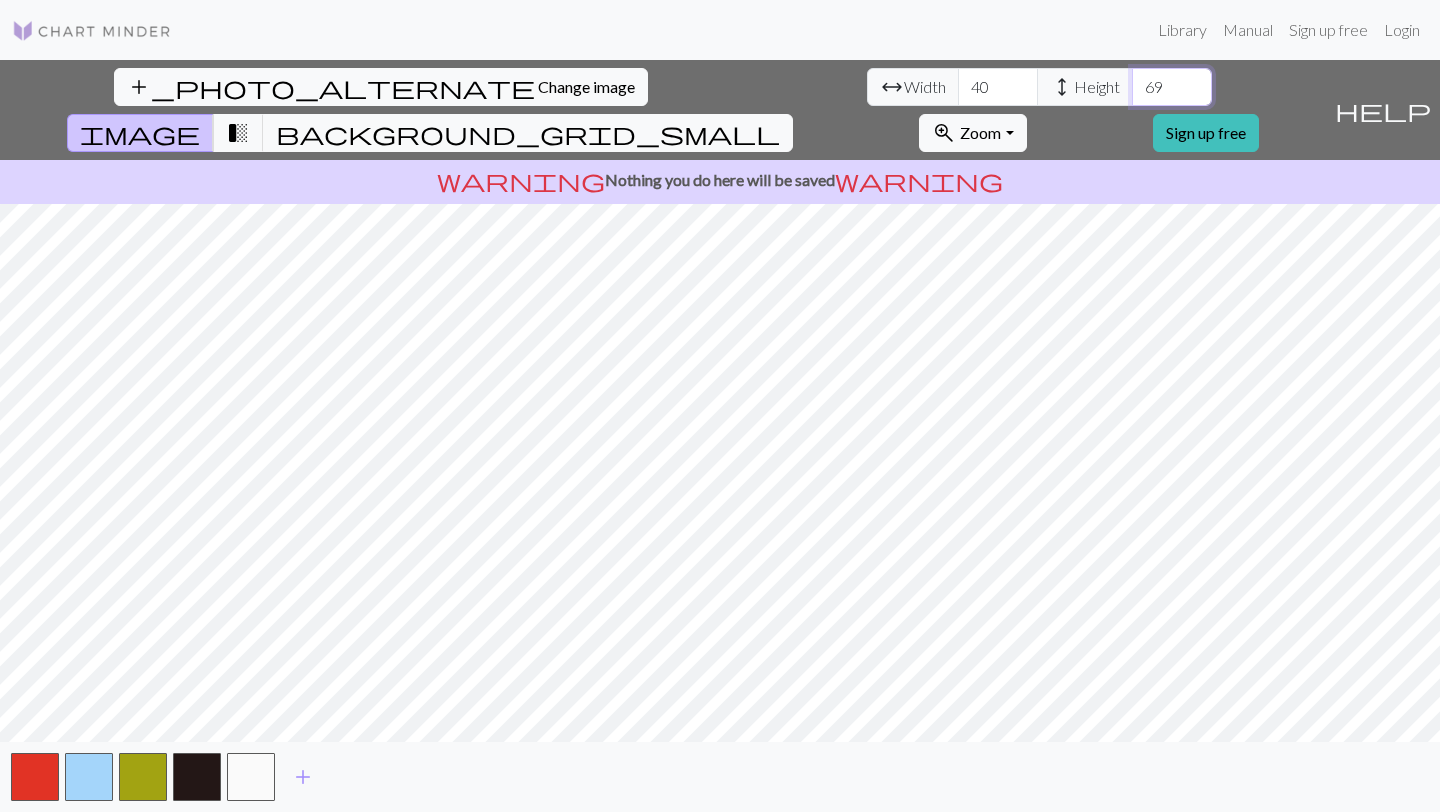 click on "69" at bounding box center [1172, 87] 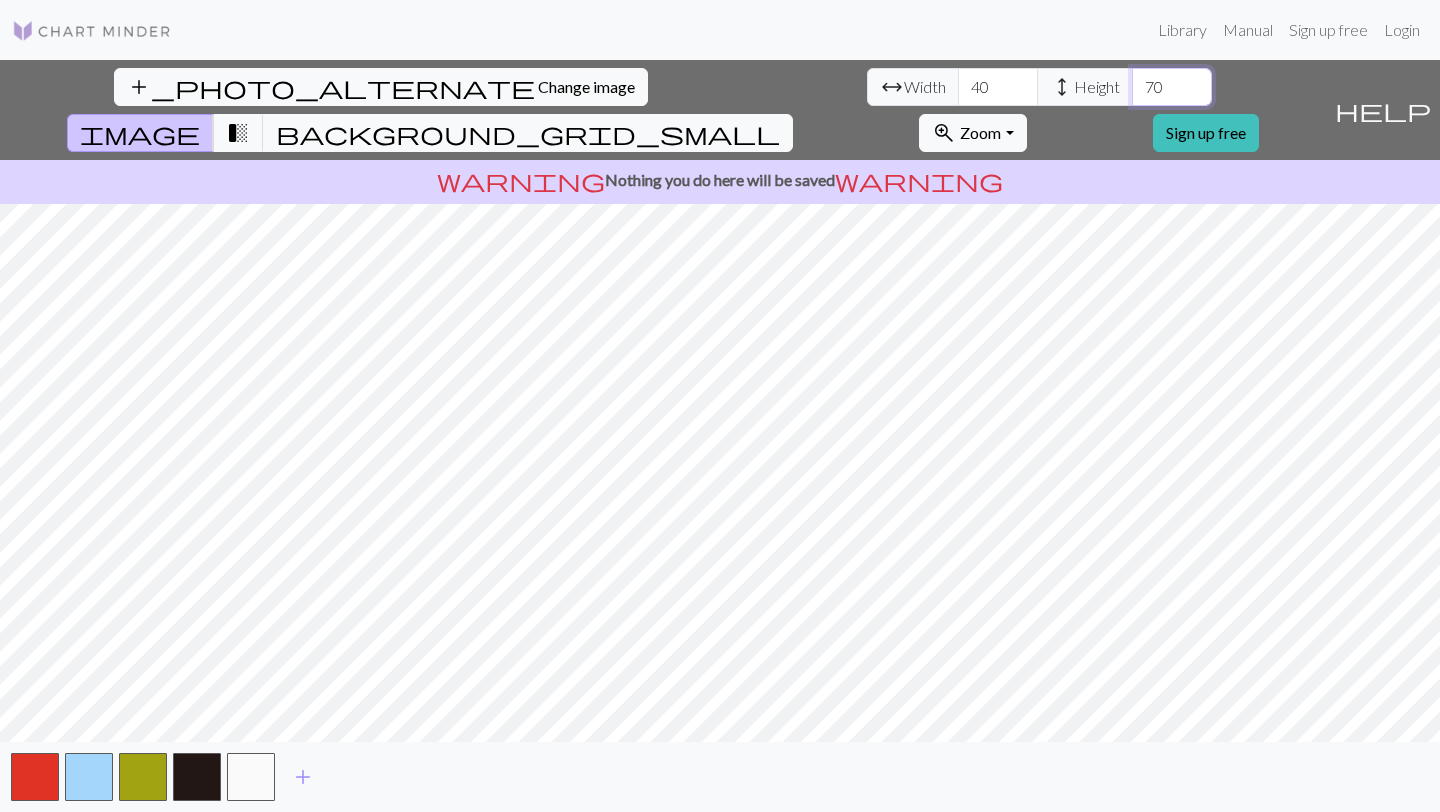 click on "70" at bounding box center [1172, 87] 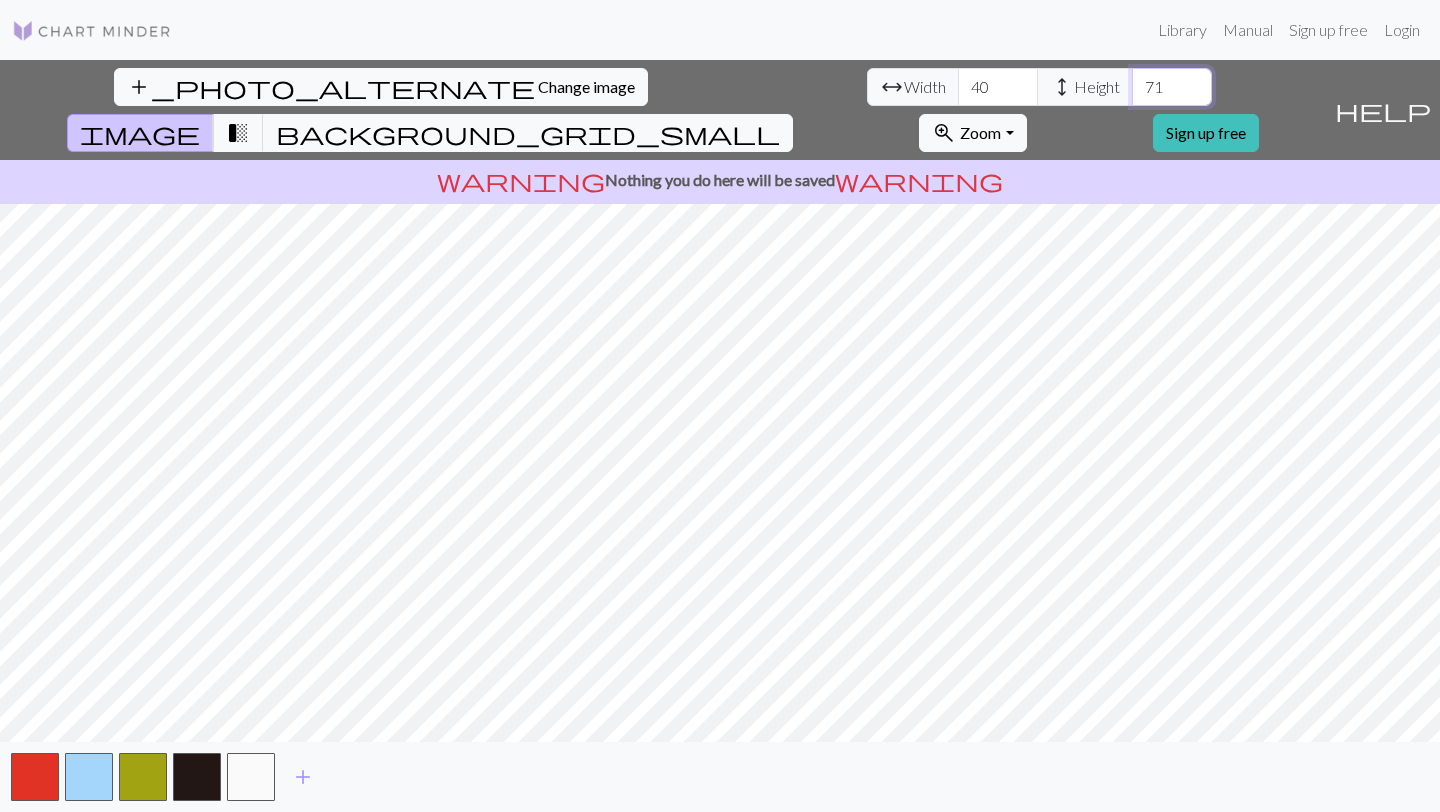 click on "71" at bounding box center (1172, 87) 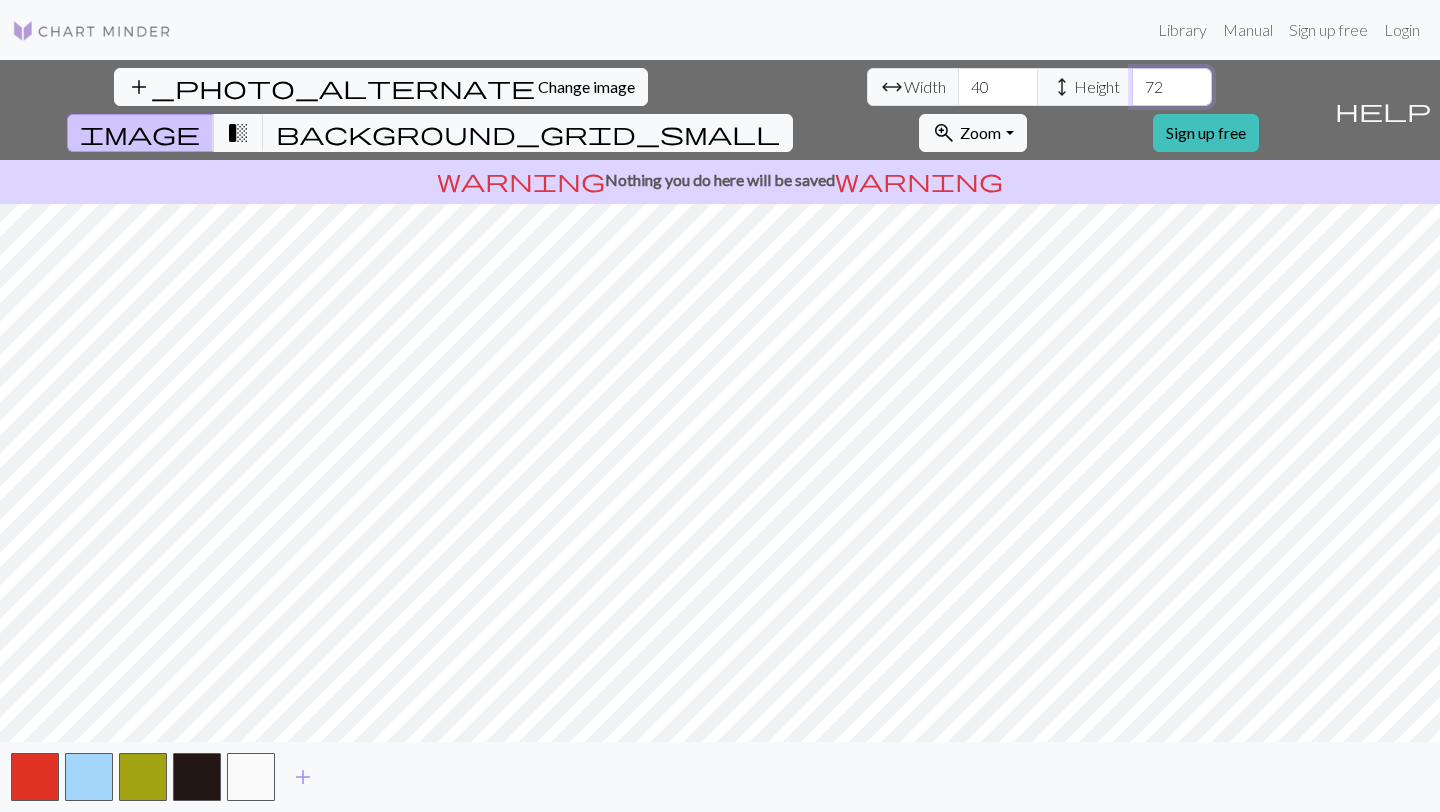 click on "72" at bounding box center (1172, 87) 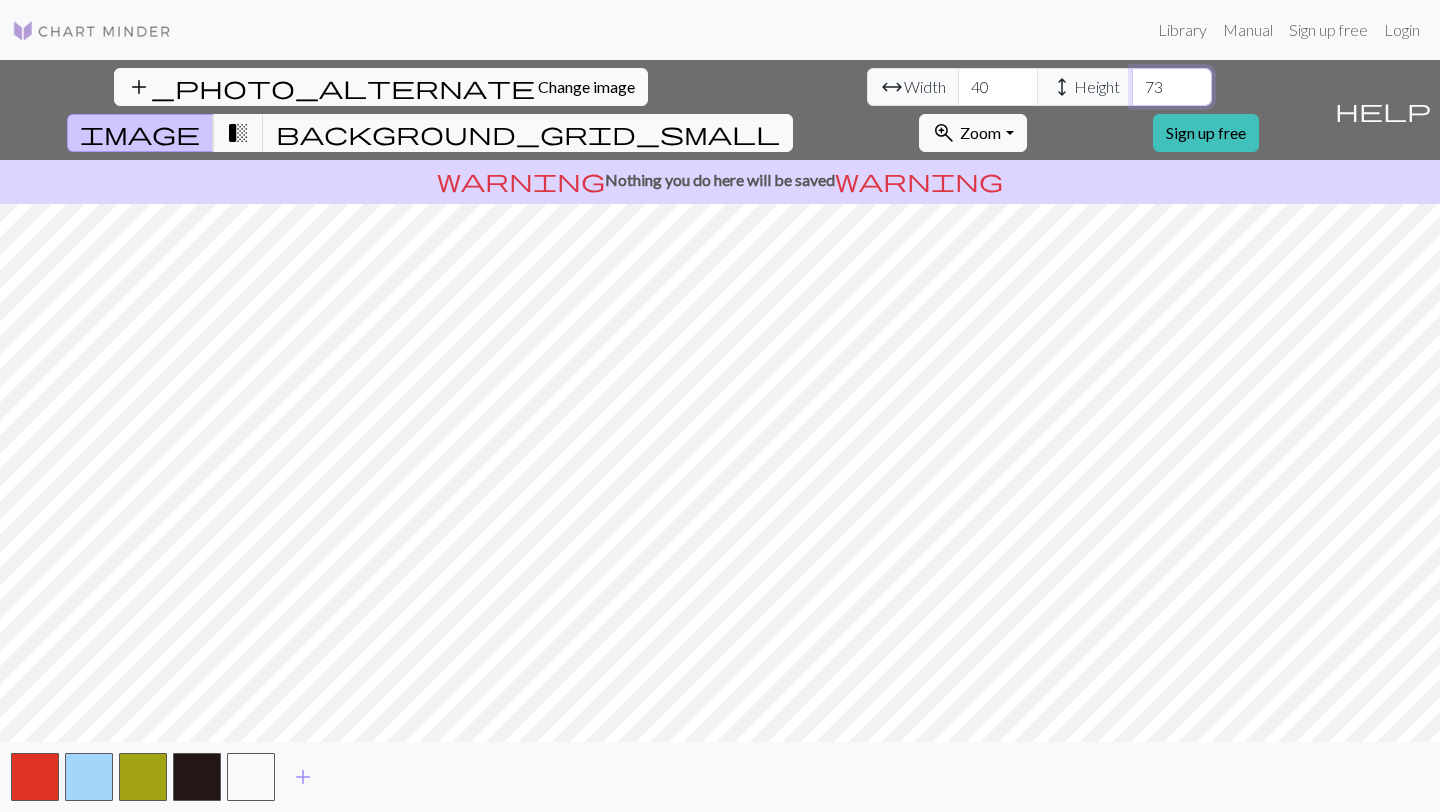 click on "73" at bounding box center [1172, 87] 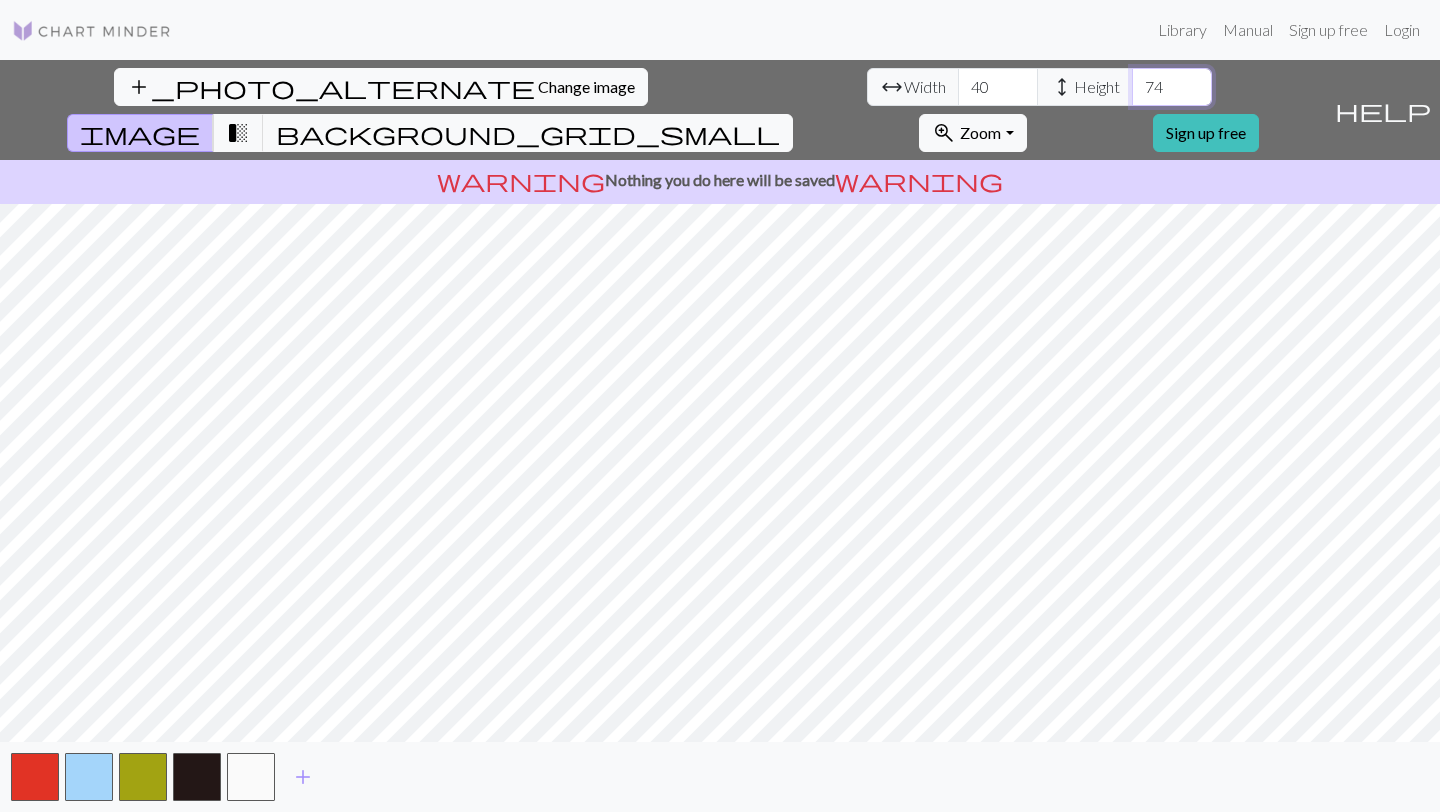 click on "74" at bounding box center (1172, 87) 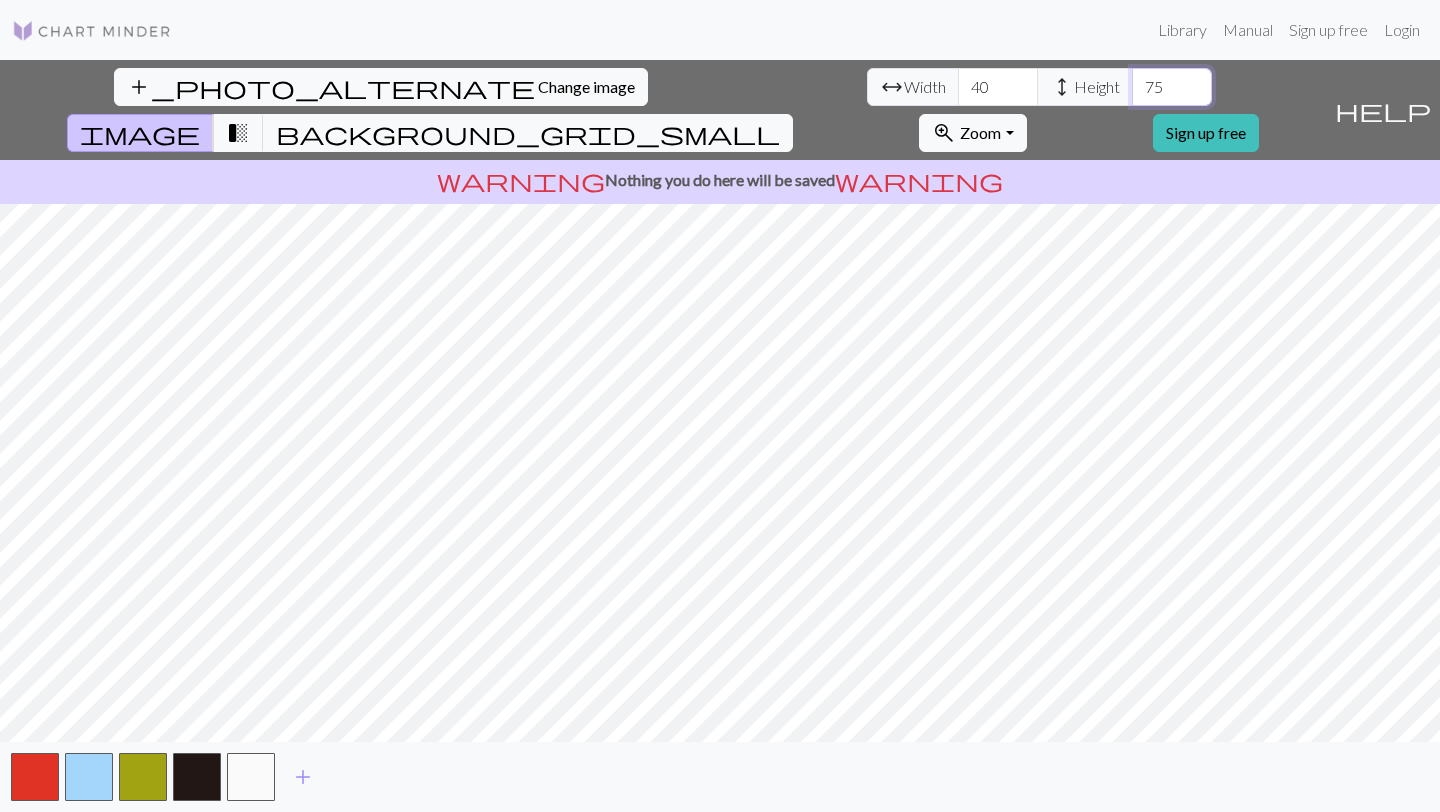 click on "75" at bounding box center (1172, 87) 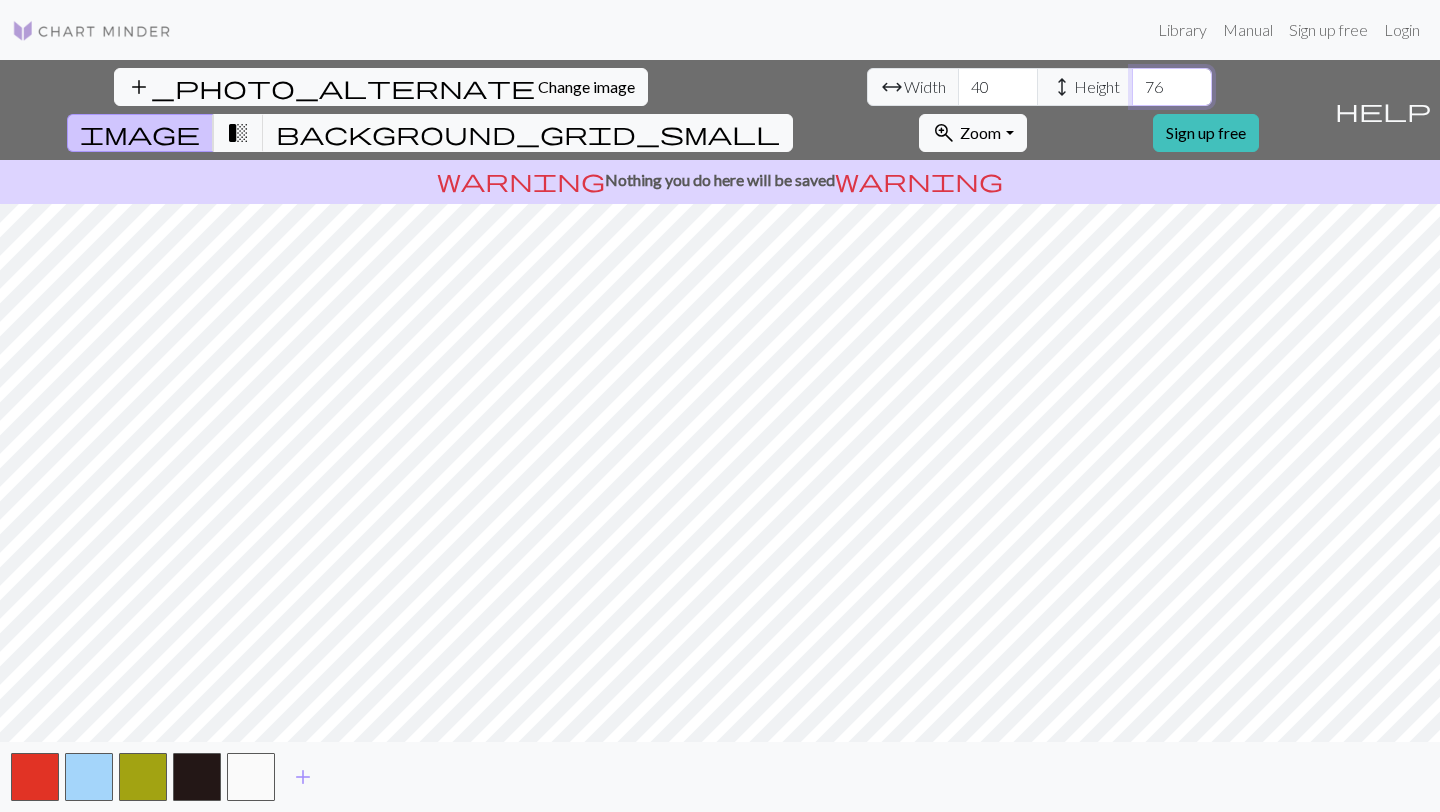 click on "76" at bounding box center (1172, 87) 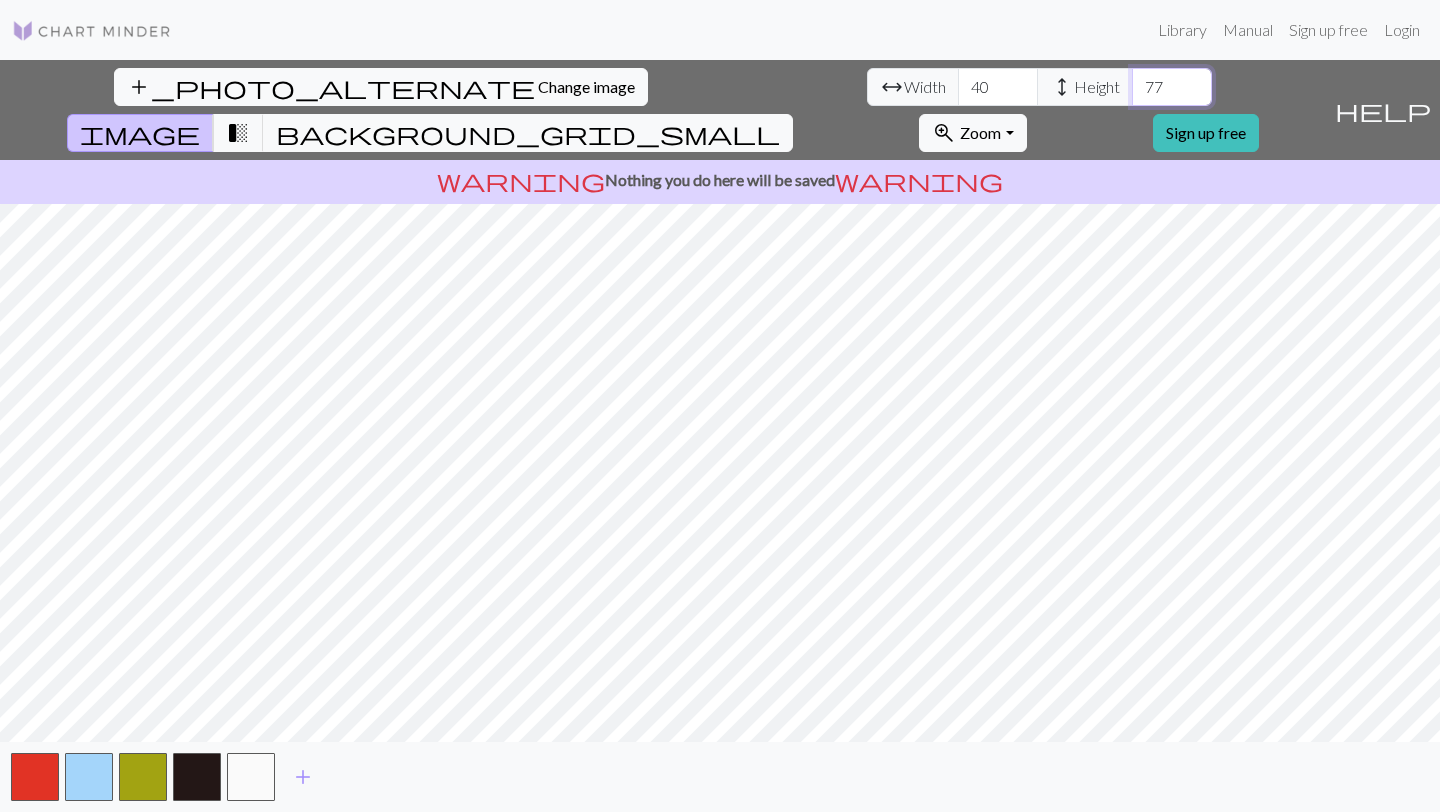click on "77" at bounding box center [1172, 87] 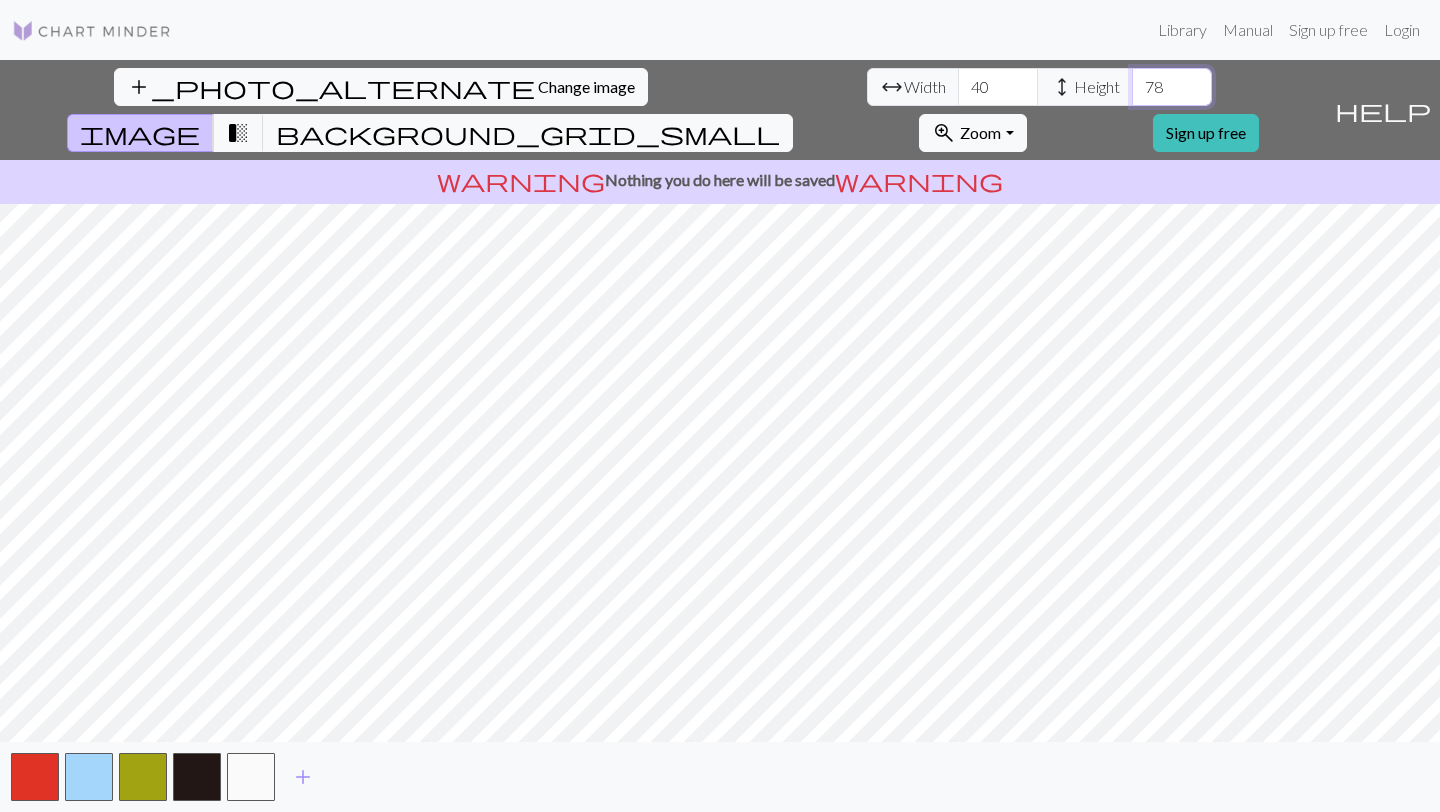 click on "78" at bounding box center (1172, 87) 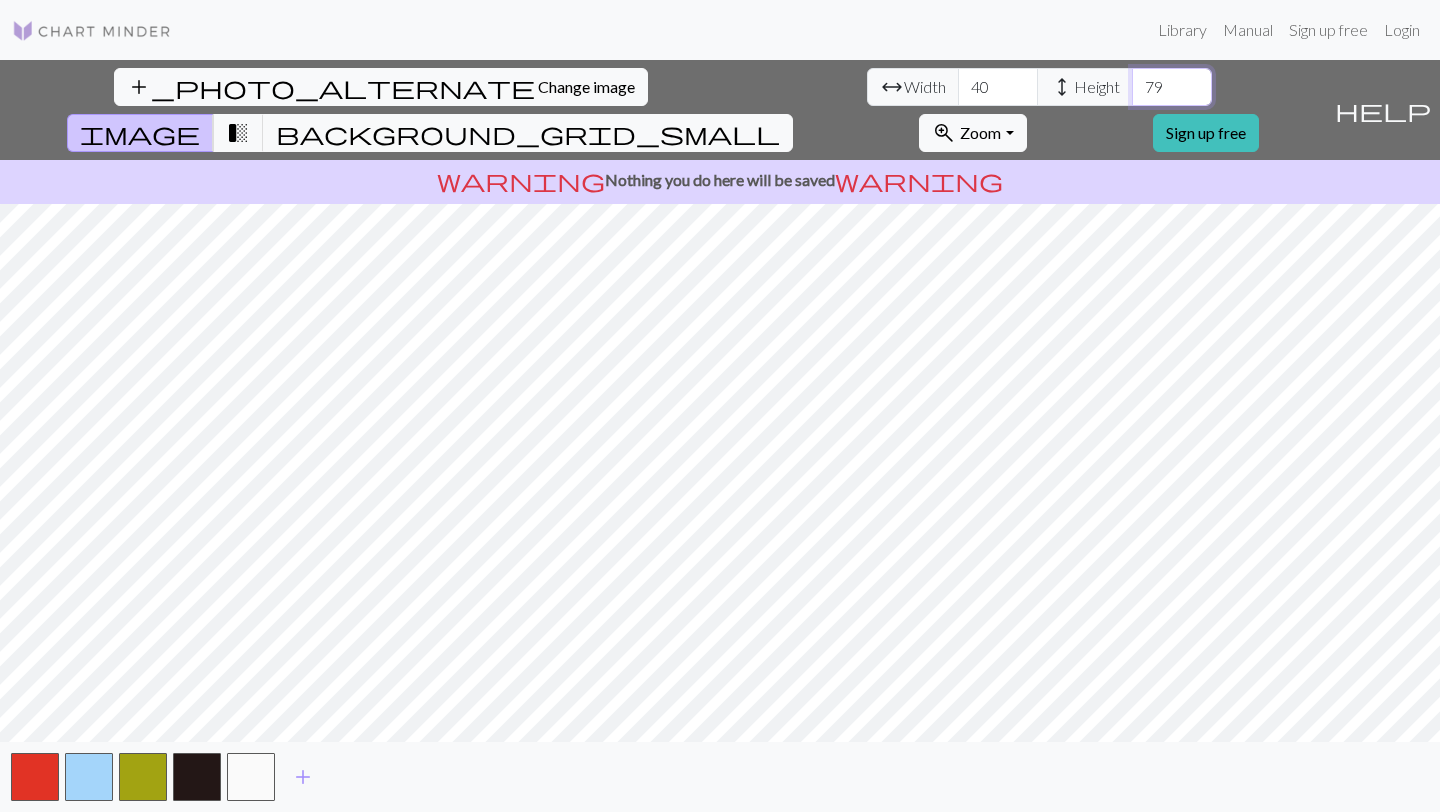 click on "79" at bounding box center [1172, 87] 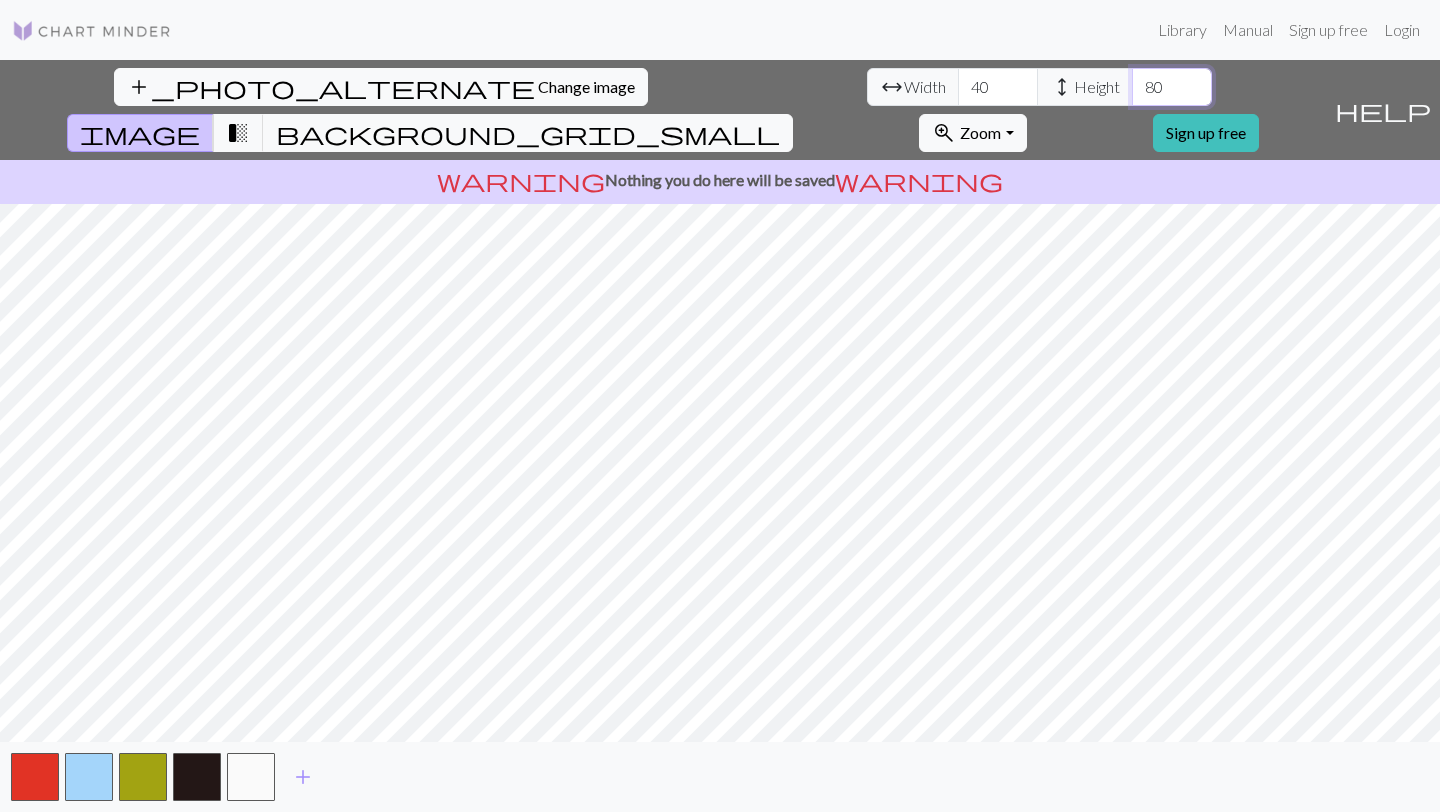 type on "80" 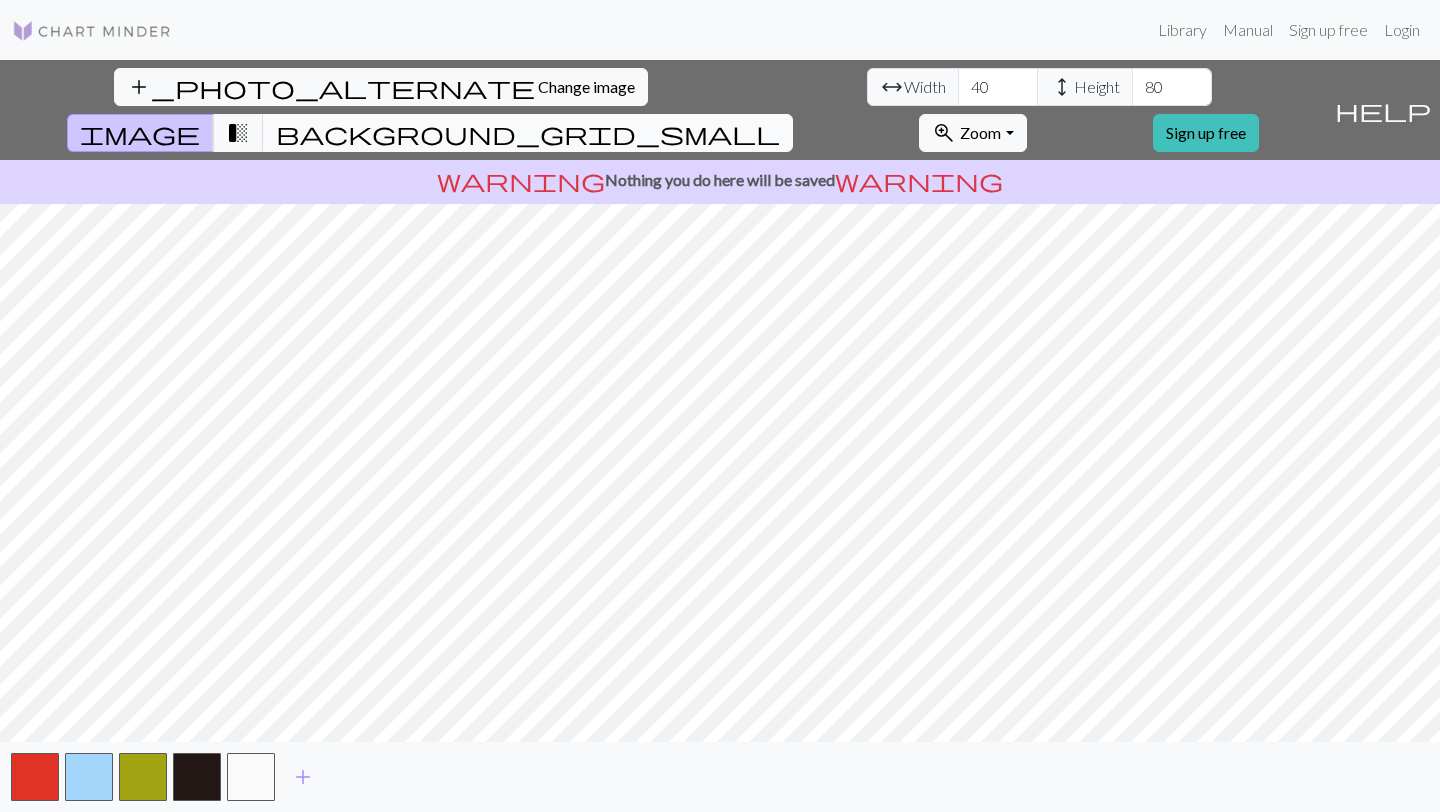 click on "background_grid_small" at bounding box center (528, 133) 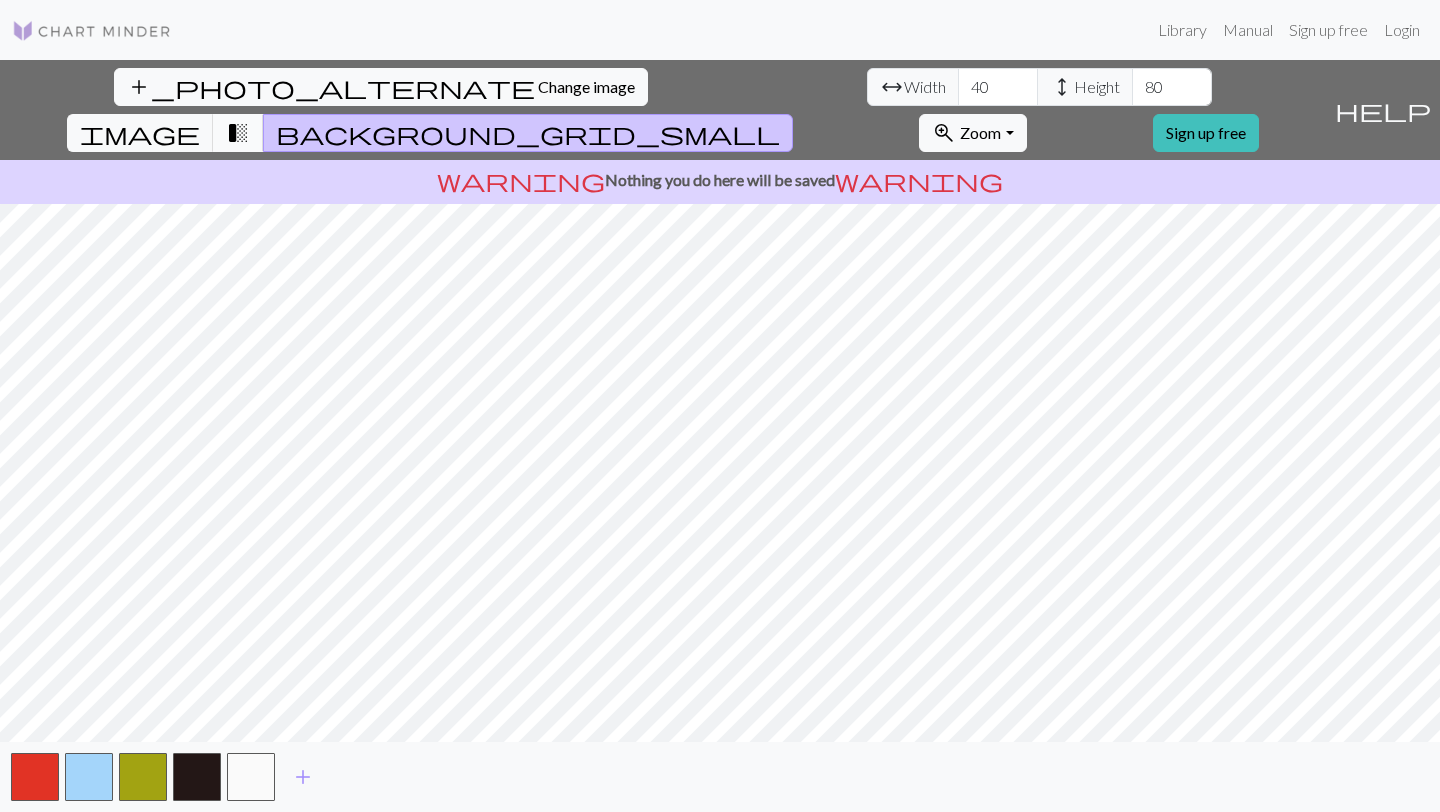 click on "transition_fade" at bounding box center (238, 133) 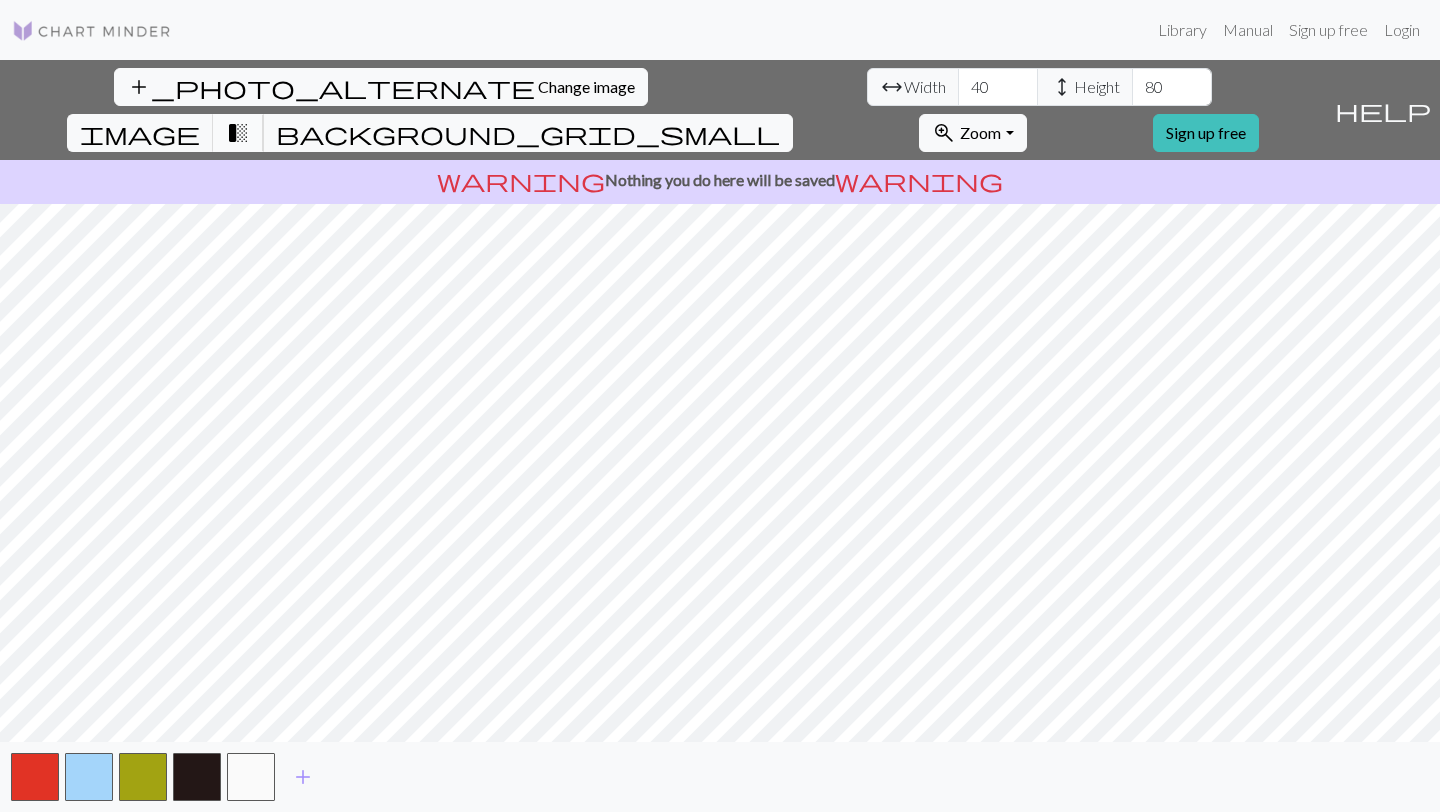 click on "transition_fade" at bounding box center (238, 133) 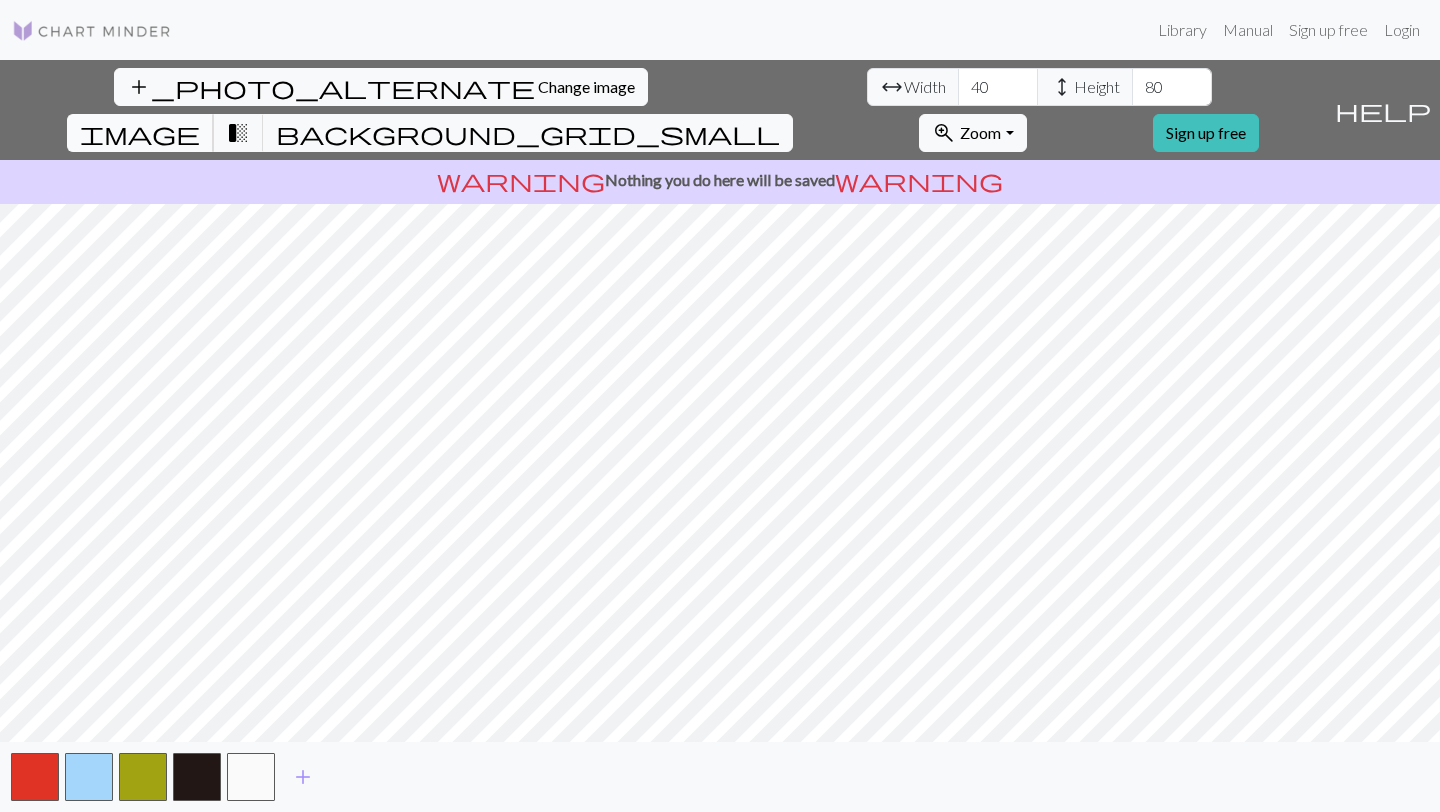 click on "image" at bounding box center (140, 133) 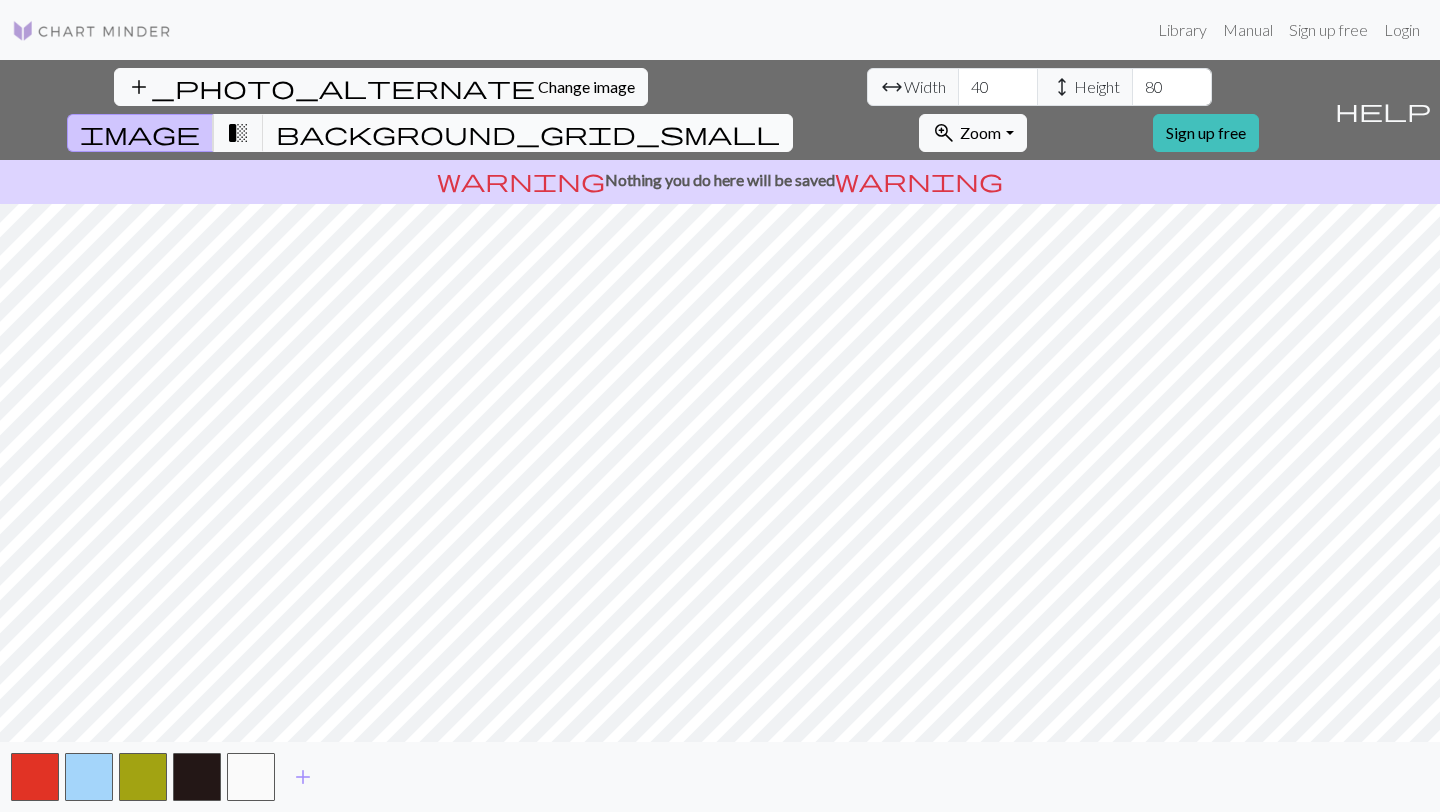 click on "background_grid_small" at bounding box center [528, 133] 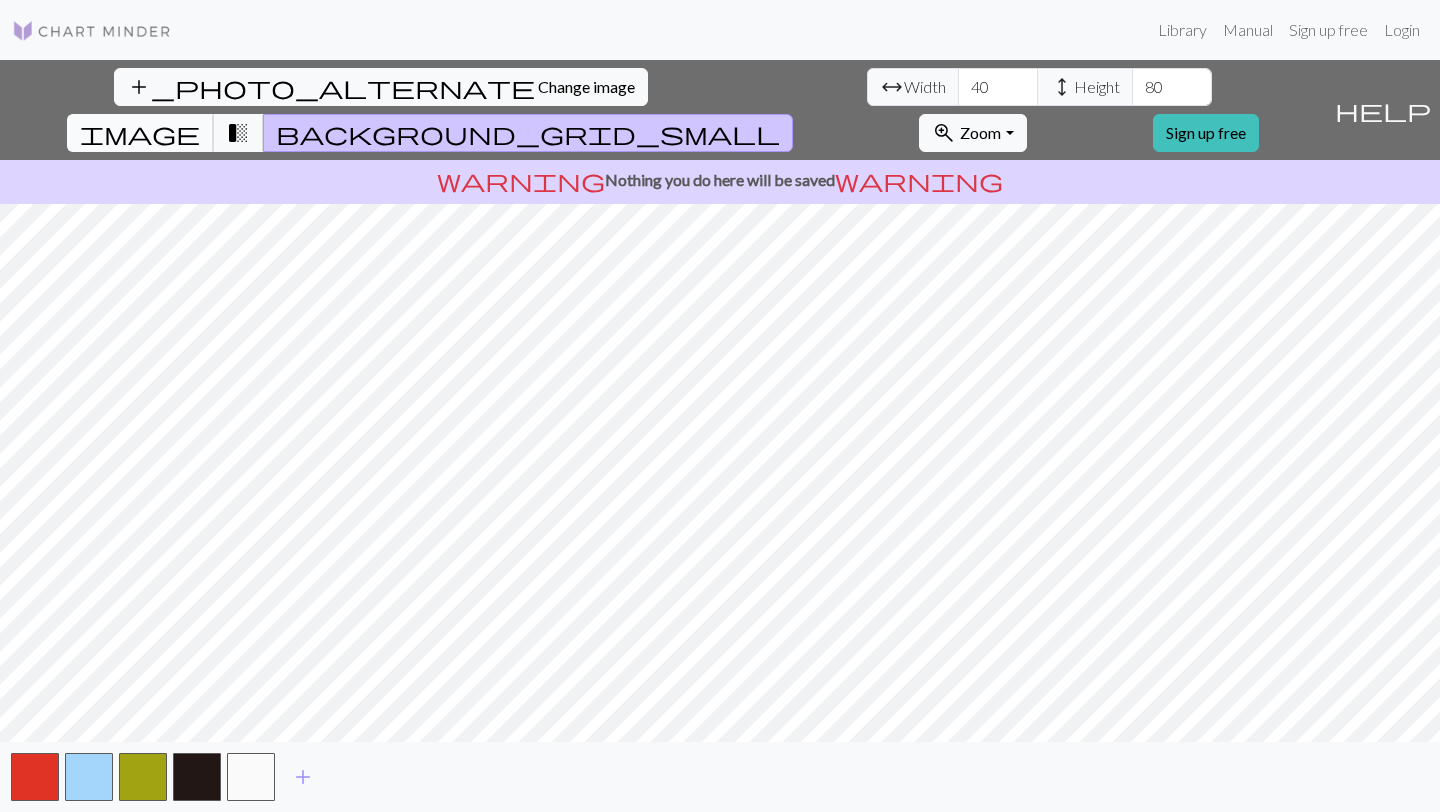 click on "image" at bounding box center [140, 133] 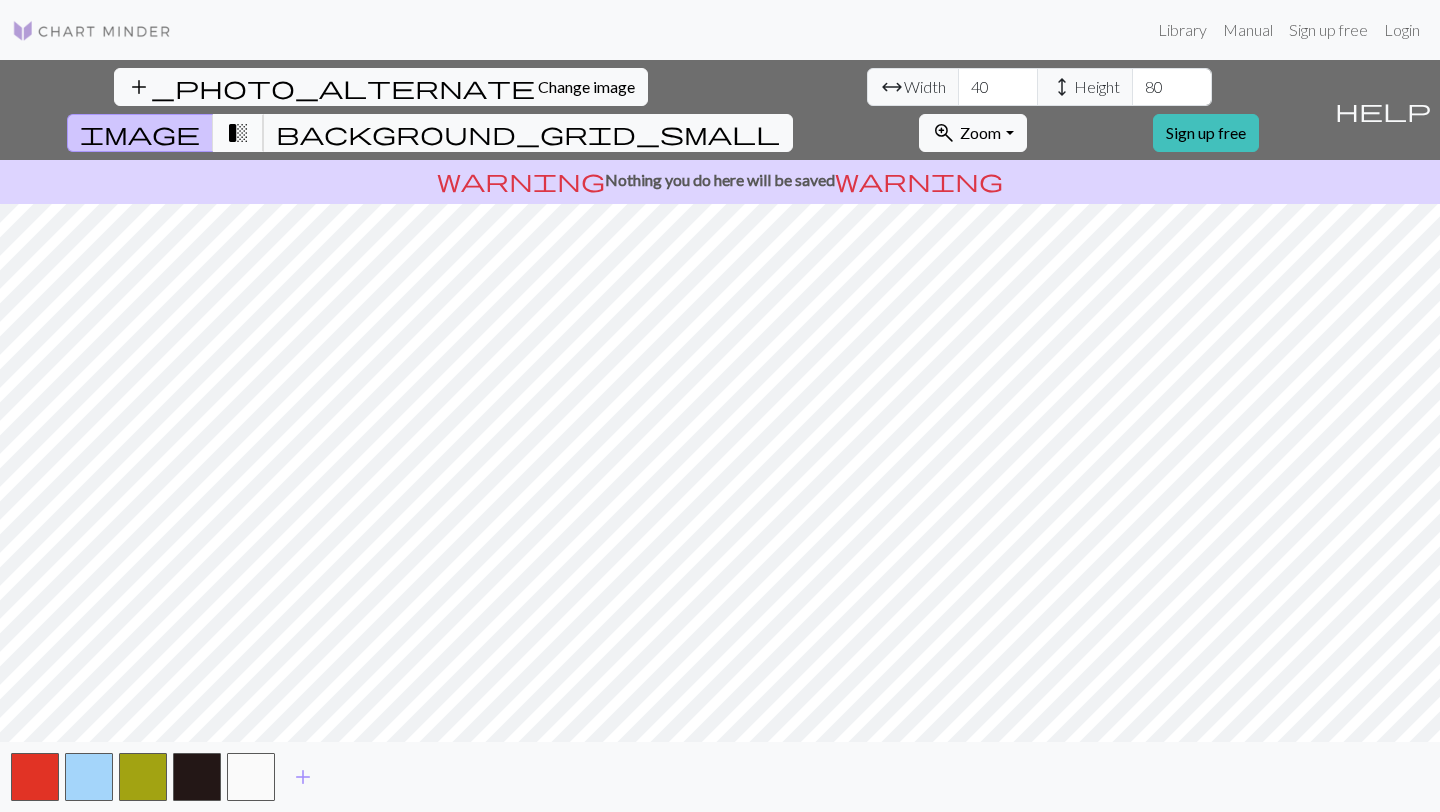 click on "transition_fade" at bounding box center (238, 133) 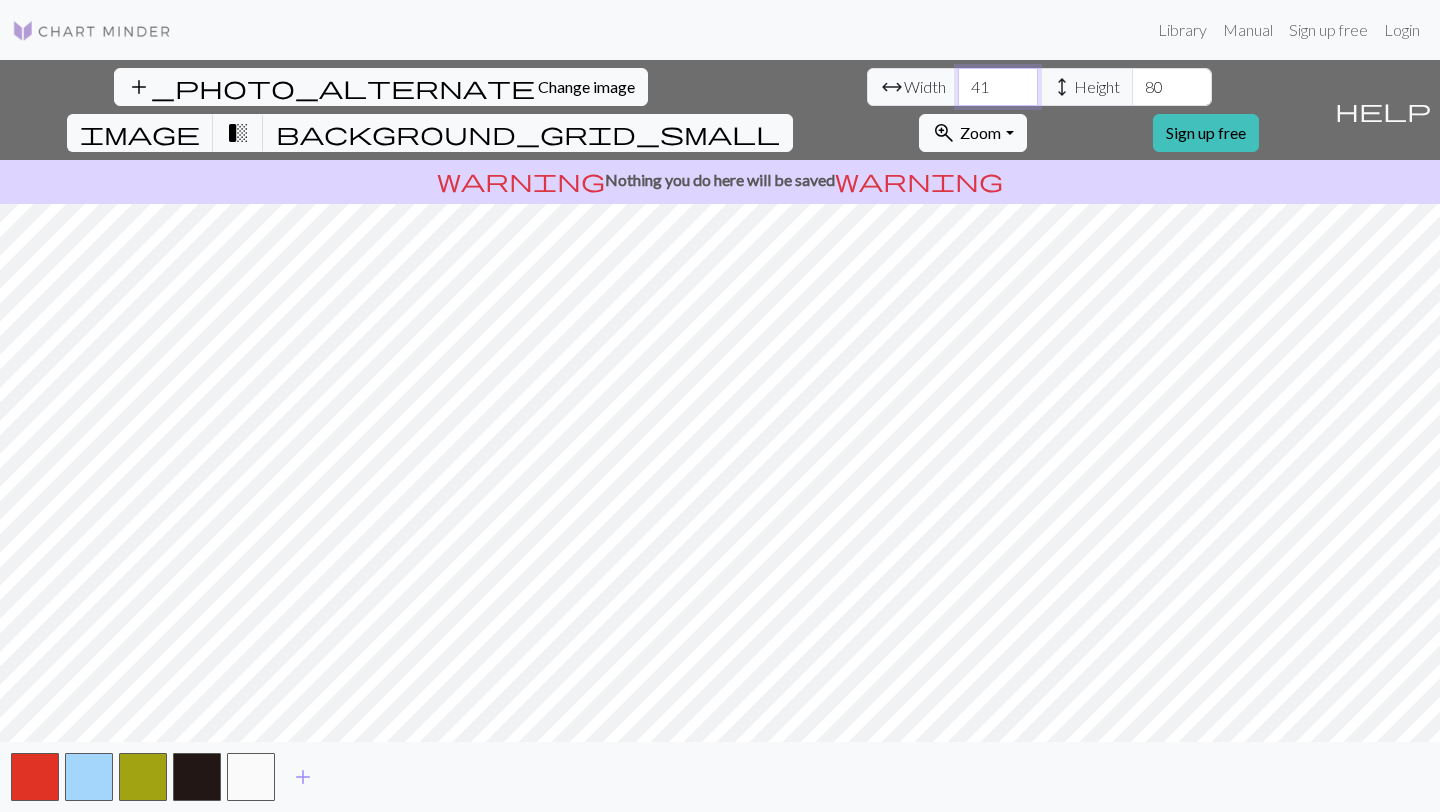 click on "41" at bounding box center [998, 87] 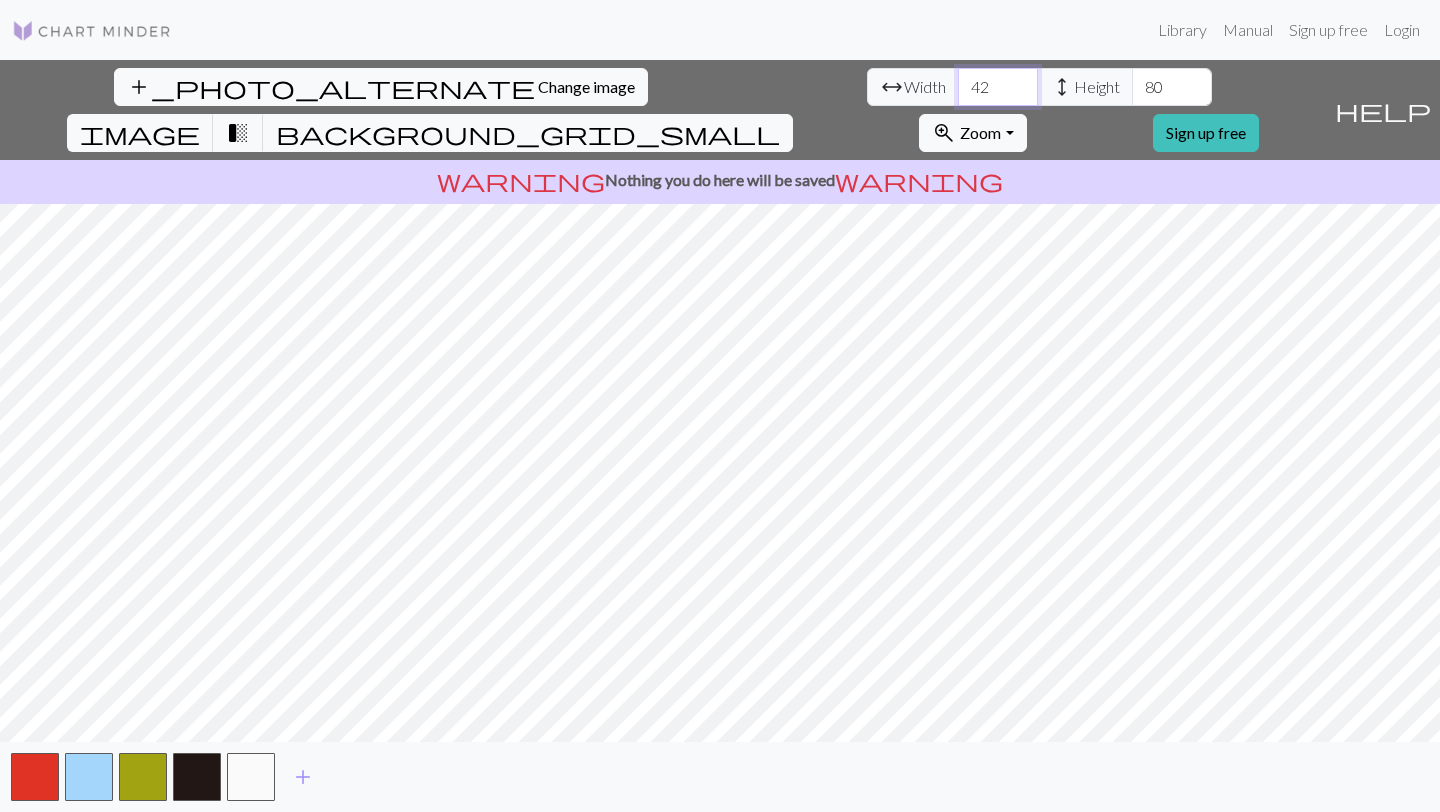 click on "42" at bounding box center [998, 87] 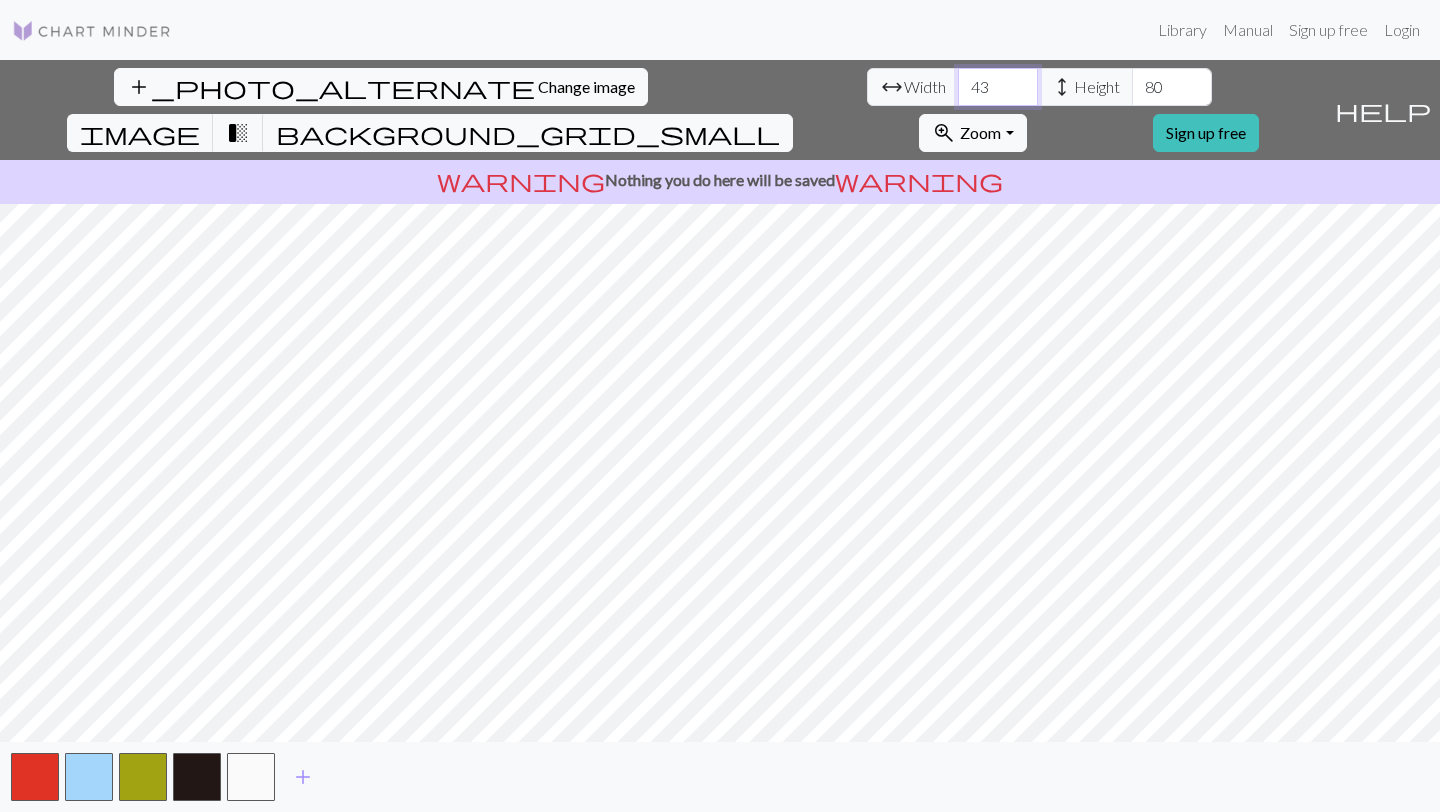 click on "43" at bounding box center (998, 87) 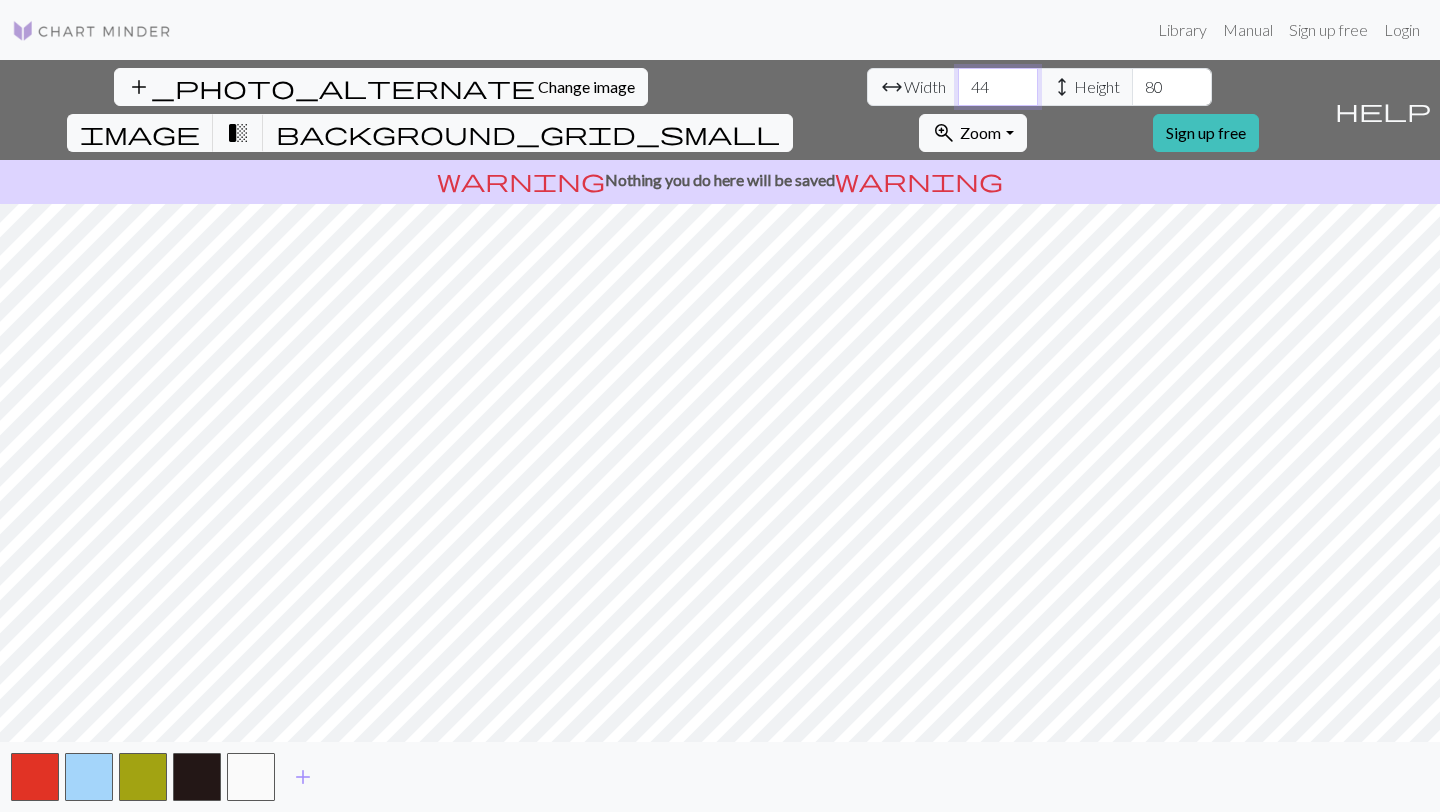 click on "44" at bounding box center [998, 87] 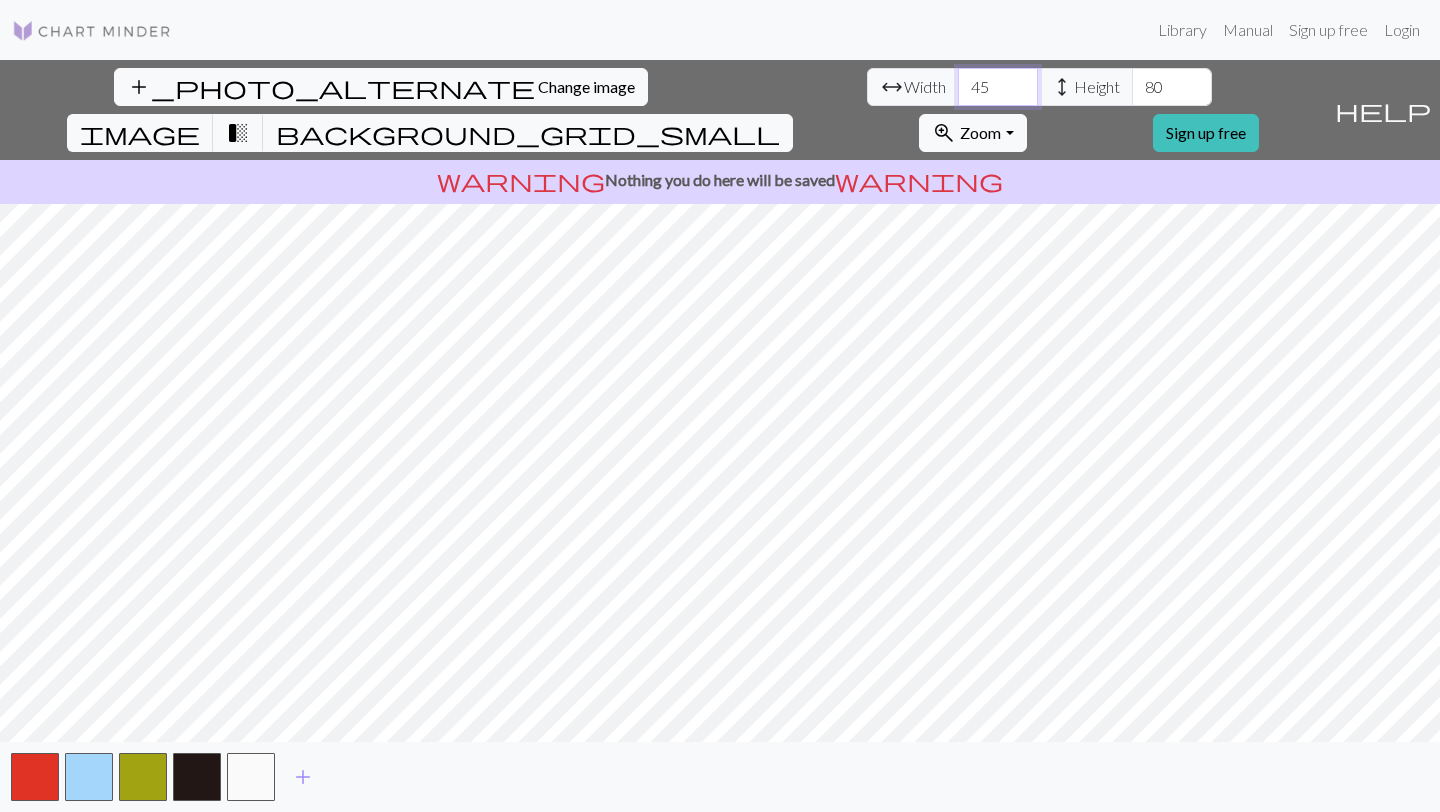 click on "45" at bounding box center [998, 87] 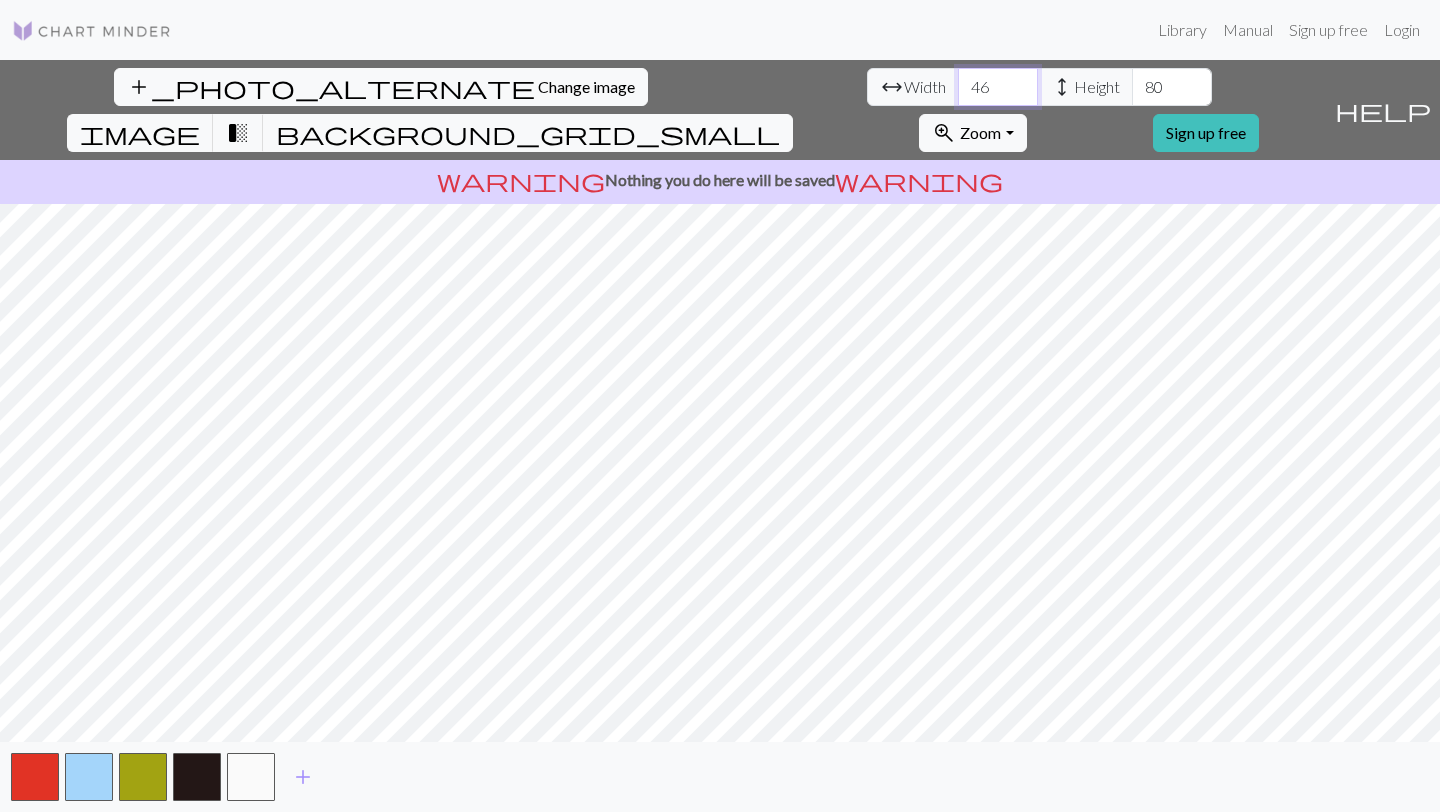 click on "46" at bounding box center [998, 87] 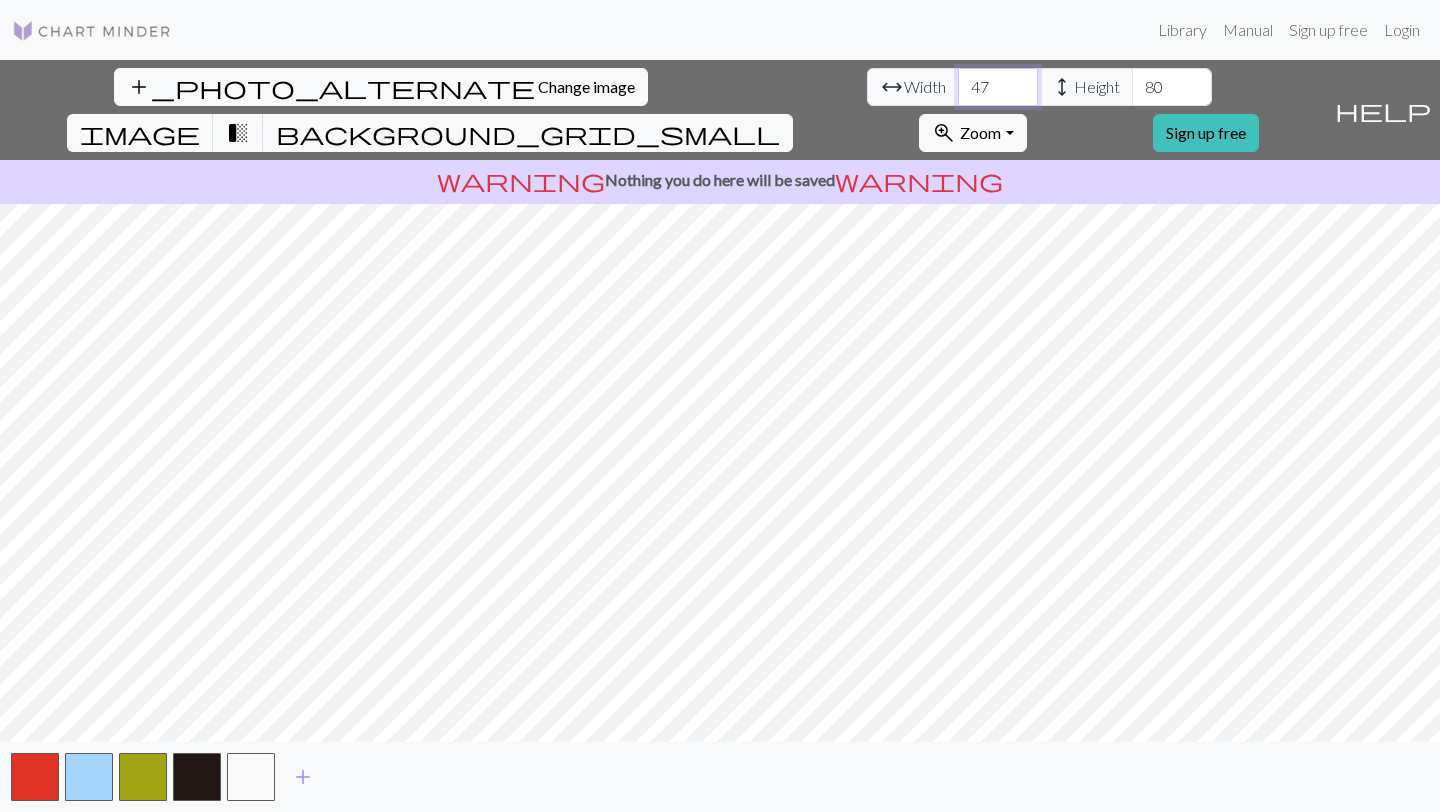 click on "47" at bounding box center [998, 87] 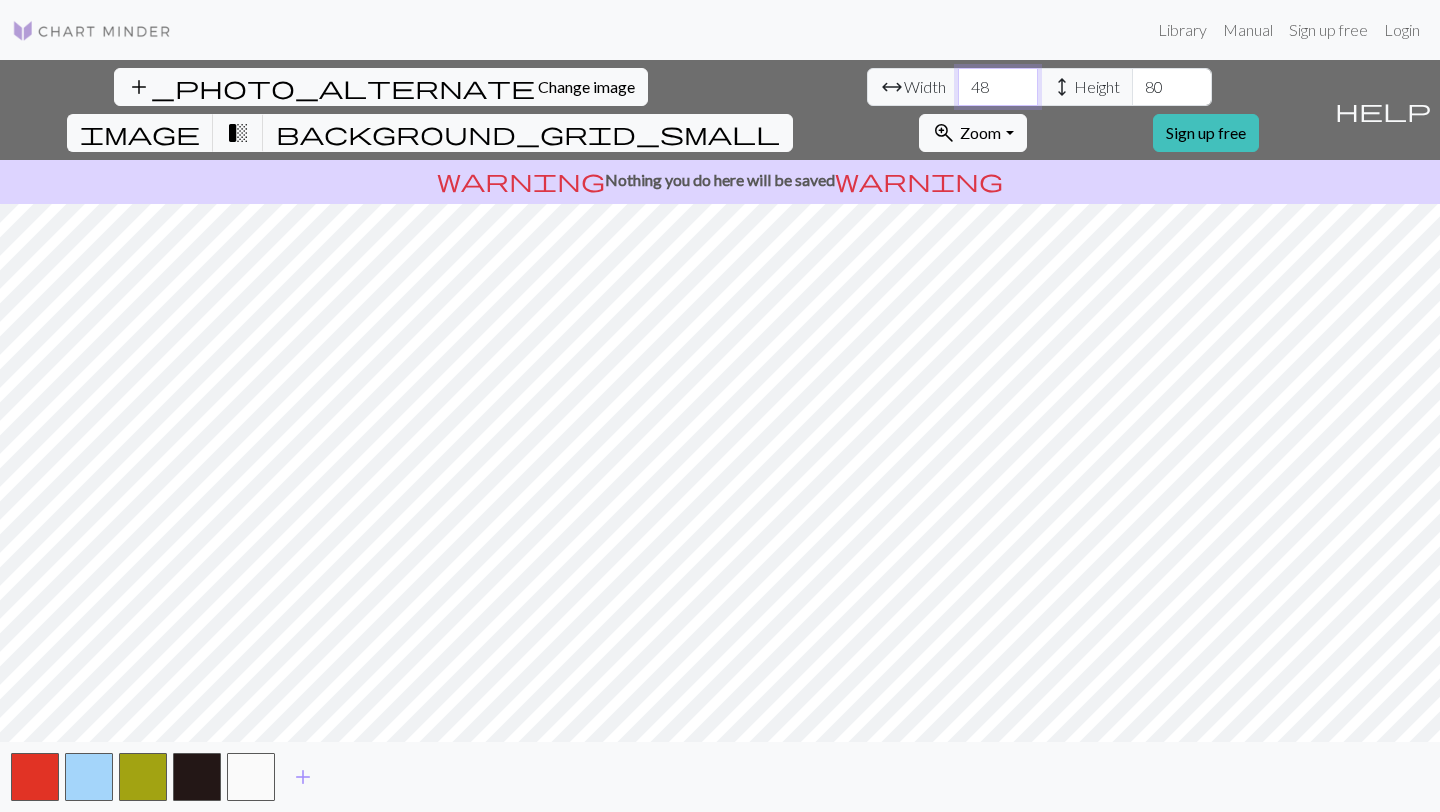 click on "48" at bounding box center [998, 87] 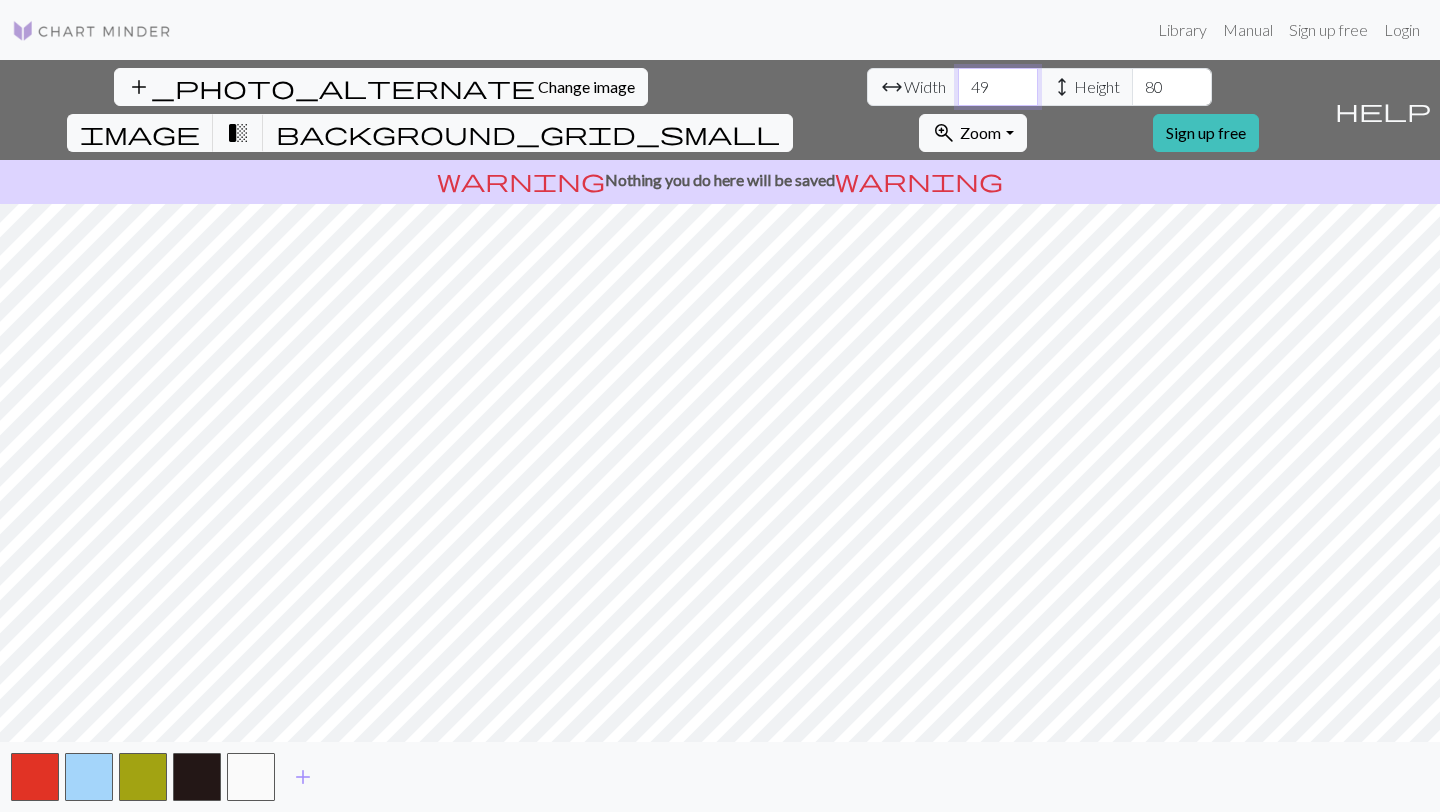 click on "49" at bounding box center [998, 87] 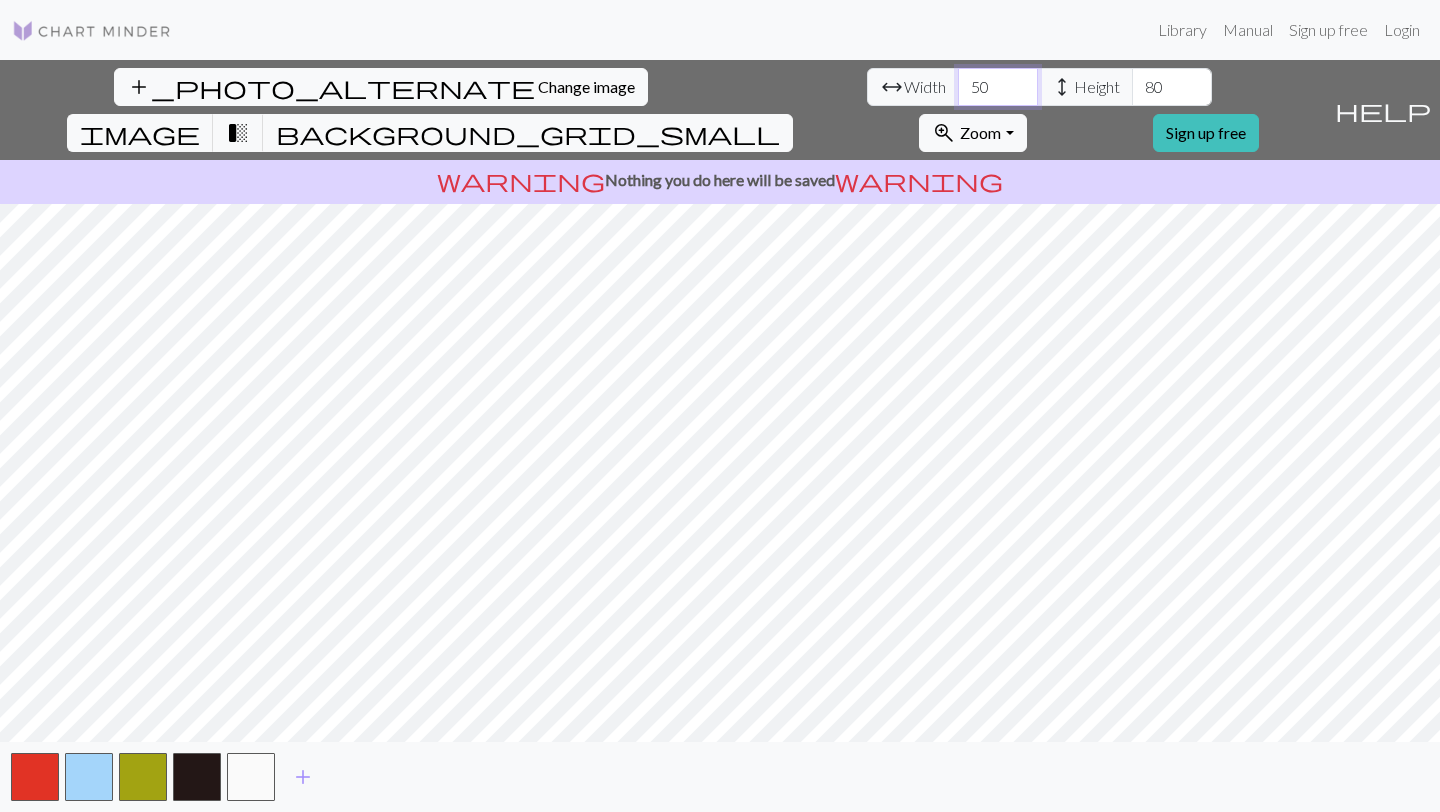 click on "50" at bounding box center (998, 87) 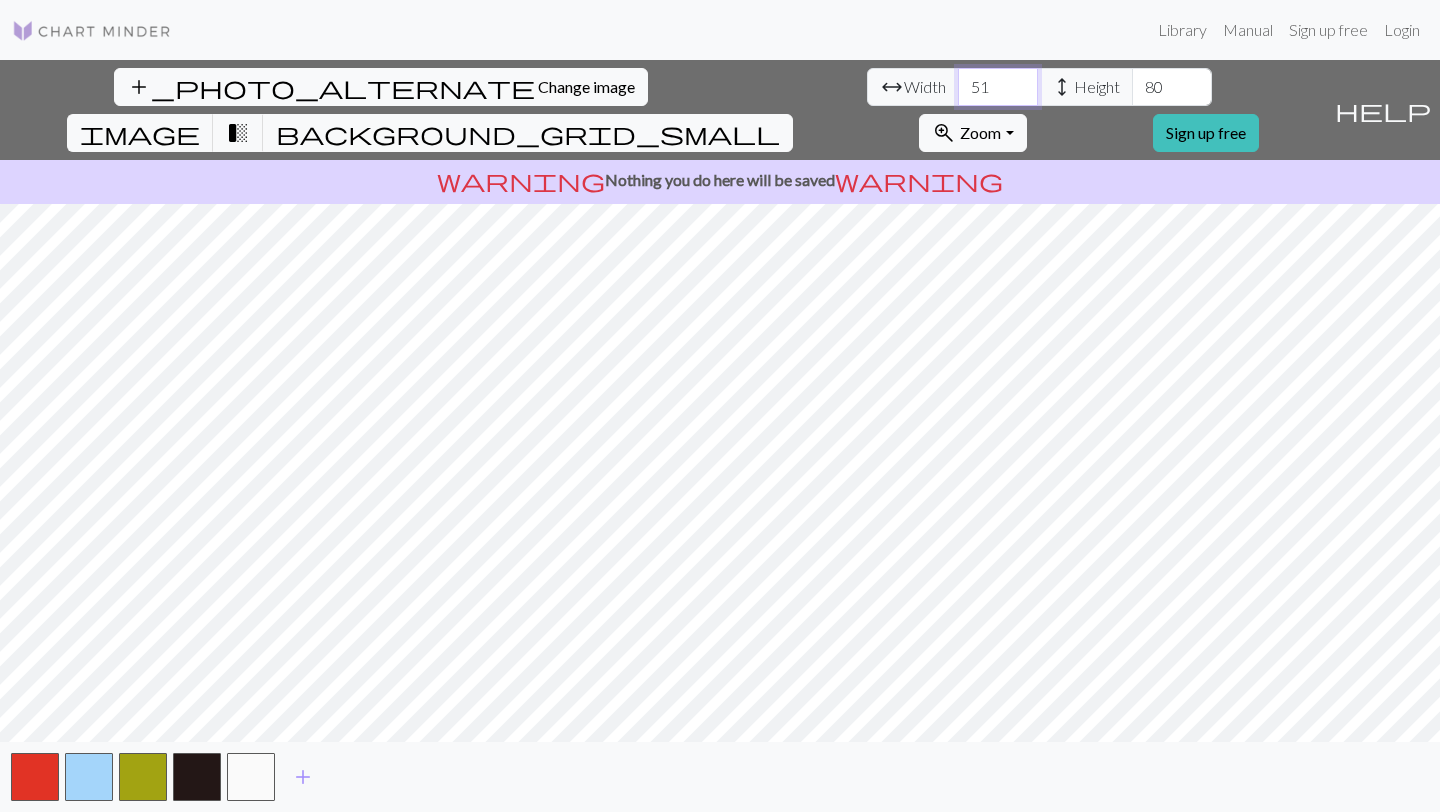 click on "51" at bounding box center [998, 87] 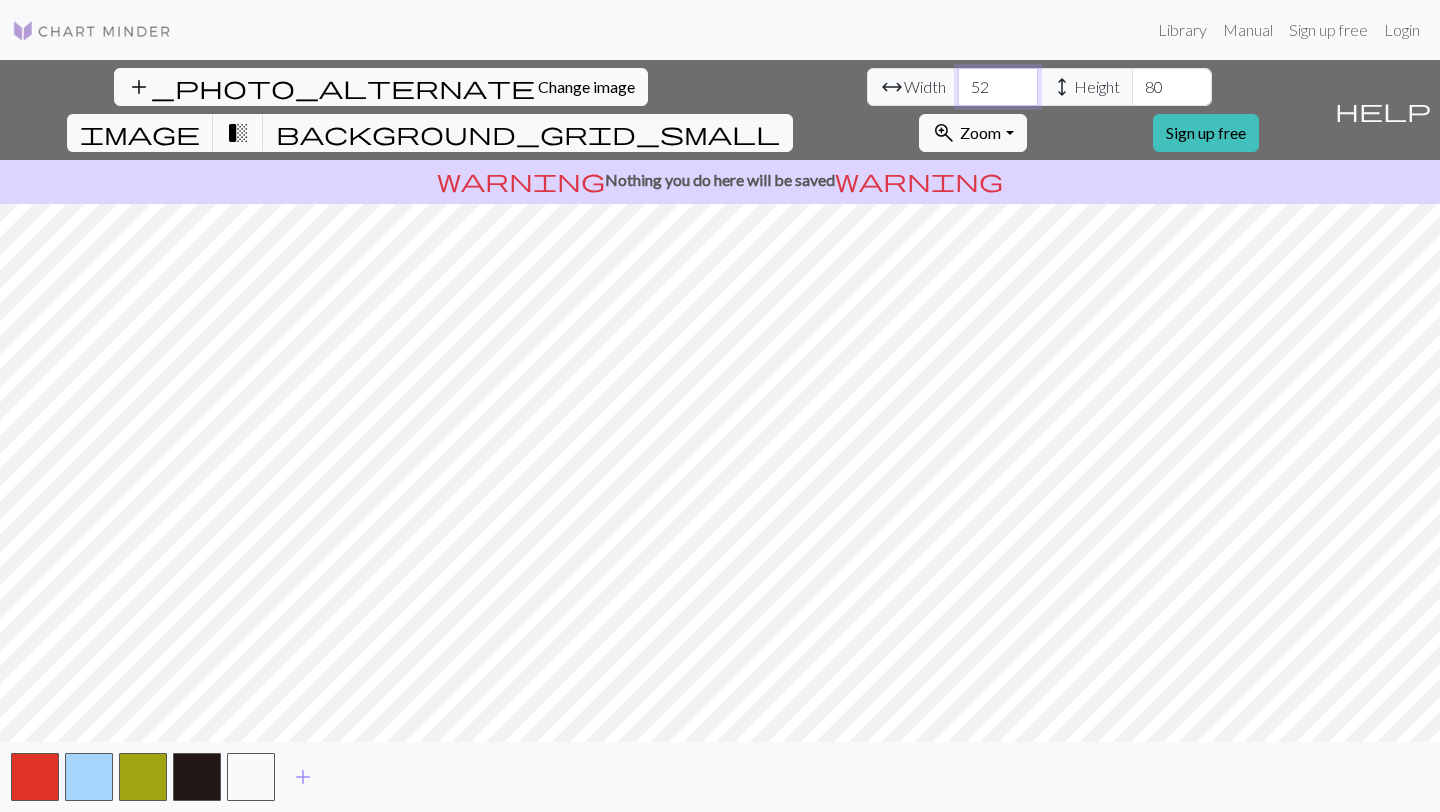 click on "52" at bounding box center [998, 87] 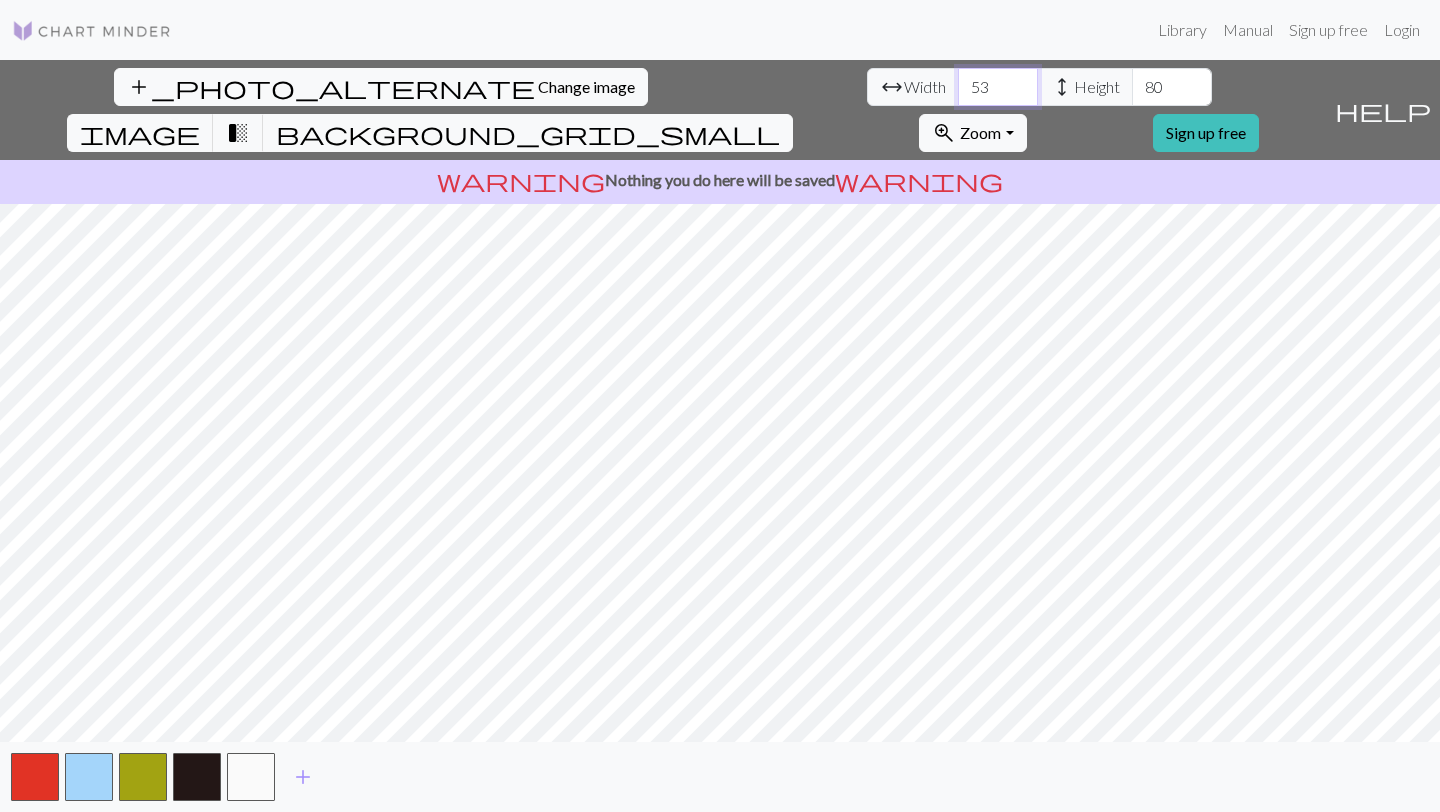 click on "53" at bounding box center [998, 87] 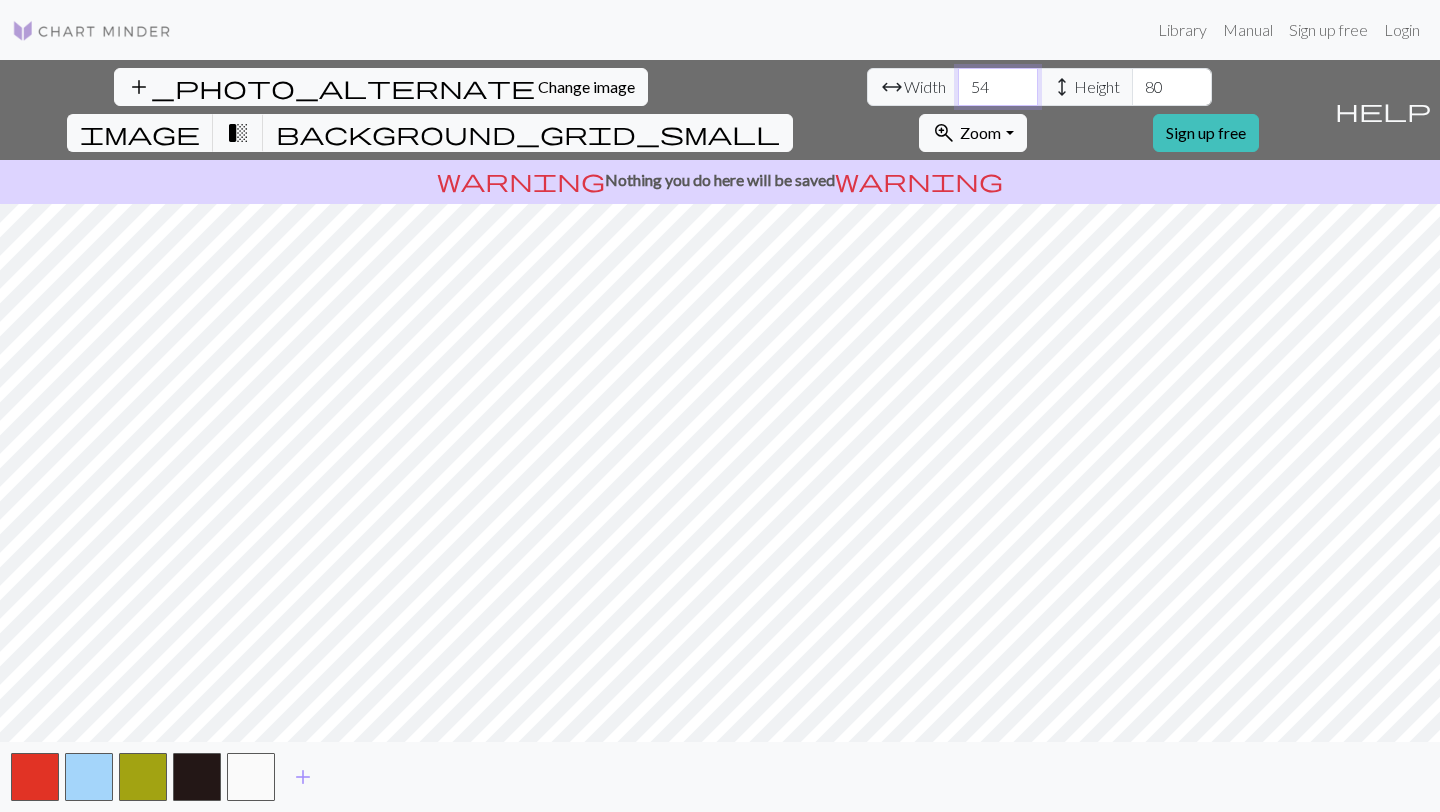 click on "54" at bounding box center [998, 87] 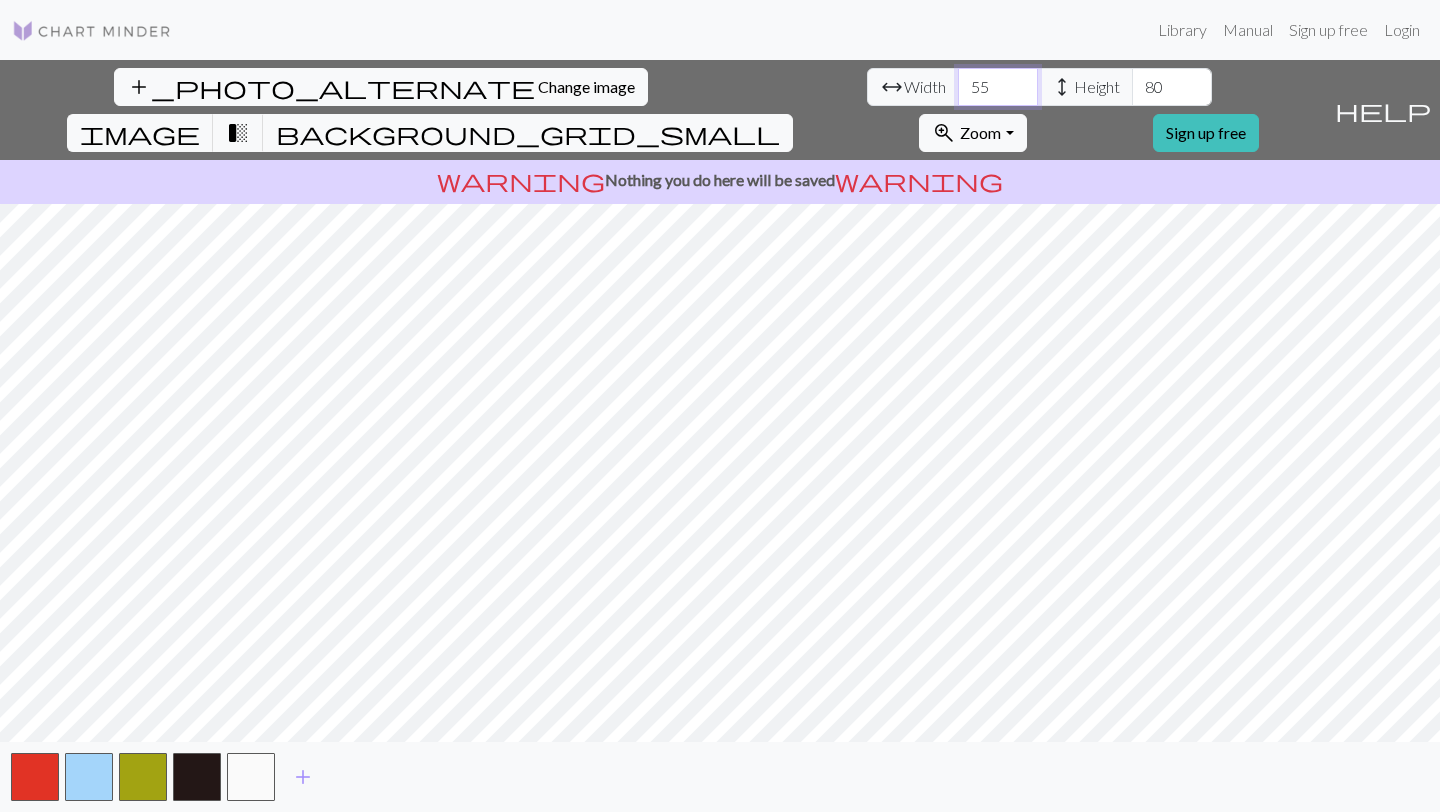 click on "55" at bounding box center (998, 87) 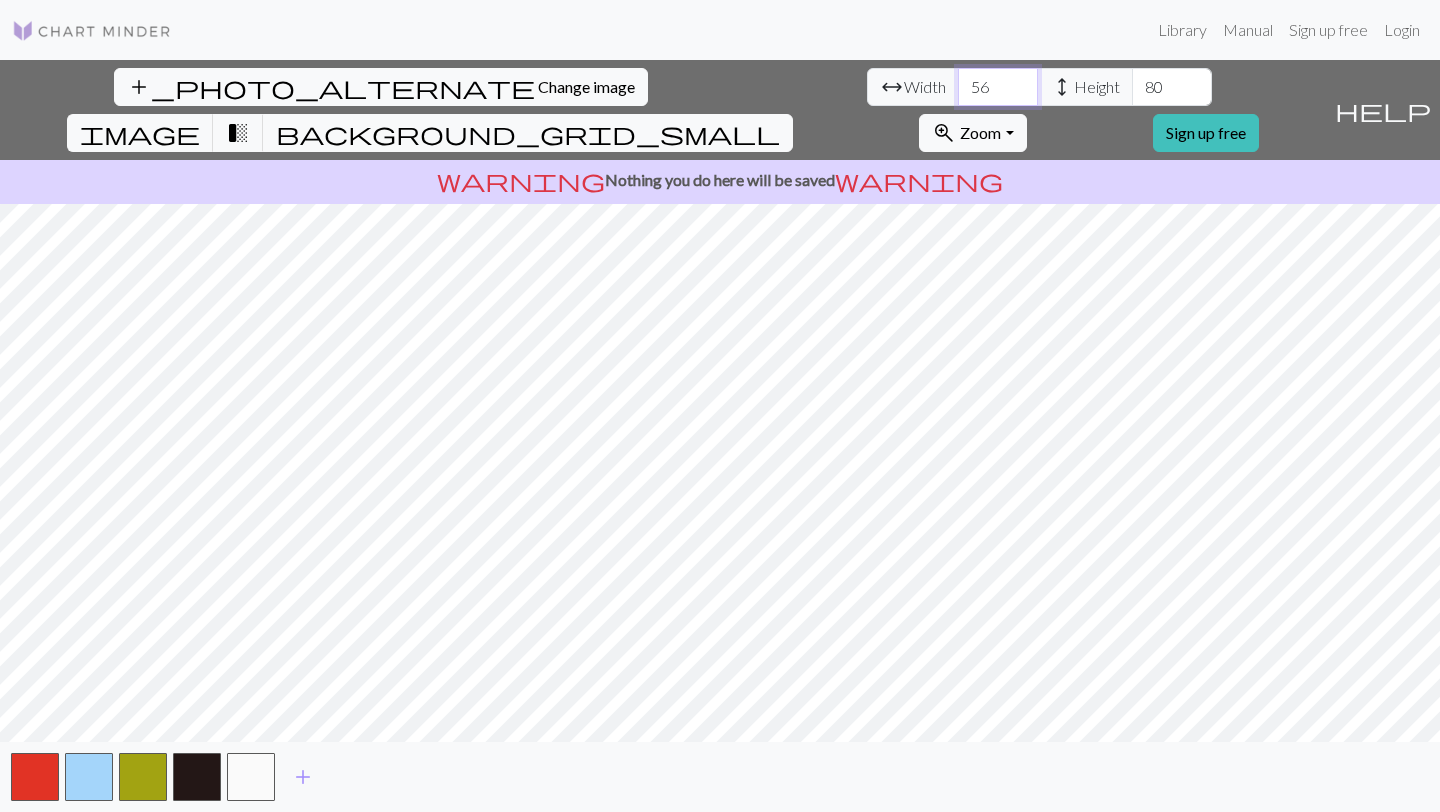 click on "56" at bounding box center [998, 87] 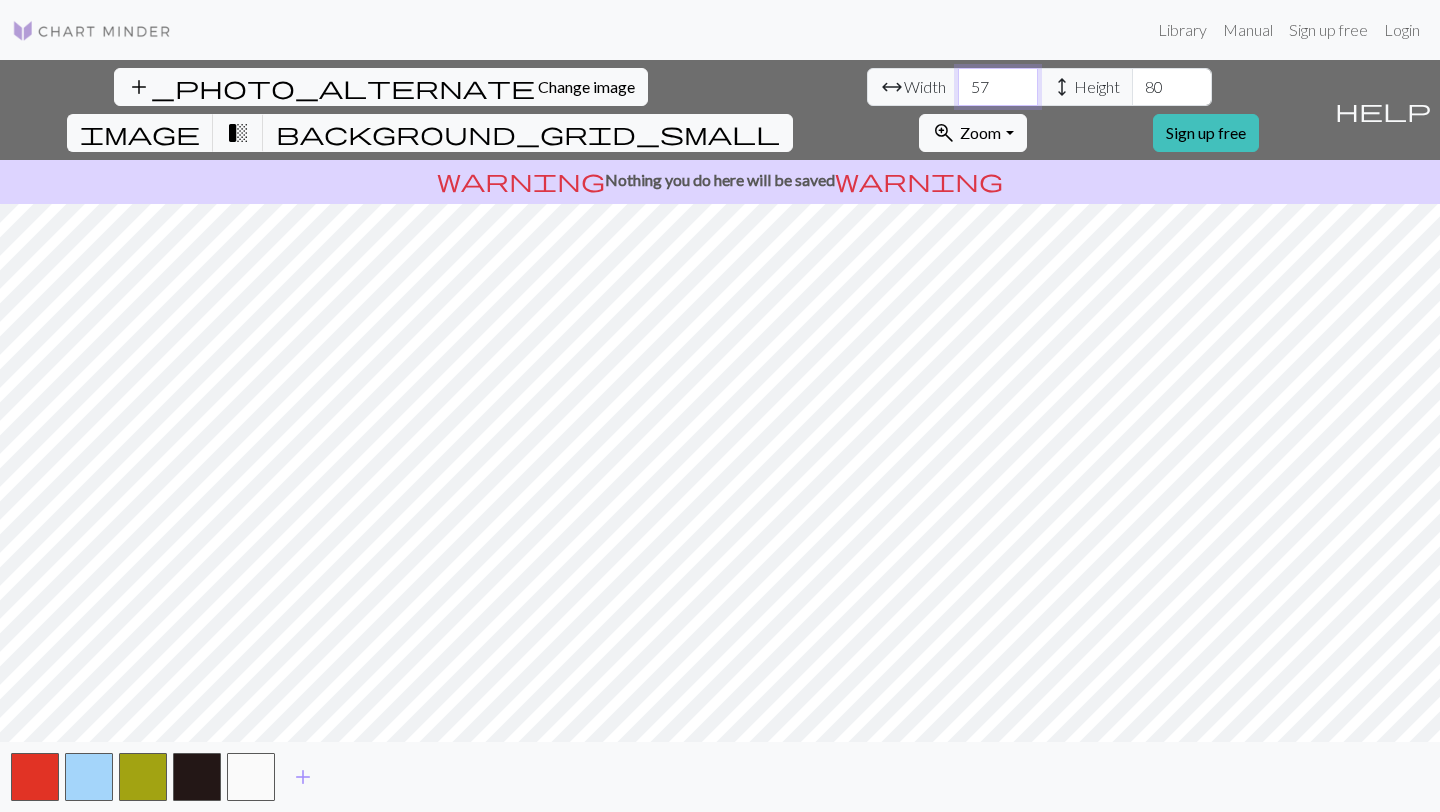 click on "57" at bounding box center (998, 87) 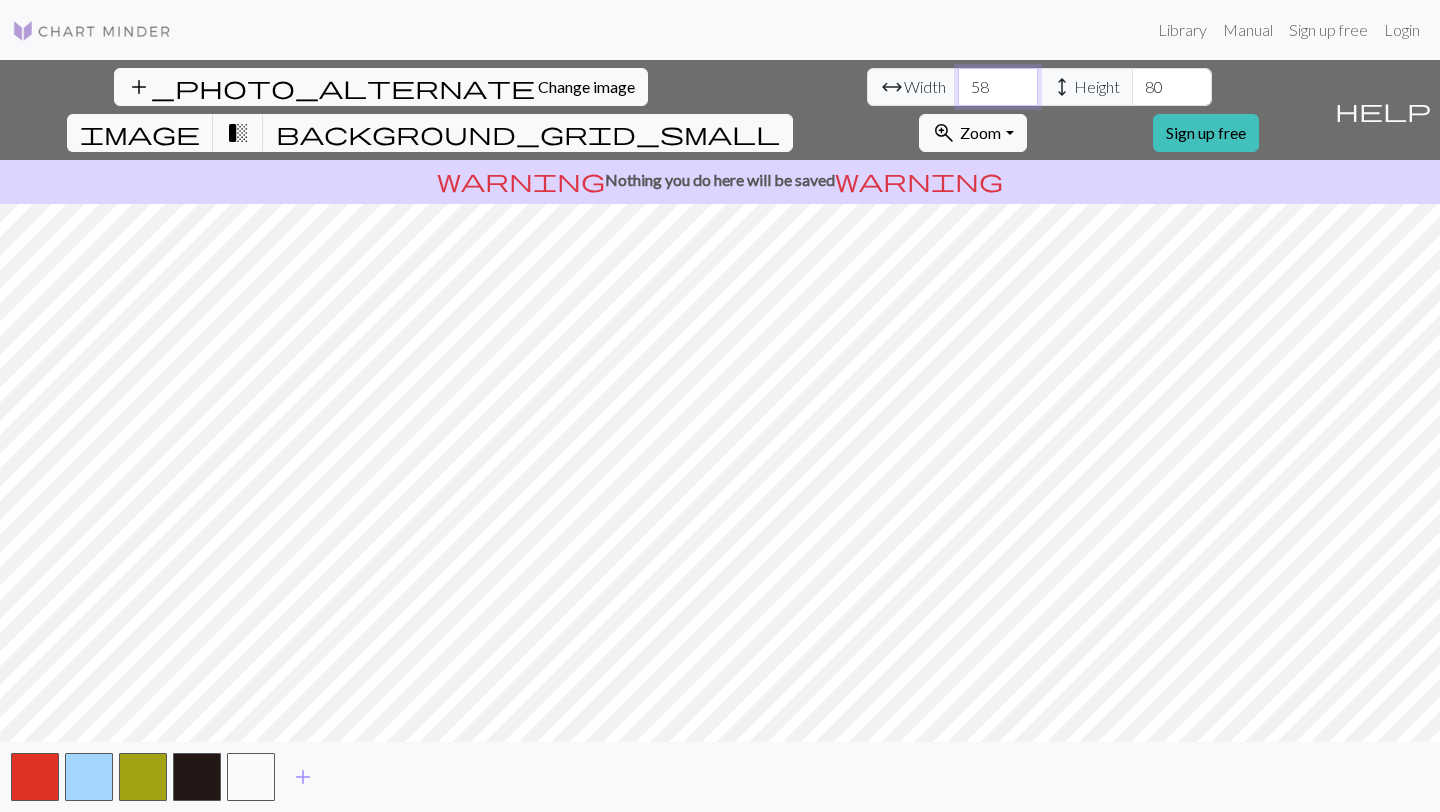 click on "58" at bounding box center [998, 87] 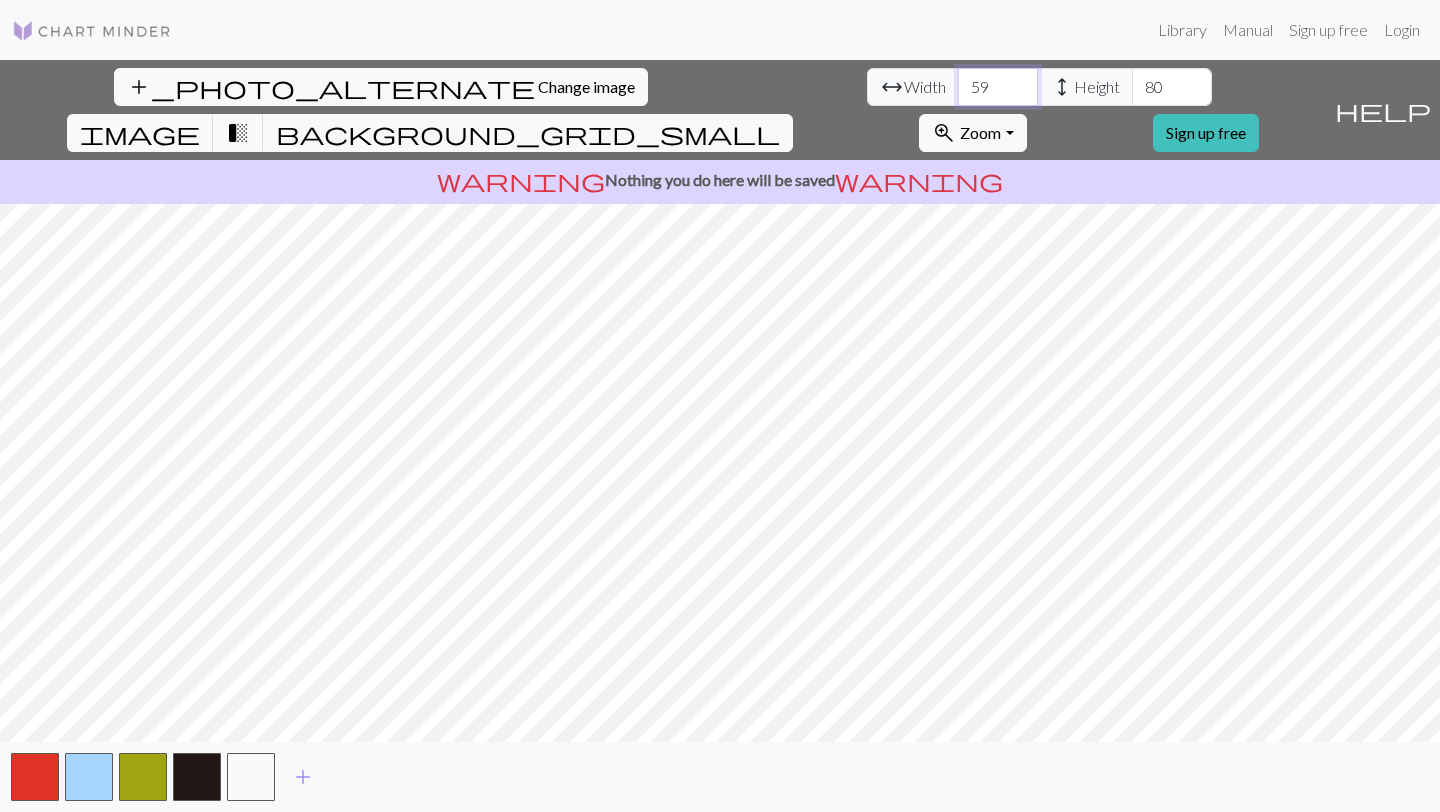 click on "59" at bounding box center [998, 87] 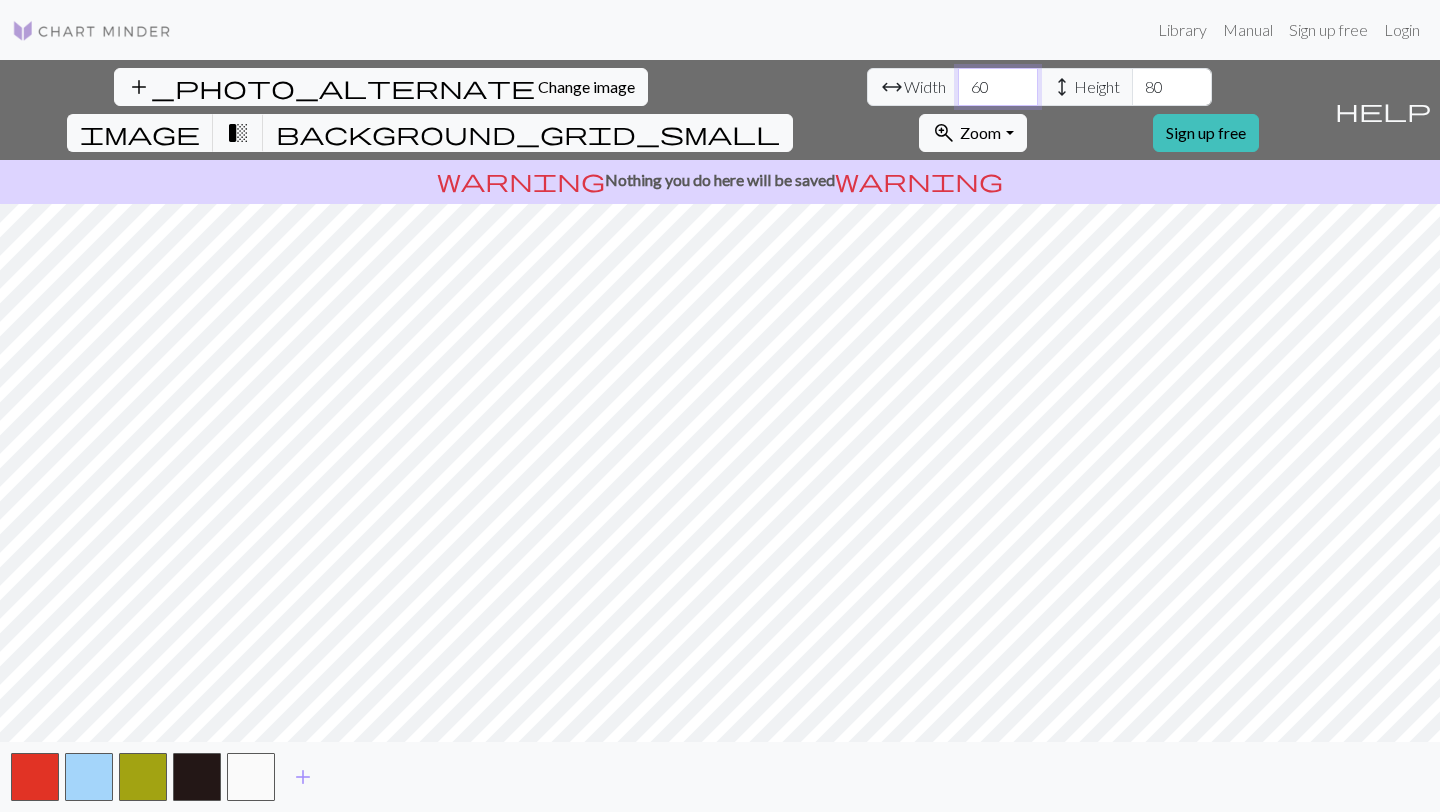 click on "60" at bounding box center [998, 87] 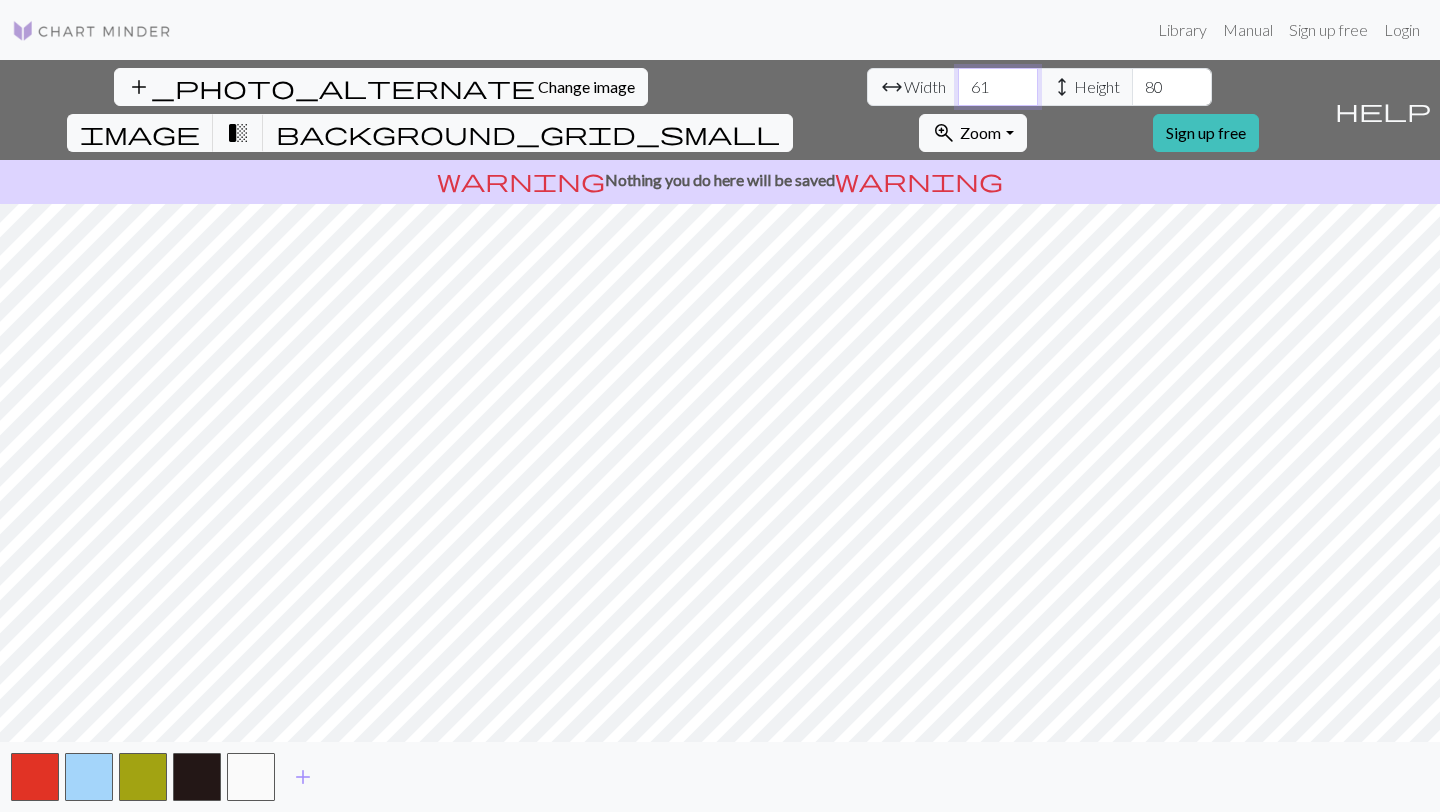 type on "61" 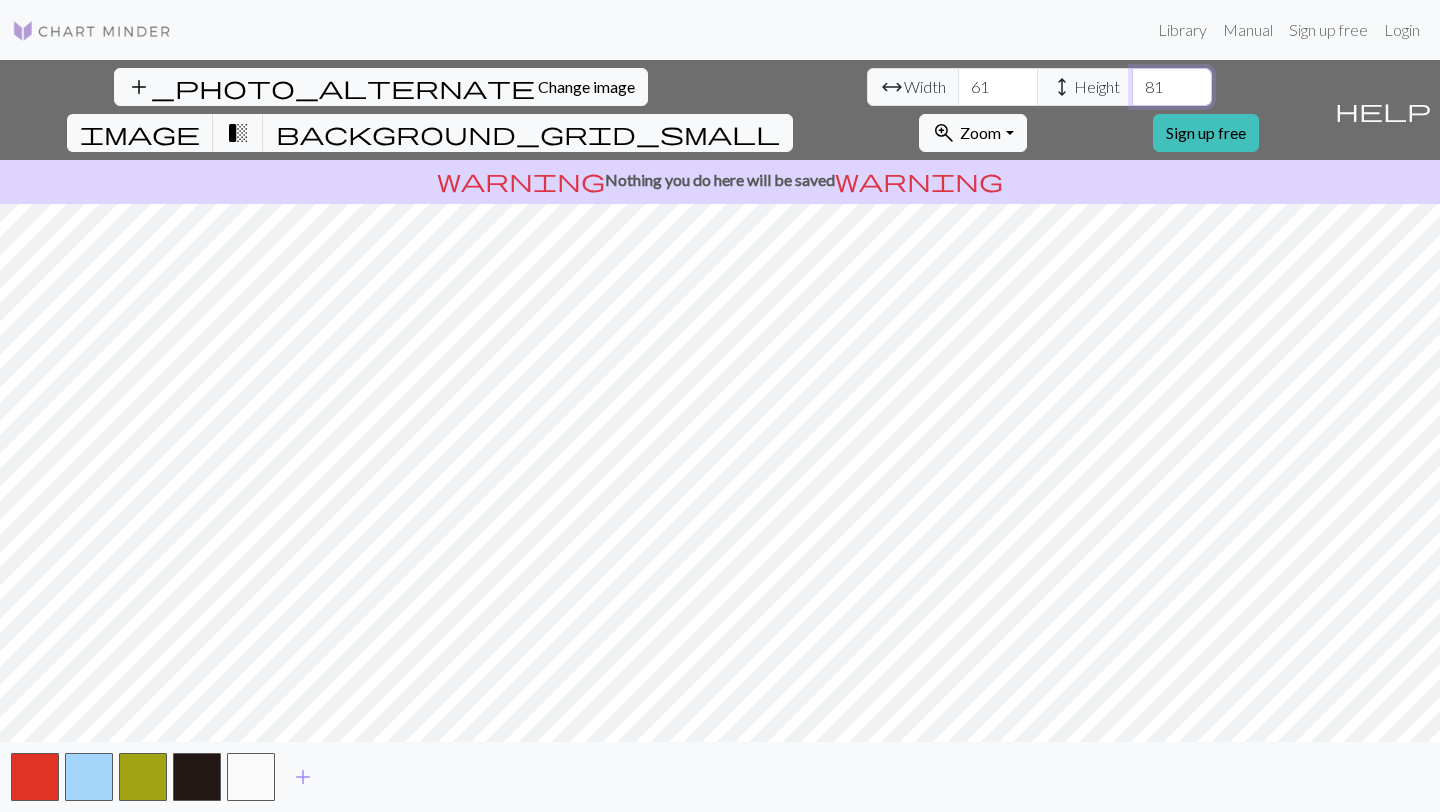 click on "81" at bounding box center [1172, 87] 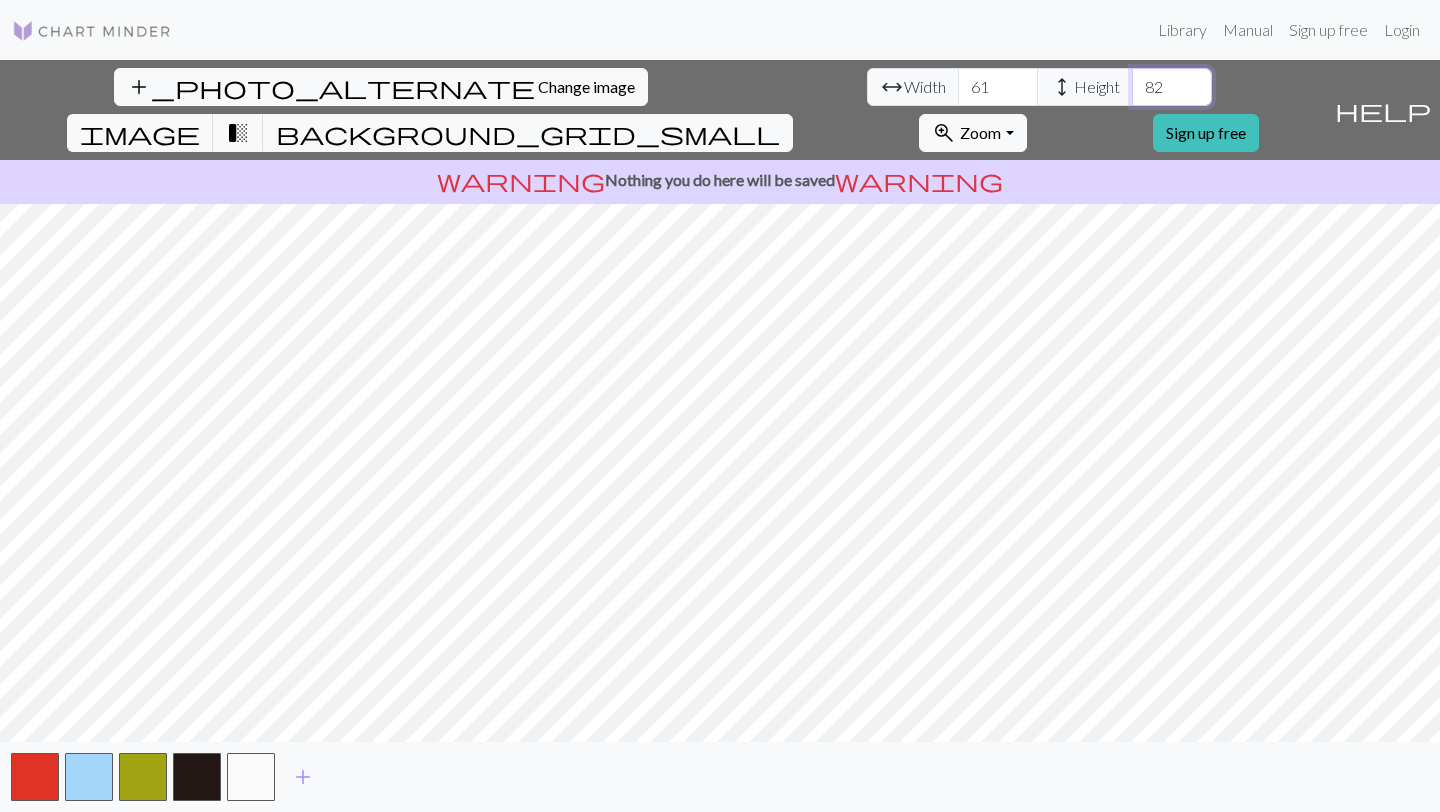 click on "82" at bounding box center (1172, 87) 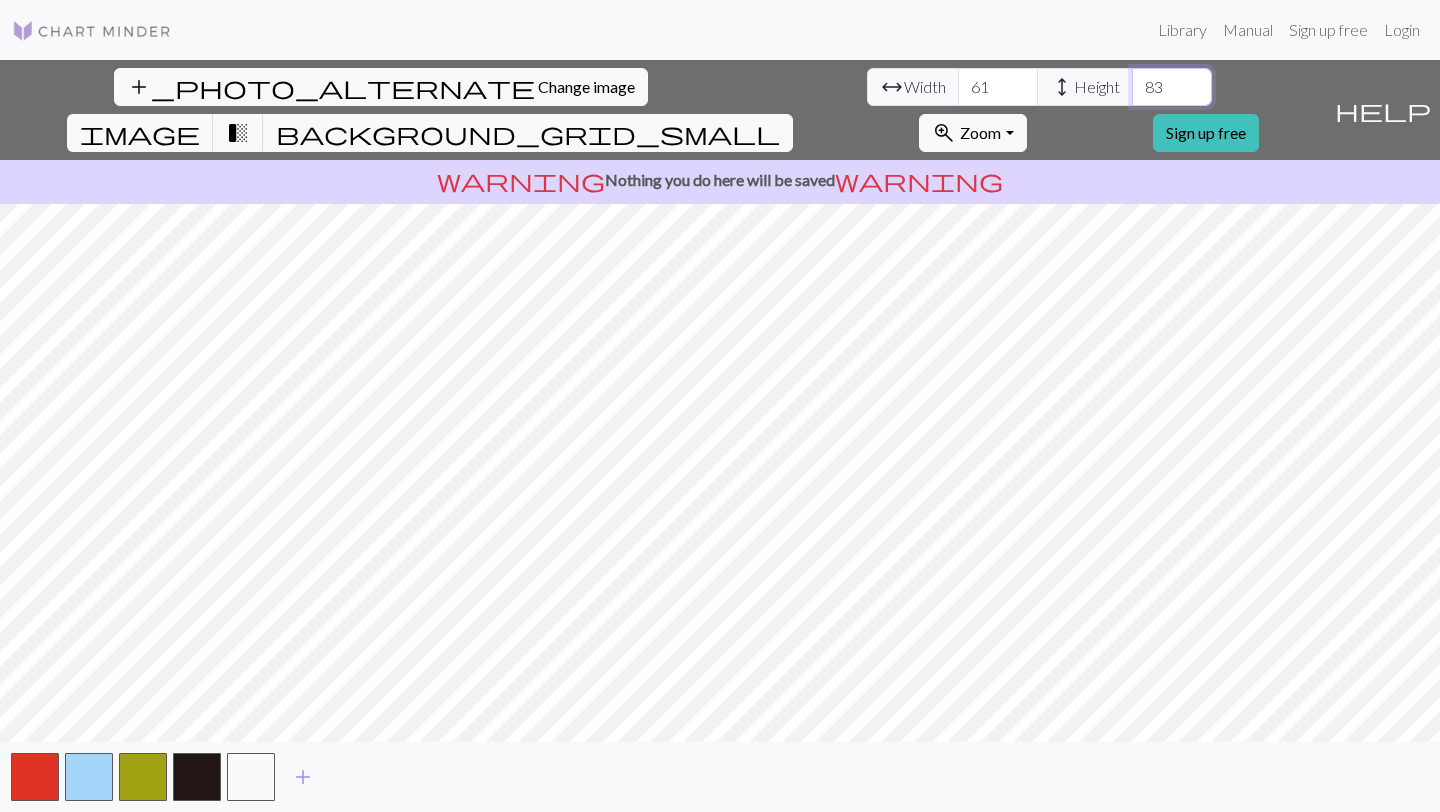 click on "83" at bounding box center (1172, 87) 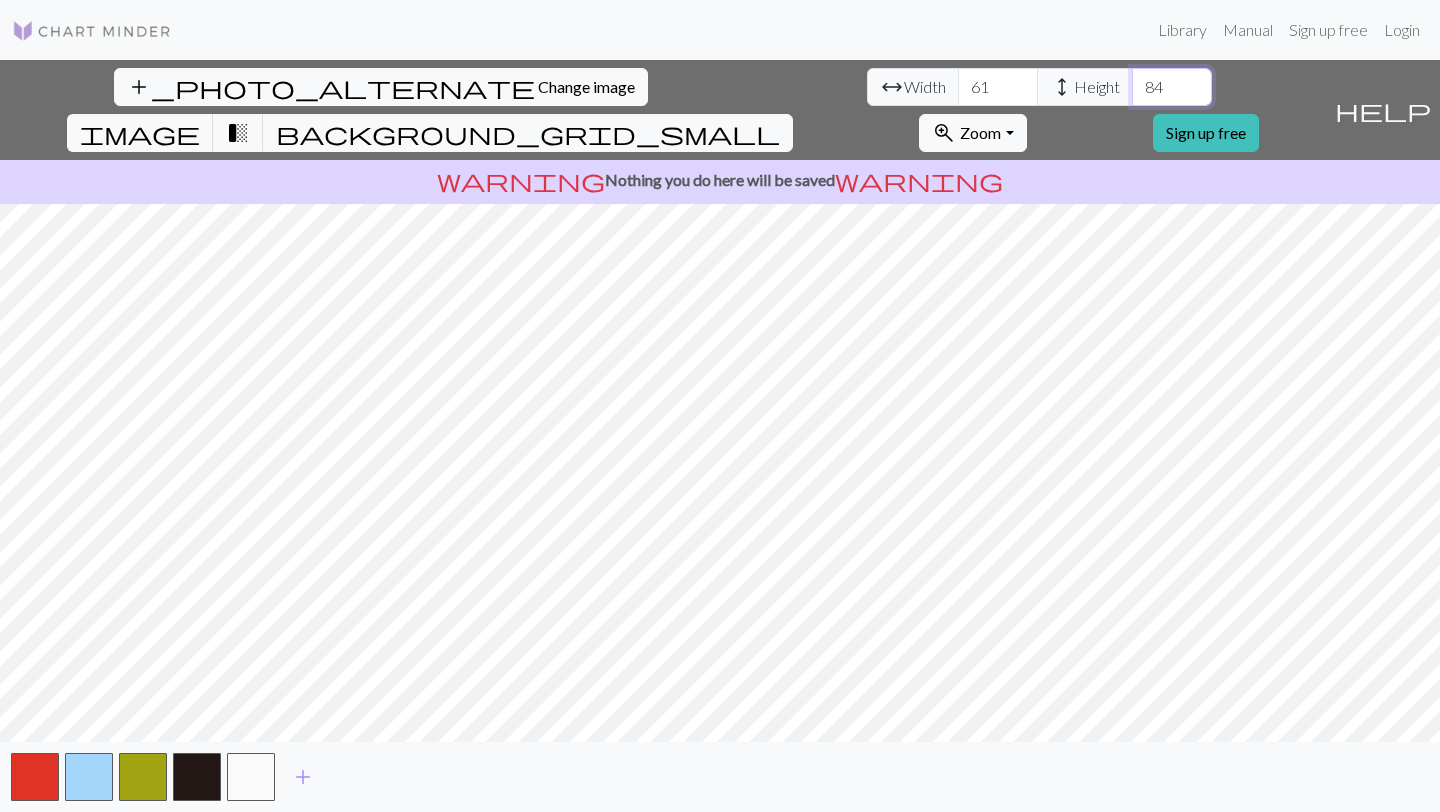 click on "84" at bounding box center (1172, 87) 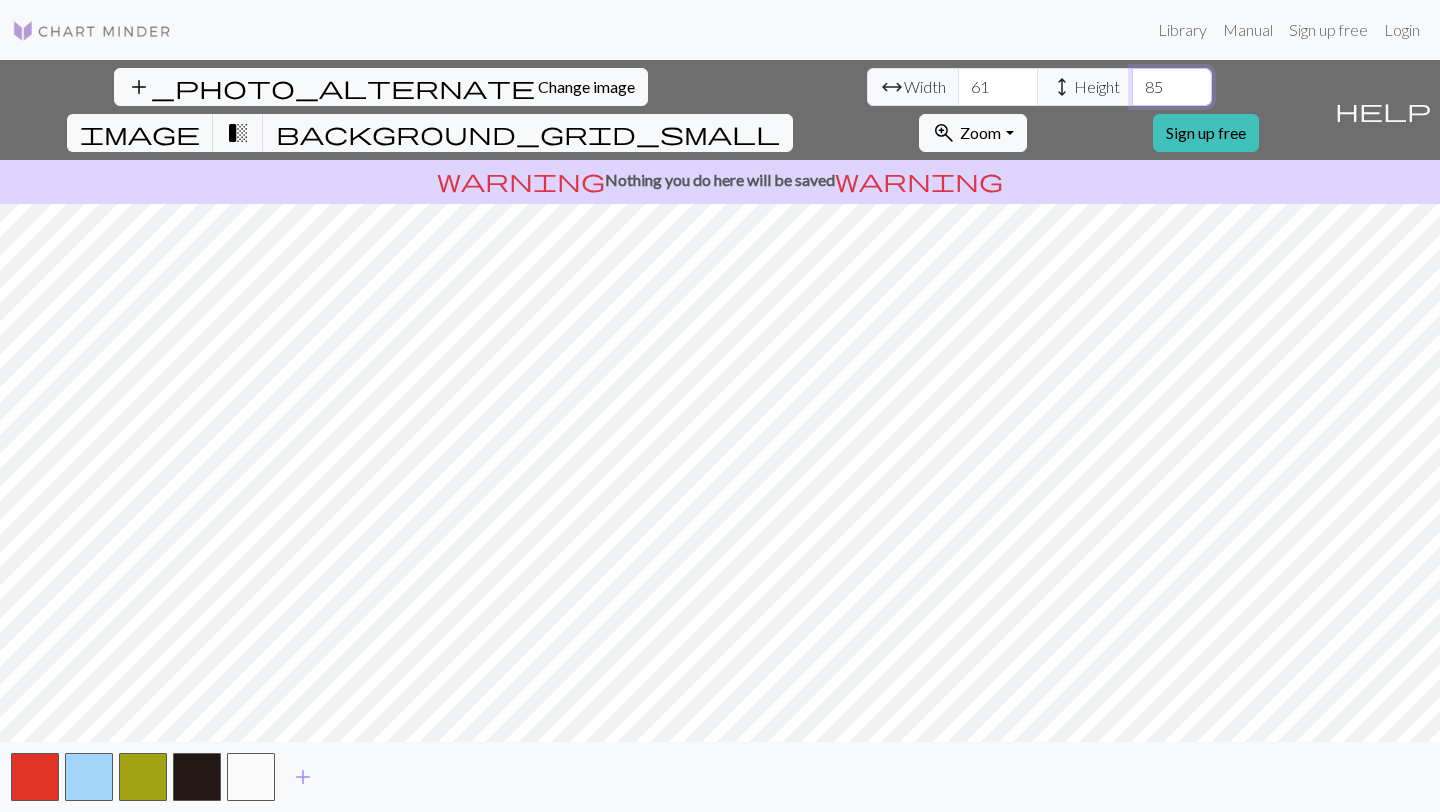 click on "85" at bounding box center [1172, 87] 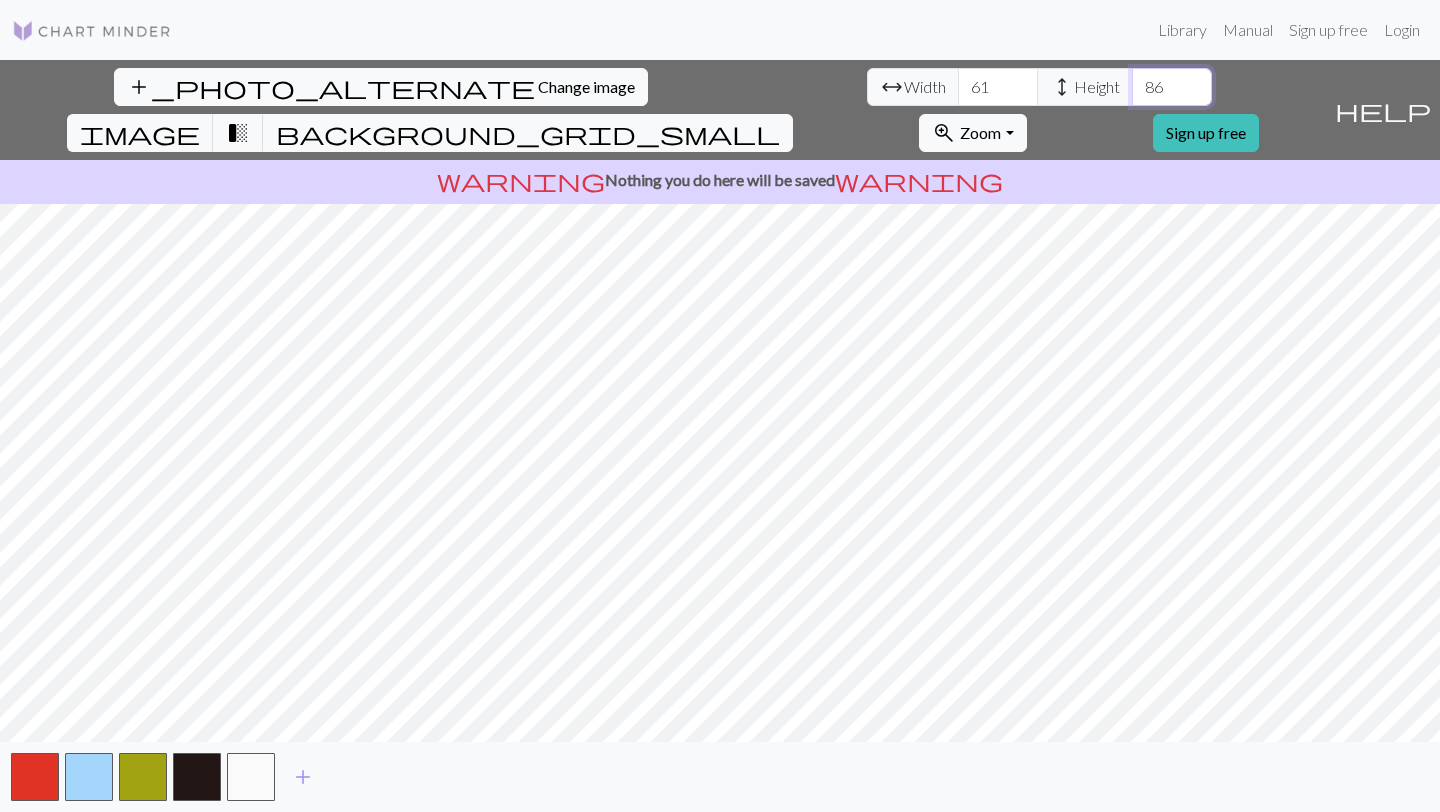 click on "86" at bounding box center [1172, 87] 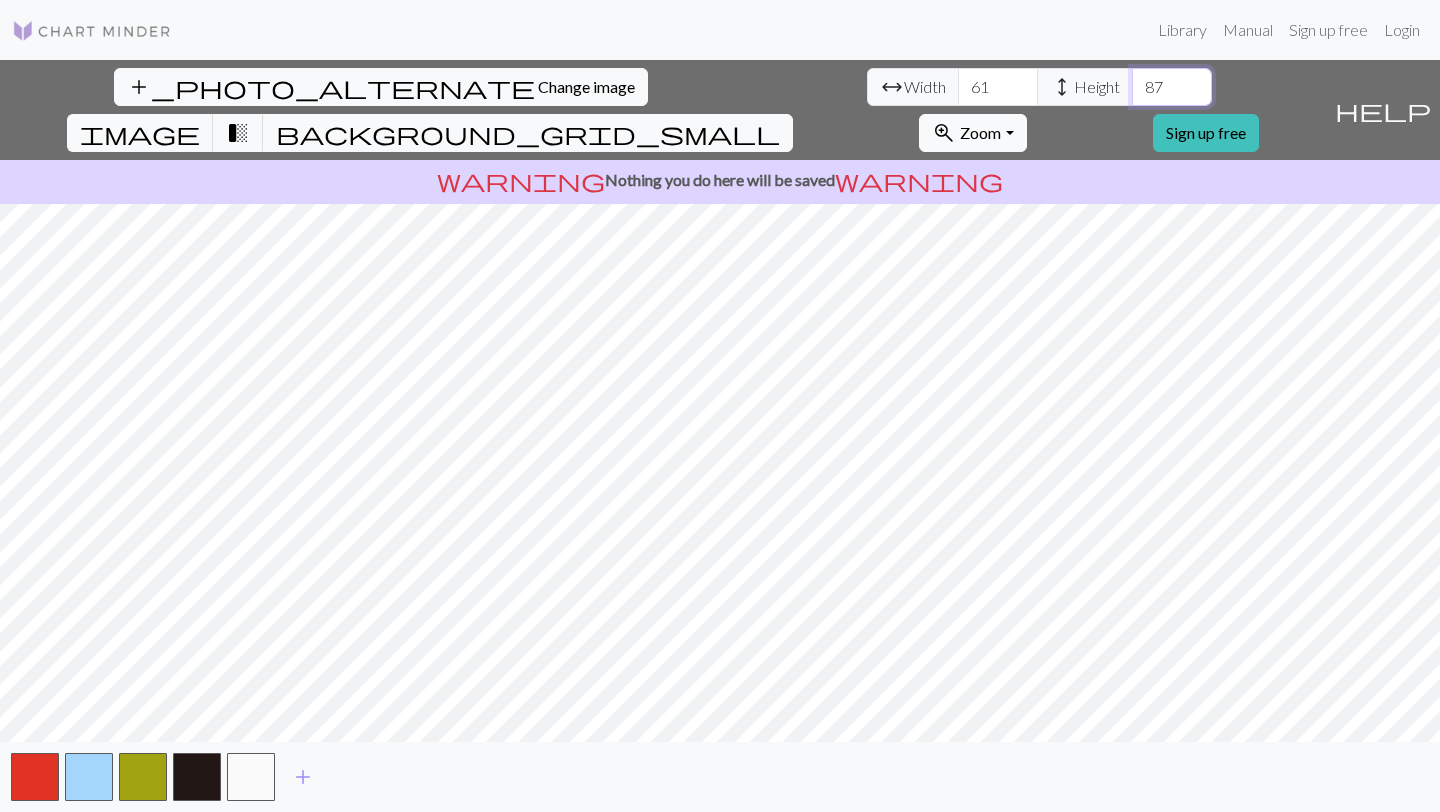 click on "87" at bounding box center [1172, 87] 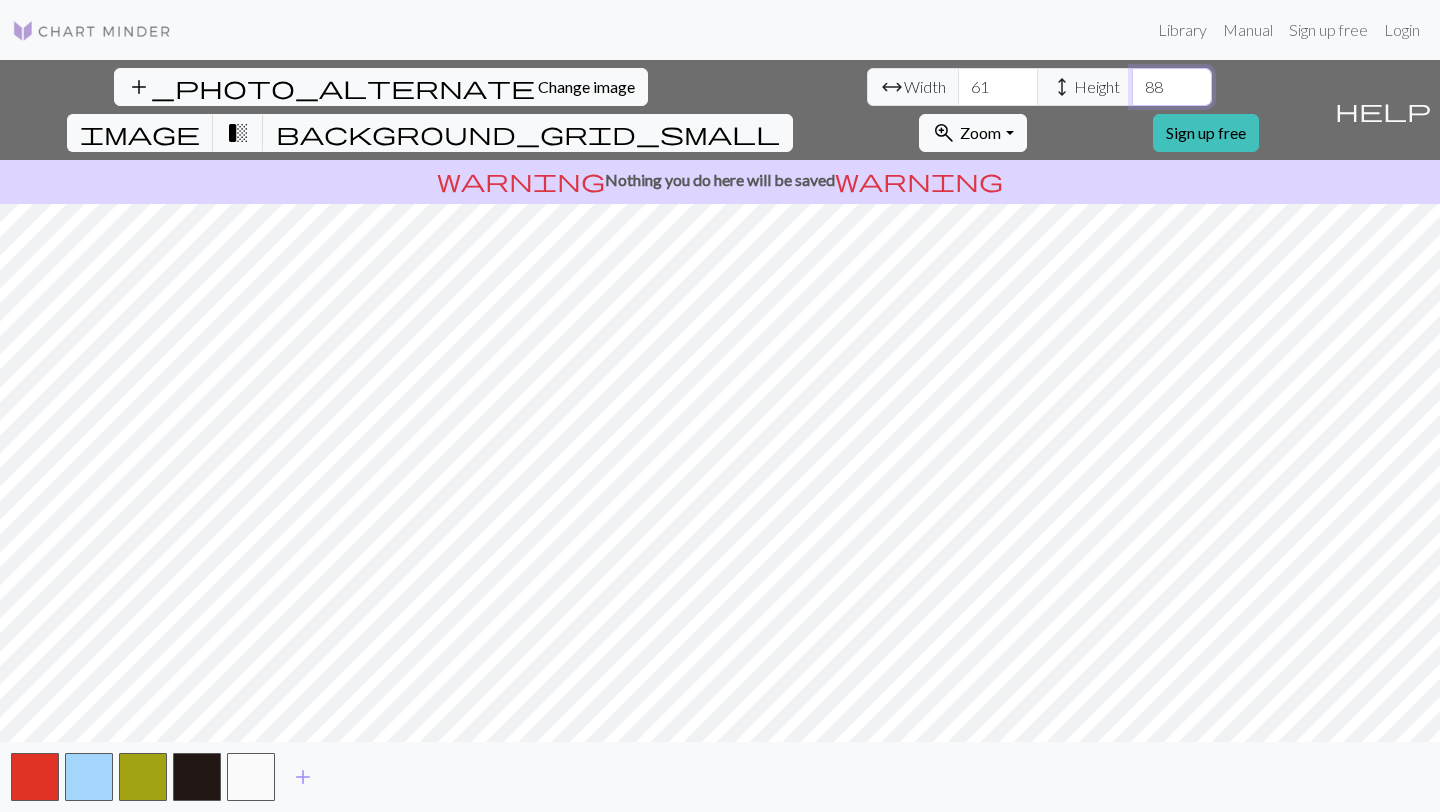 click on "88" at bounding box center [1172, 87] 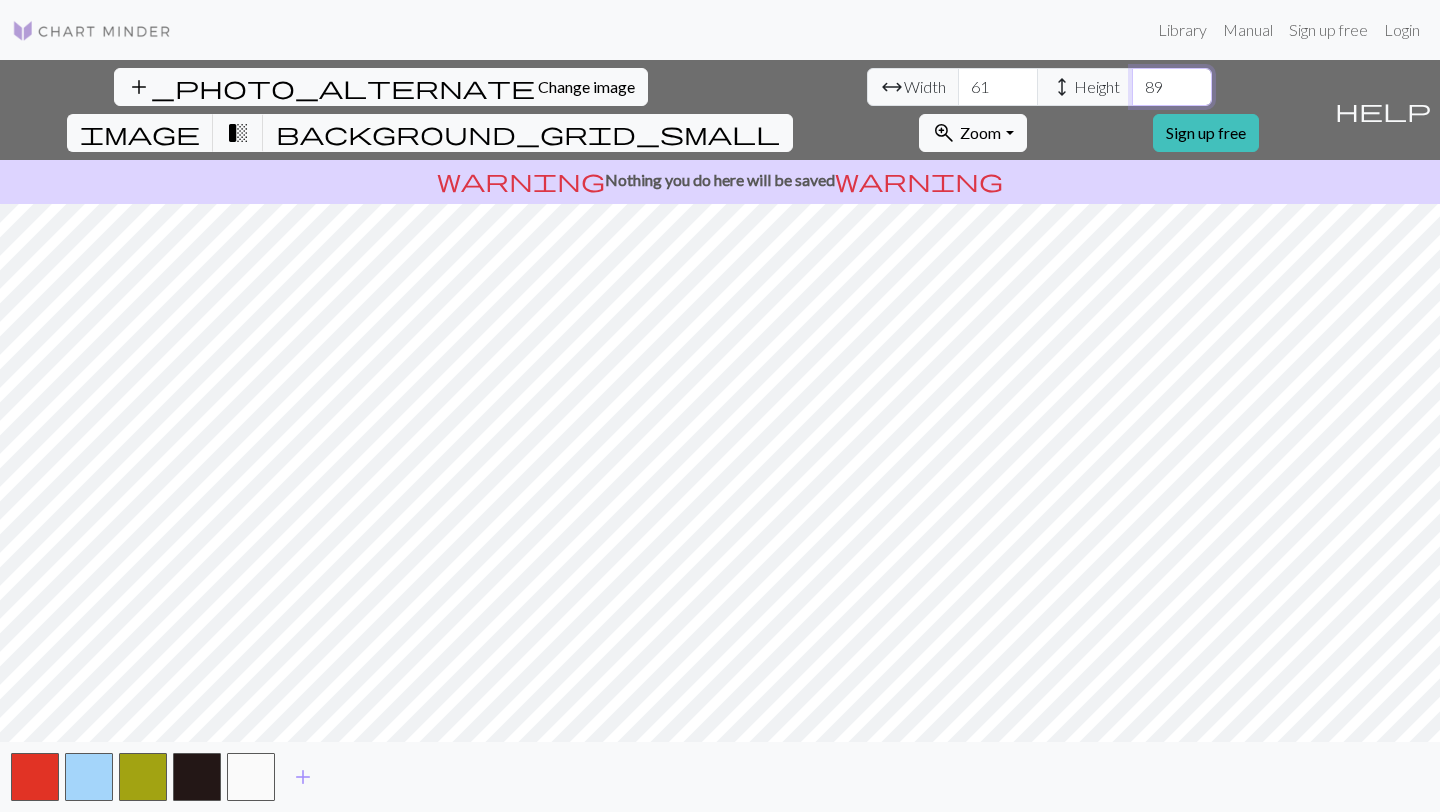 click on "89" at bounding box center (1172, 87) 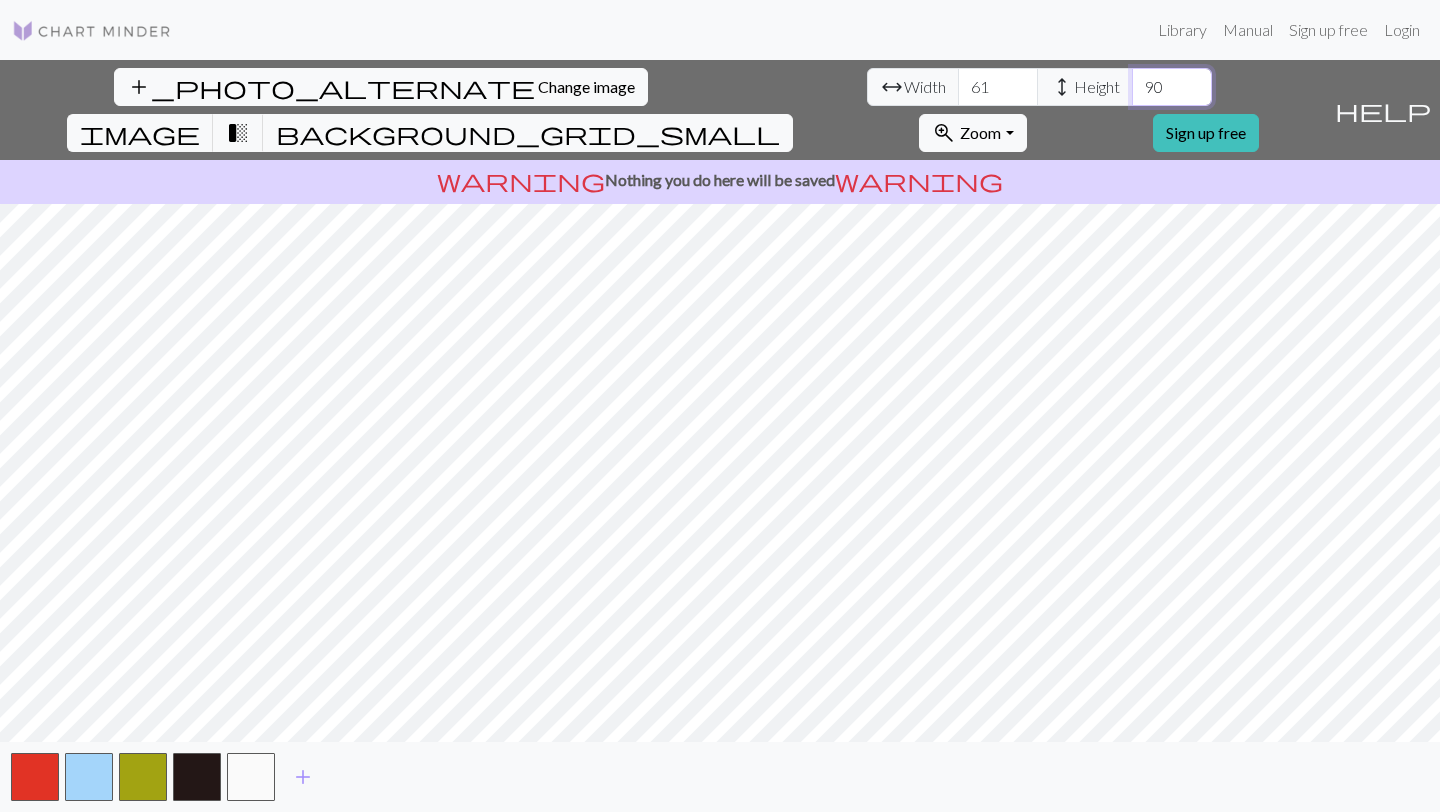 click on "90" at bounding box center (1172, 87) 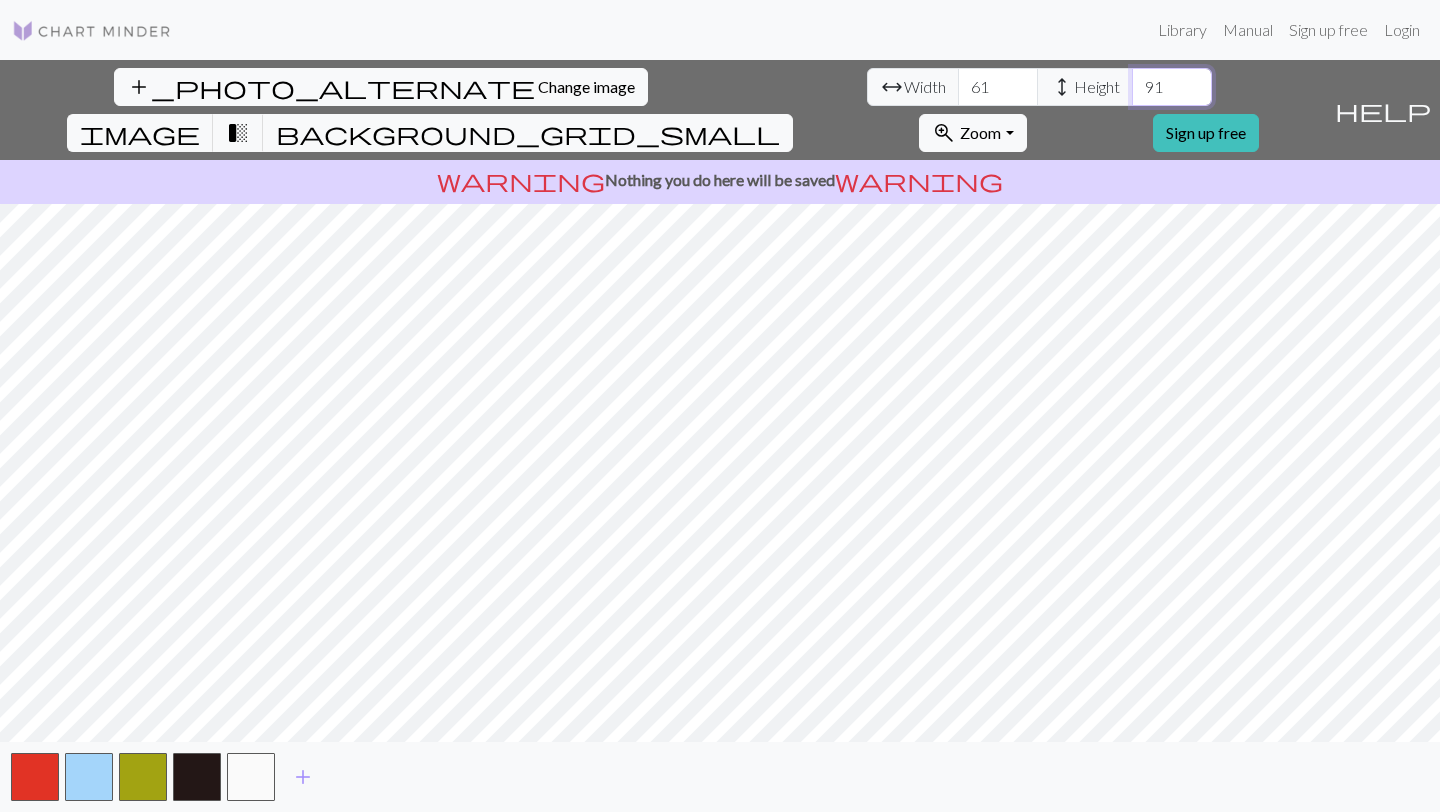 click on "91" at bounding box center (1172, 87) 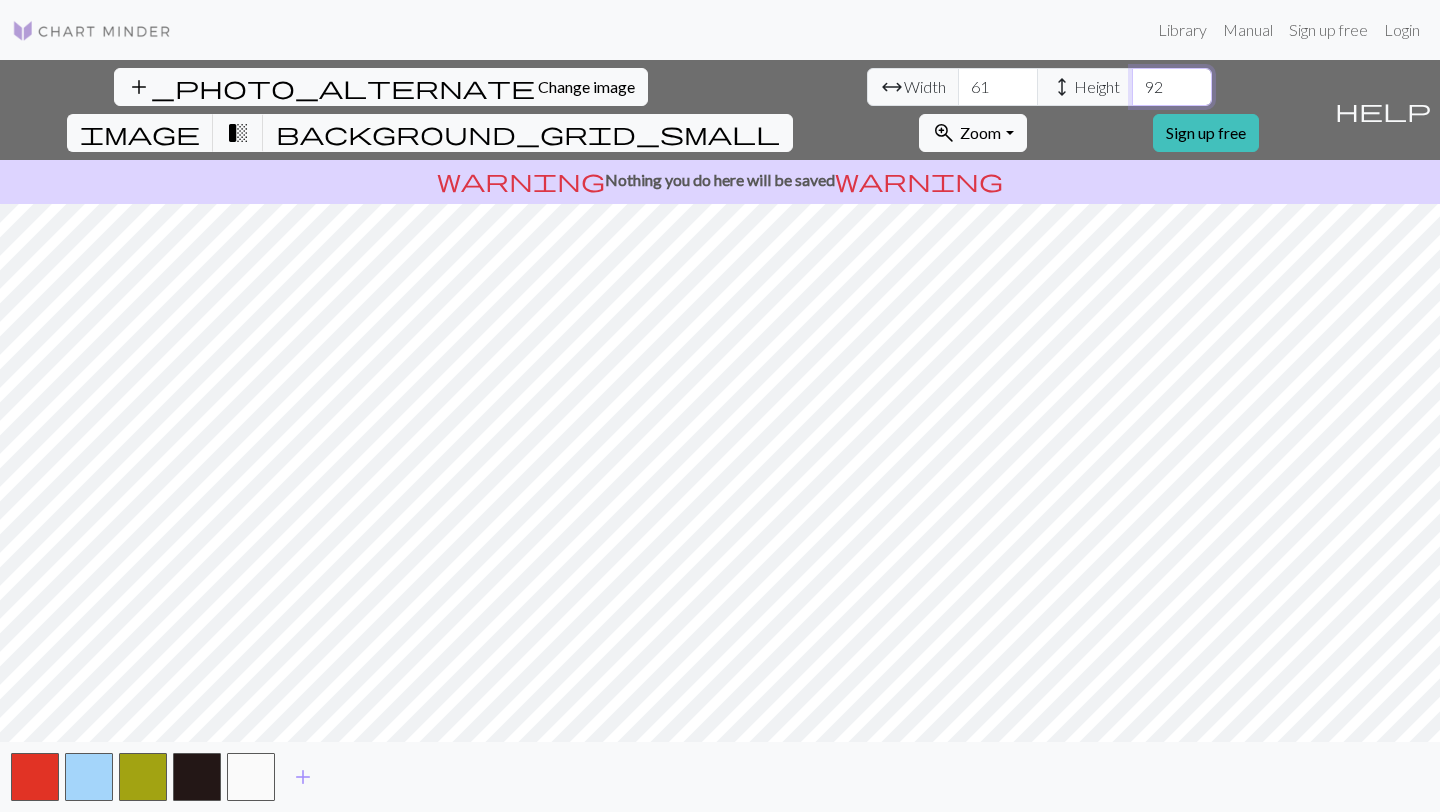 click on "92" at bounding box center [1172, 87] 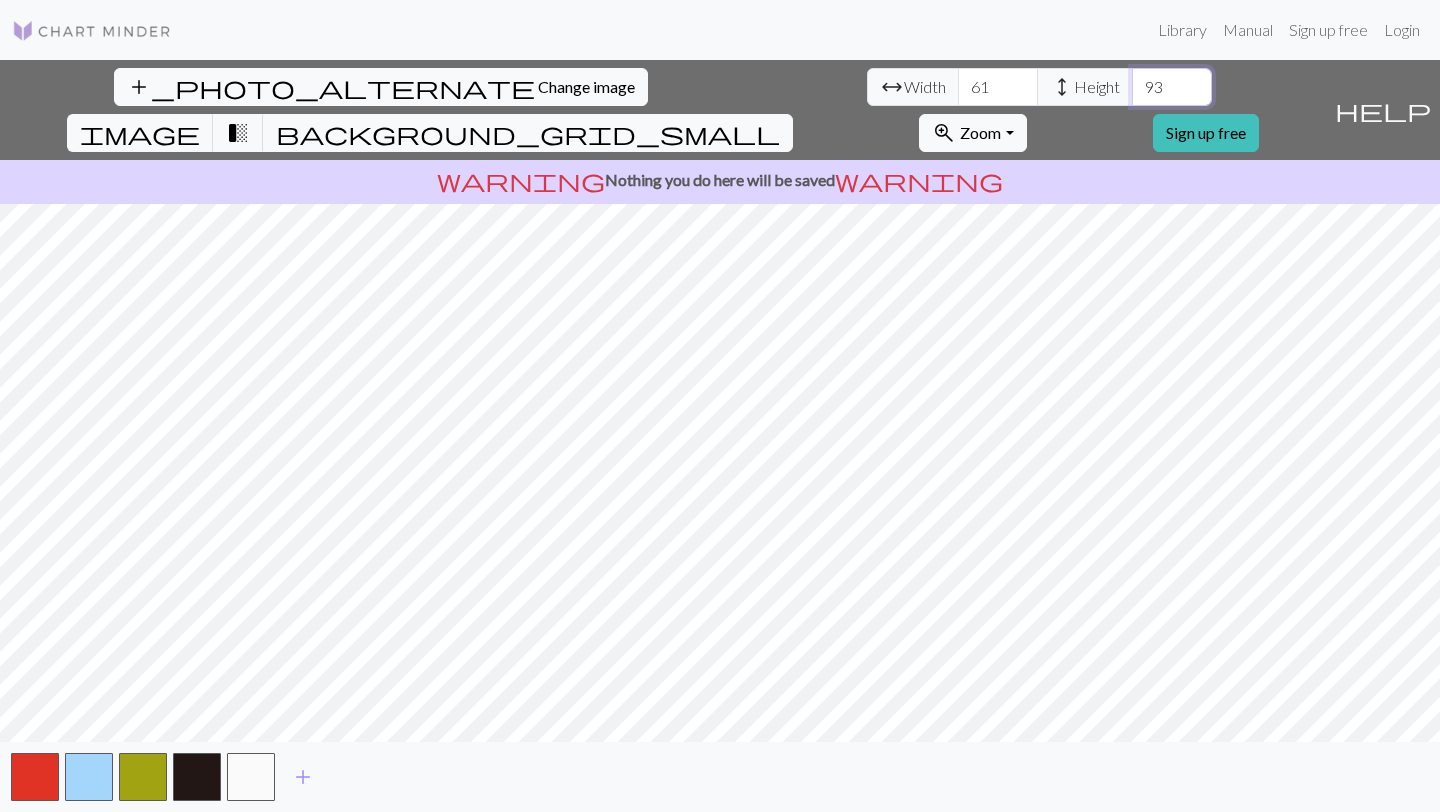 click on "93" at bounding box center [1172, 87] 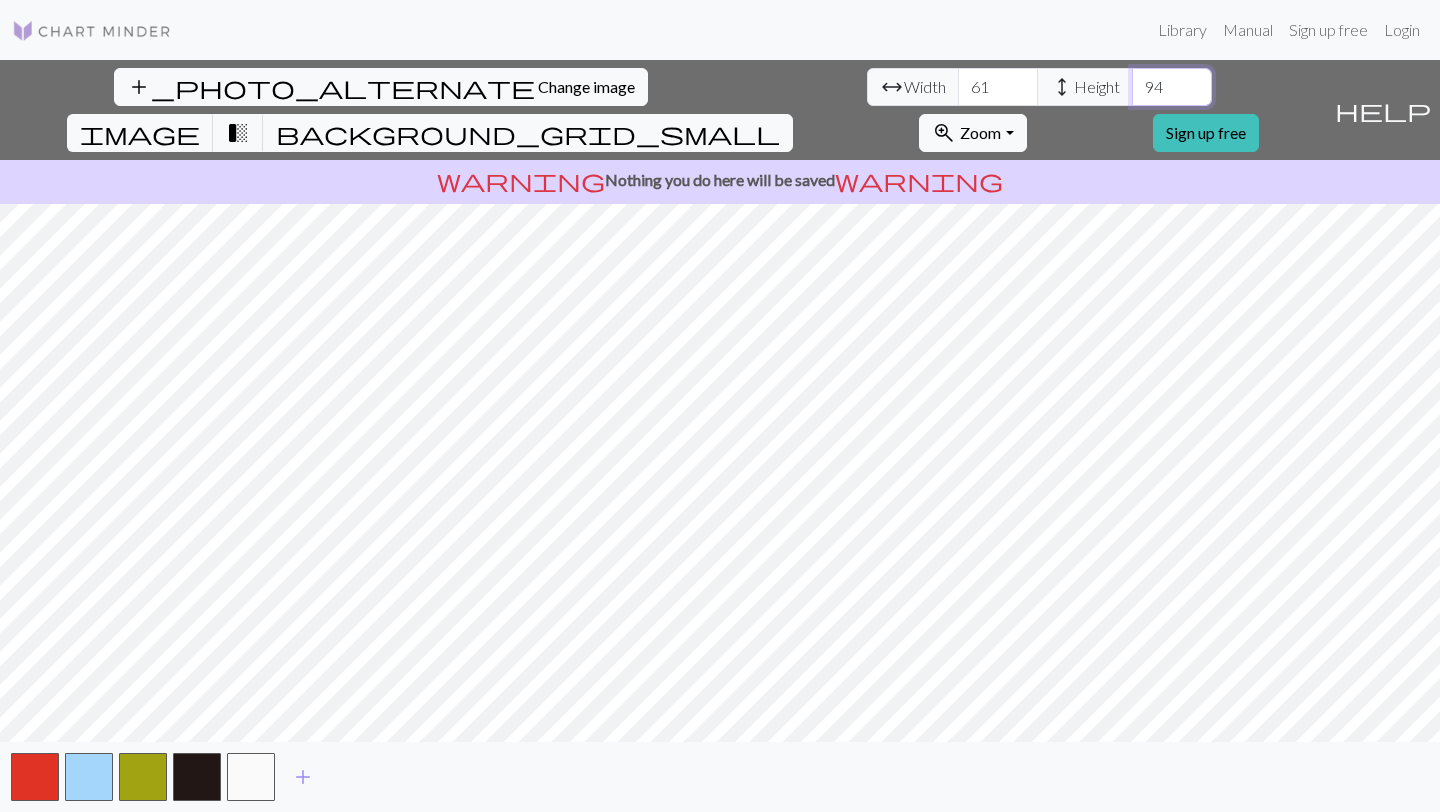 click on "94" at bounding box center [1172, 87] 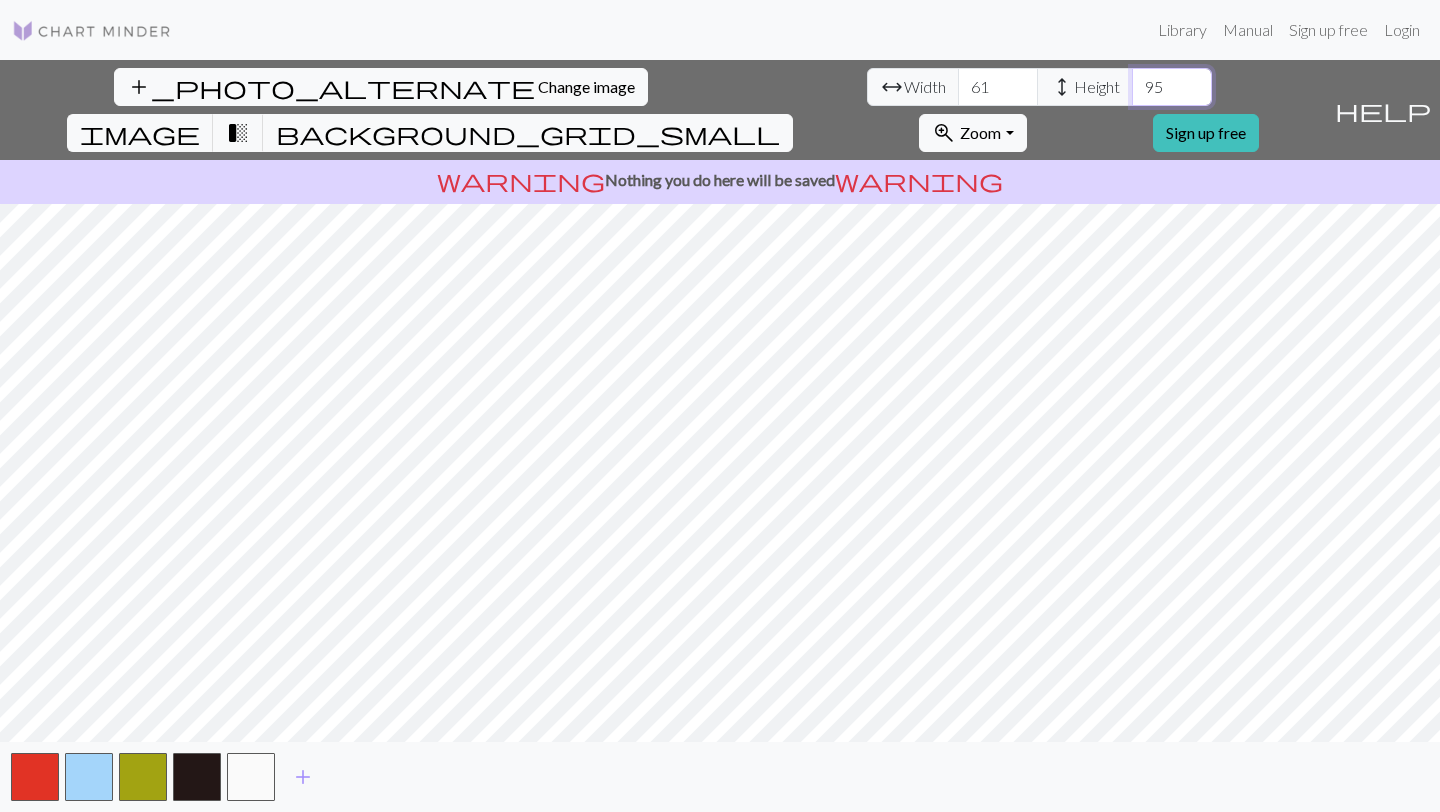 click on "95" at bounding box center (1172, 87) 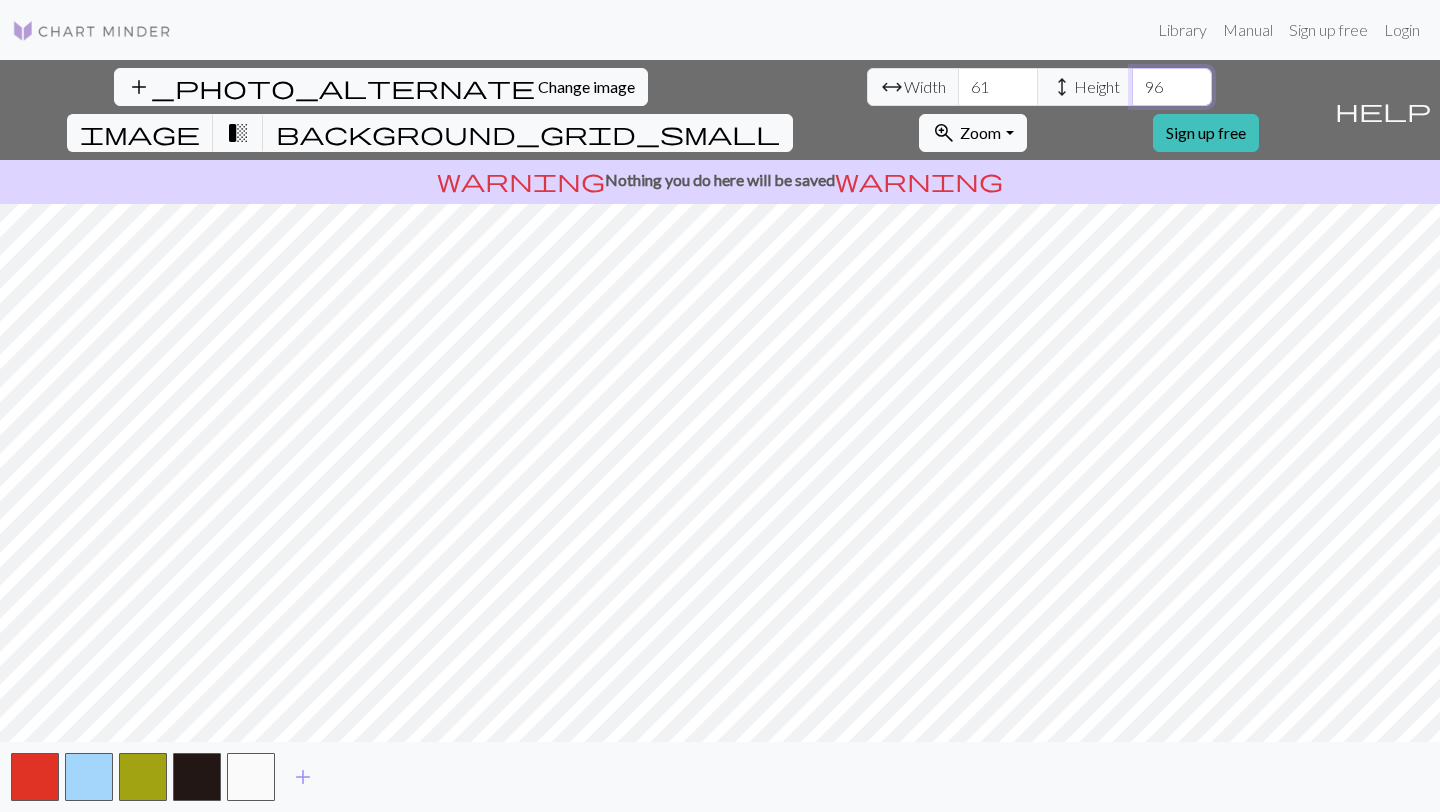 click on "96" at bounding box center [1172, 87] 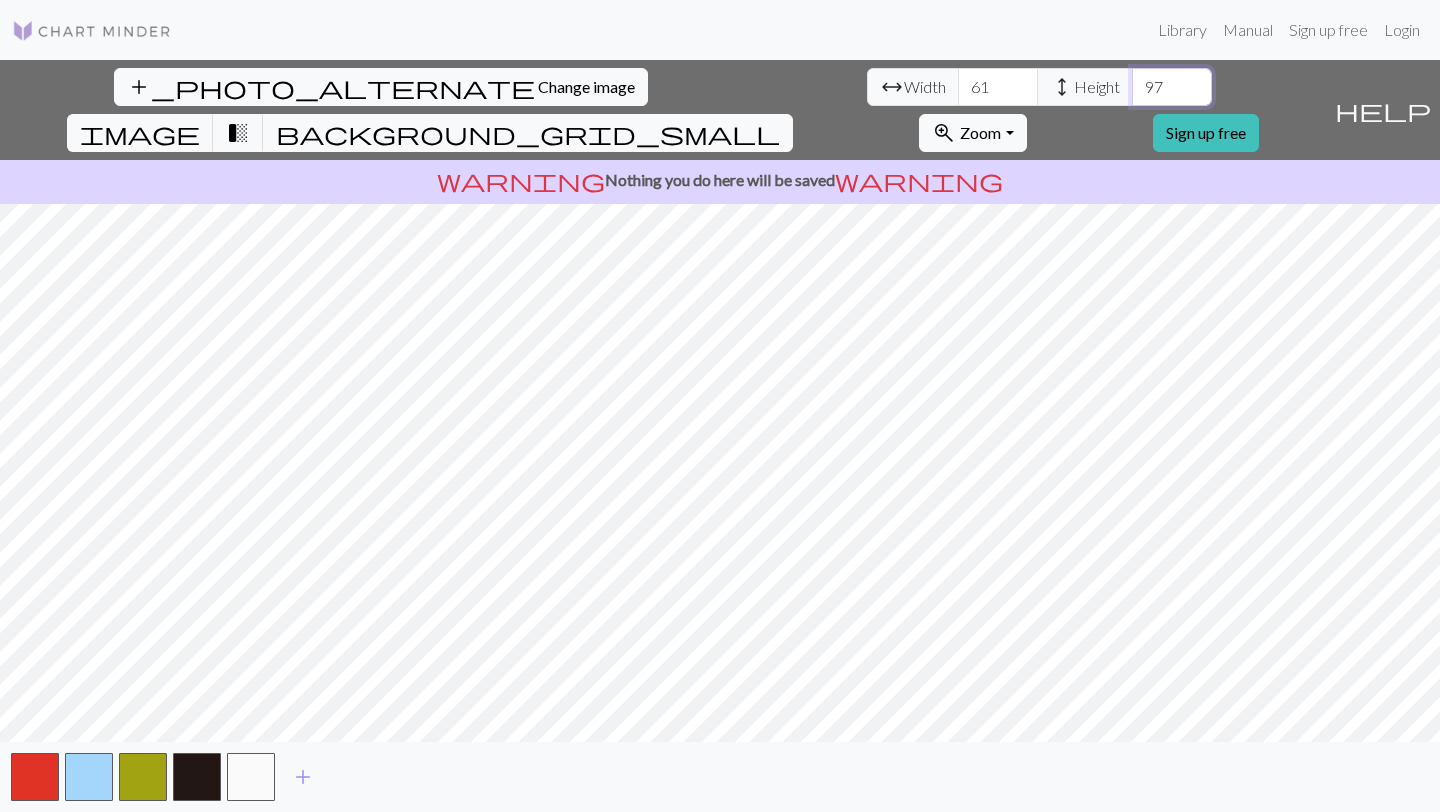 click on "97" at bounding box center [1172, 87] 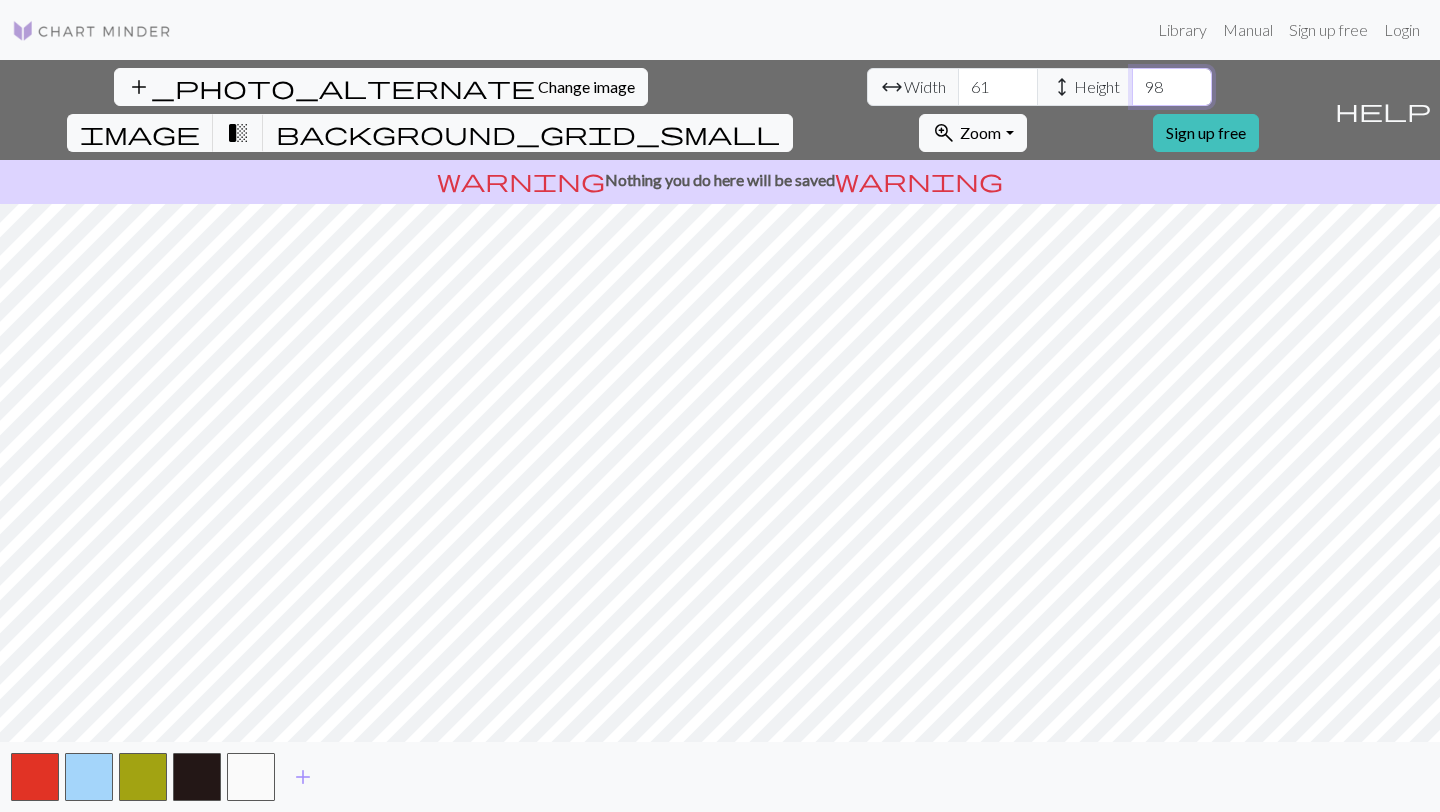 click on "98" at bounding box center (1172, 87) 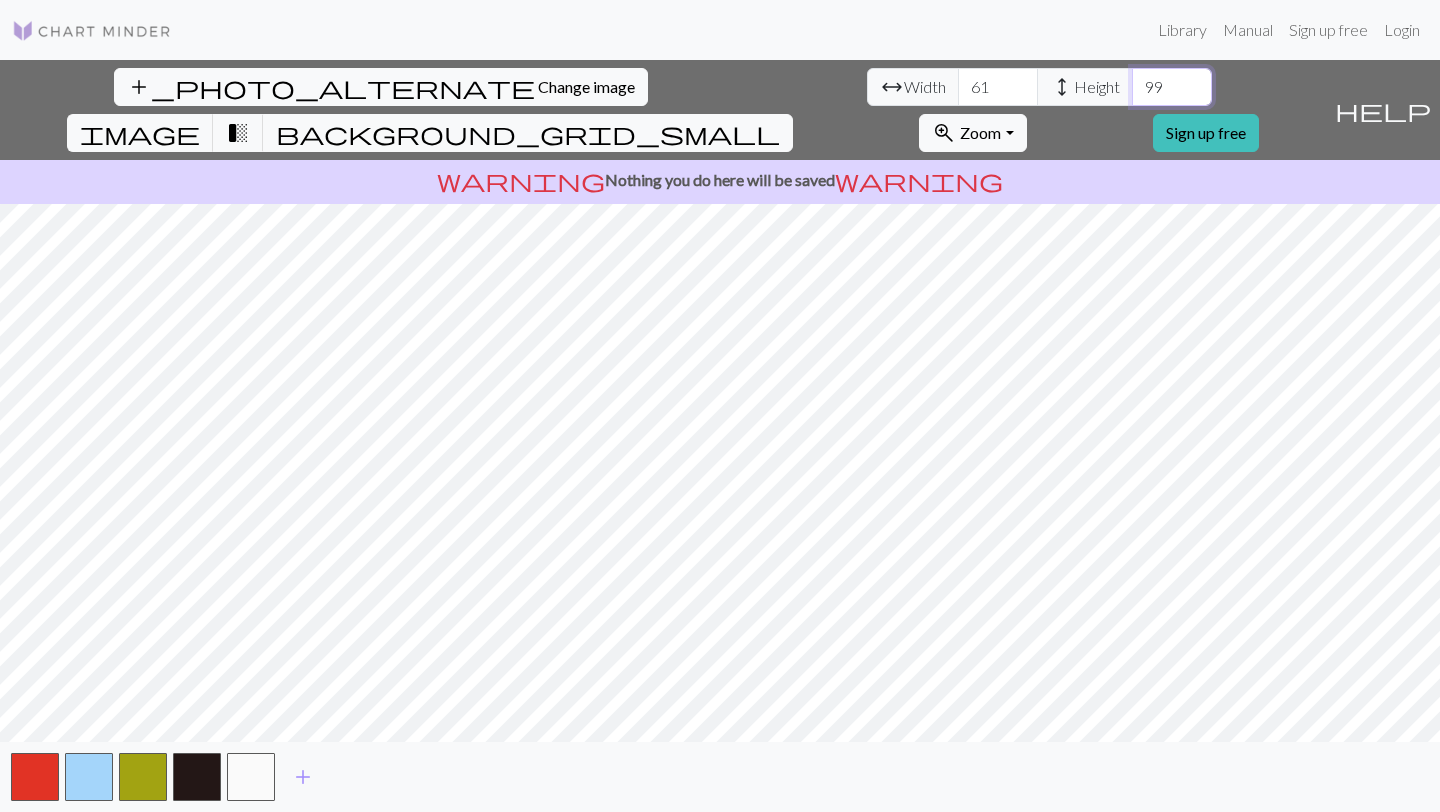 click on "99" at bounding box center (1172, 87) 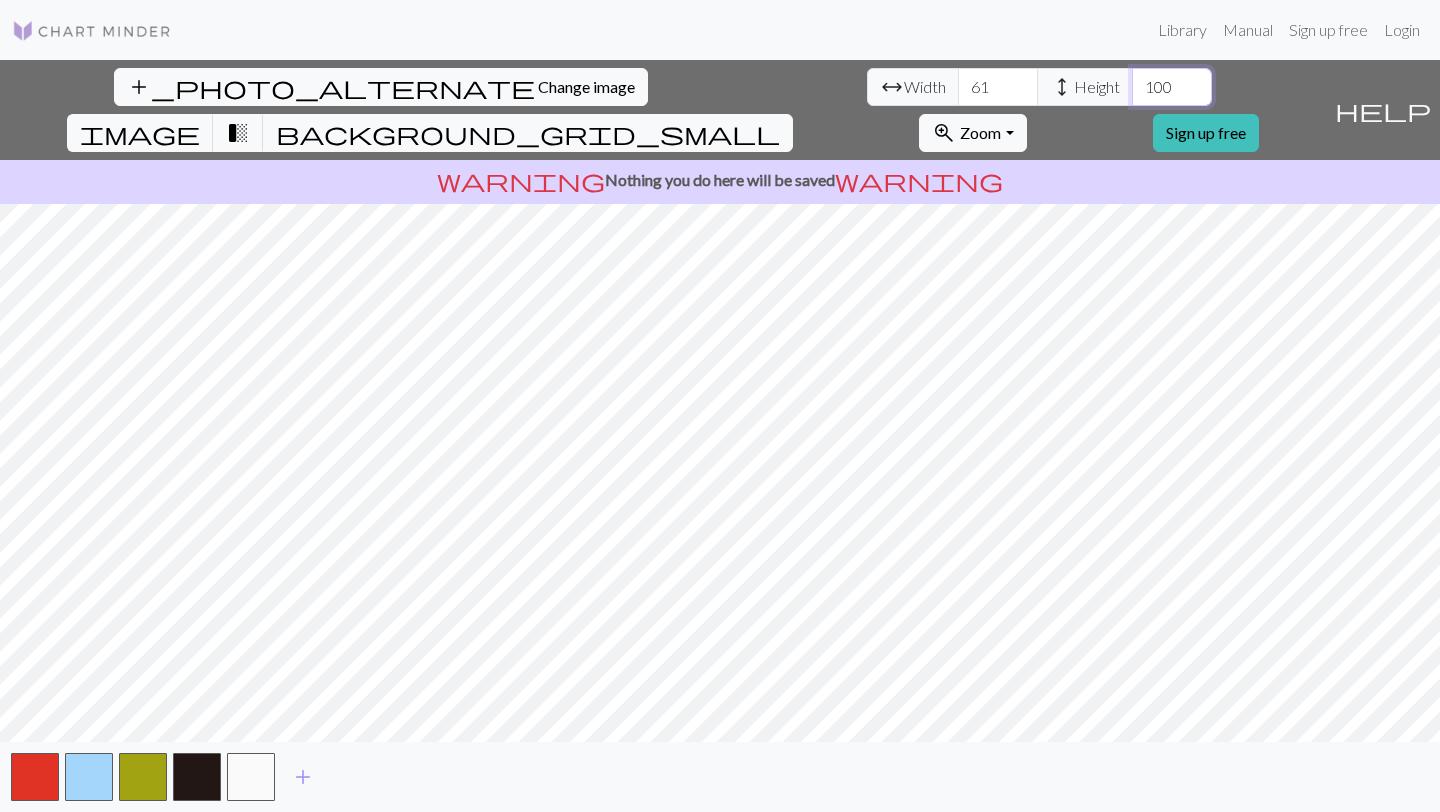 click on "100" at bounding box center [1172, 87] 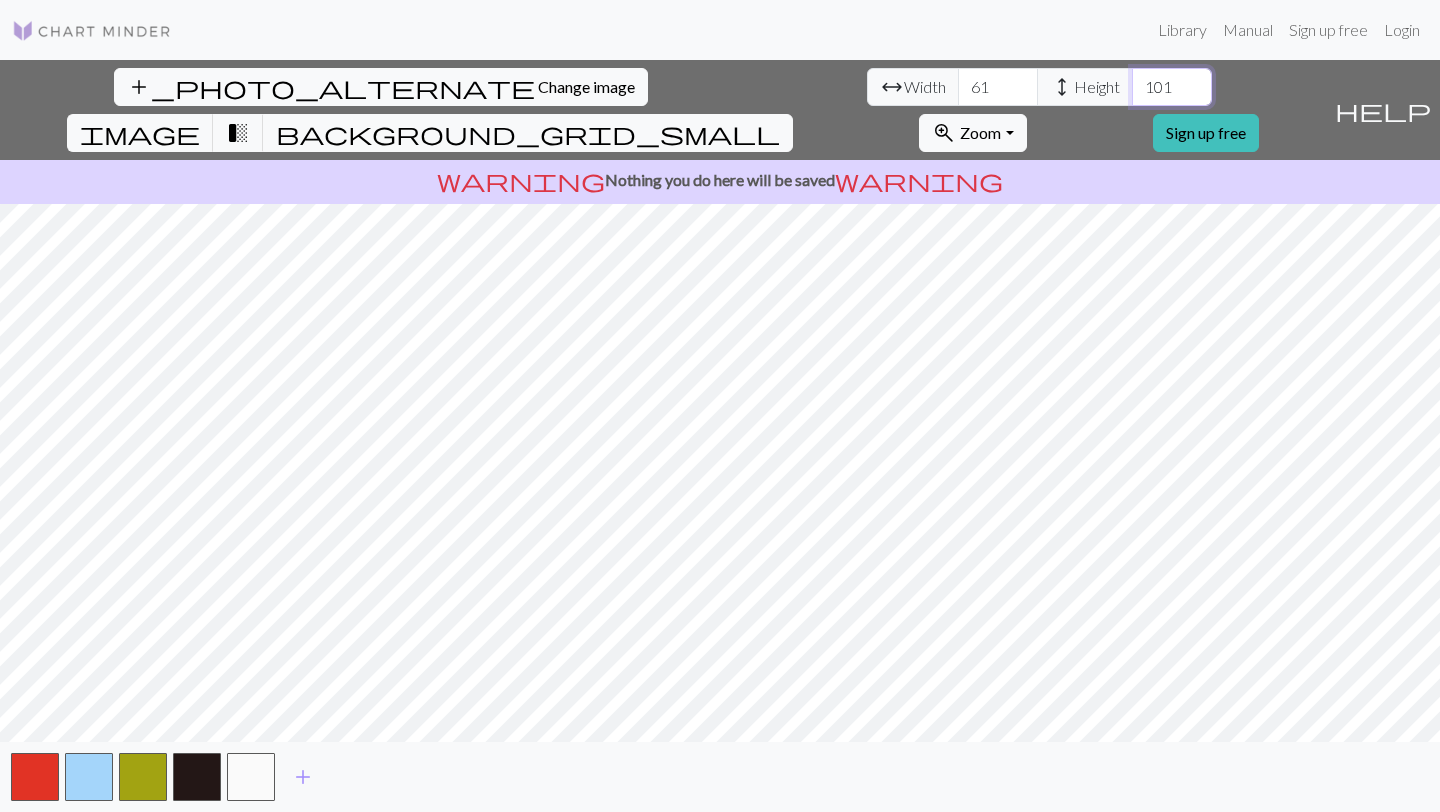 type on "101" 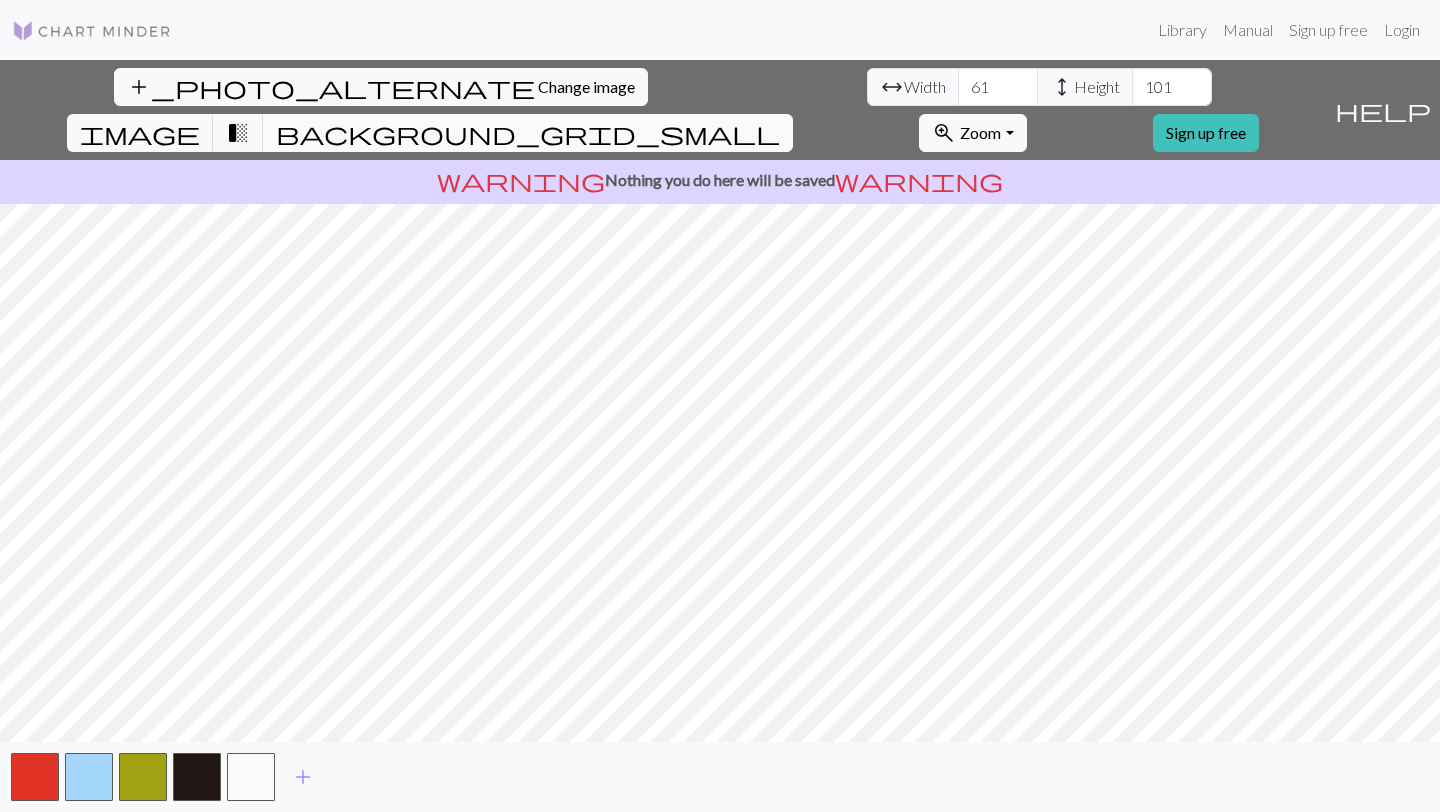 click on "background_grid_small" at bounding box center [528, 133] 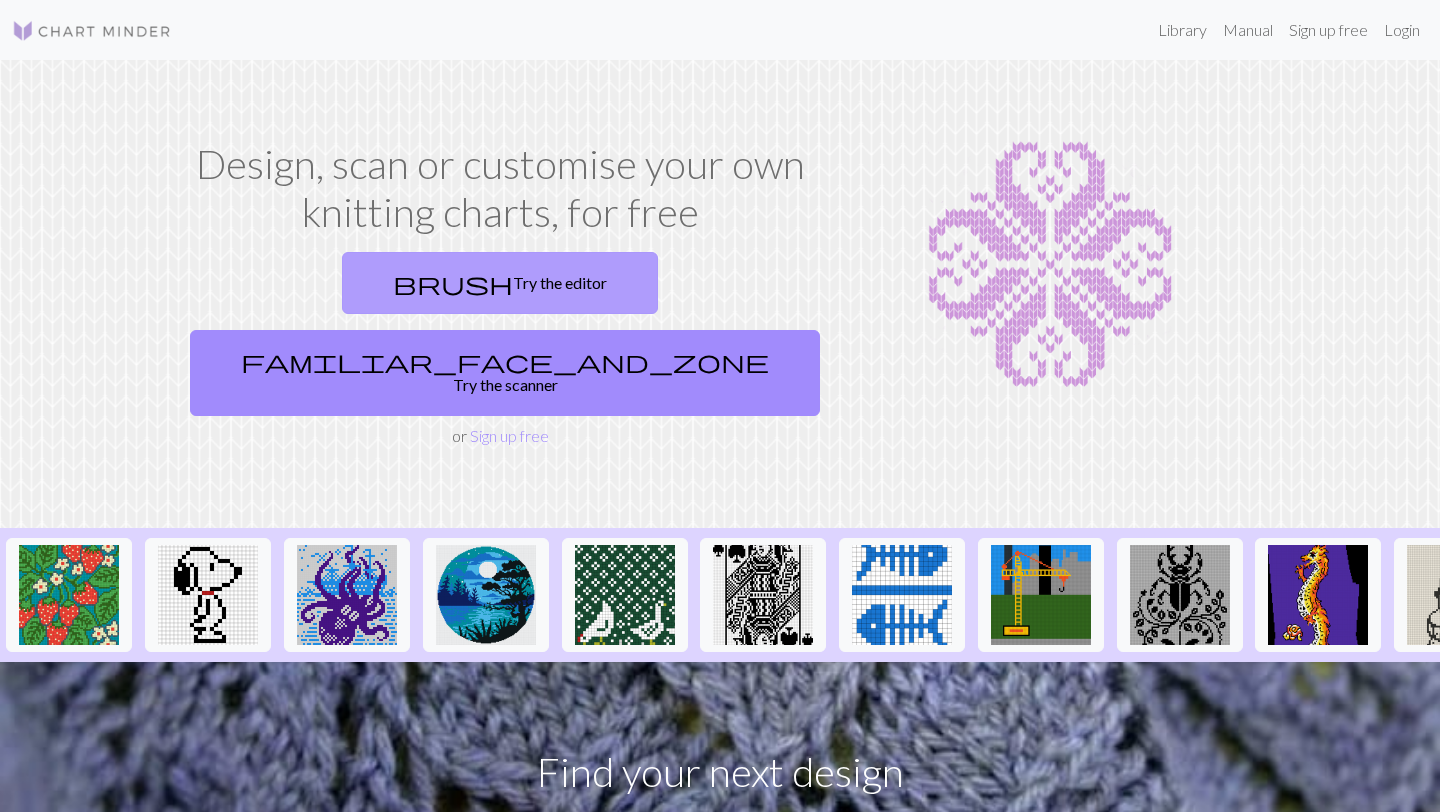 click on "brush  Try the editor" at bounding box center [500, 283] 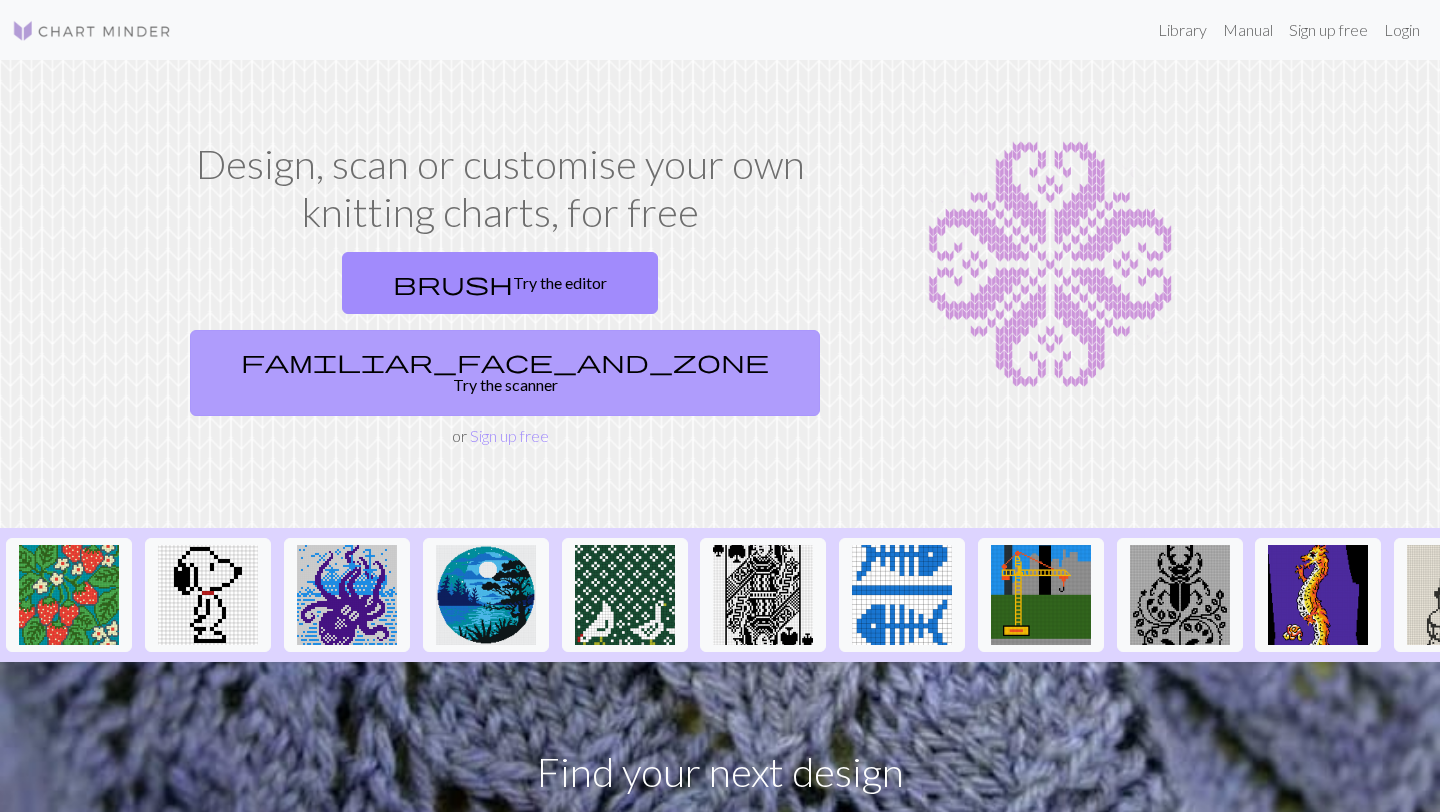 click on "familiar_face_and_zone  Try the scanner" at bounding box center [505, 373] 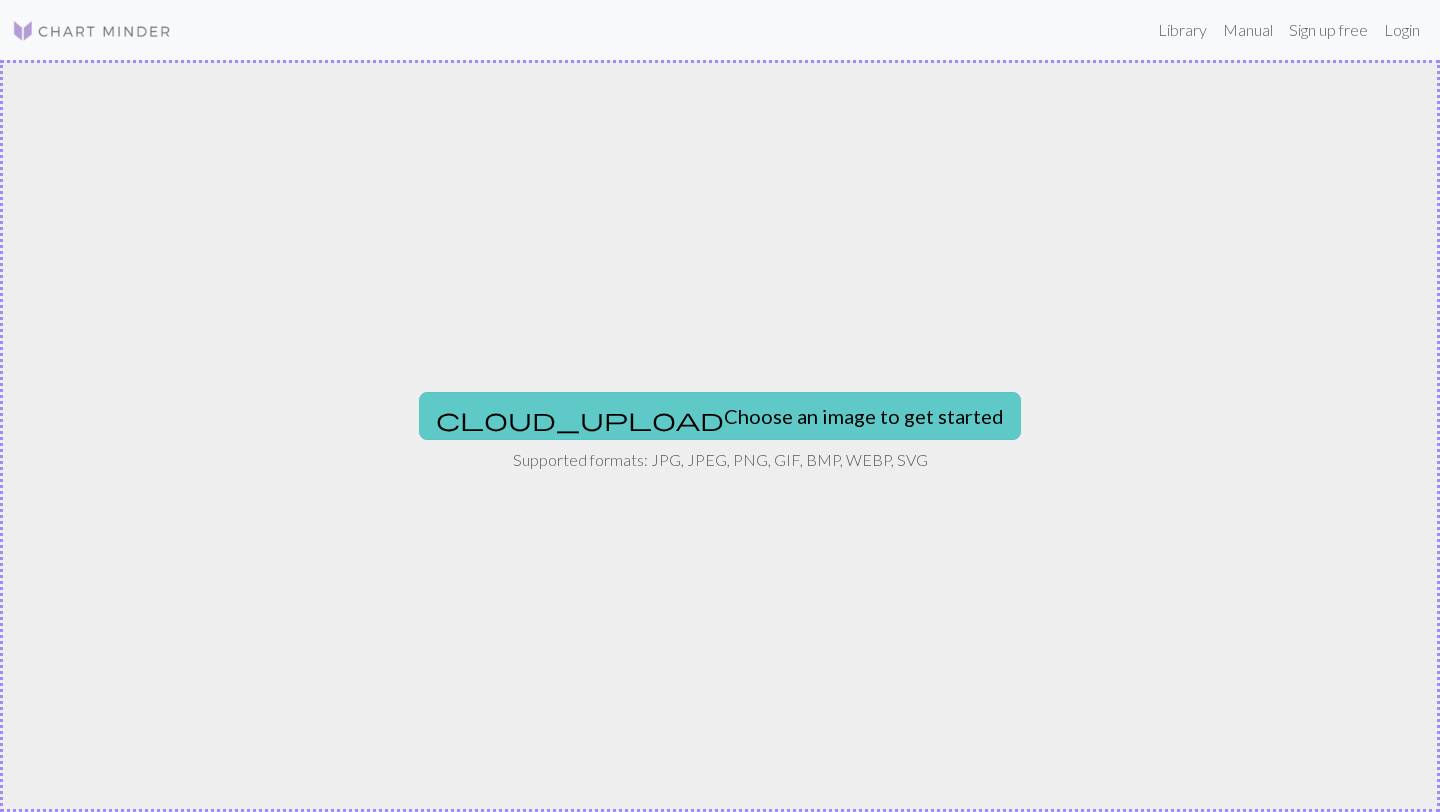 click on "cloud_upload  Choose an image to get started" at bounding box center [720, 416] 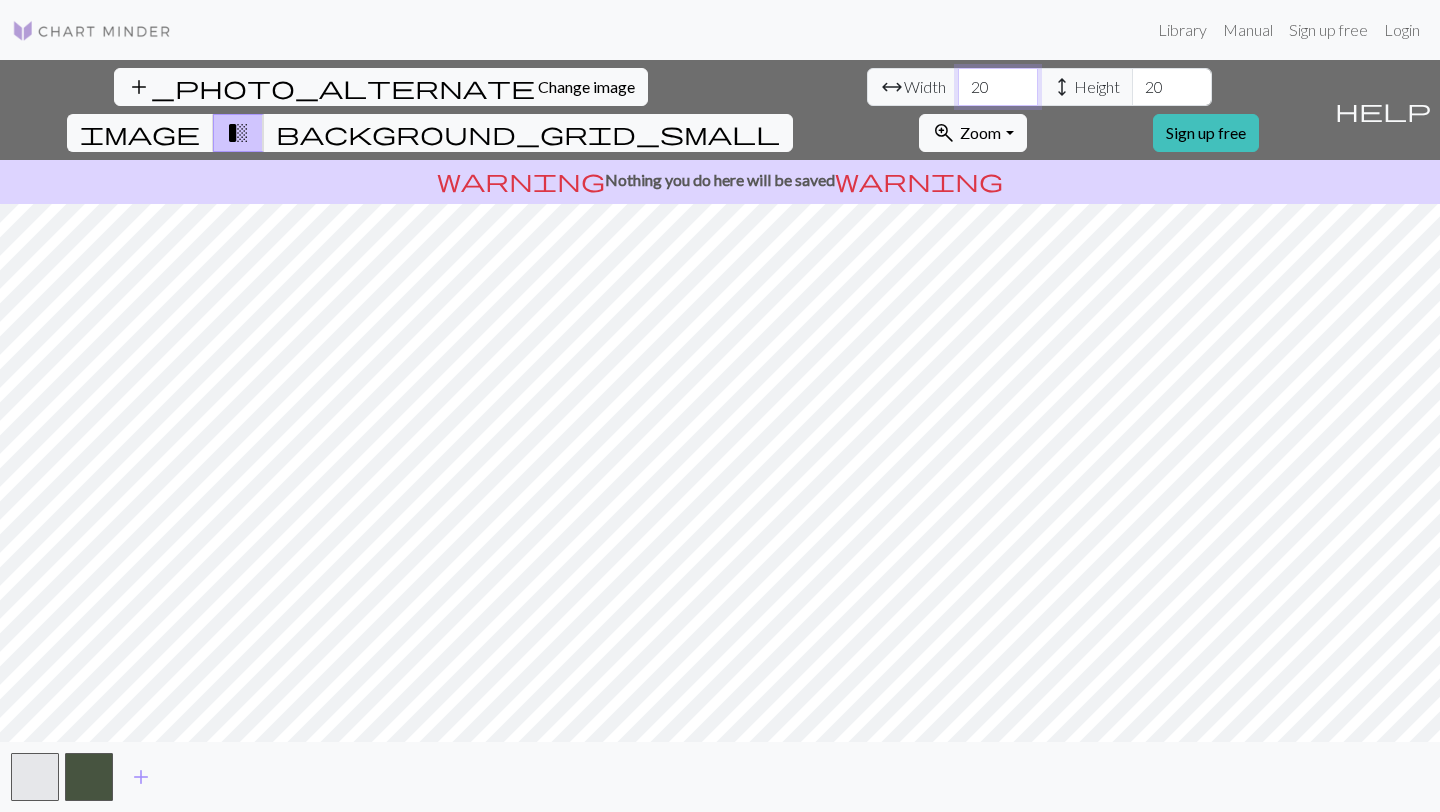 click on "20" at bounding box center [998, 87] 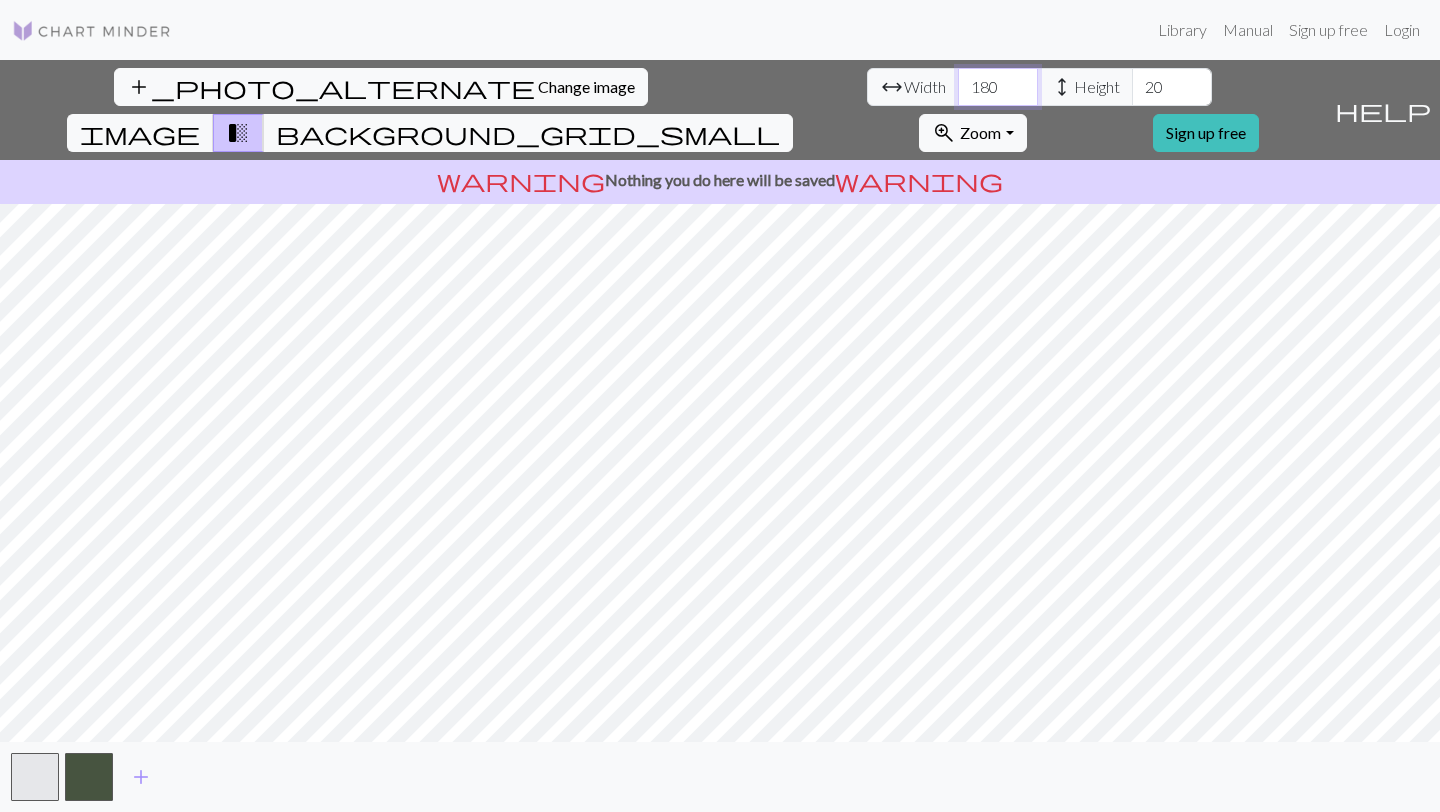 type on "180" 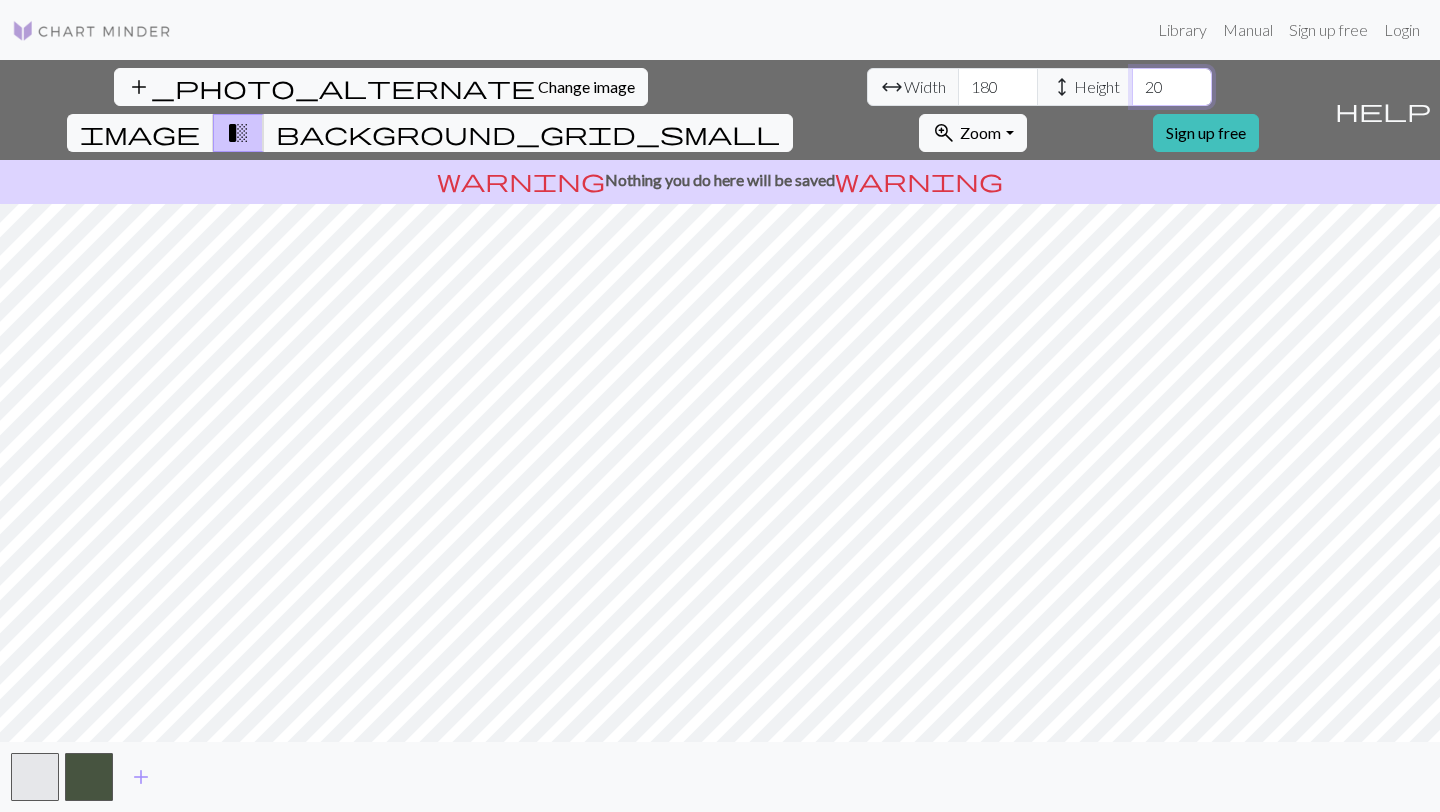 drag, startPoint x: 617, startPoint y: 86, endPoint x: 584, endPoint y: 78, distance: 33.955853 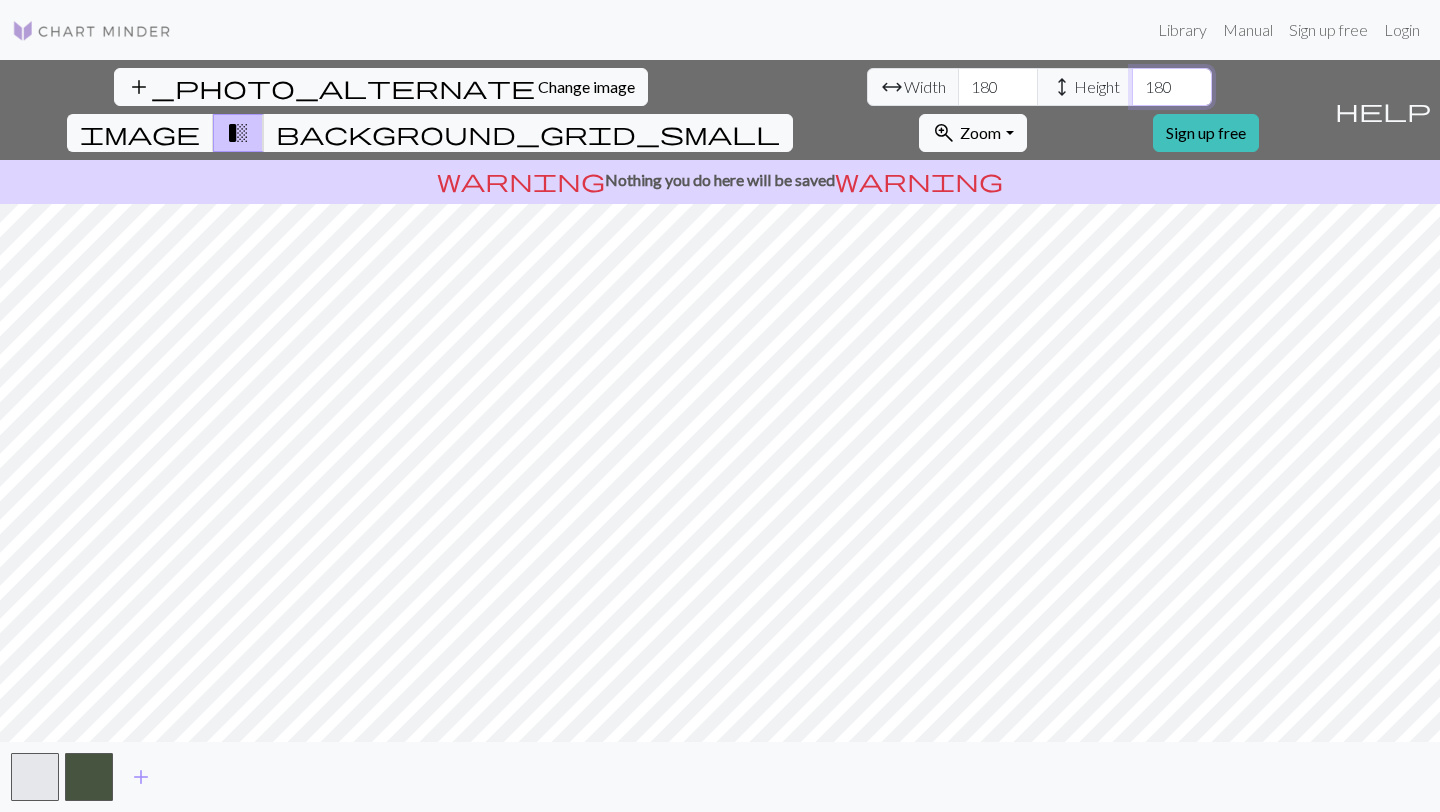 type on "180" 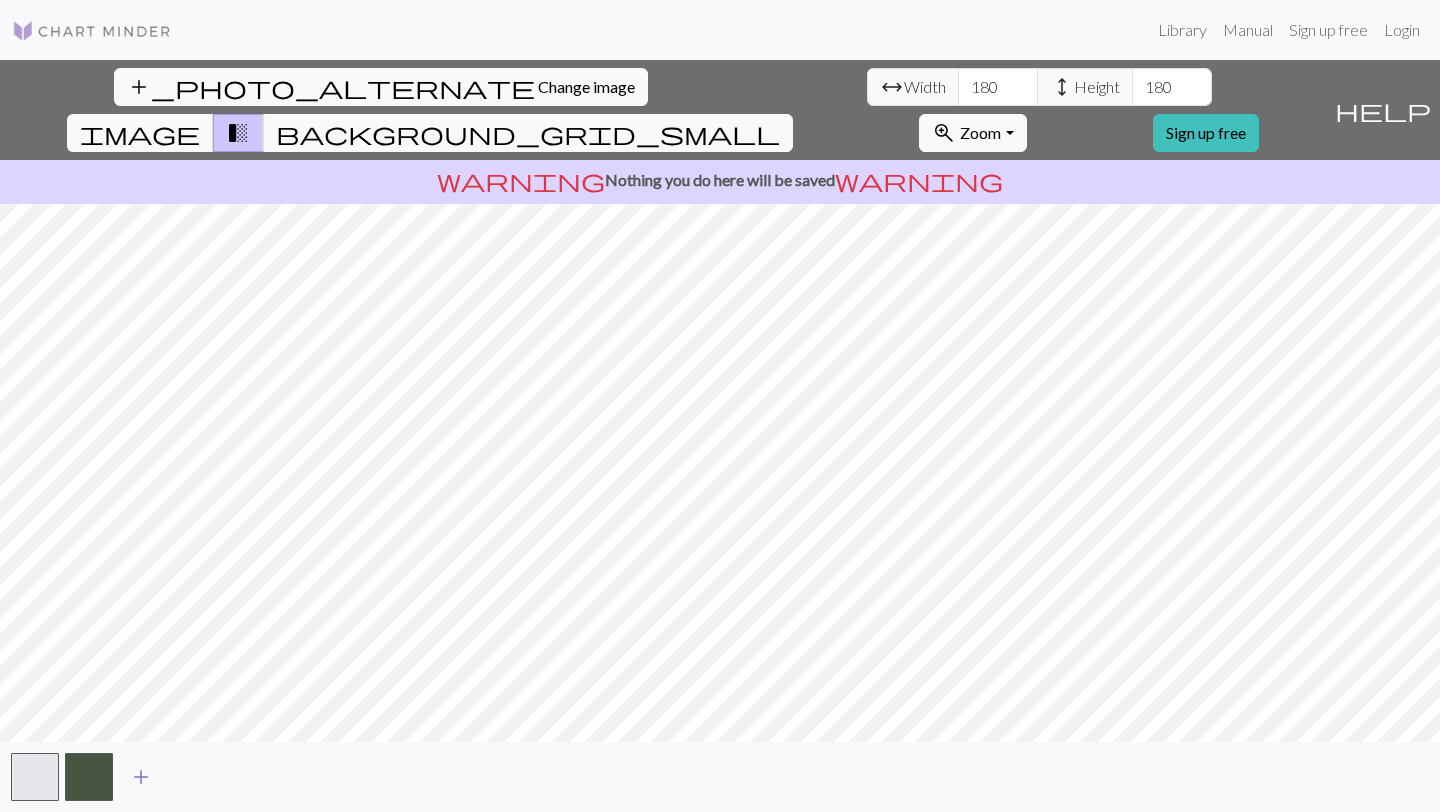 click on "add" at bounding box center (141, 777) 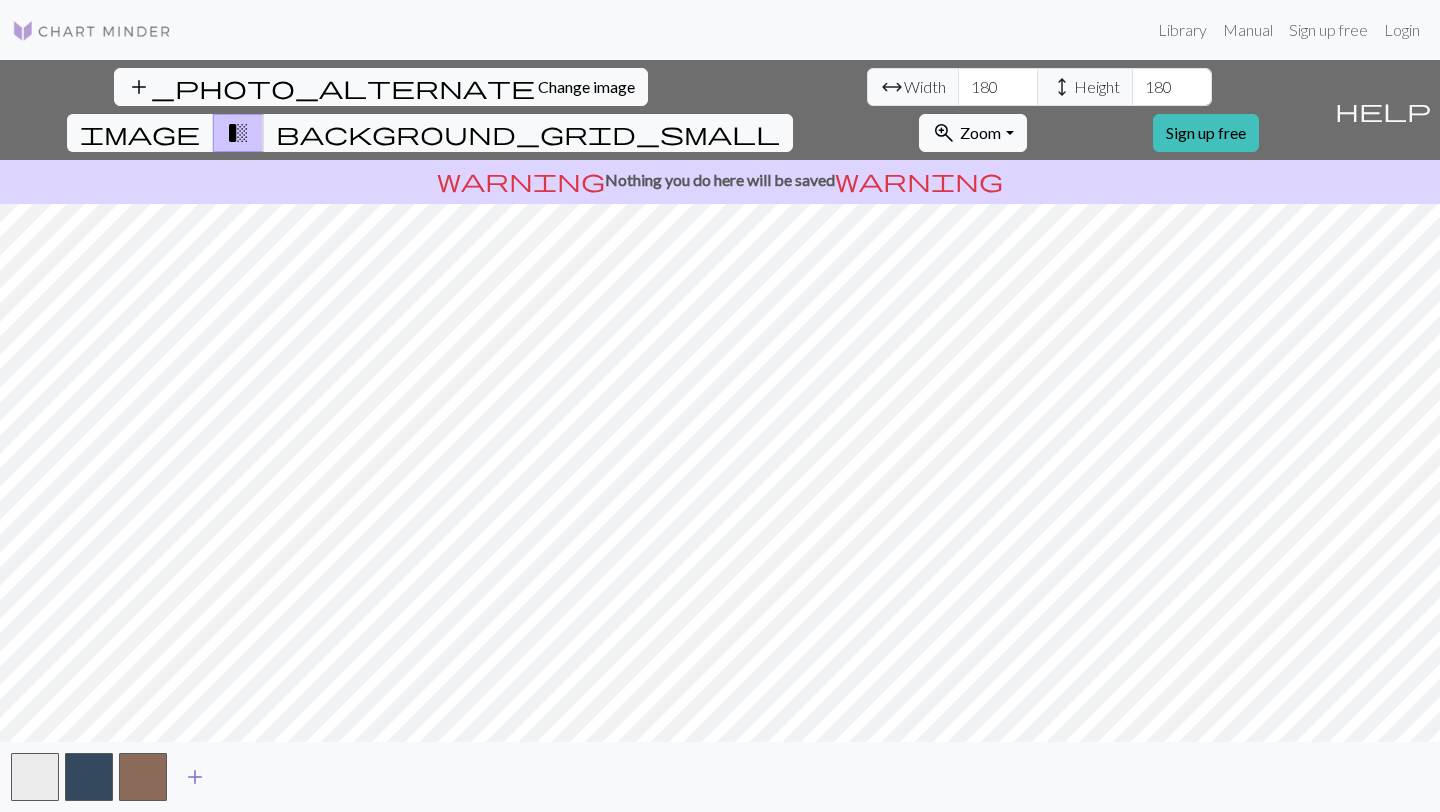 click on "add" at bounding box center [195, 777] 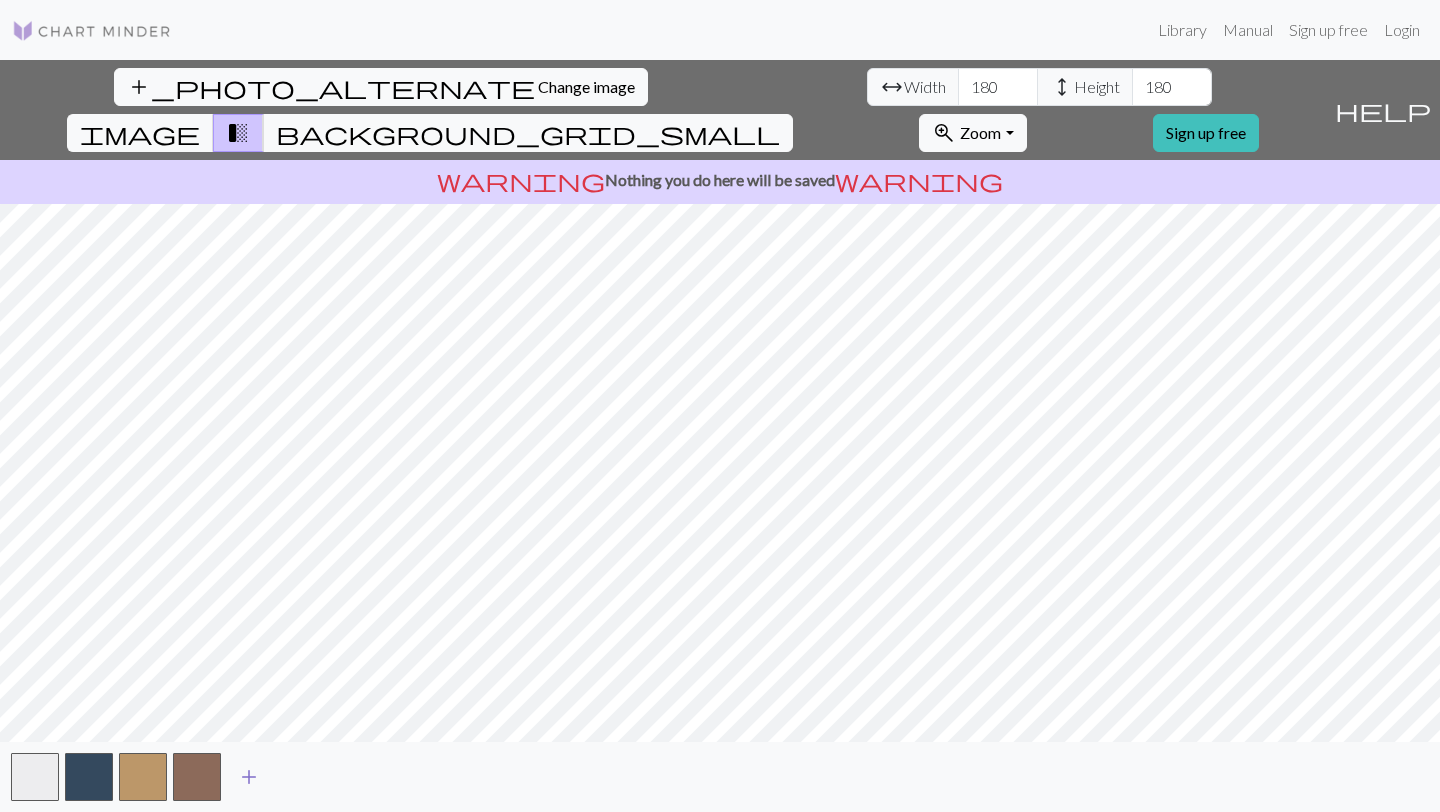 click on "add" at bounding box center (249, 777) 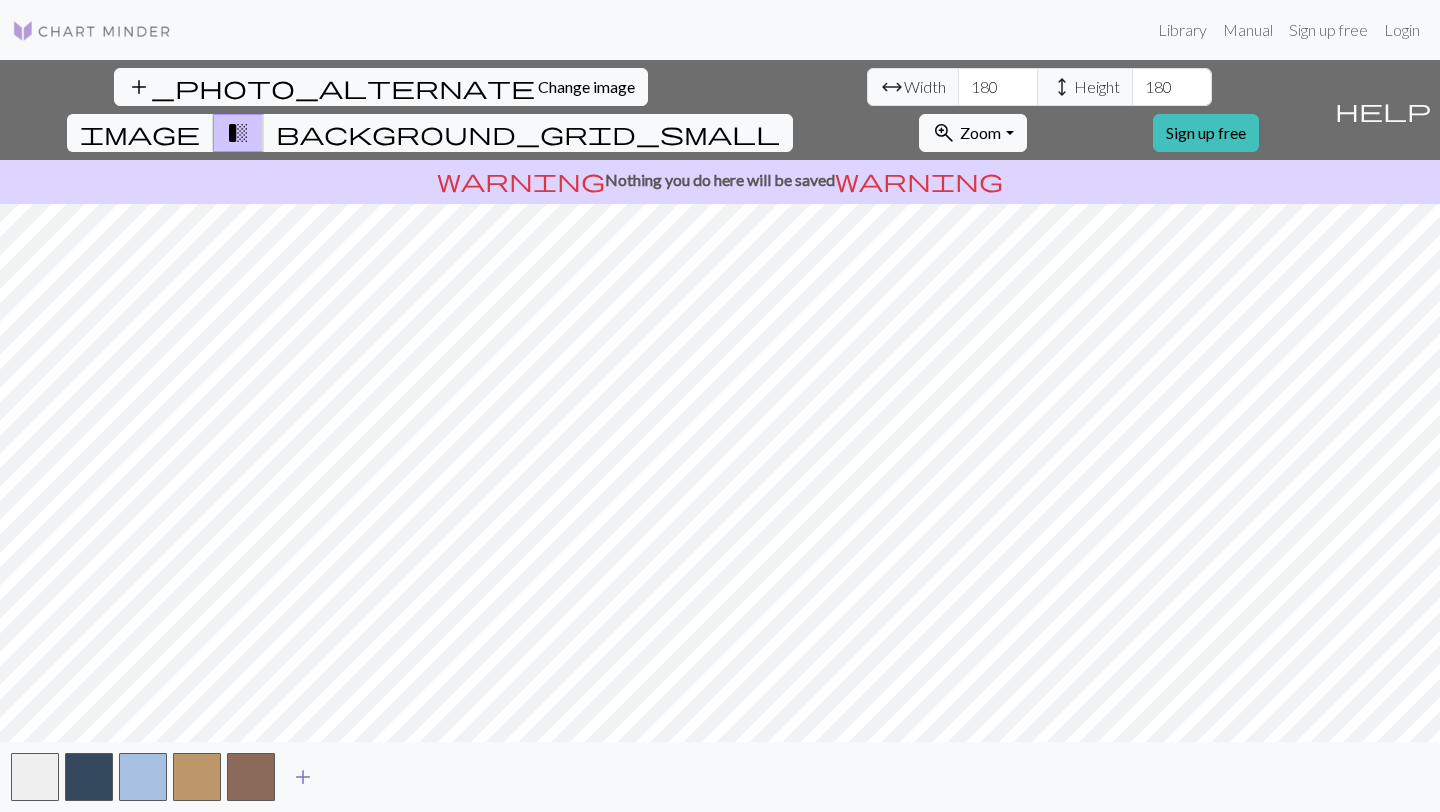 click on "add" at bounding box center [303, 777] 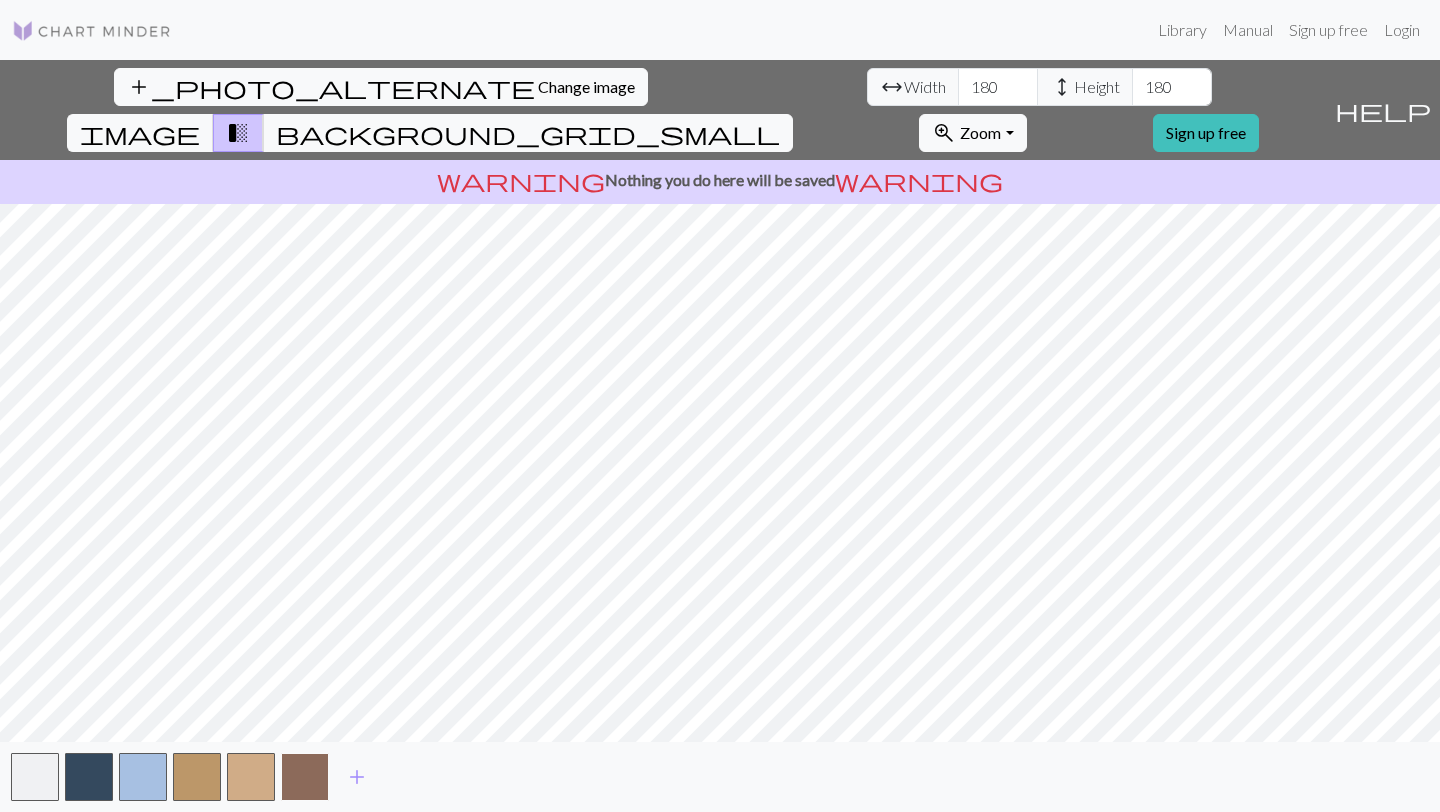 click at bounding box center [305, 777] 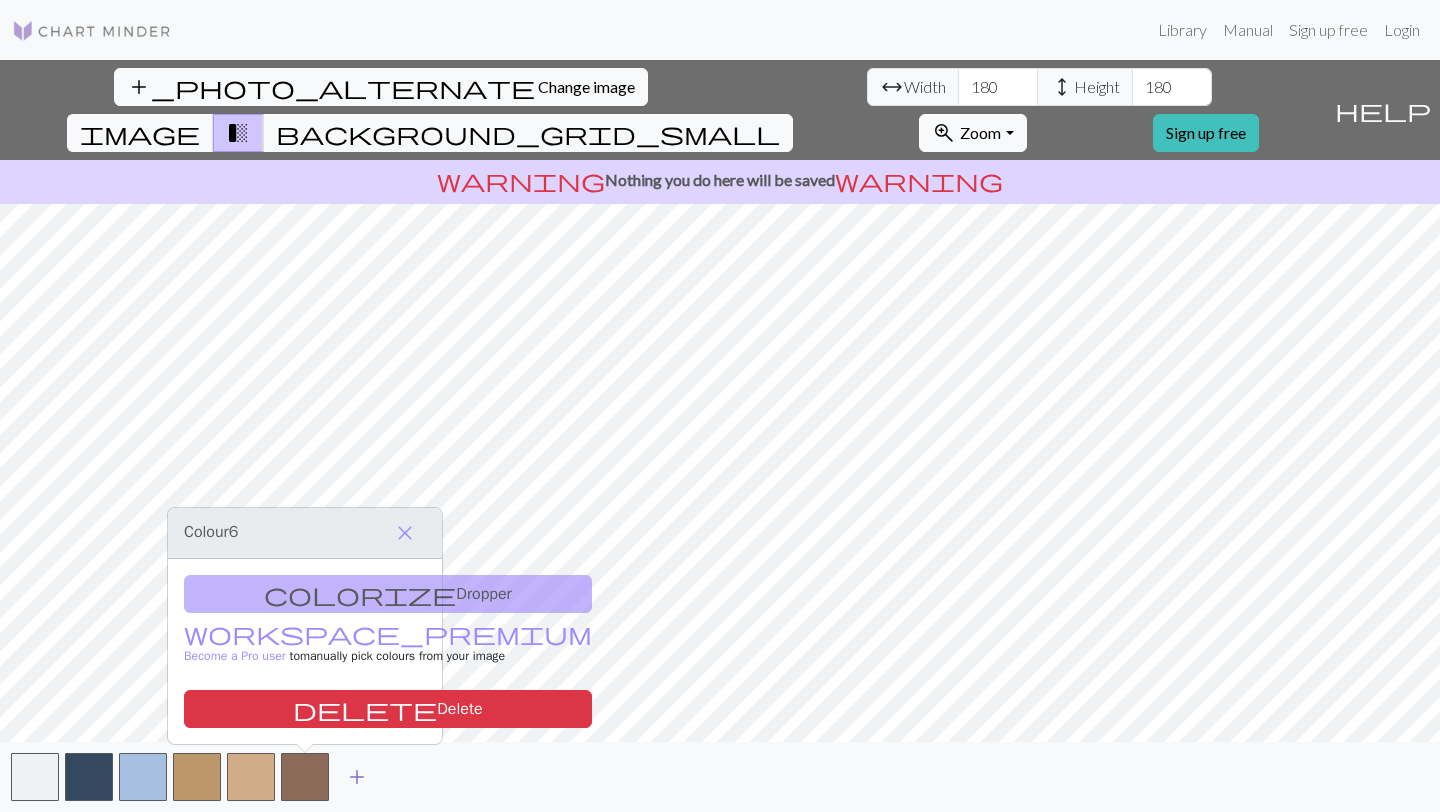 click on "add" at bounding box center [357, 777] 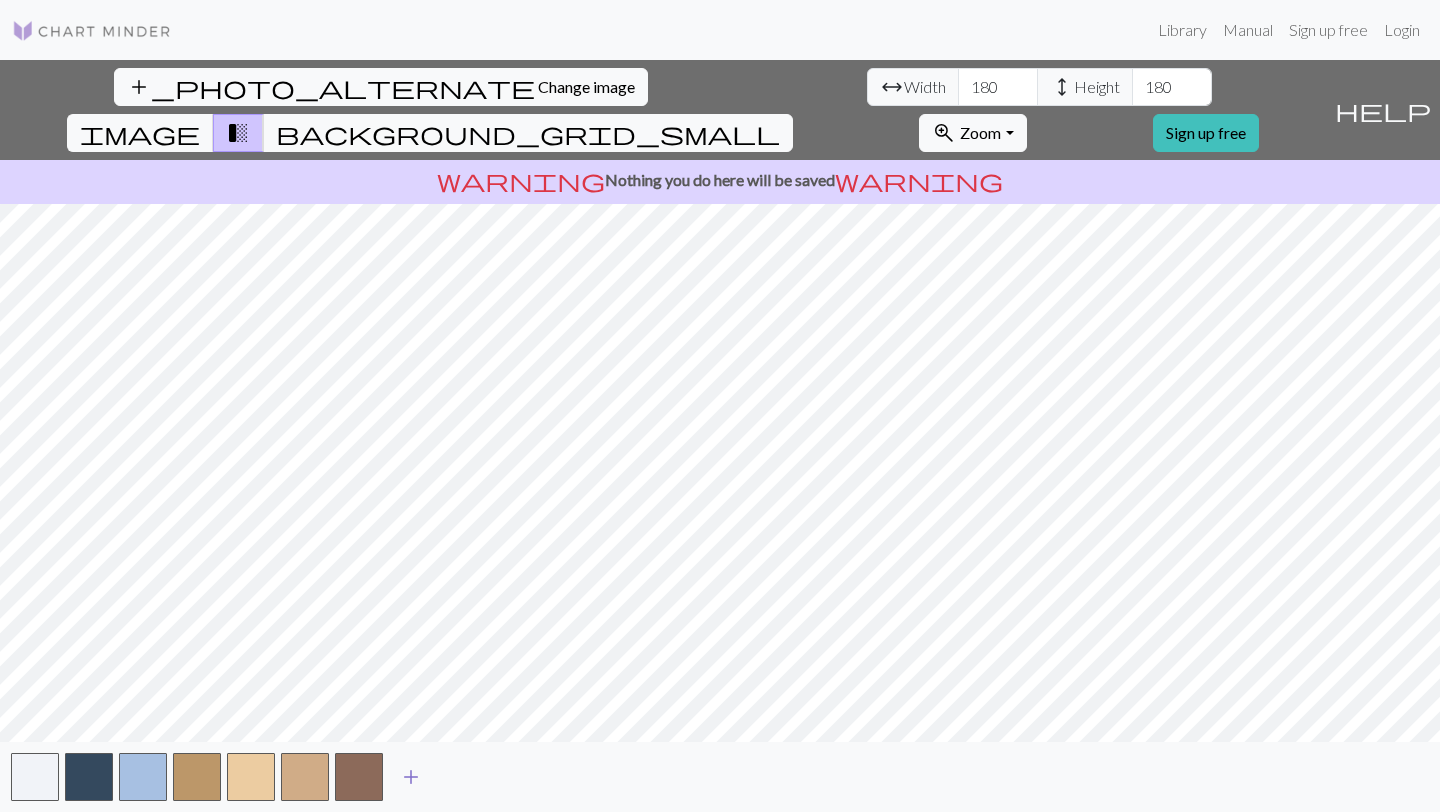 click on "add" at bounding box center (411, 777) 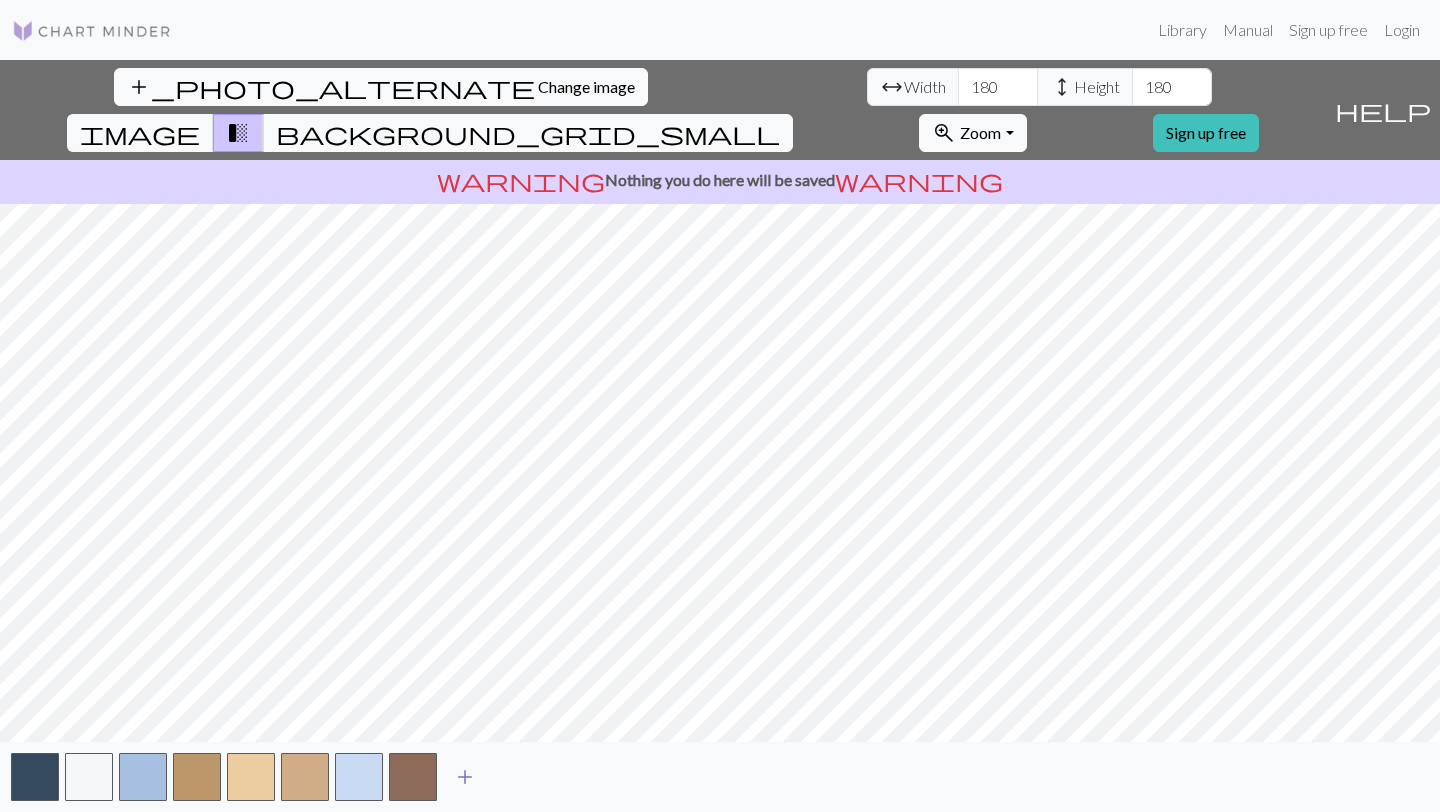 click on "add" at bounding box center [465, 777] 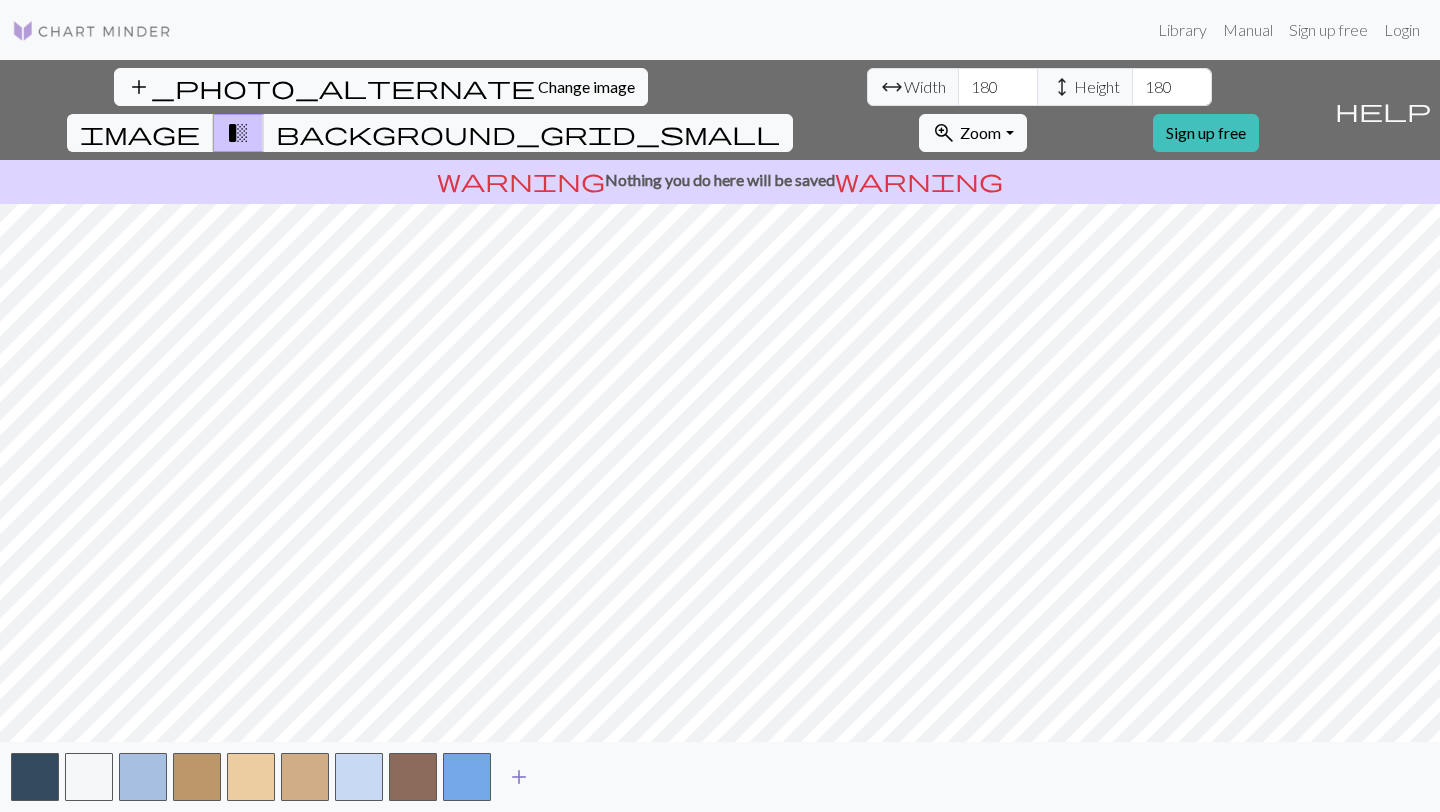 click on "add" at bounding box center [519, 777] 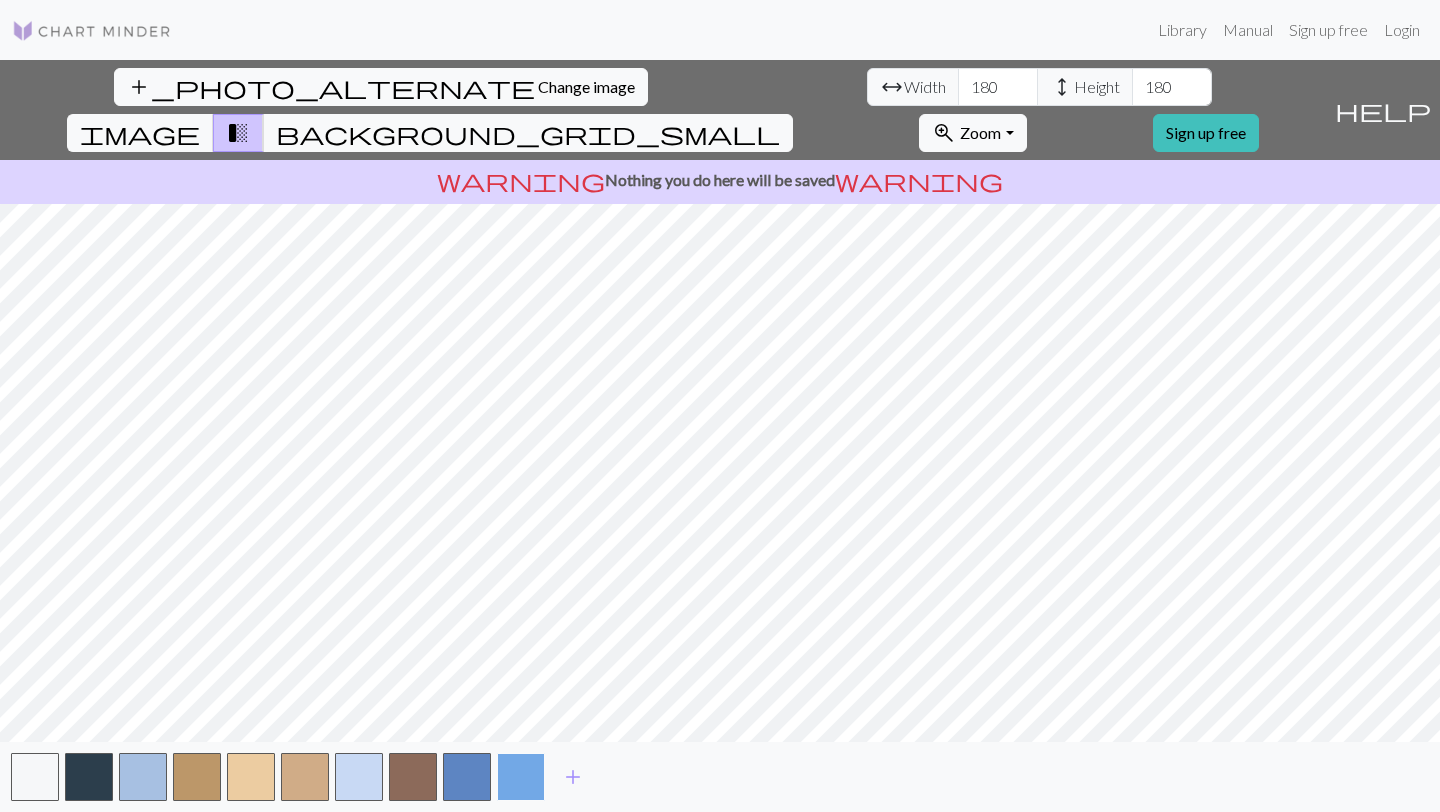 click at bounding box center (521, 777) 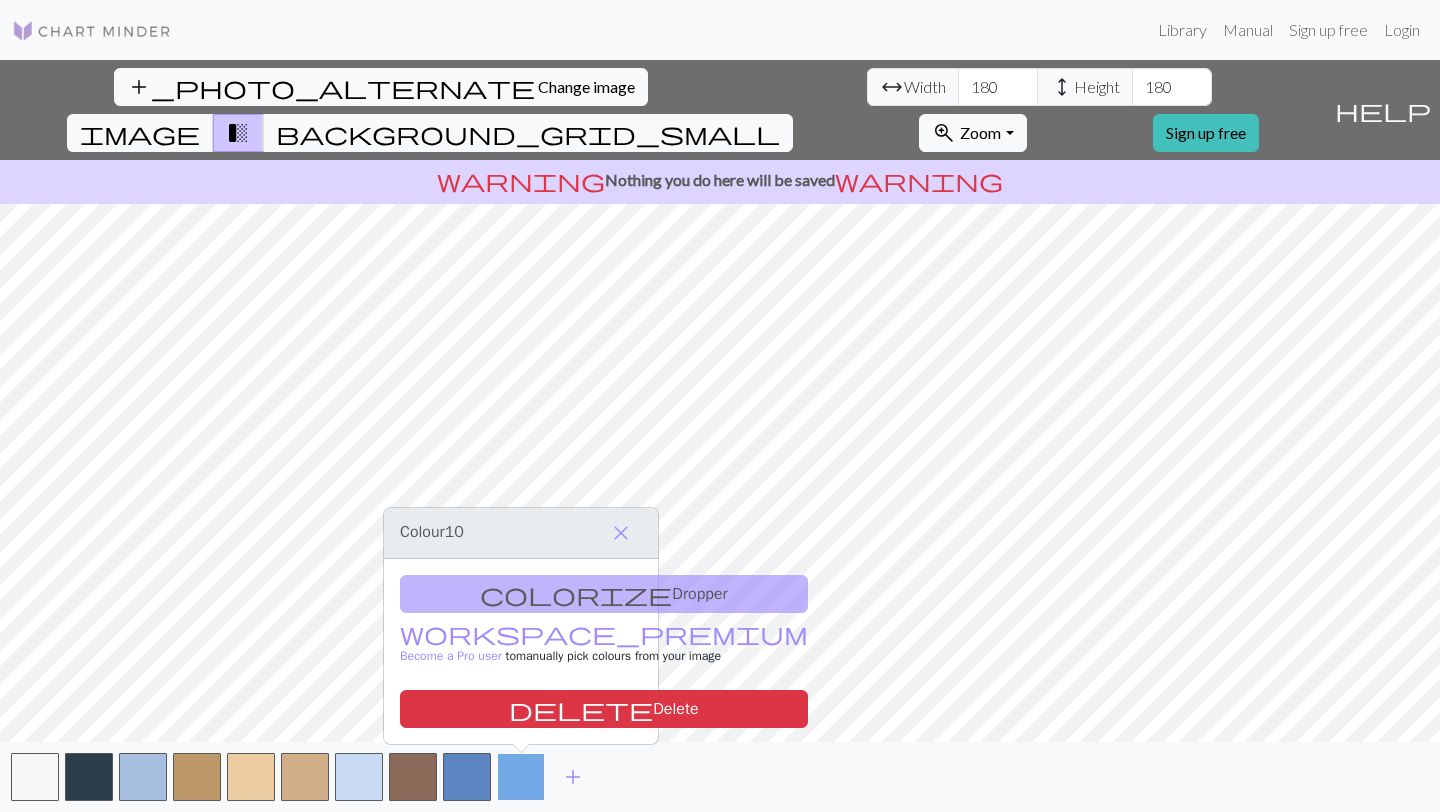 click at bounding box center [521, 777] 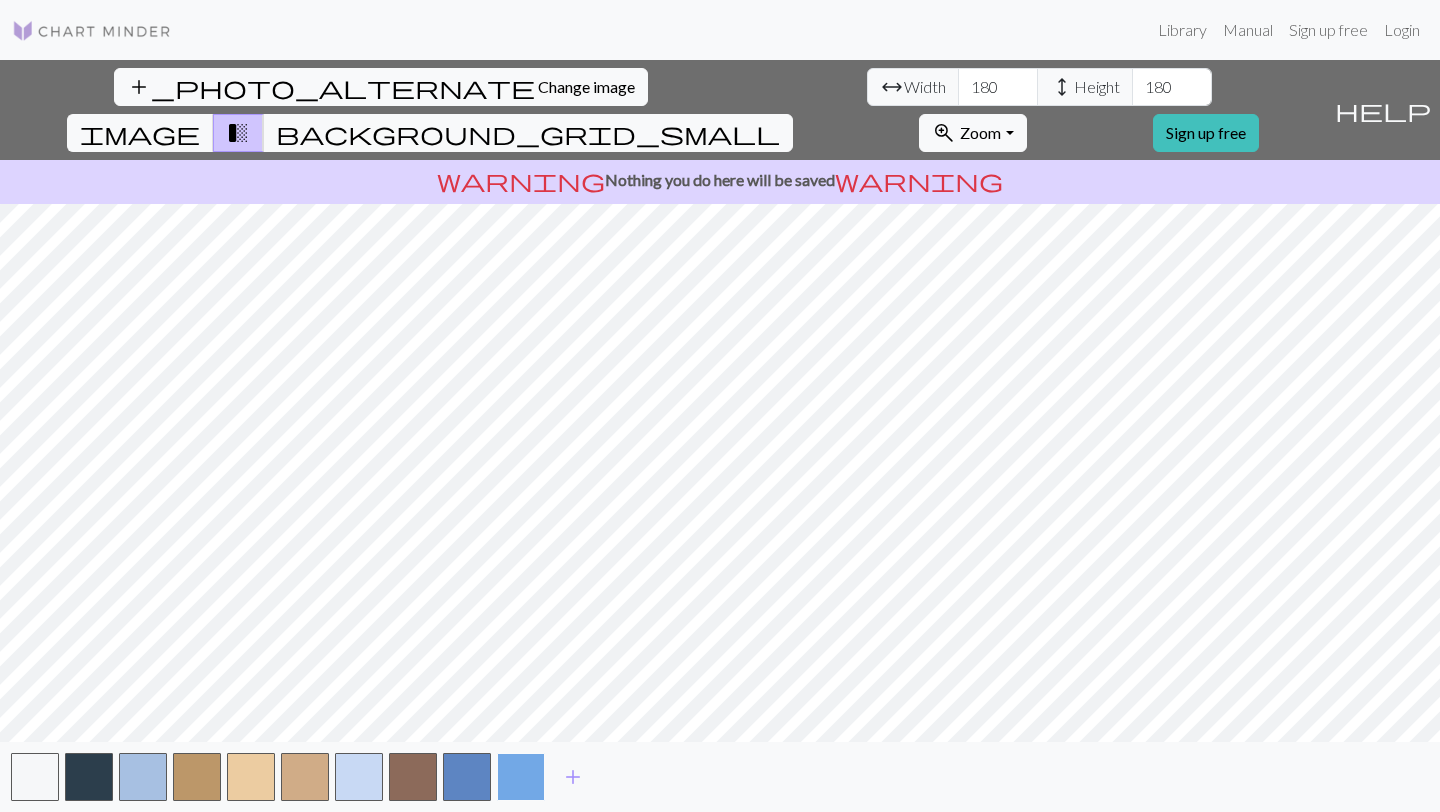 click at bounding box center [521, 777] 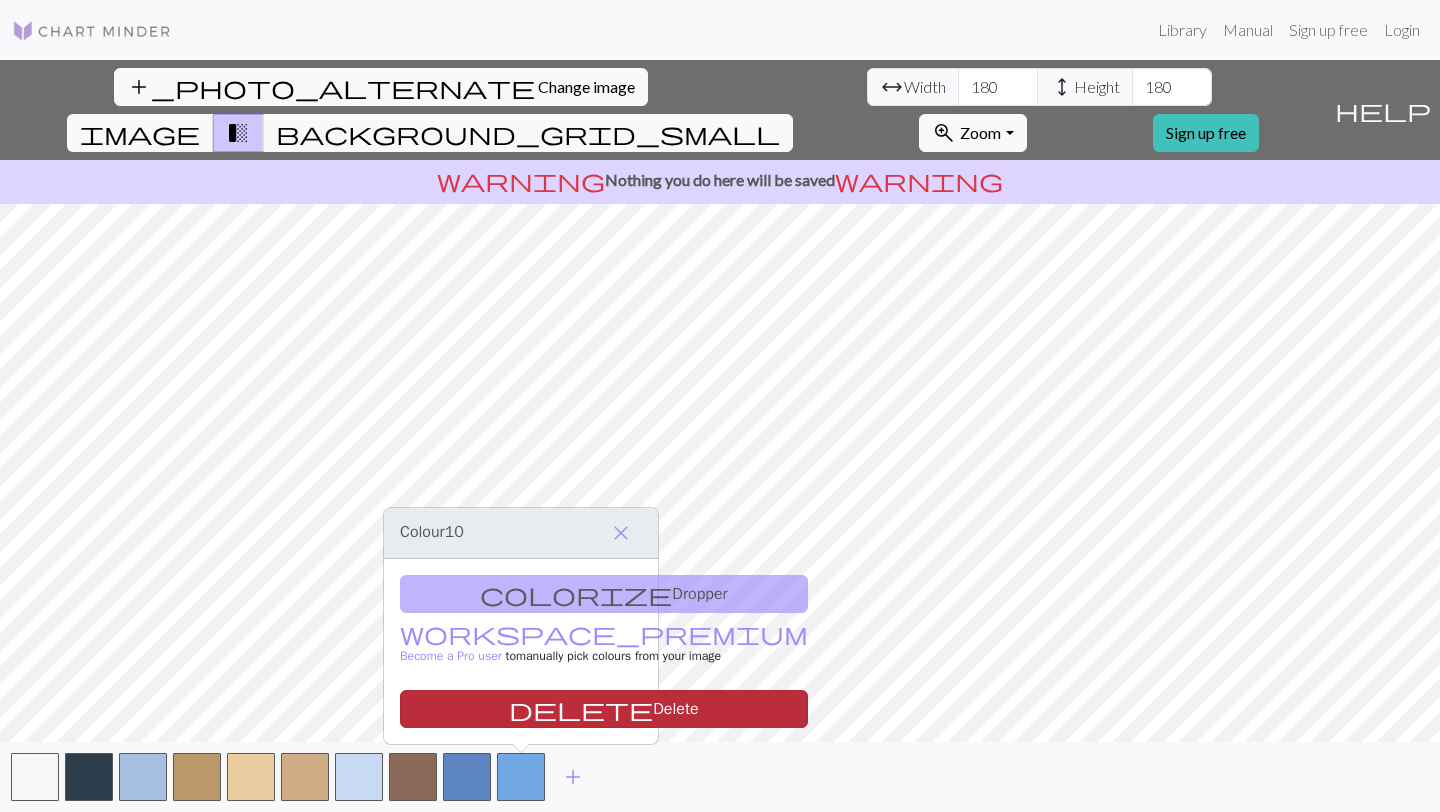 click on "delete Delete" at bounding box center (604, 709) 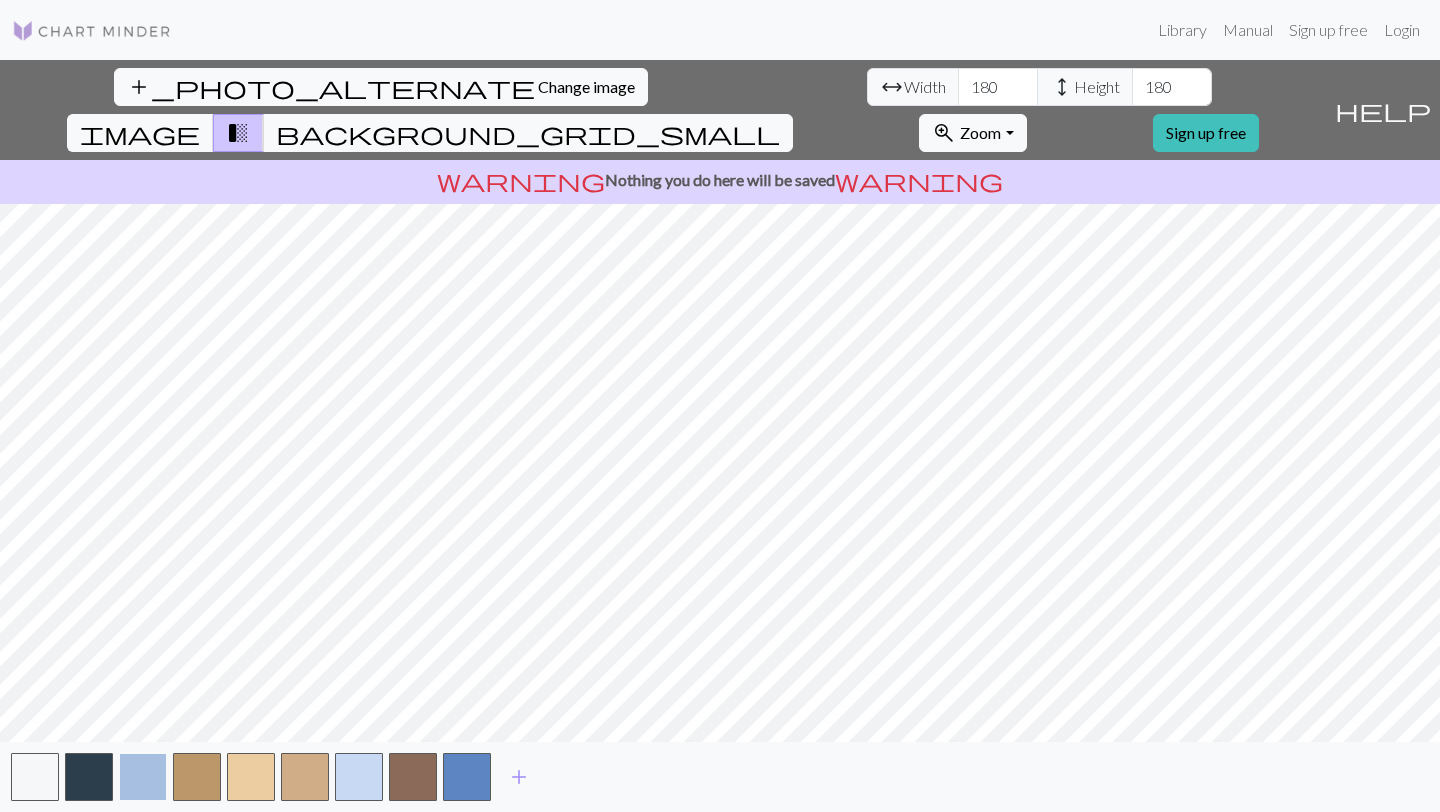 click at bounding box center [143, 777] 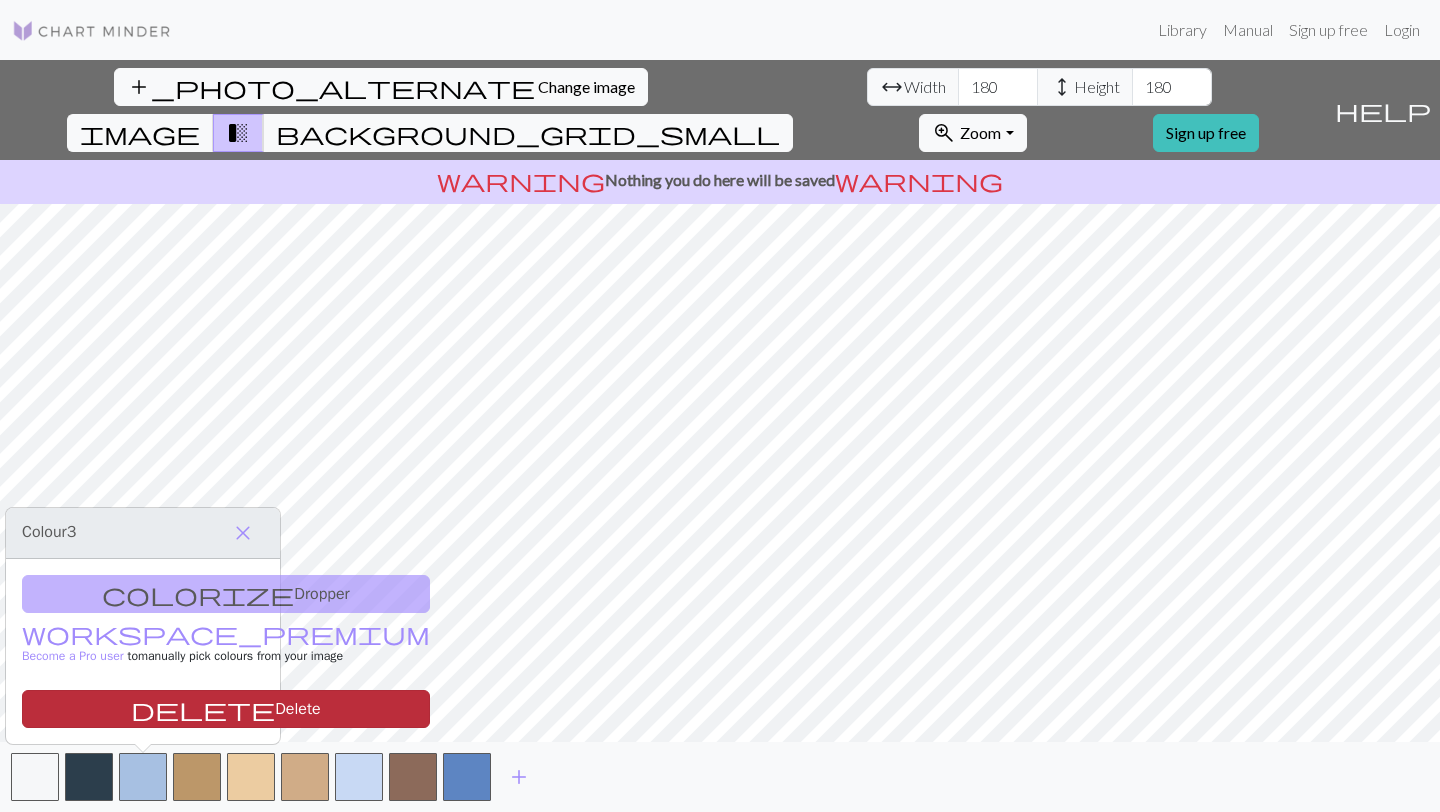 click on "delete Delete" at bounding box center [226, 709] 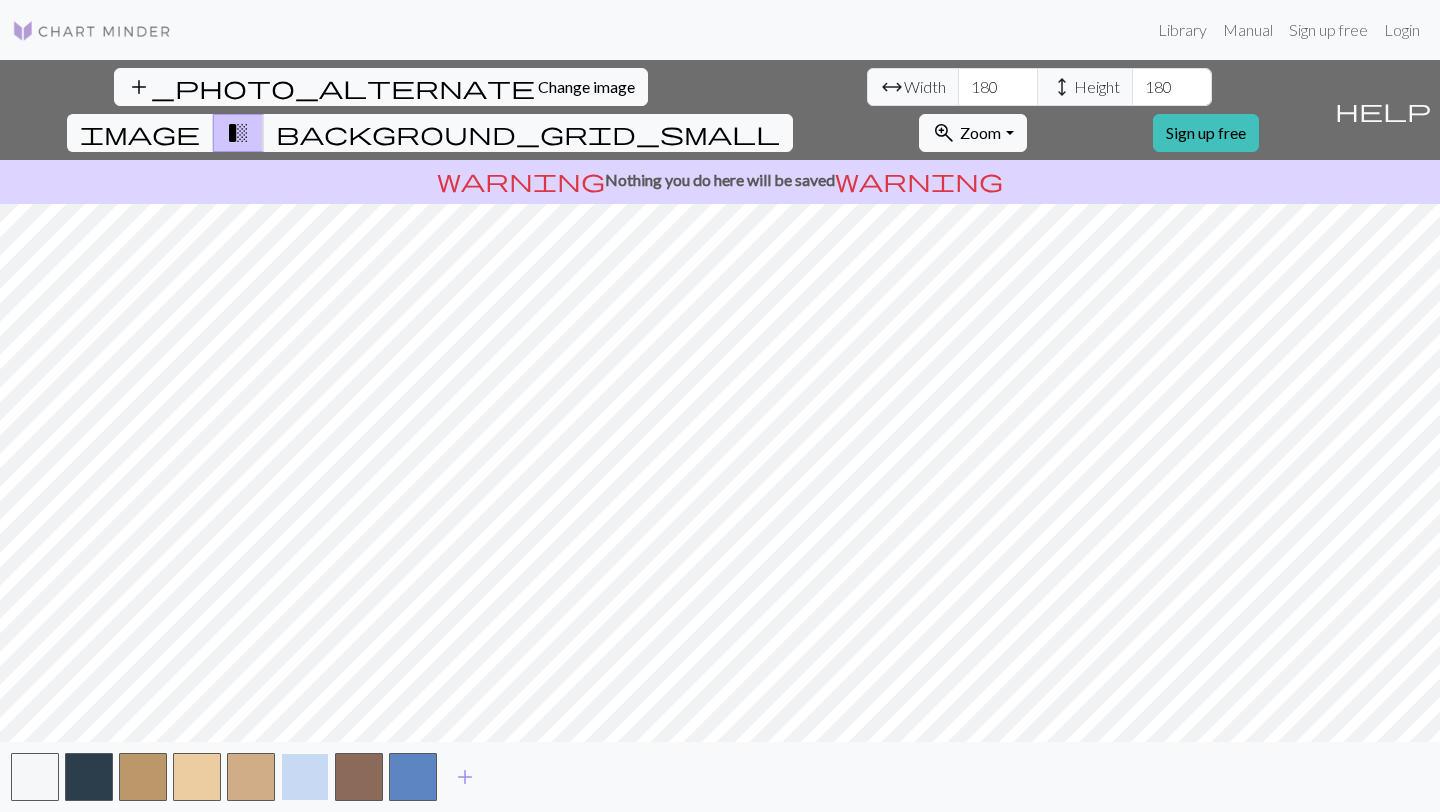 click at bounding box center [305, 777] 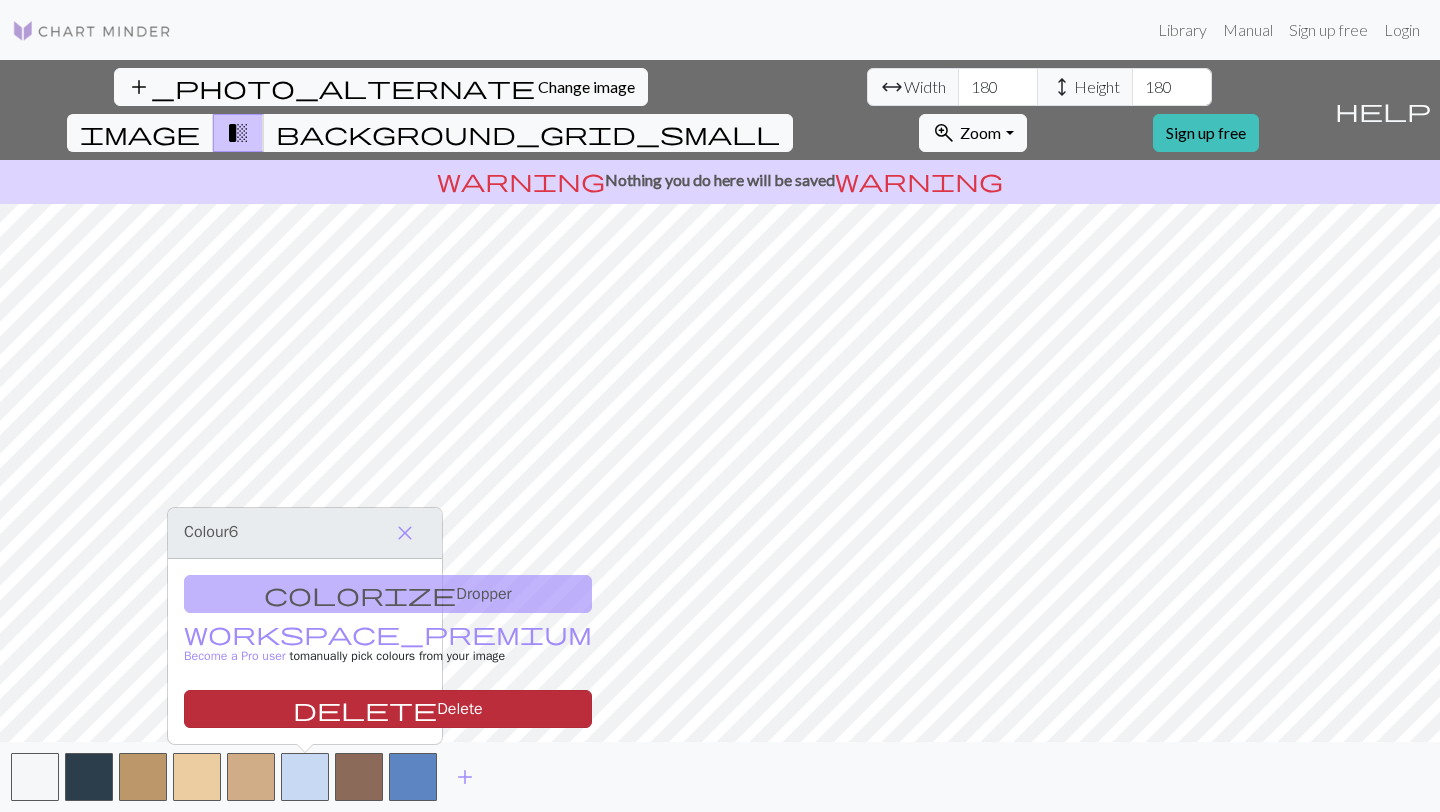 click on "delete Delete" at bounding box center (388, 709) 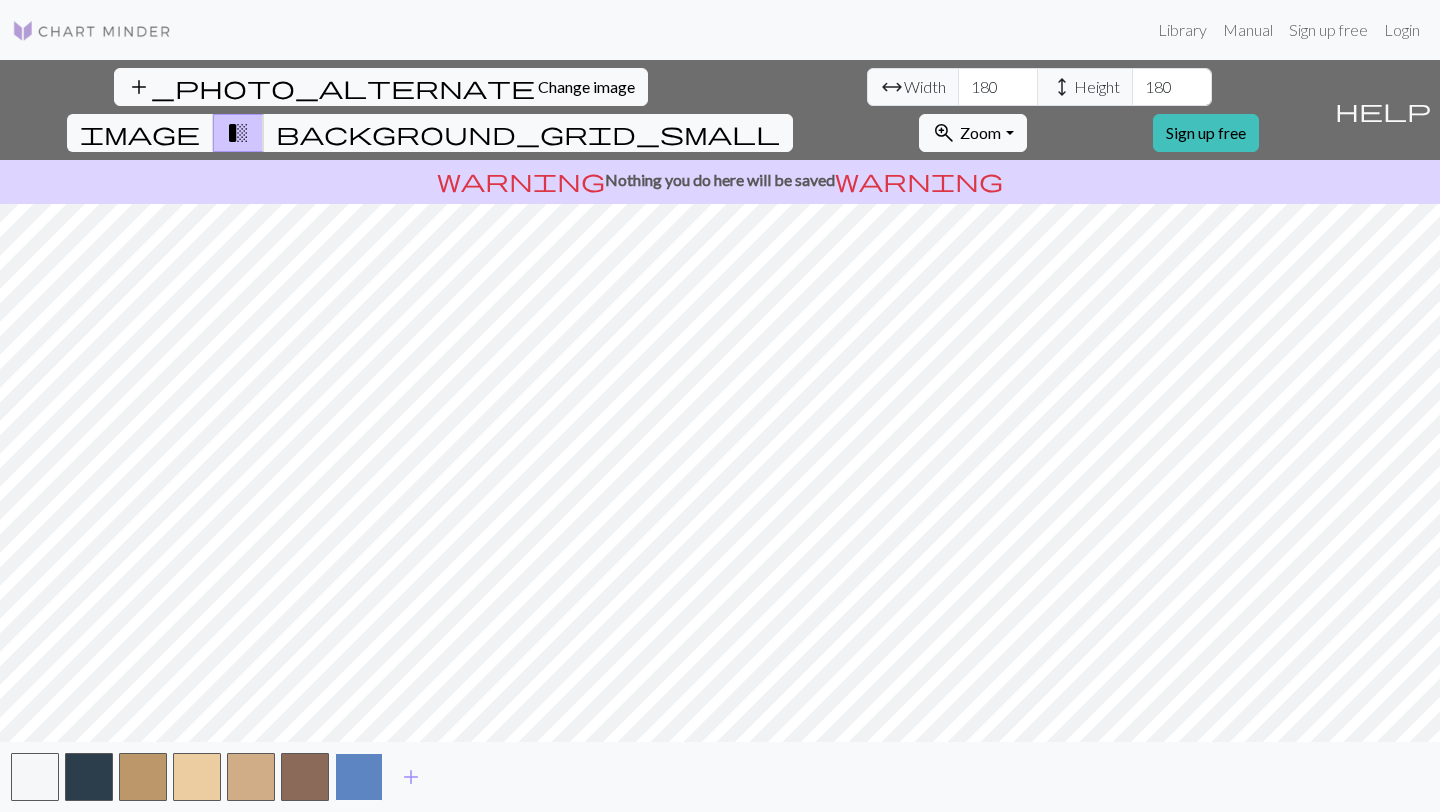 click at bounding box center [359, 777] 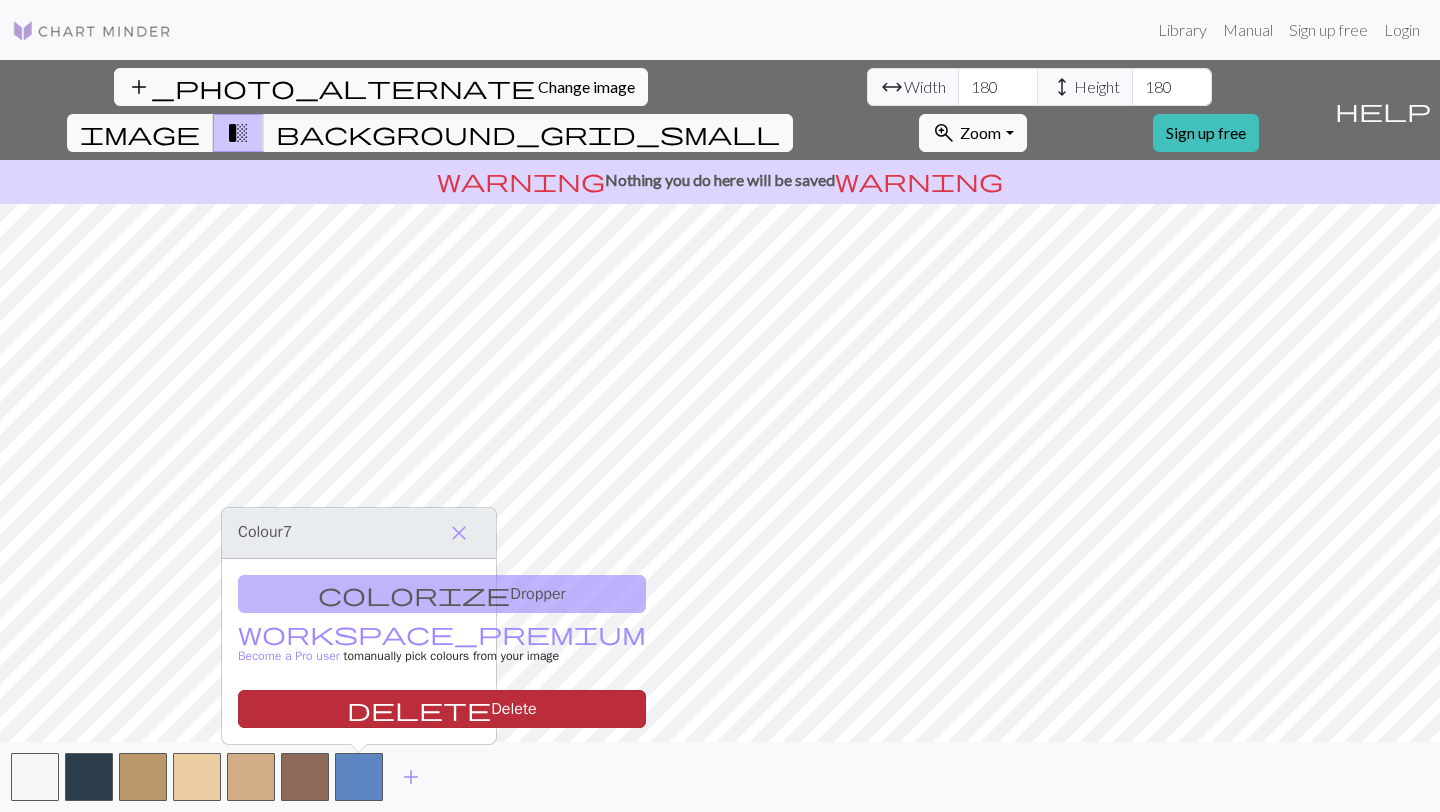 click on "delete Delete" at bounding box center (442, 709) 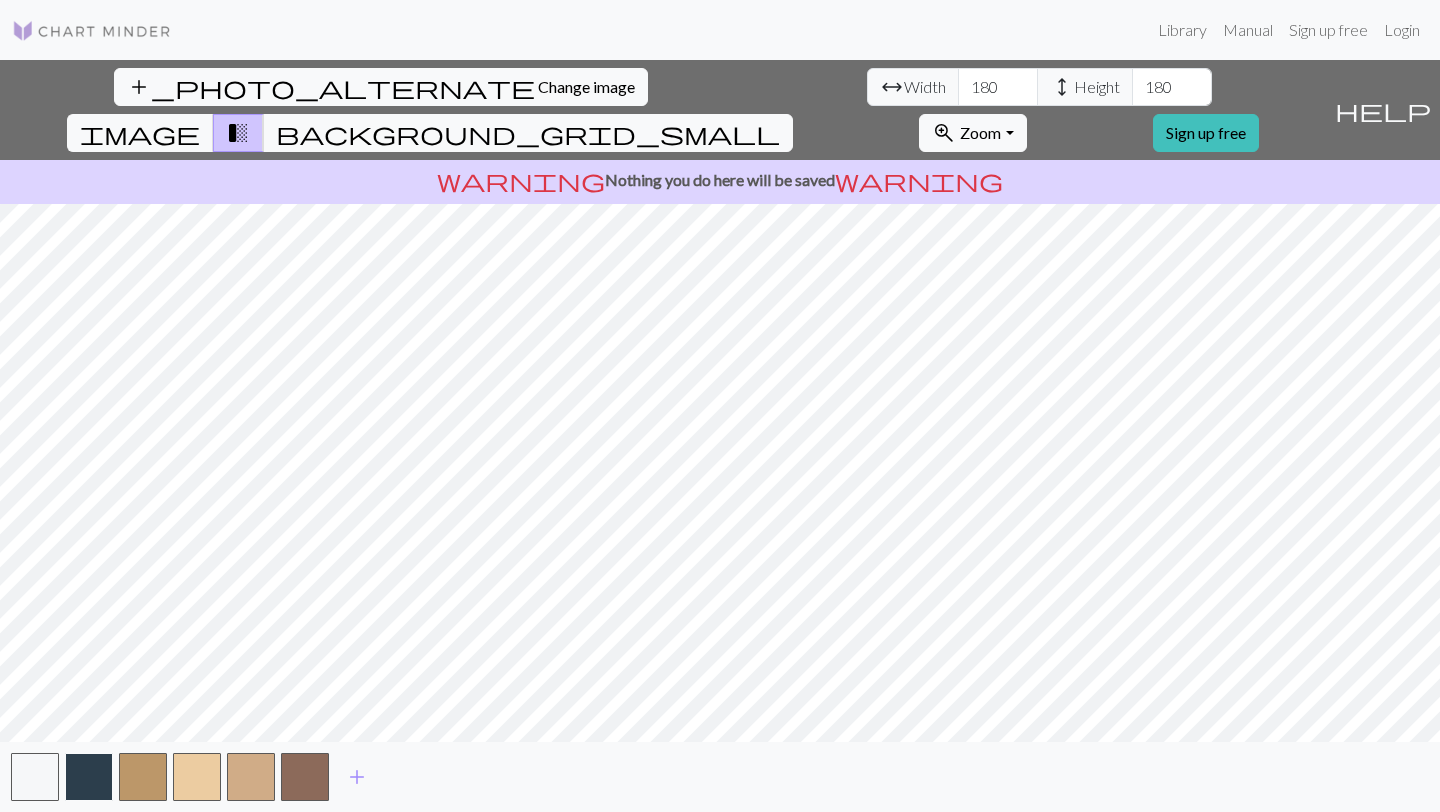 click at bounding box center [89, 777] 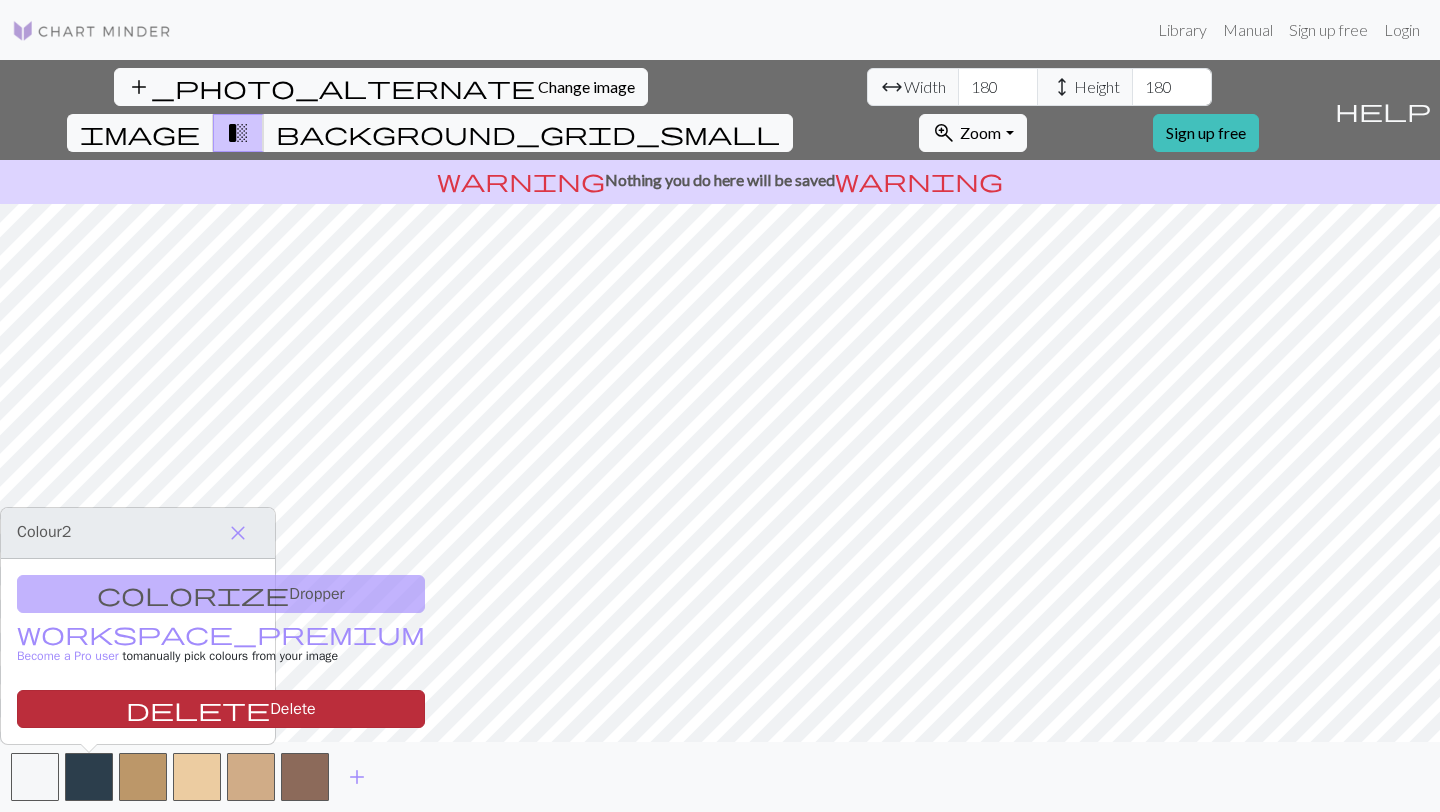 click on "delete Delete" at bounding box center (221, 709) 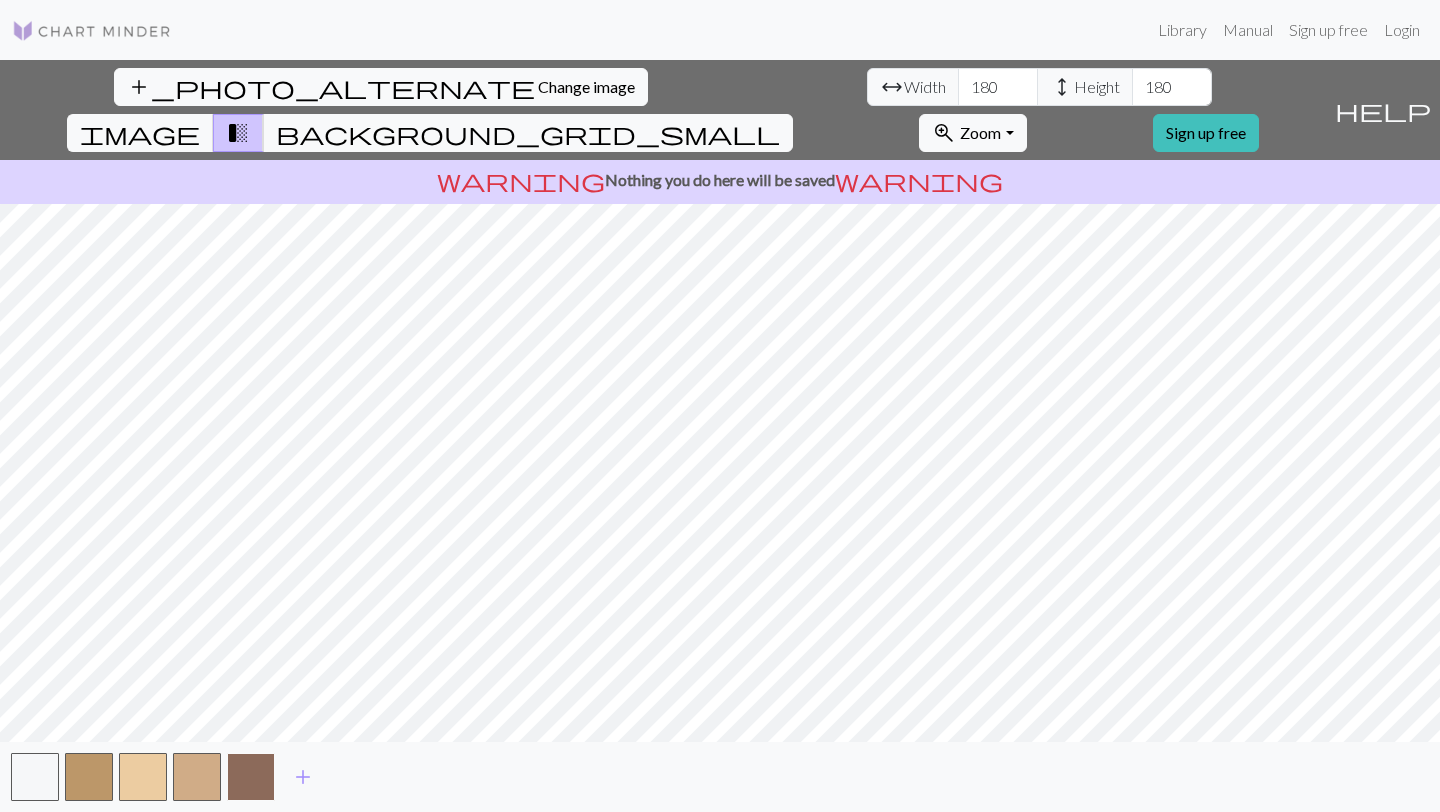click at bounding box center (251, 777) 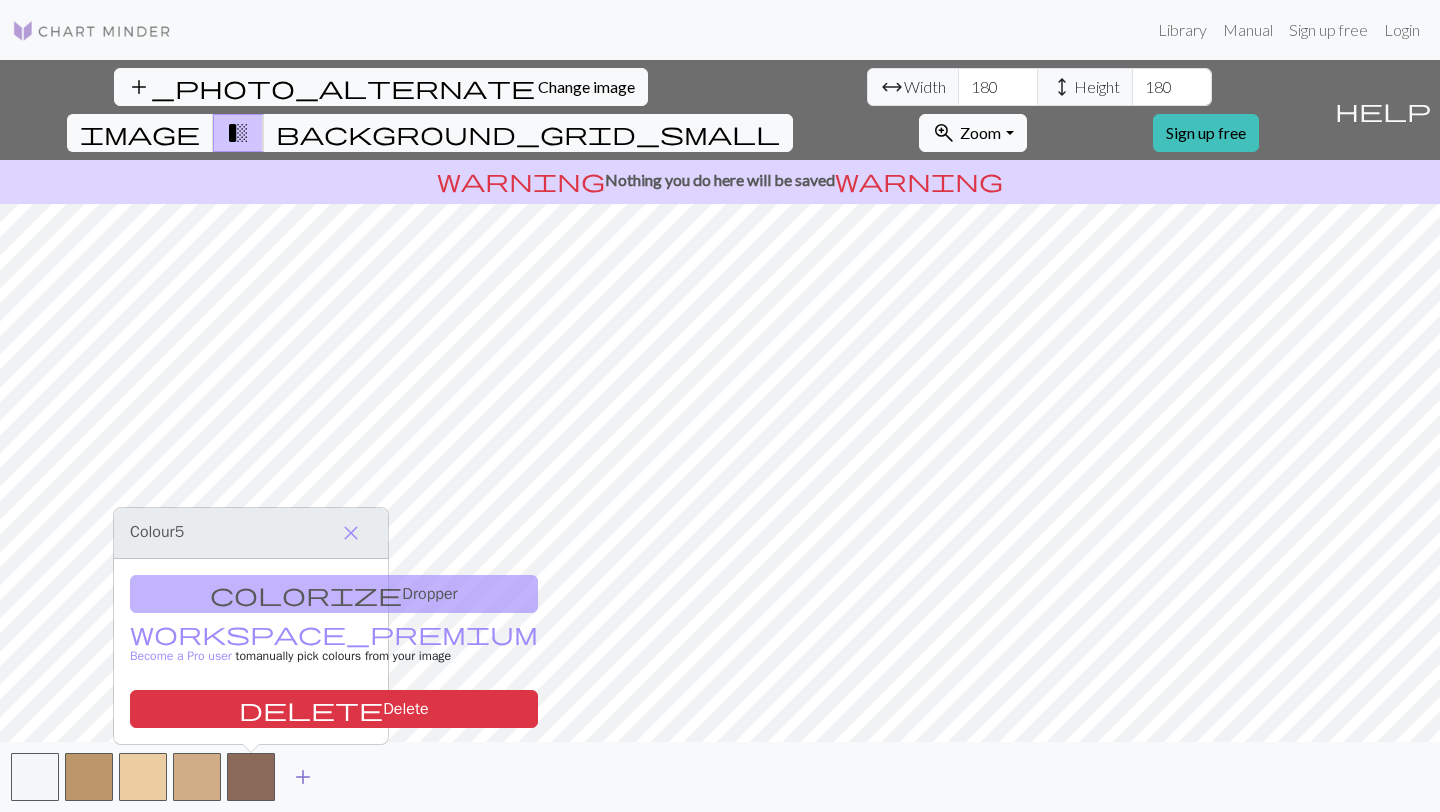 click on "add" at bounding box center [303, 777] 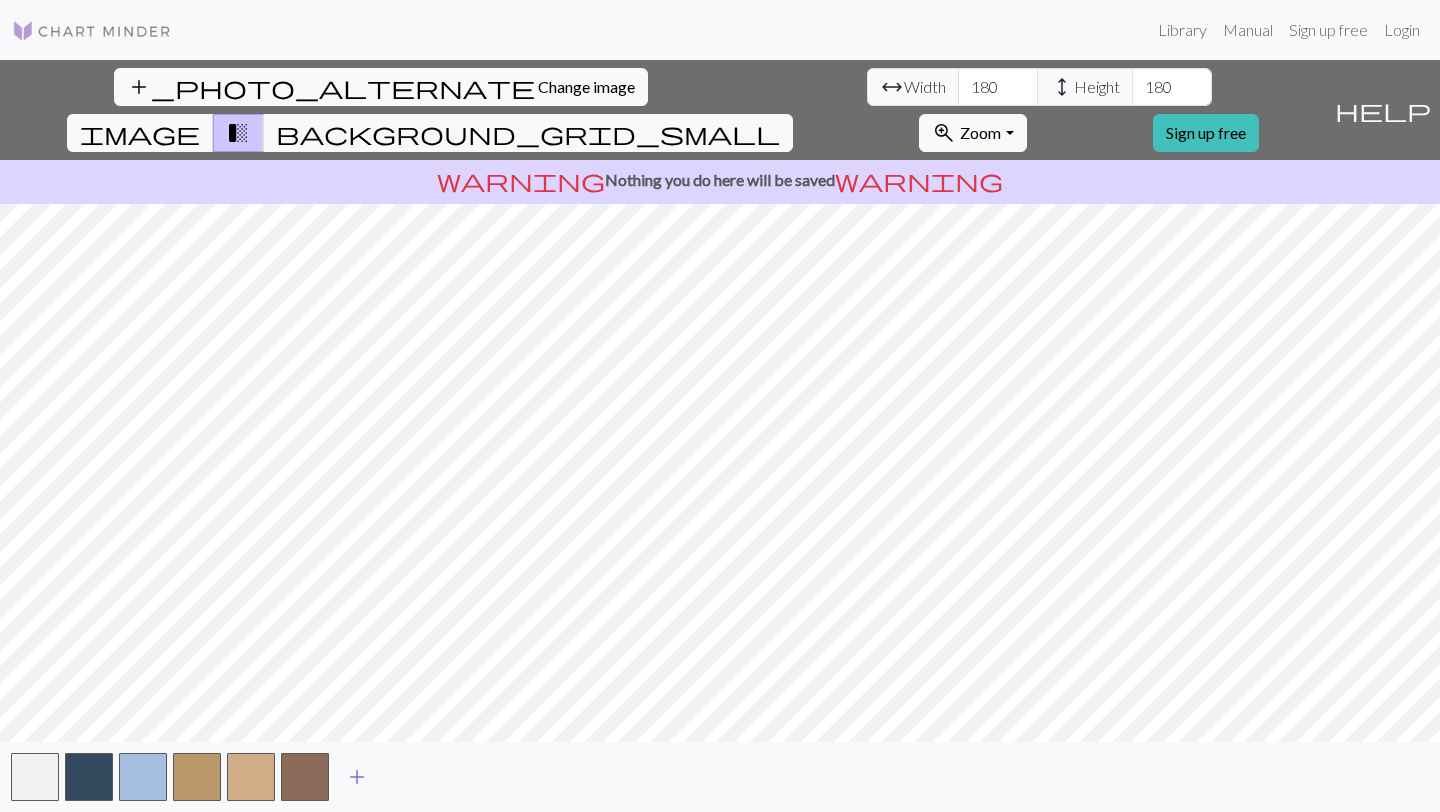 click on "add" at bounding box center (357, 777) 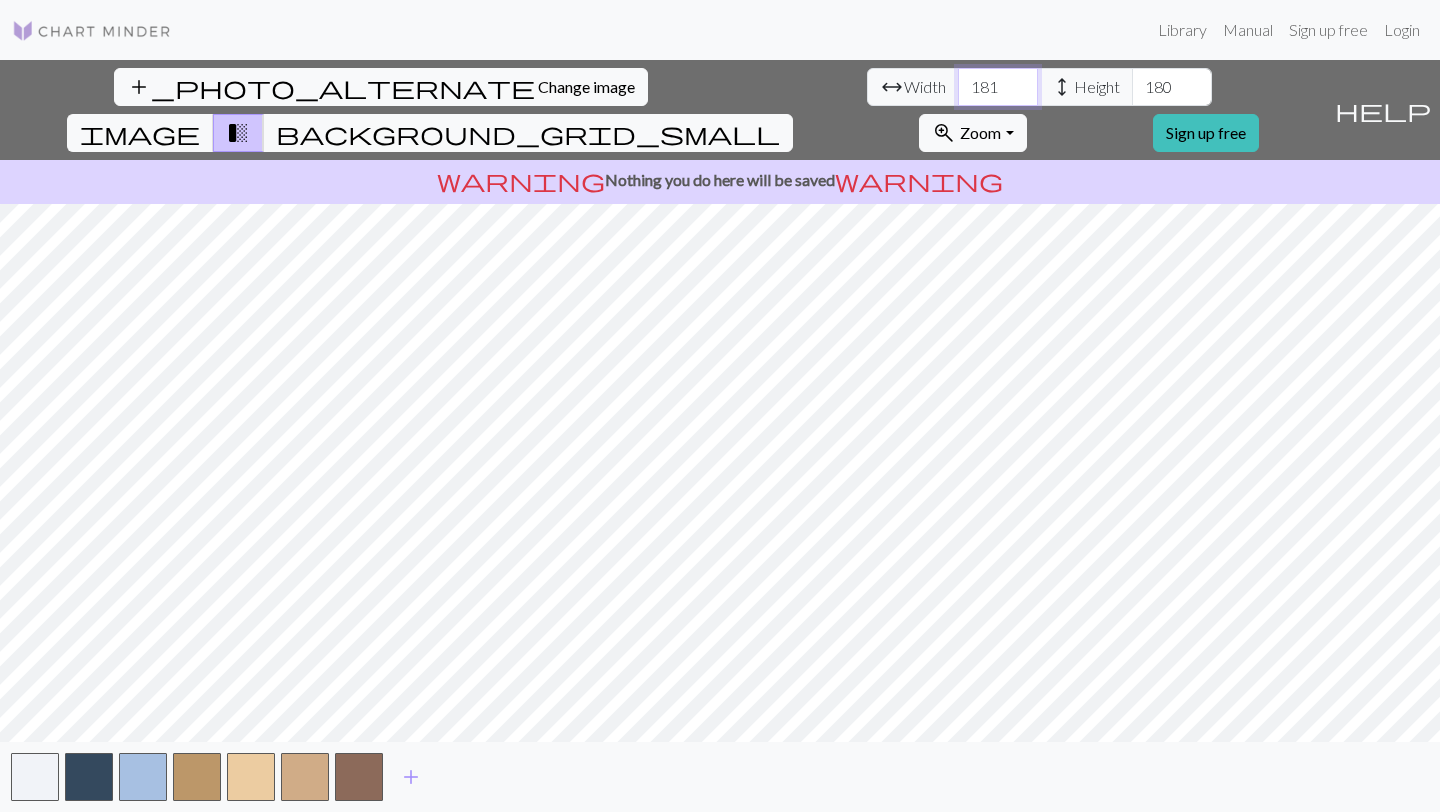 click on "181" at bounding box center (998, 87) 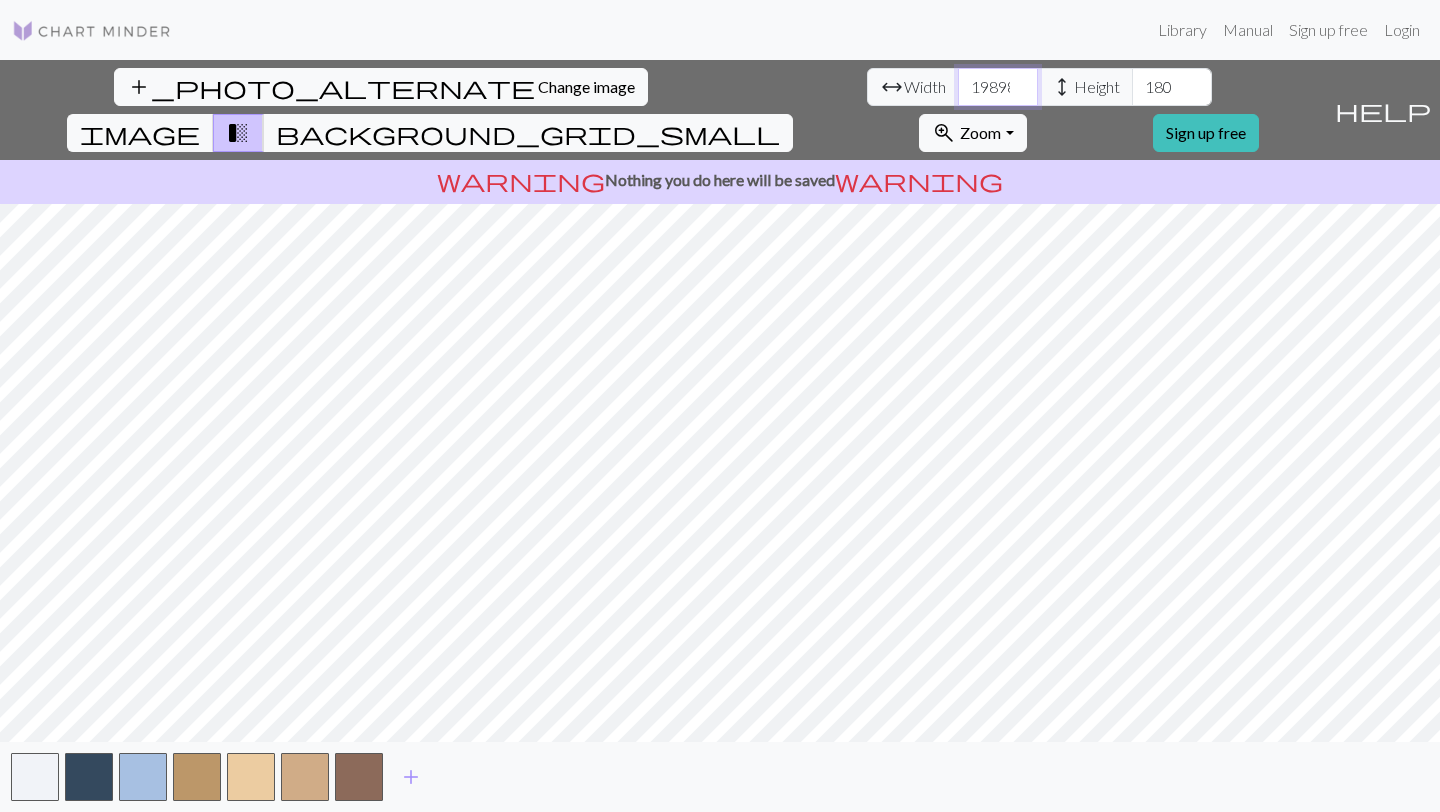 type on "19898" 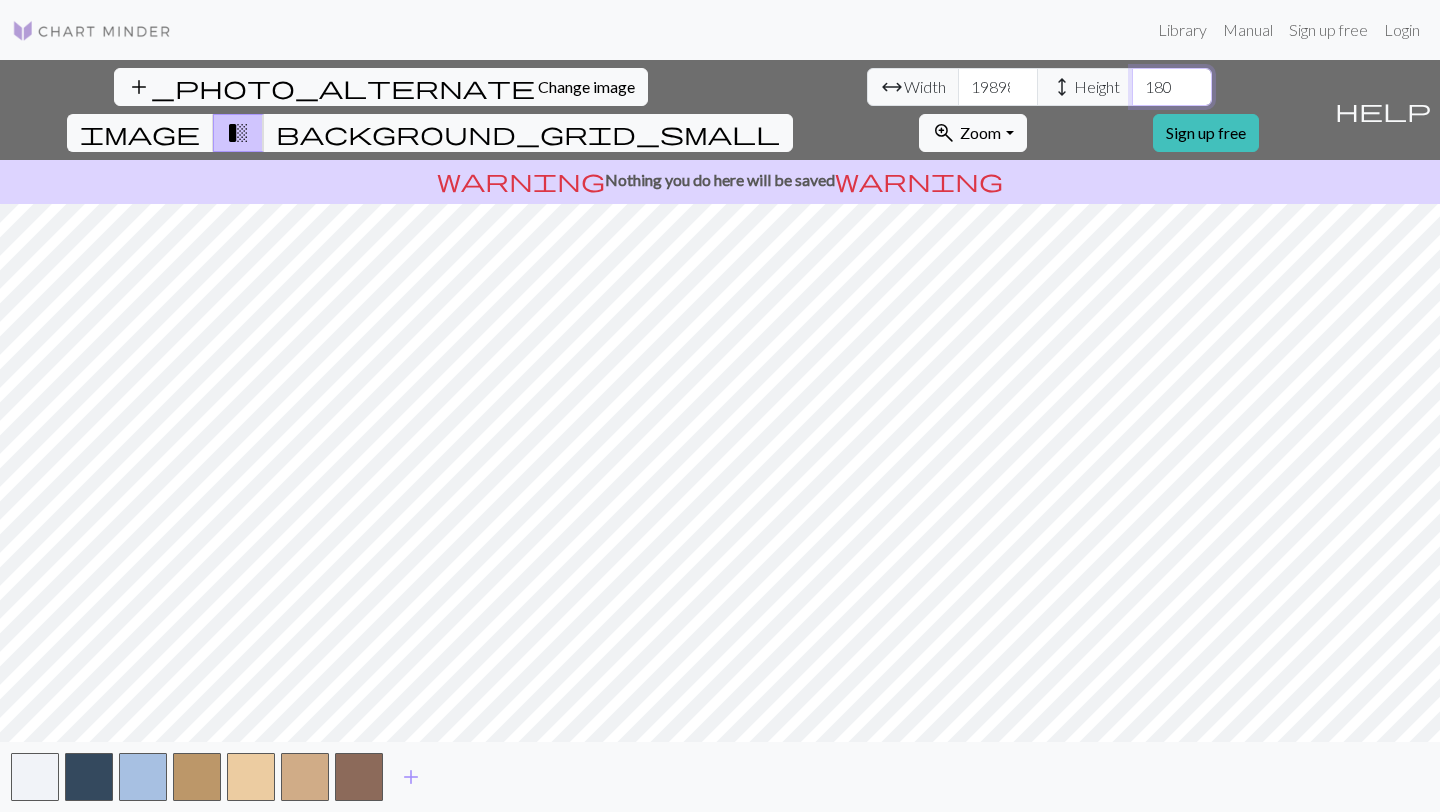 click on "180" at bounding box center (1172, 87) 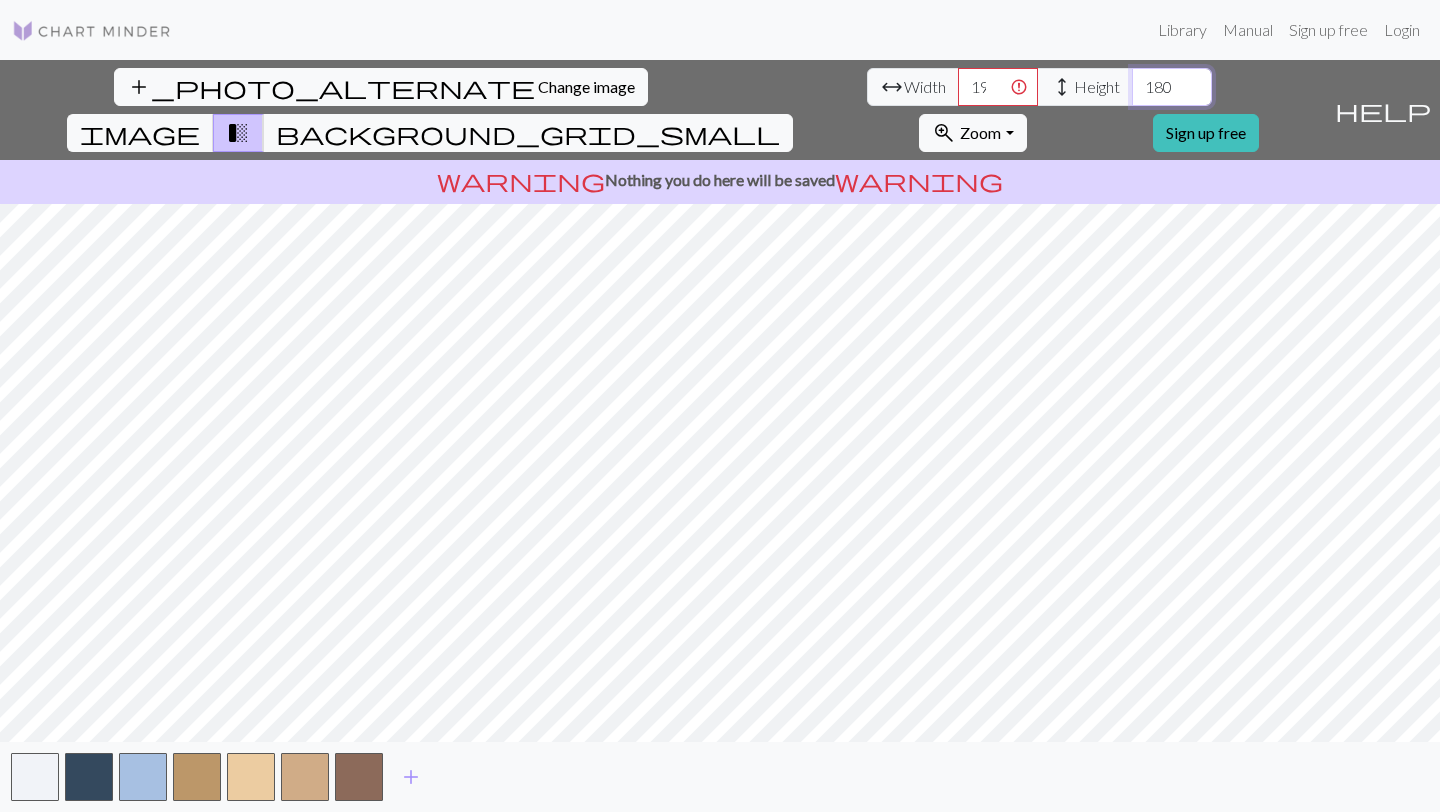 scroll, scrollTop: 0, scrollLeft: 0, axis: both 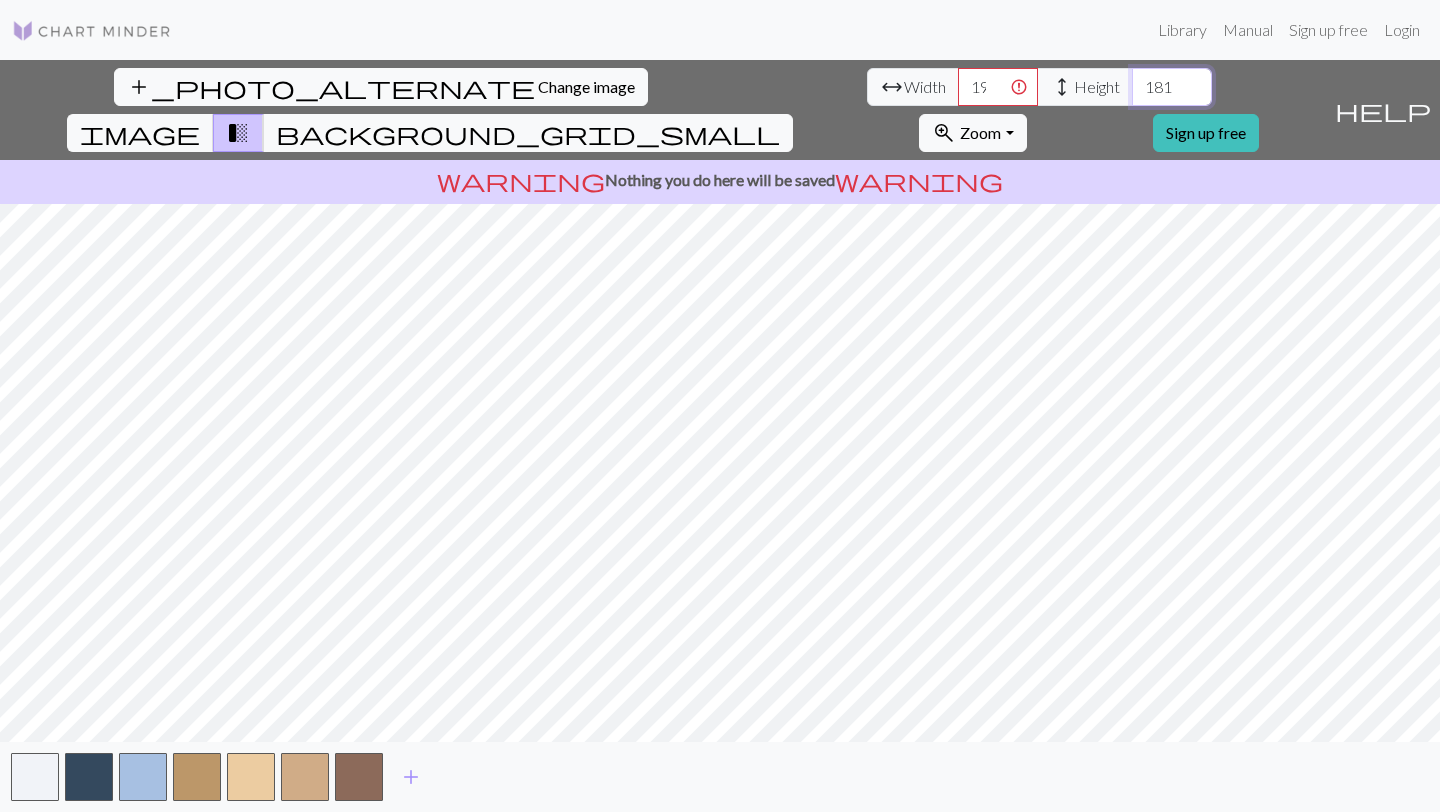 drag, startPoint x: 605, startPoint y: 79, endPoint x: 636, endPoint y: 86, distance: 31.780497 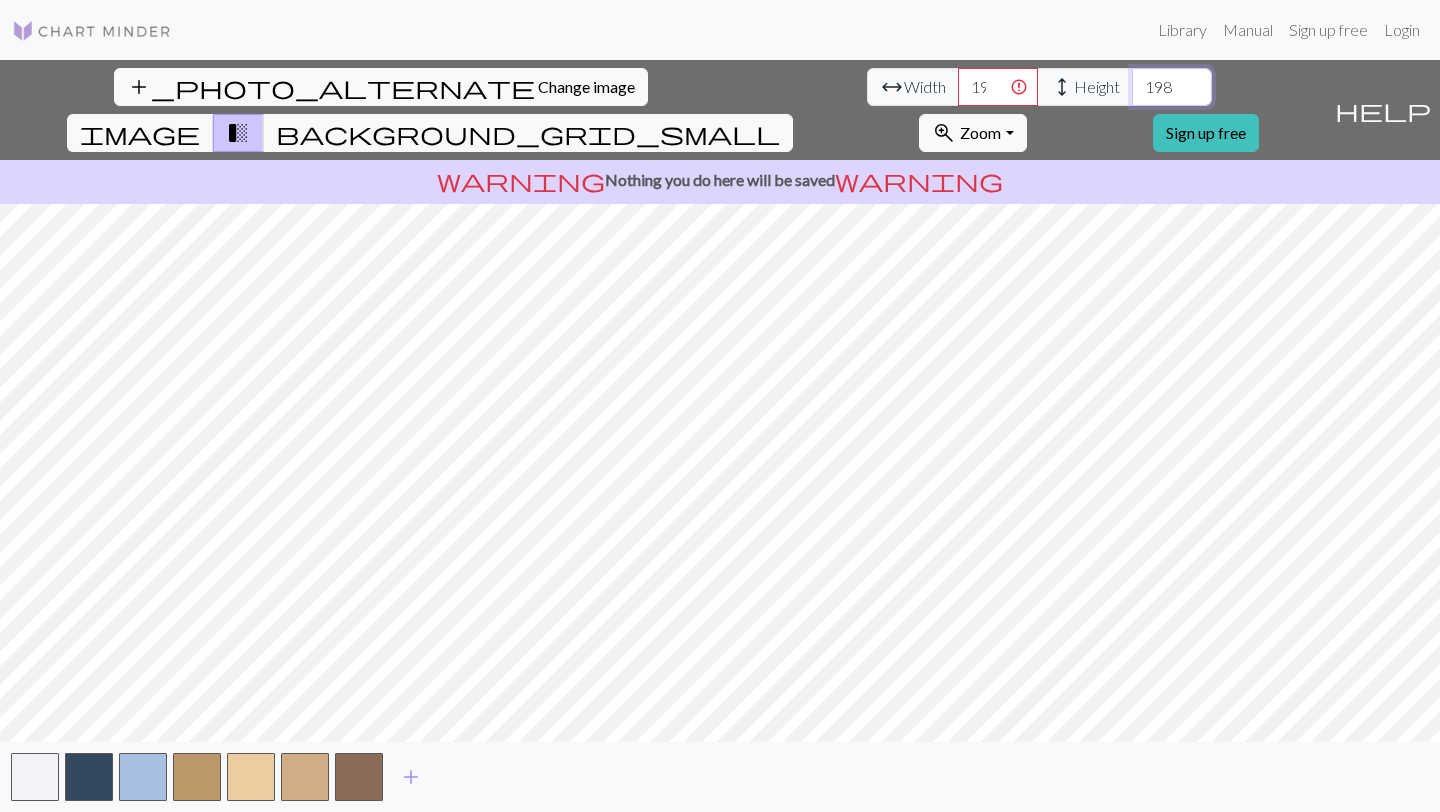 type on "198" 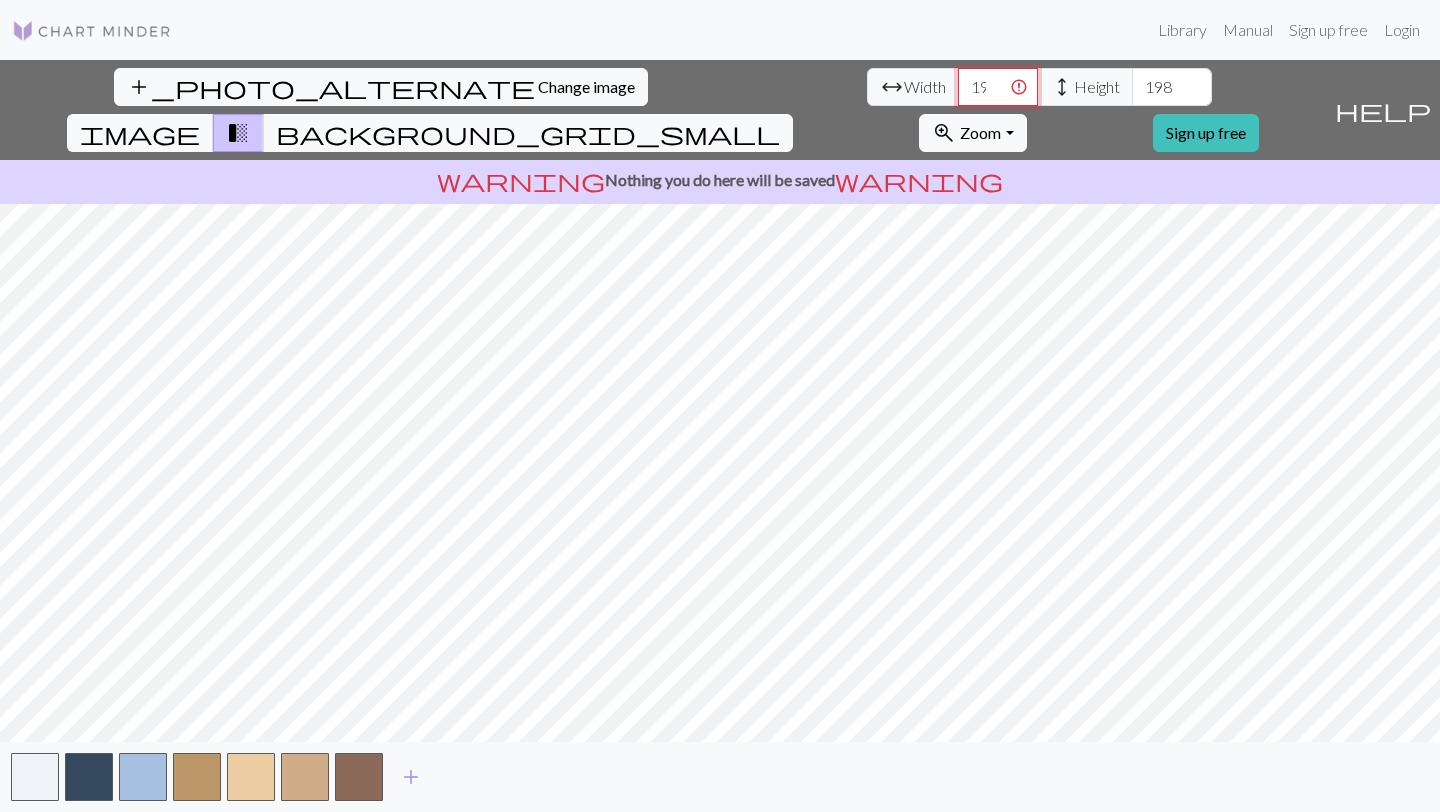 click on "19898" at bounding box center (998, 87) 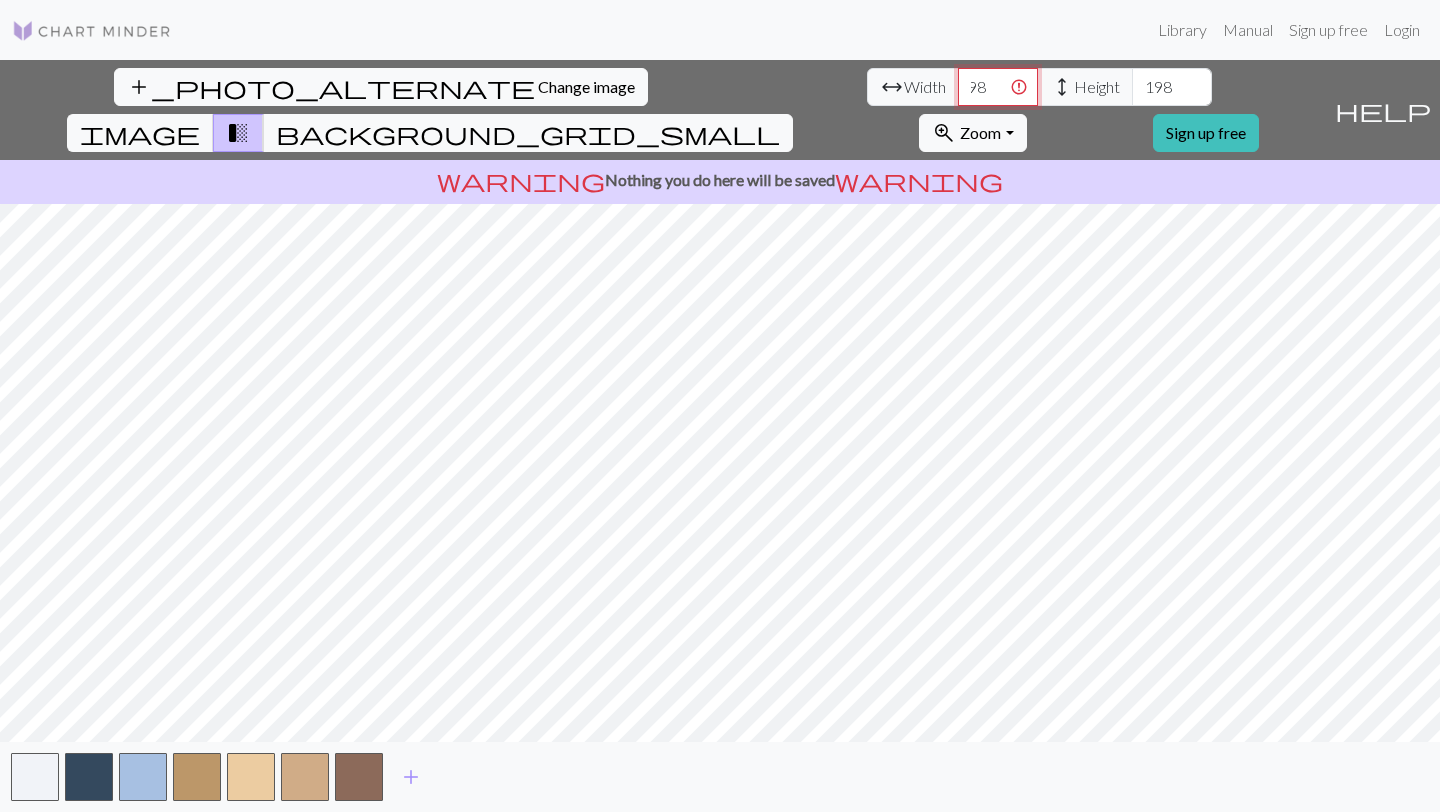 drag, startPoint x: 414, startPoint y: 86, endPoint x: 539, endPoint y: 89, distance: 125.035995 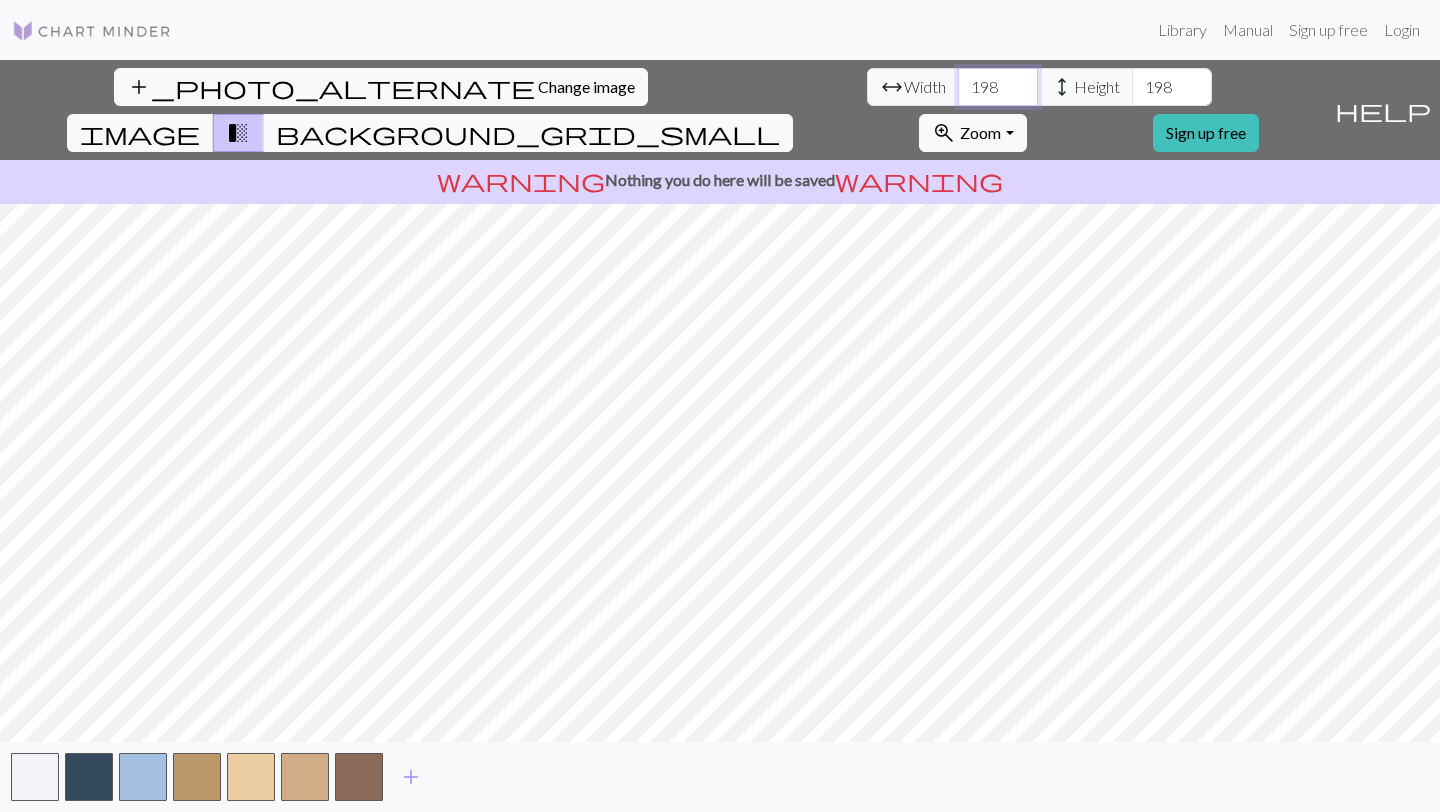 scroll, scrollTop: 0, scrollLeft: 0, axis: both 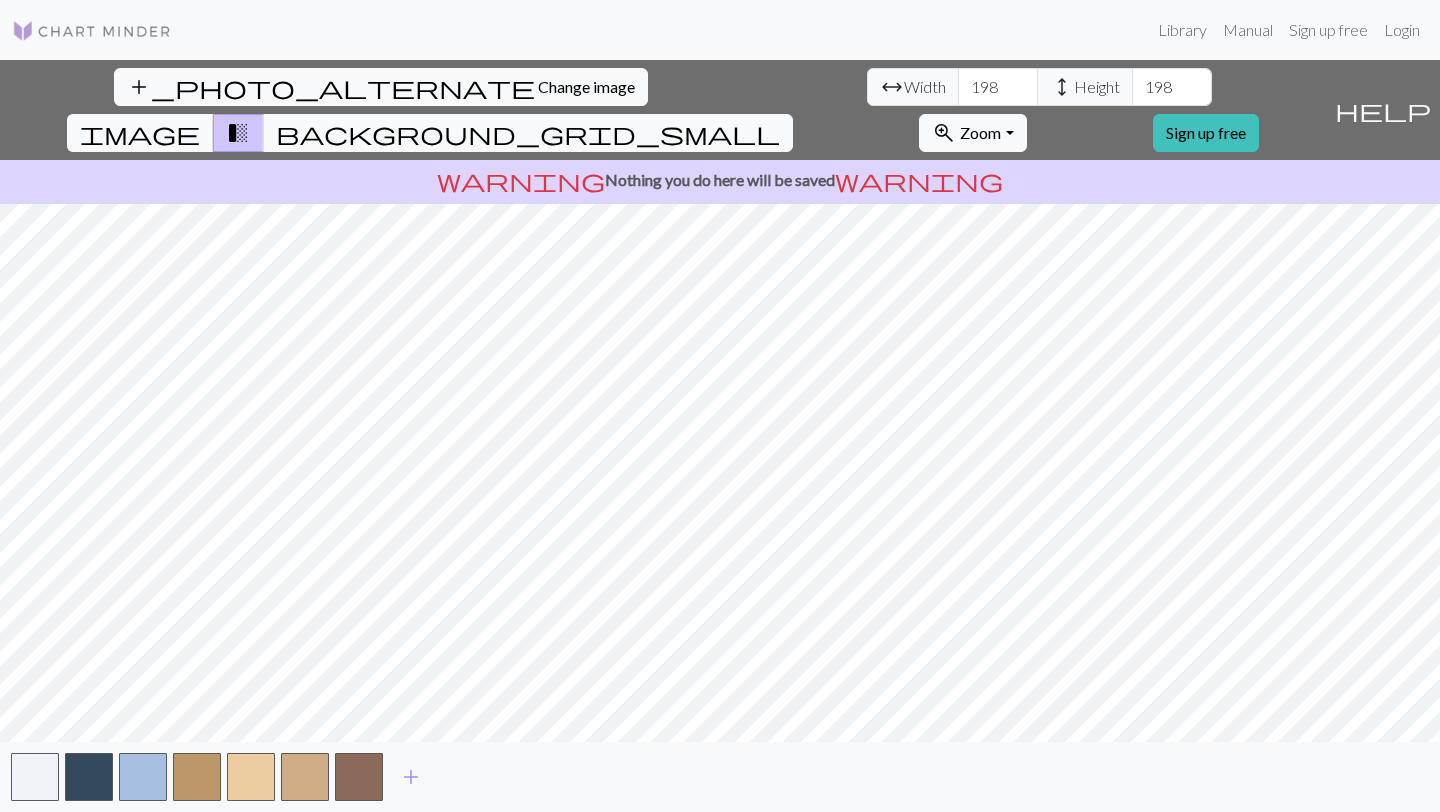 click on "add_photo_alternate   Change image arrow_range   Width 198 height   Height 198 image transition_fade background_grid_small zoom_in Zoom Zoom Fit all Fit width Fit height 50% 100% 150% 200% Sign up free" at bounding box center (663, 110) 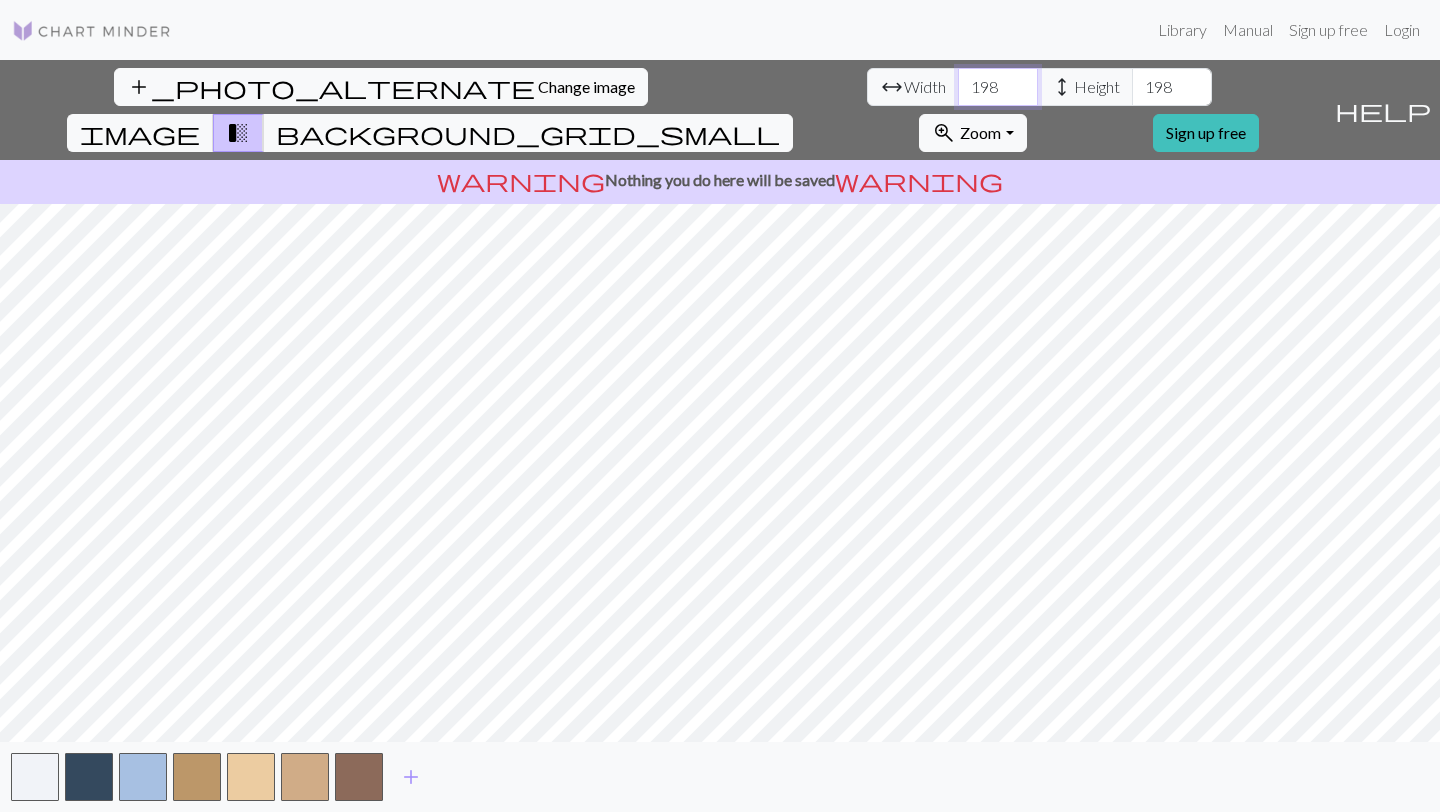 click on "198" at bounding box center [998, 87] 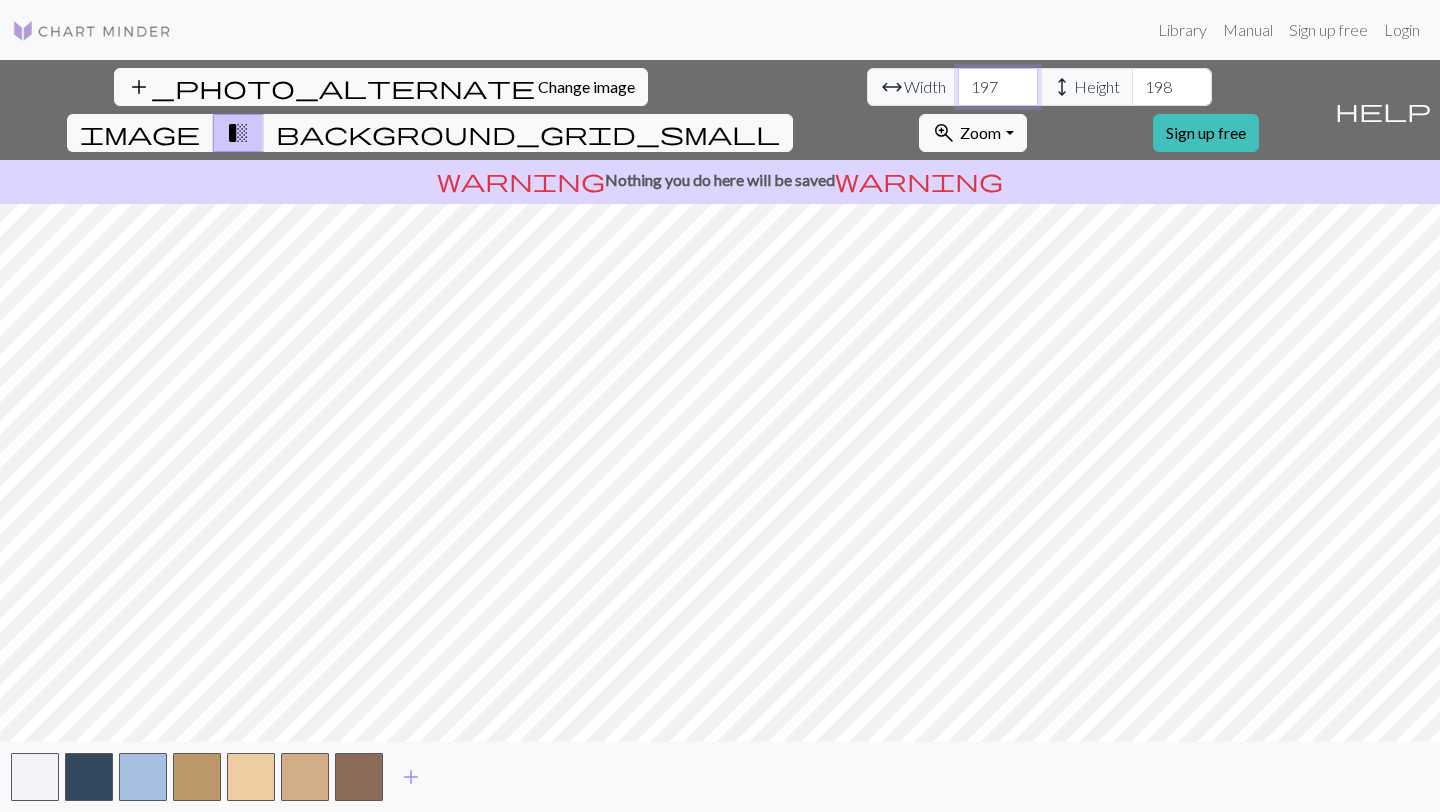 click on "196" at bounding box center [998, 87] 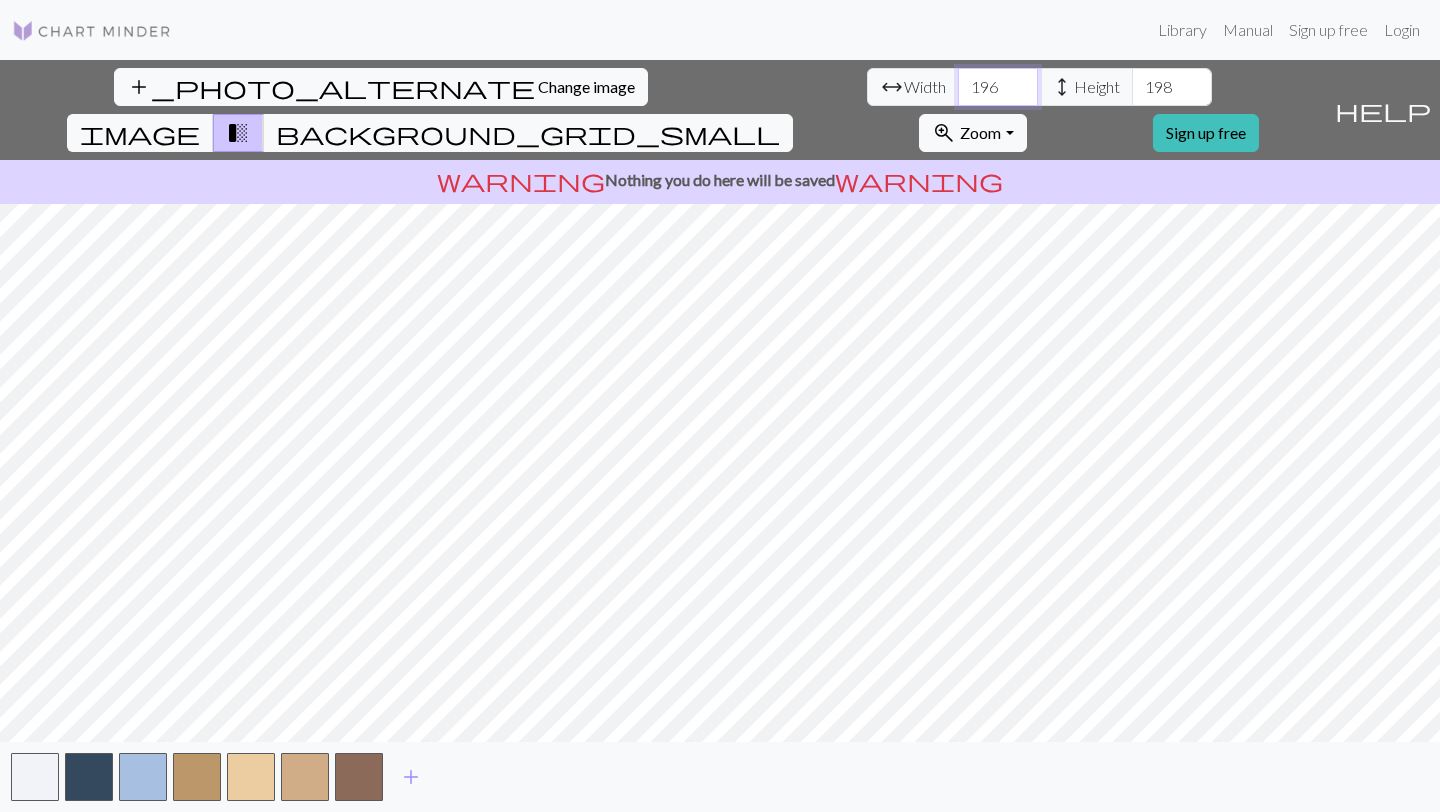 click on "195" at bounding box center (998, 87) 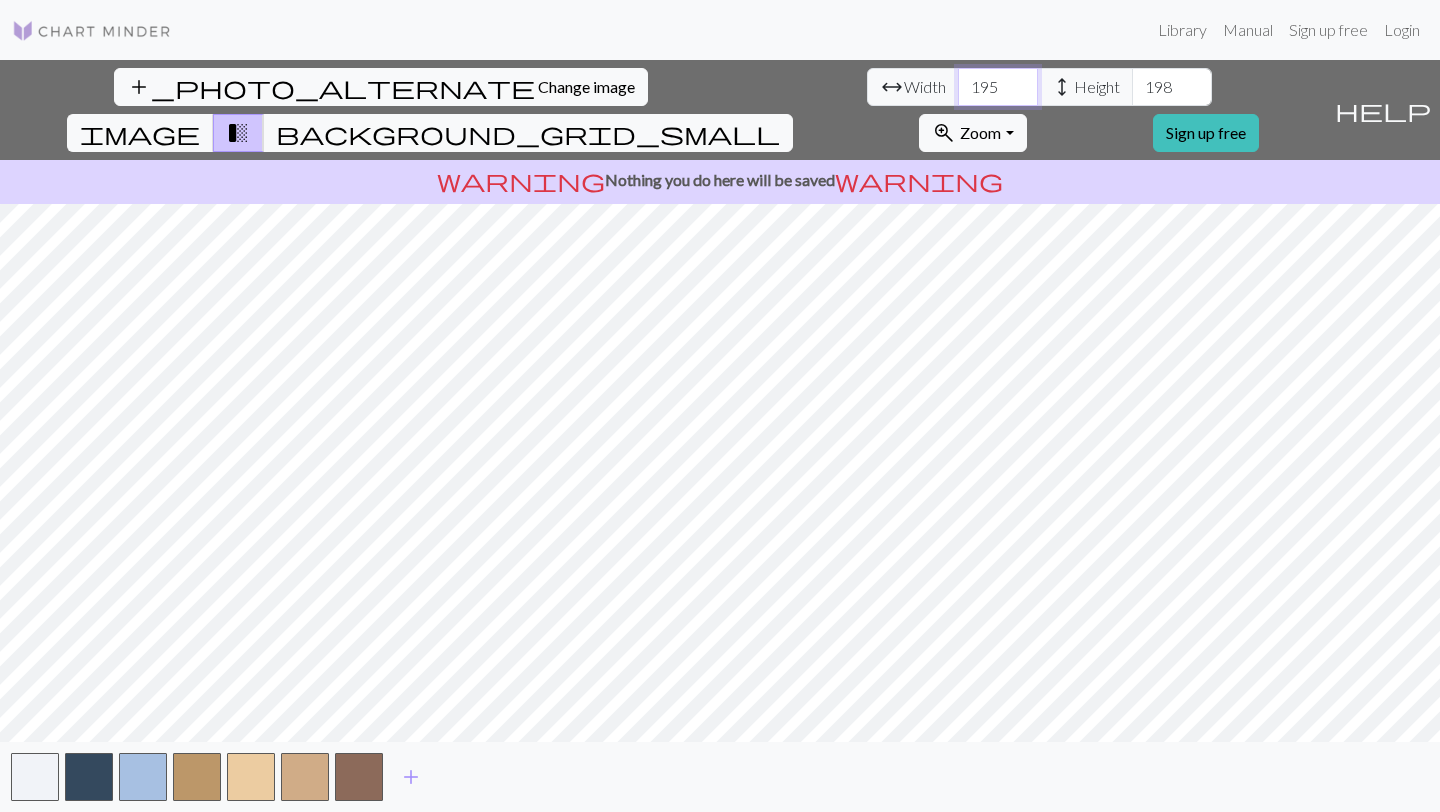 click on "194" at bounding box center (998, 87) 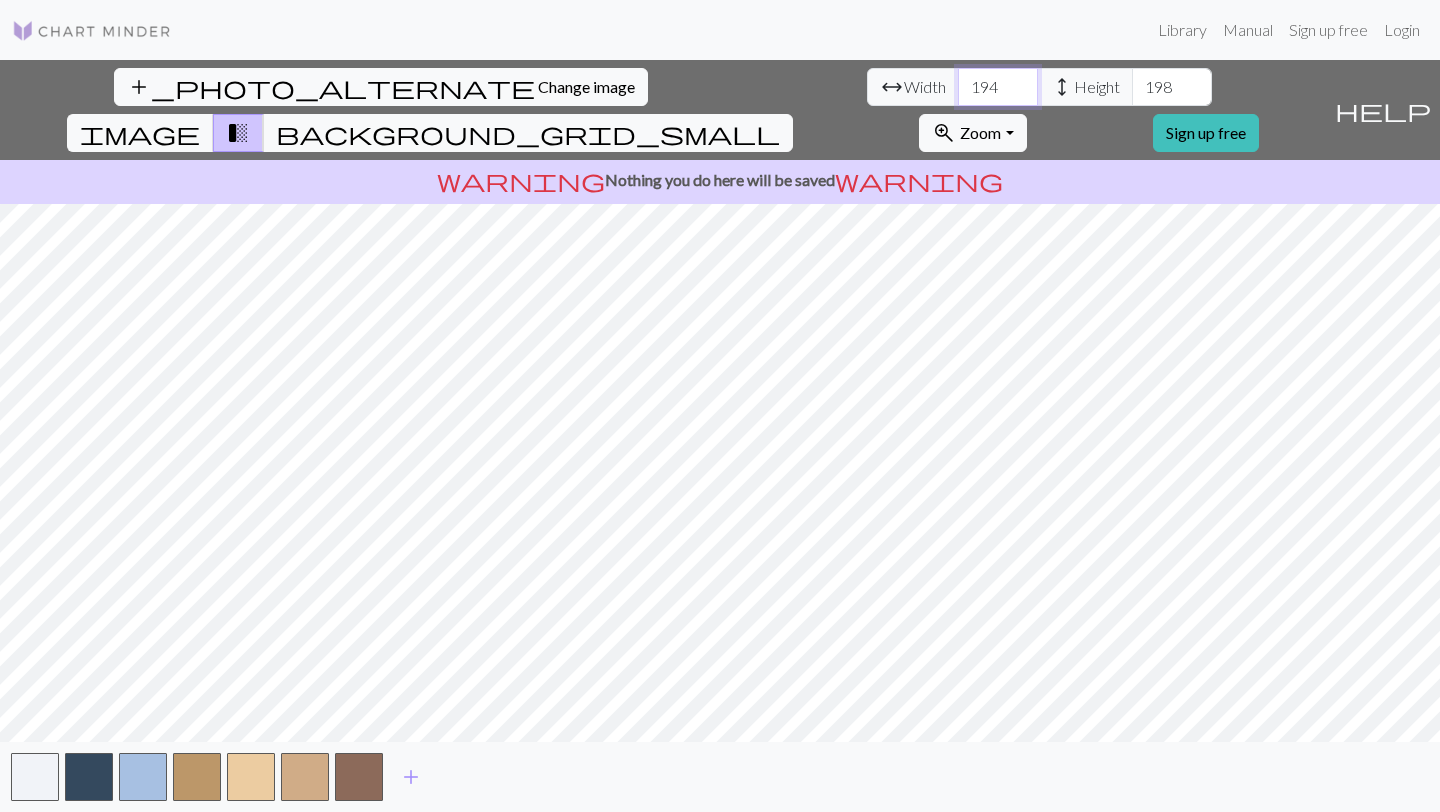 click on "193" at bounding box center [998, 87] 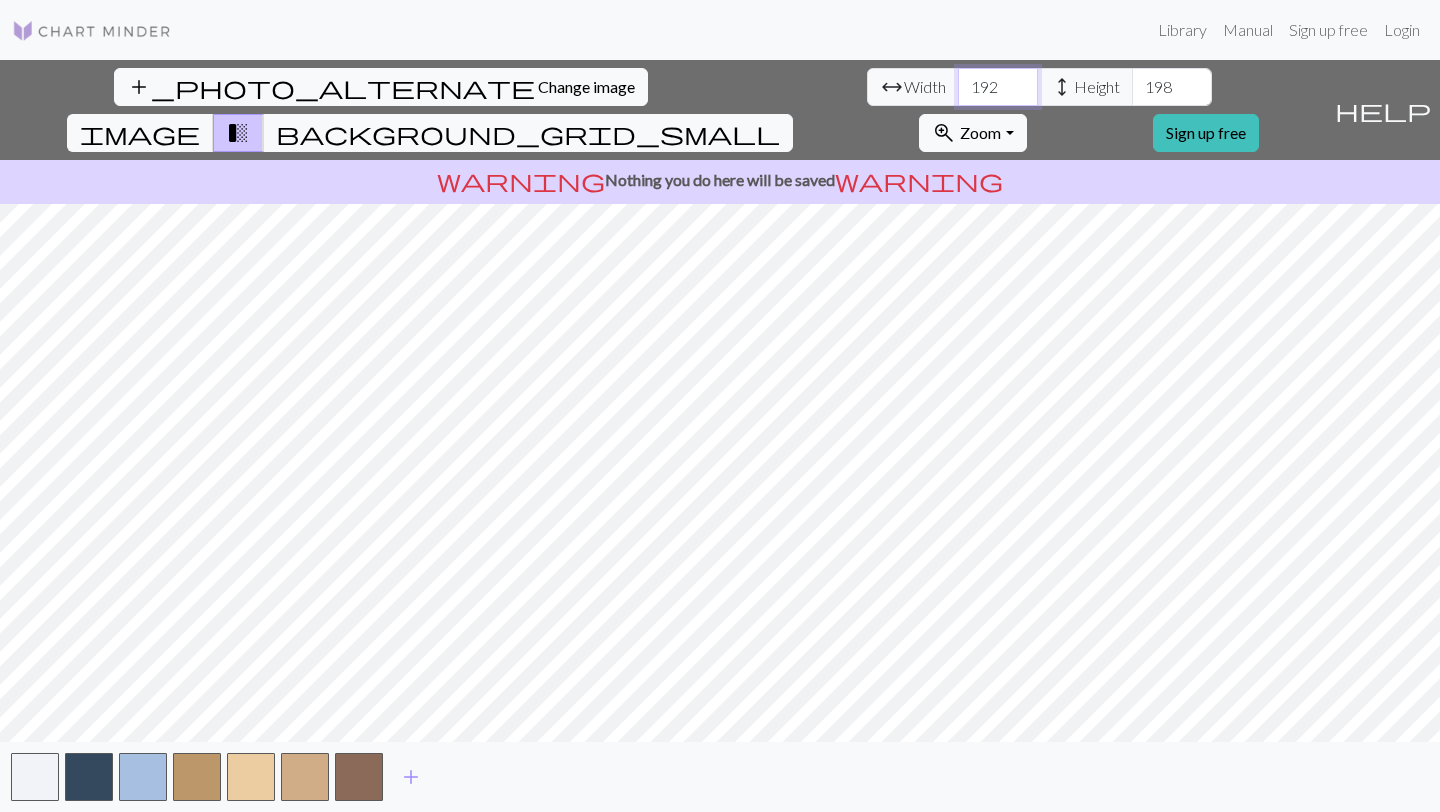 click on "192" at bounding box center (998, 87) 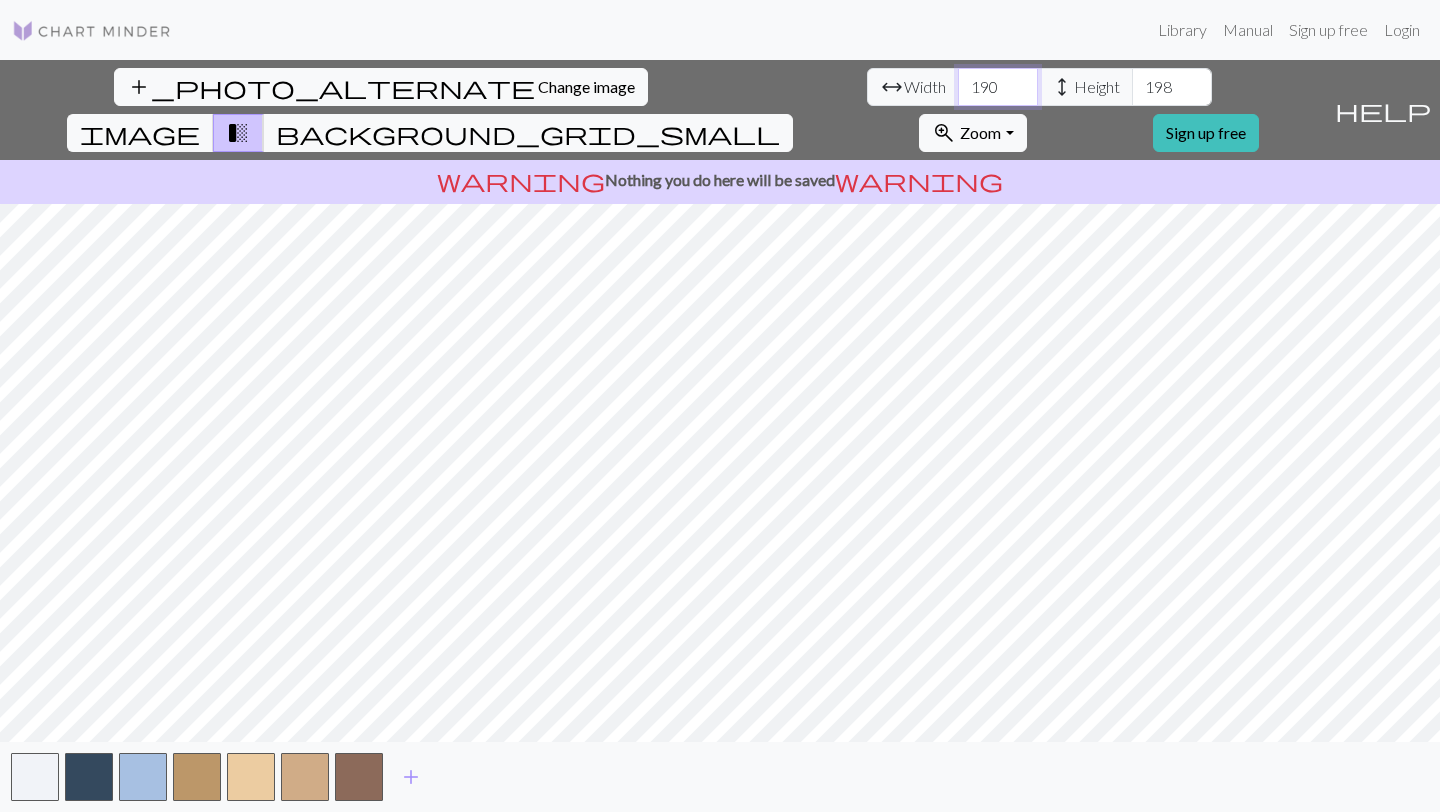 click on "190" at bounding box center (998, 87) 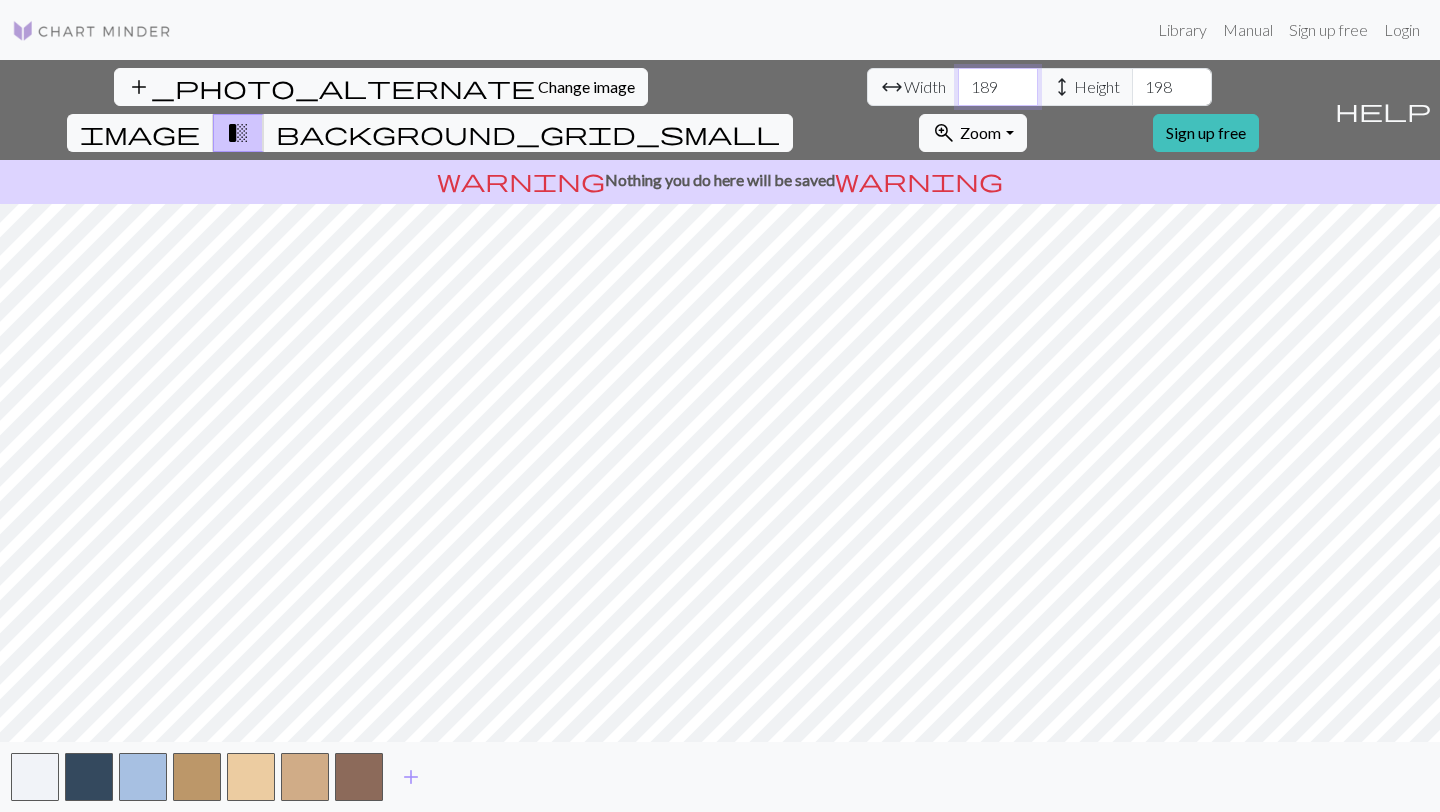 click on "189" at bounding box center [998, 87] 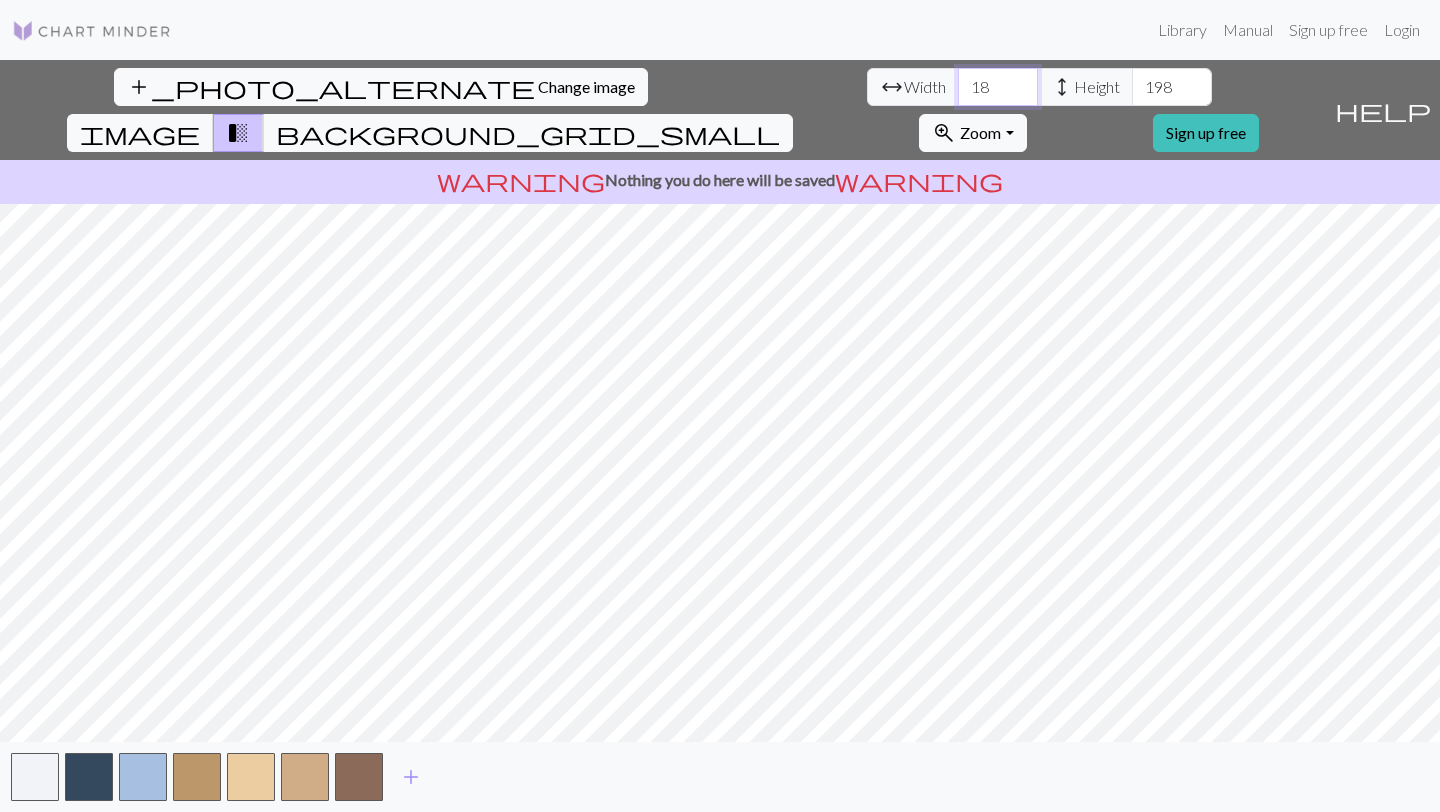 type on "1" 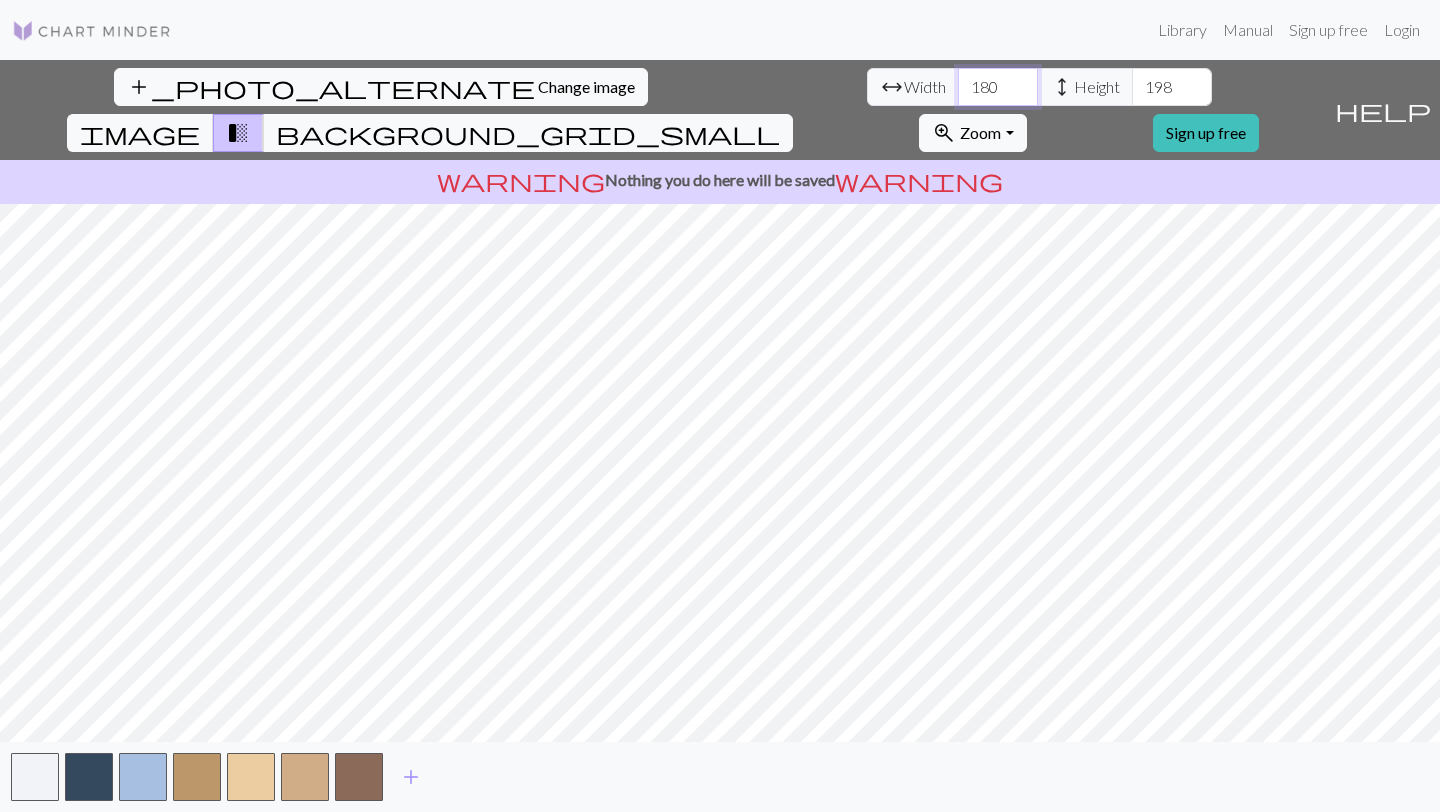 type on "180" 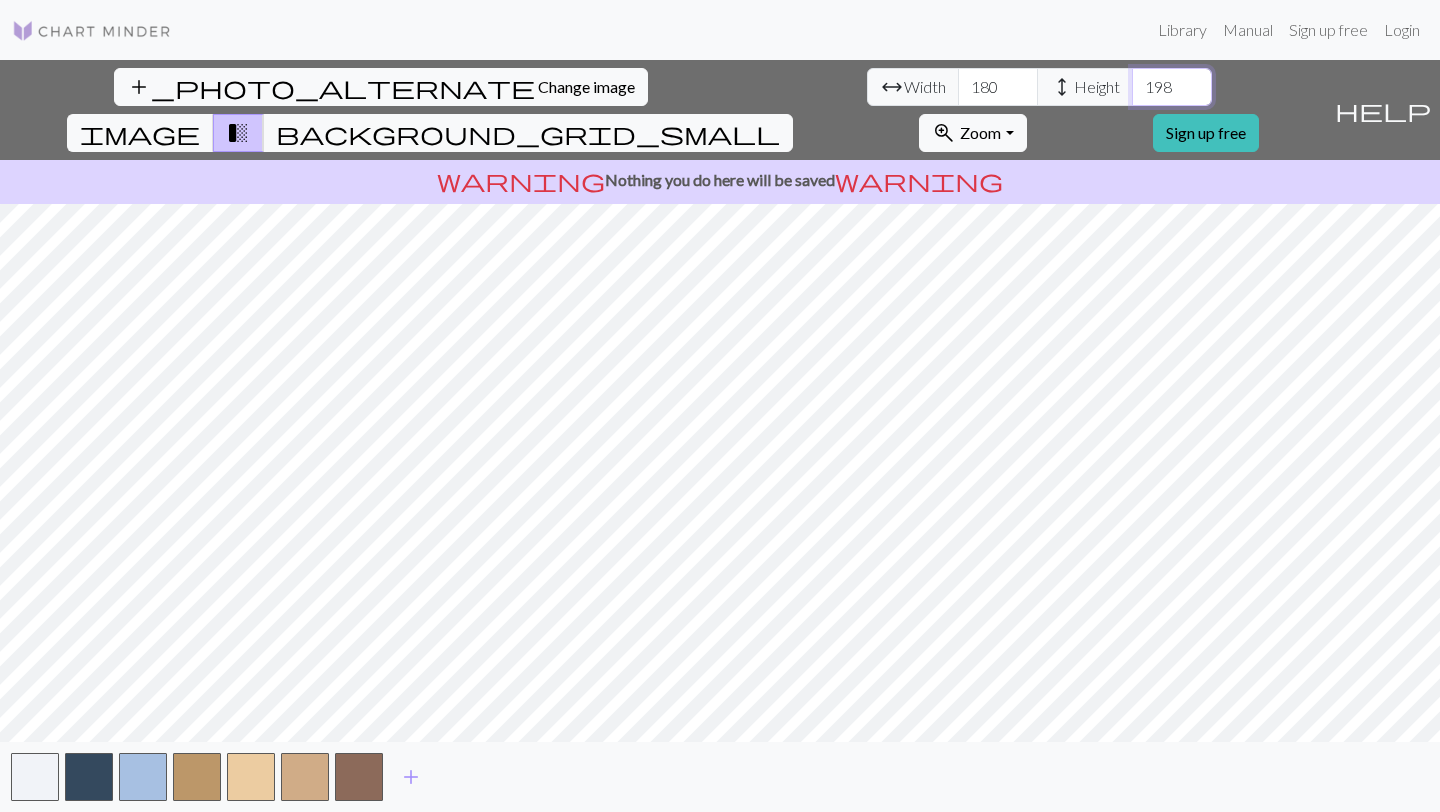 drag, startPoint x: 630, startPoint y: 91, endPoint x: 595, endPoint y: 84, distance: 35.69314 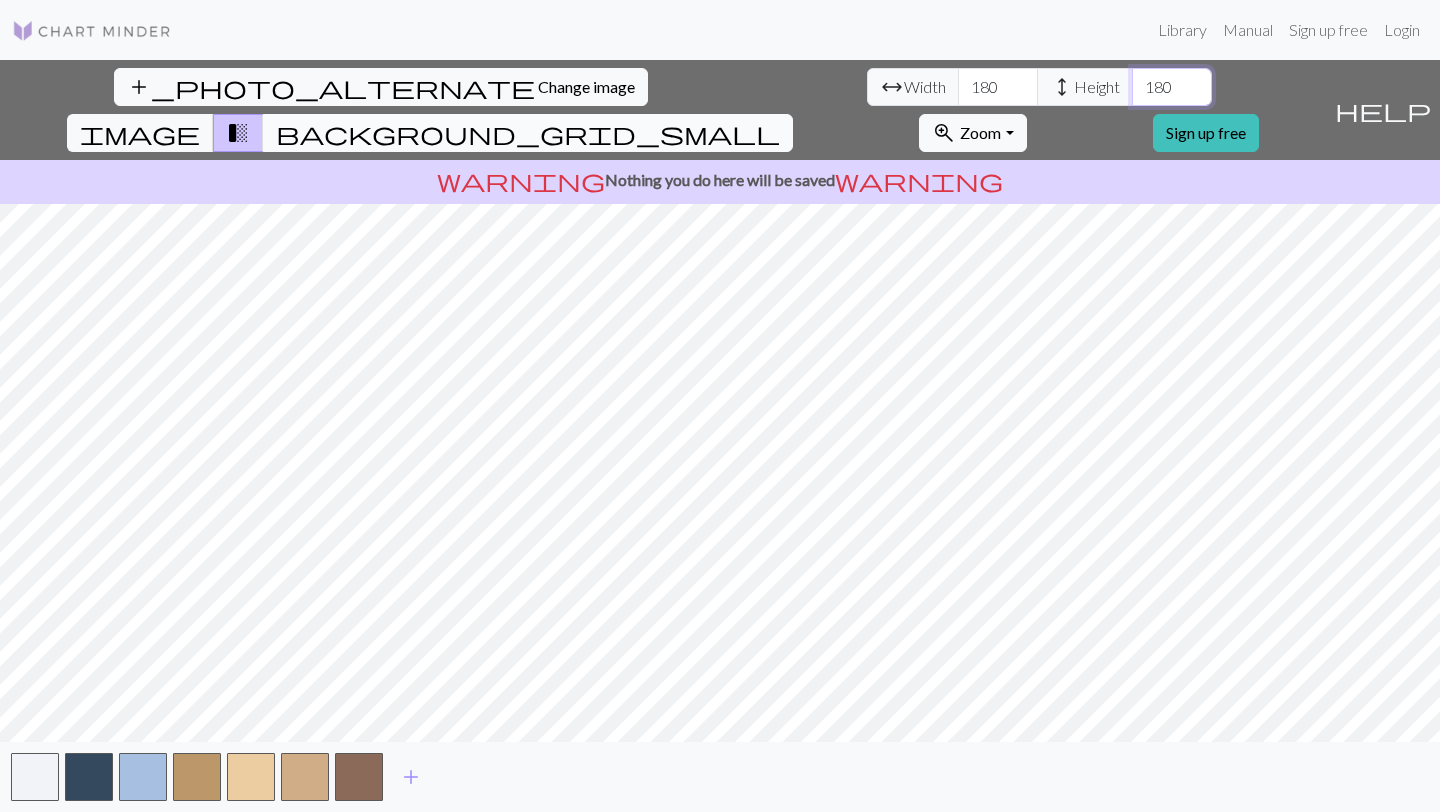 type on "180" 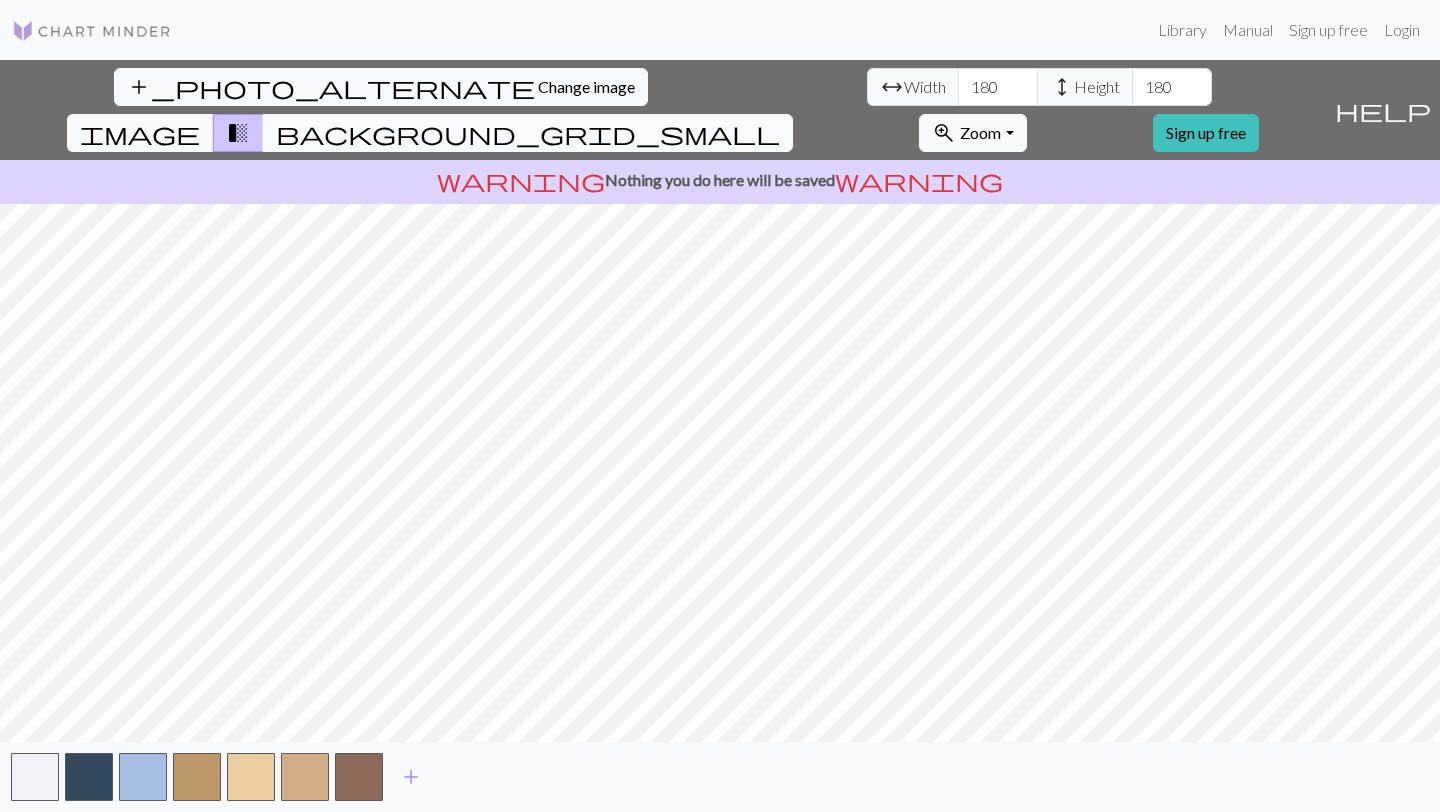 click on "background_grid_small" at bounding box center (528, 133) 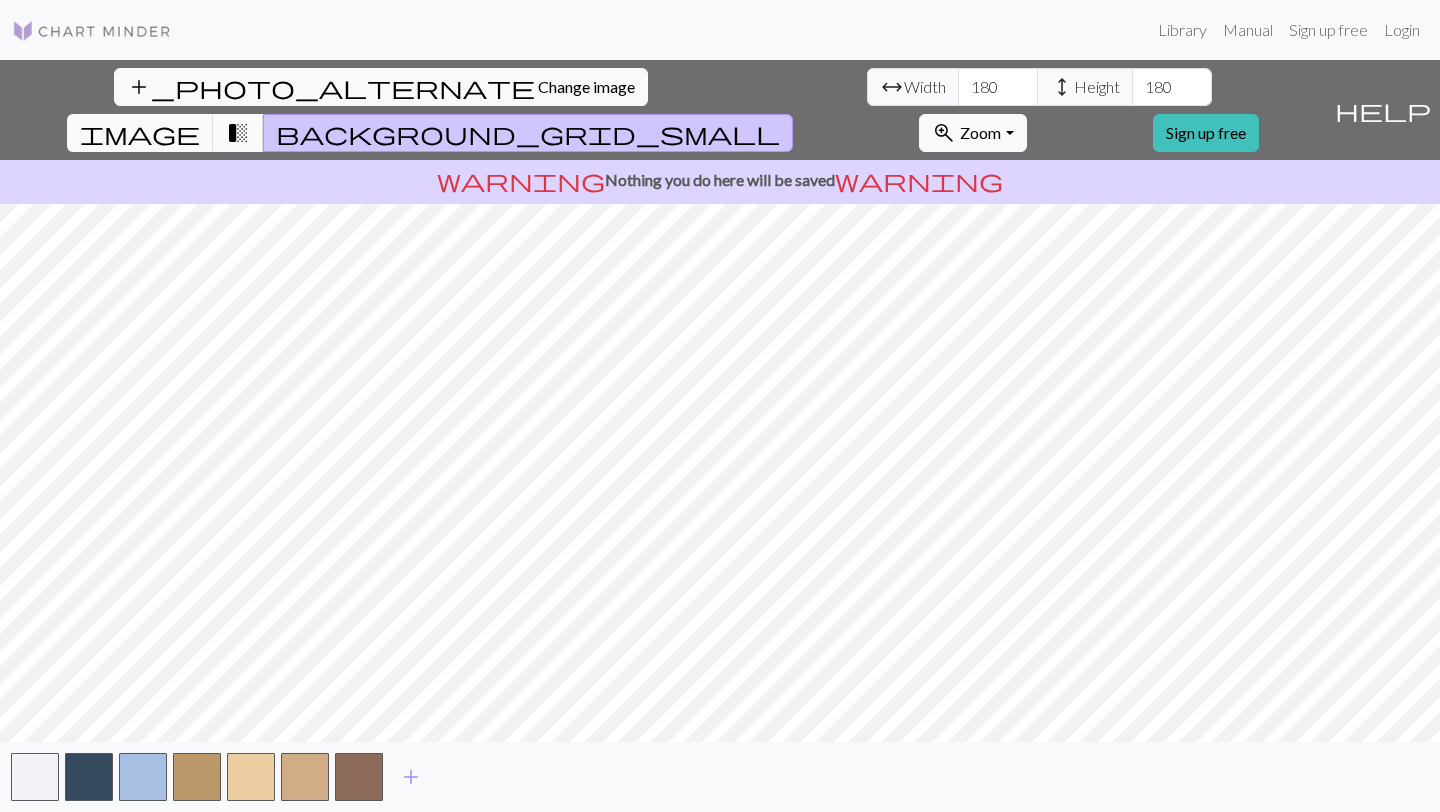click on "transition_fade" at bounding box center [238, 133] 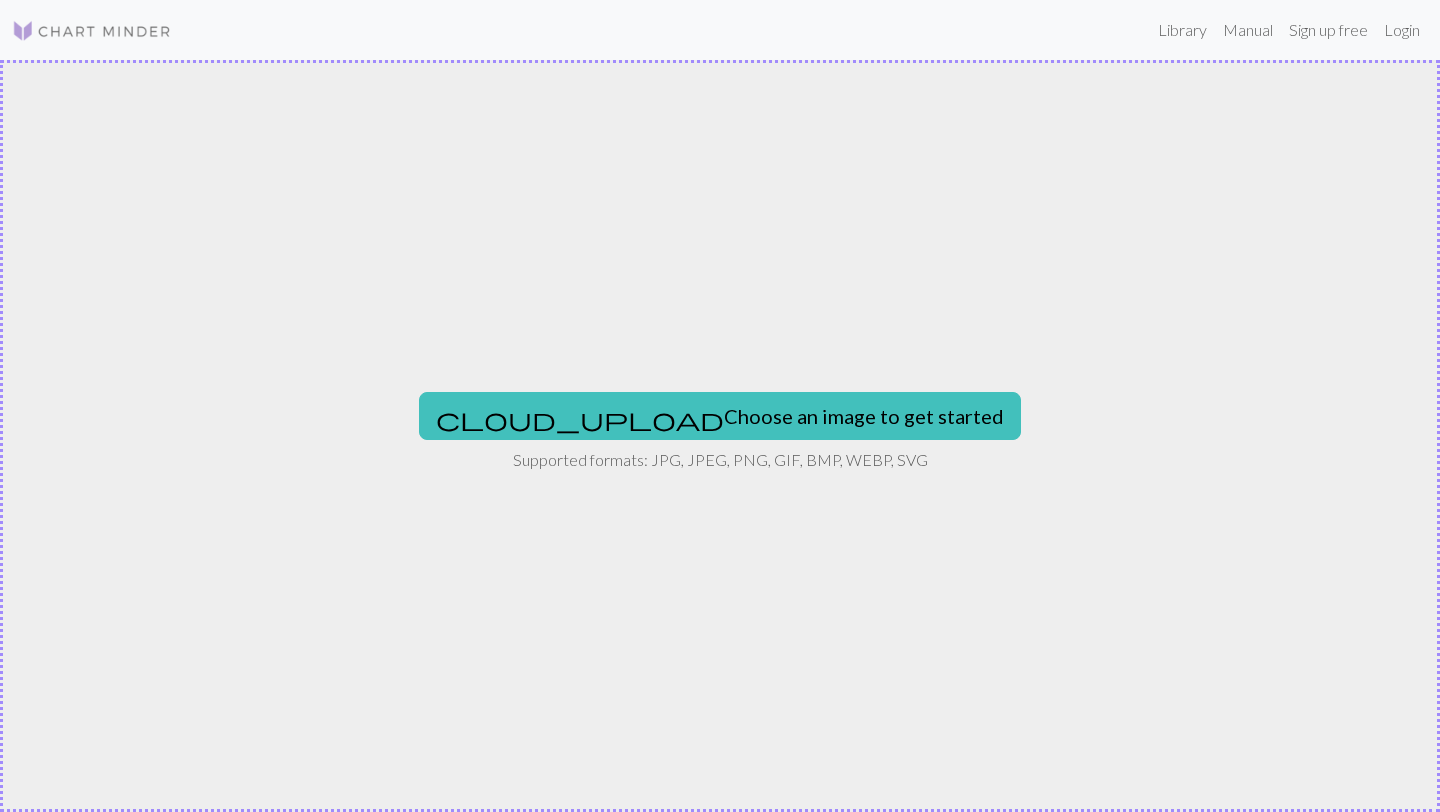 scroll, scrollTop: 0, scrollLeft: 0, axis: both 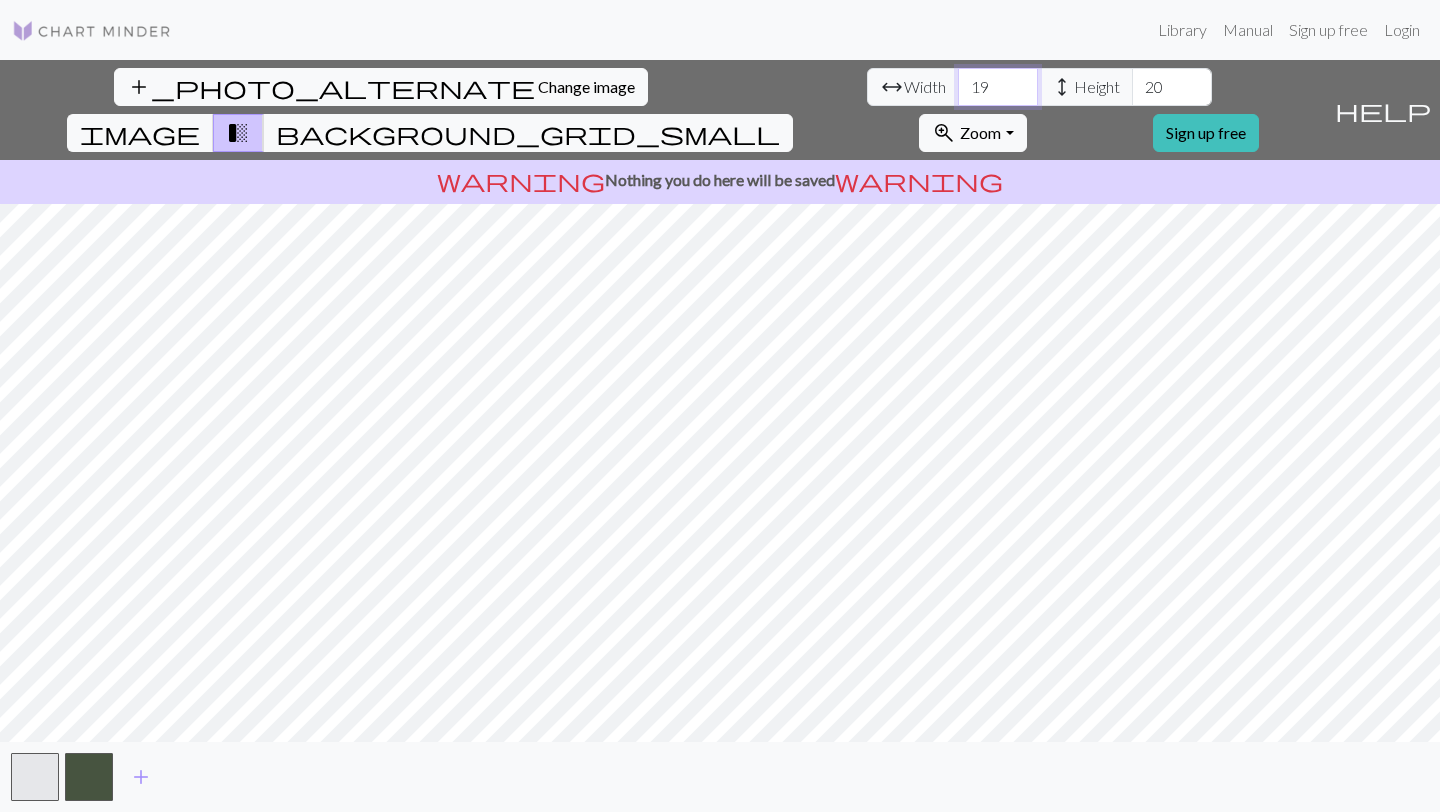 click on "19" at bounding box center [998, 87] 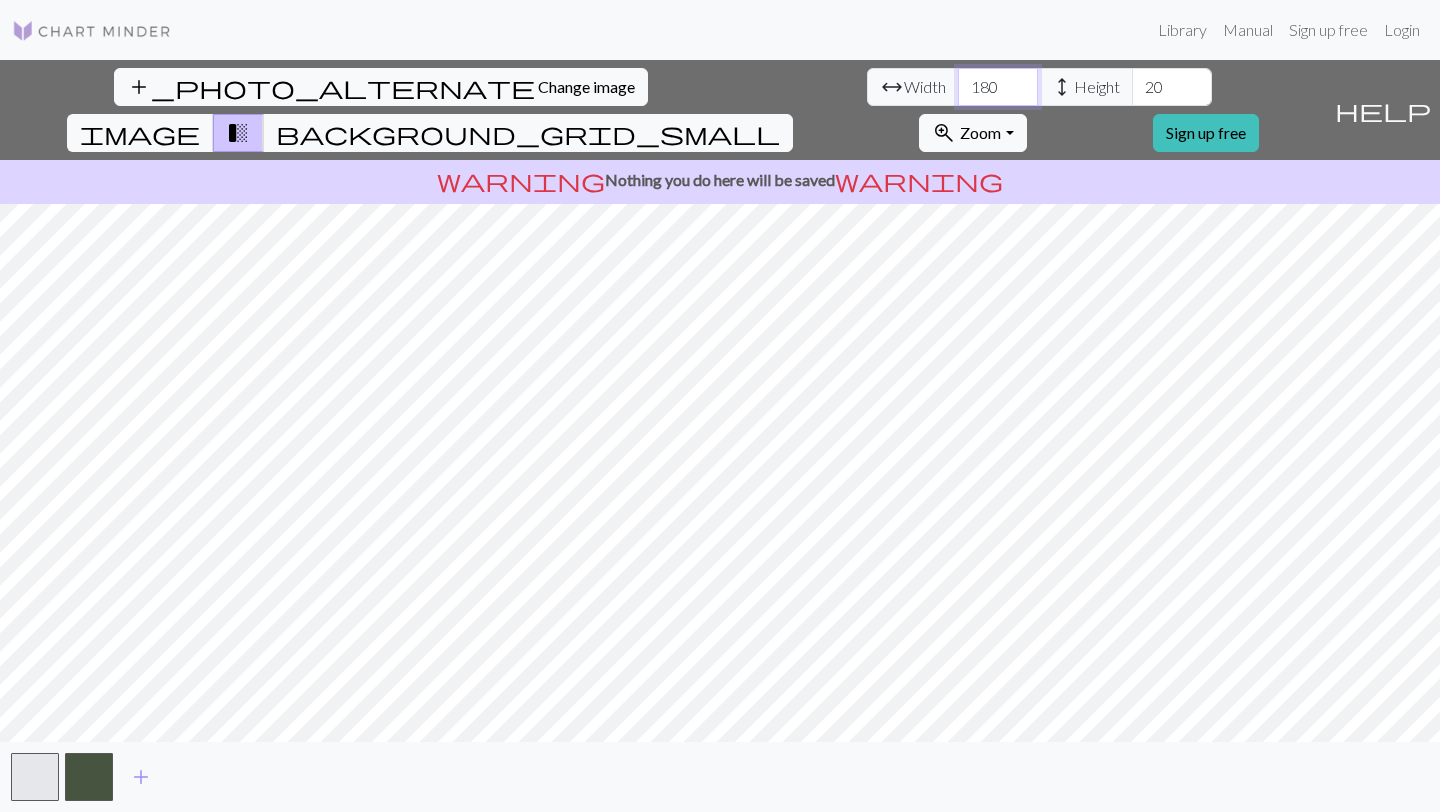 type on "180" 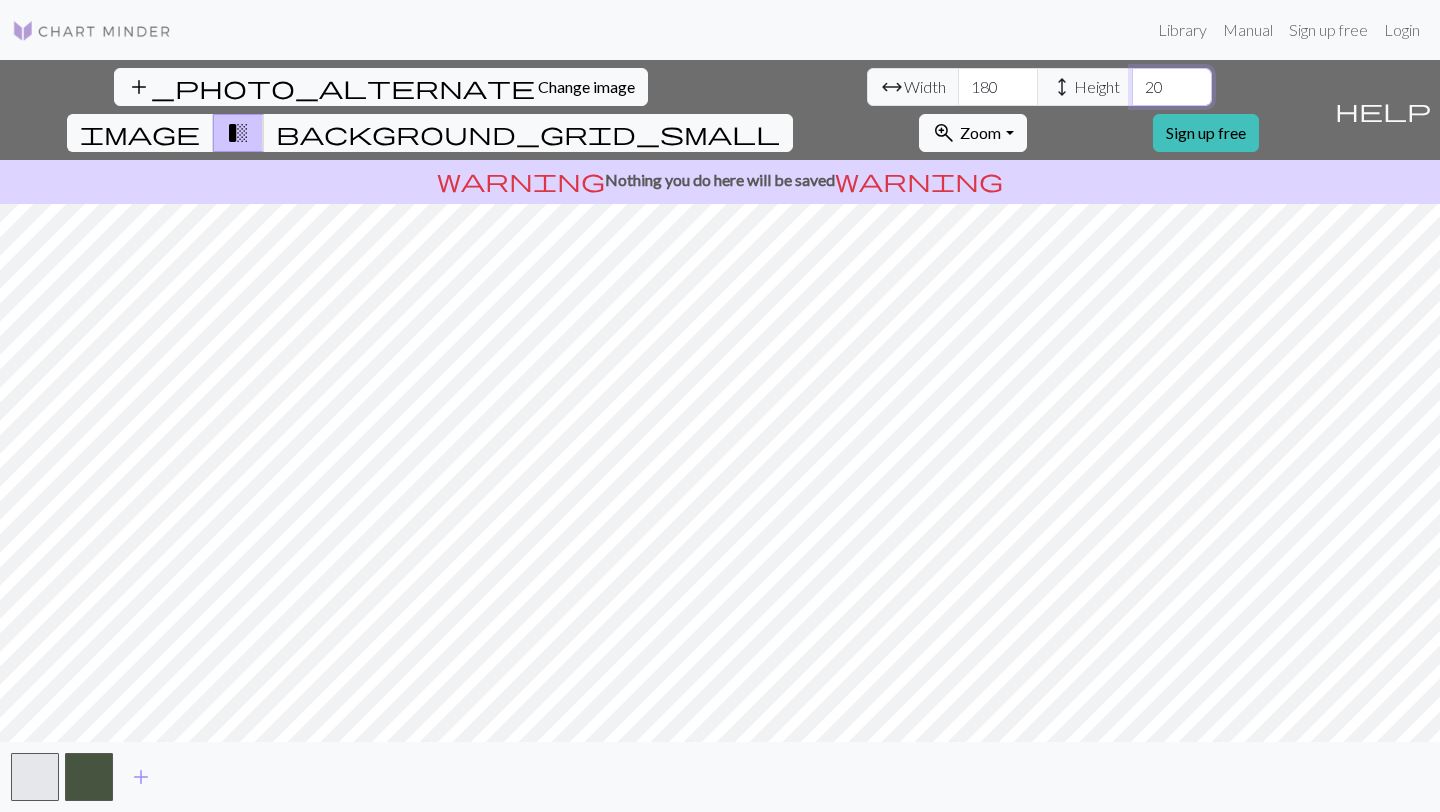 drag, startPoint x: 617, startPoint y: 87, endPoint x: 591, endPoint y: 86, distance: 26.019224 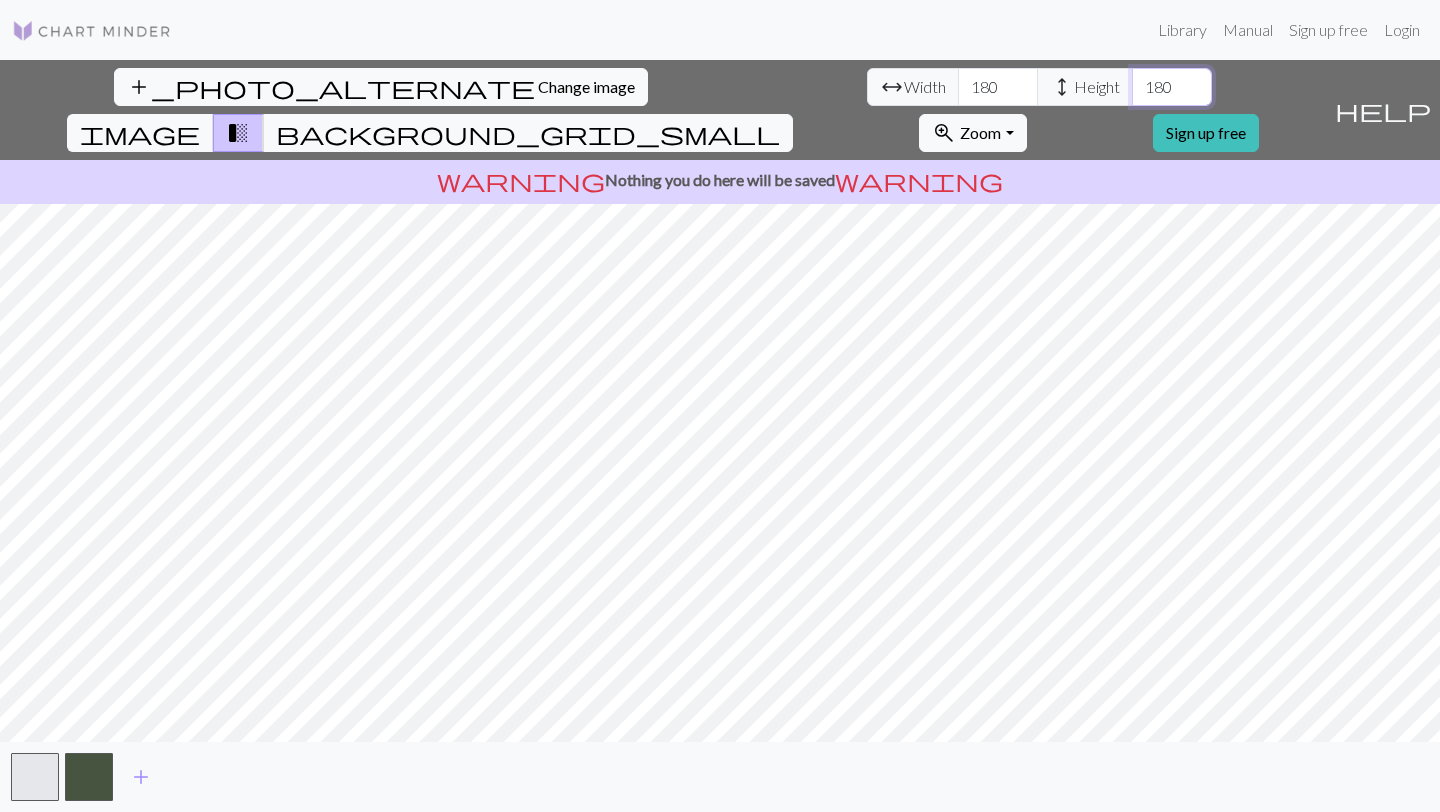 type on "180" 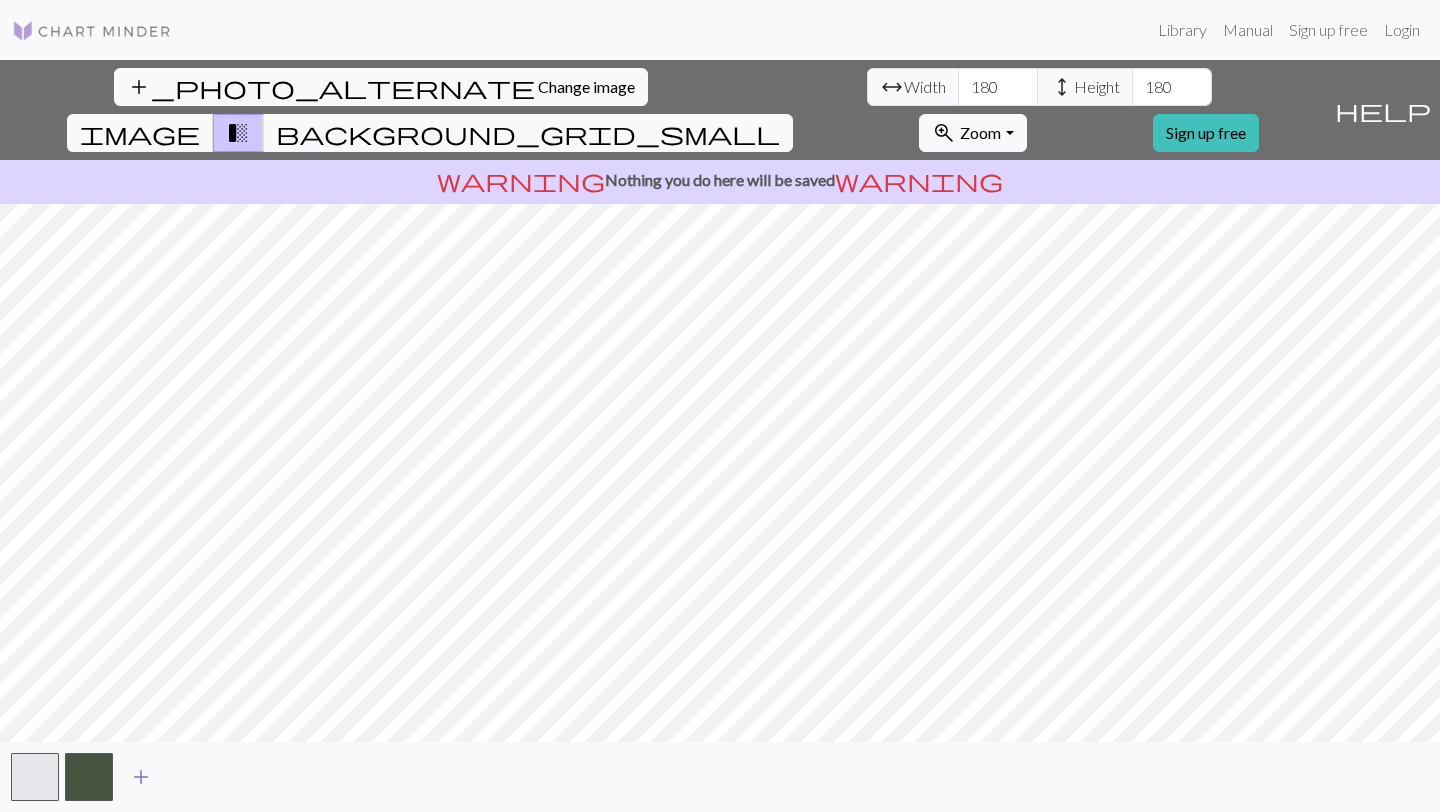 click on "add" at bounding box center [141, 777] 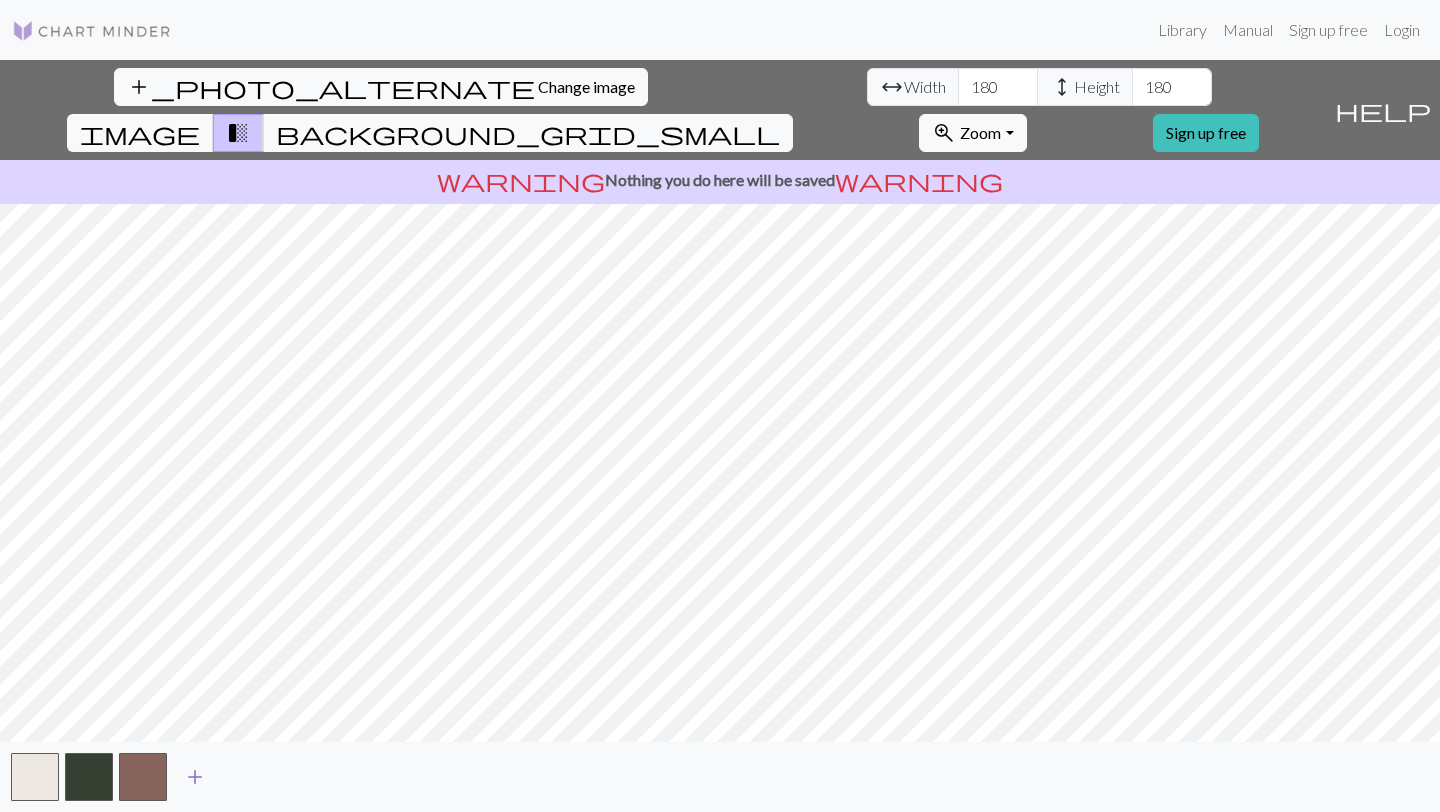 click at bounding box center (143, 777) 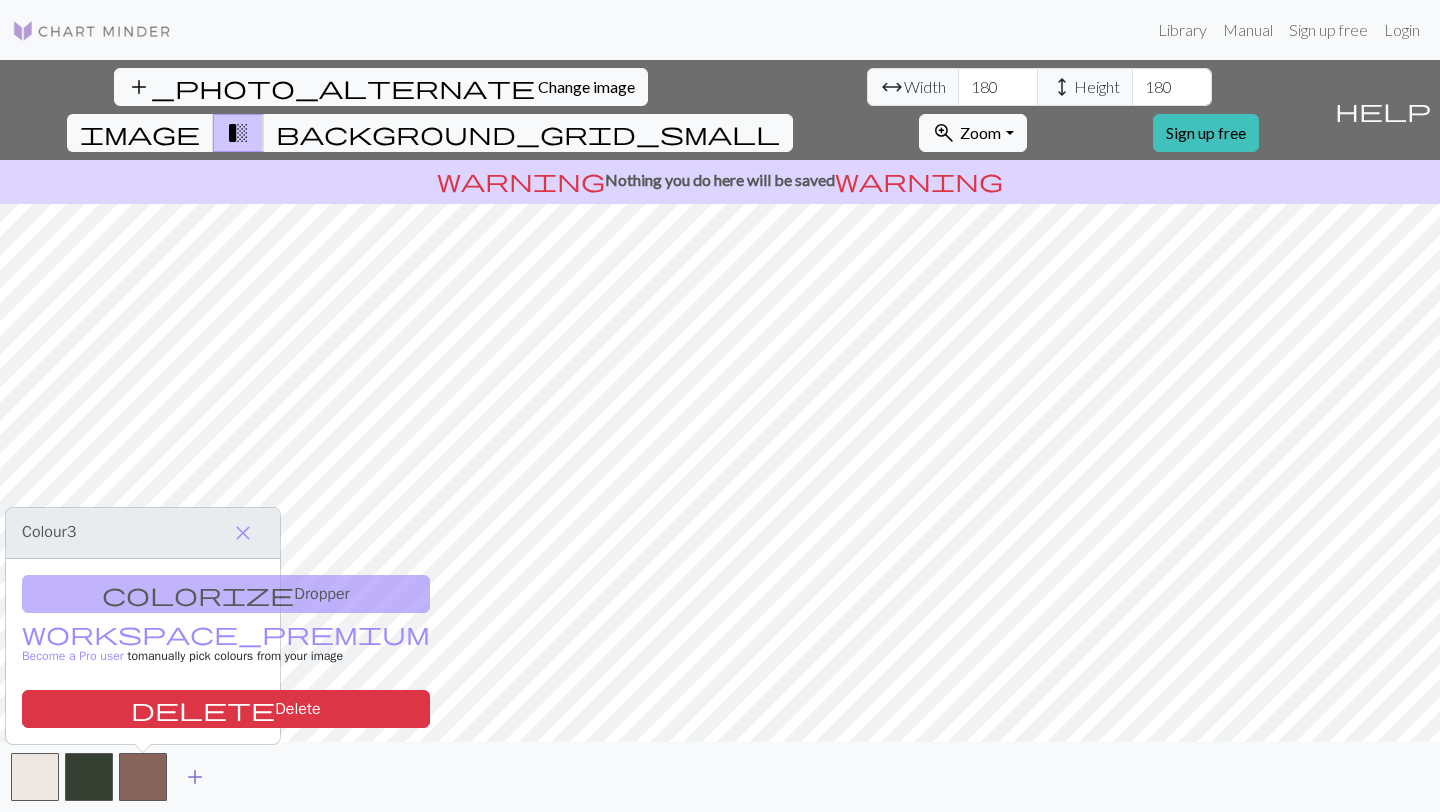 click on "add" at bounding box center (195, 777) 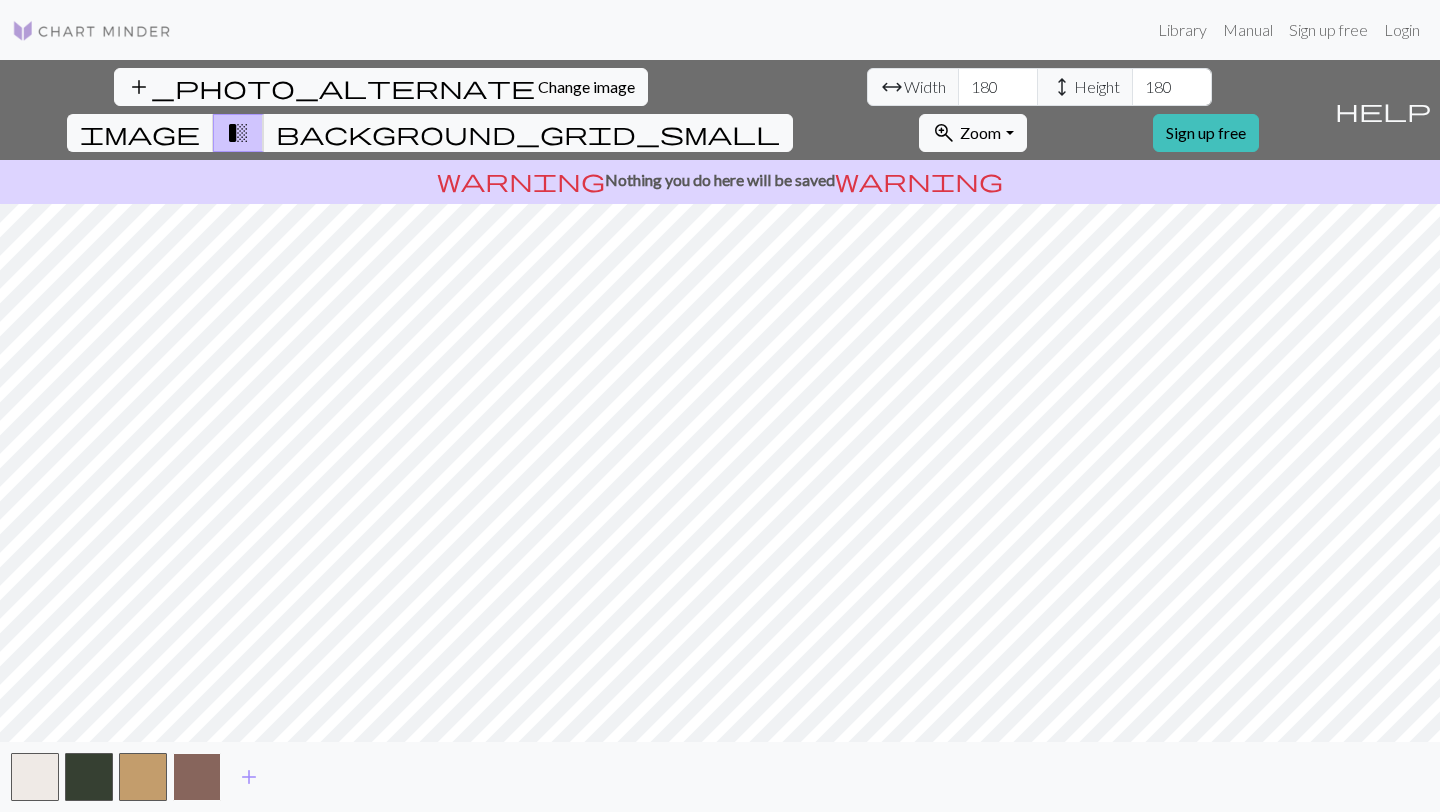 click at bounding box center [197, 777] 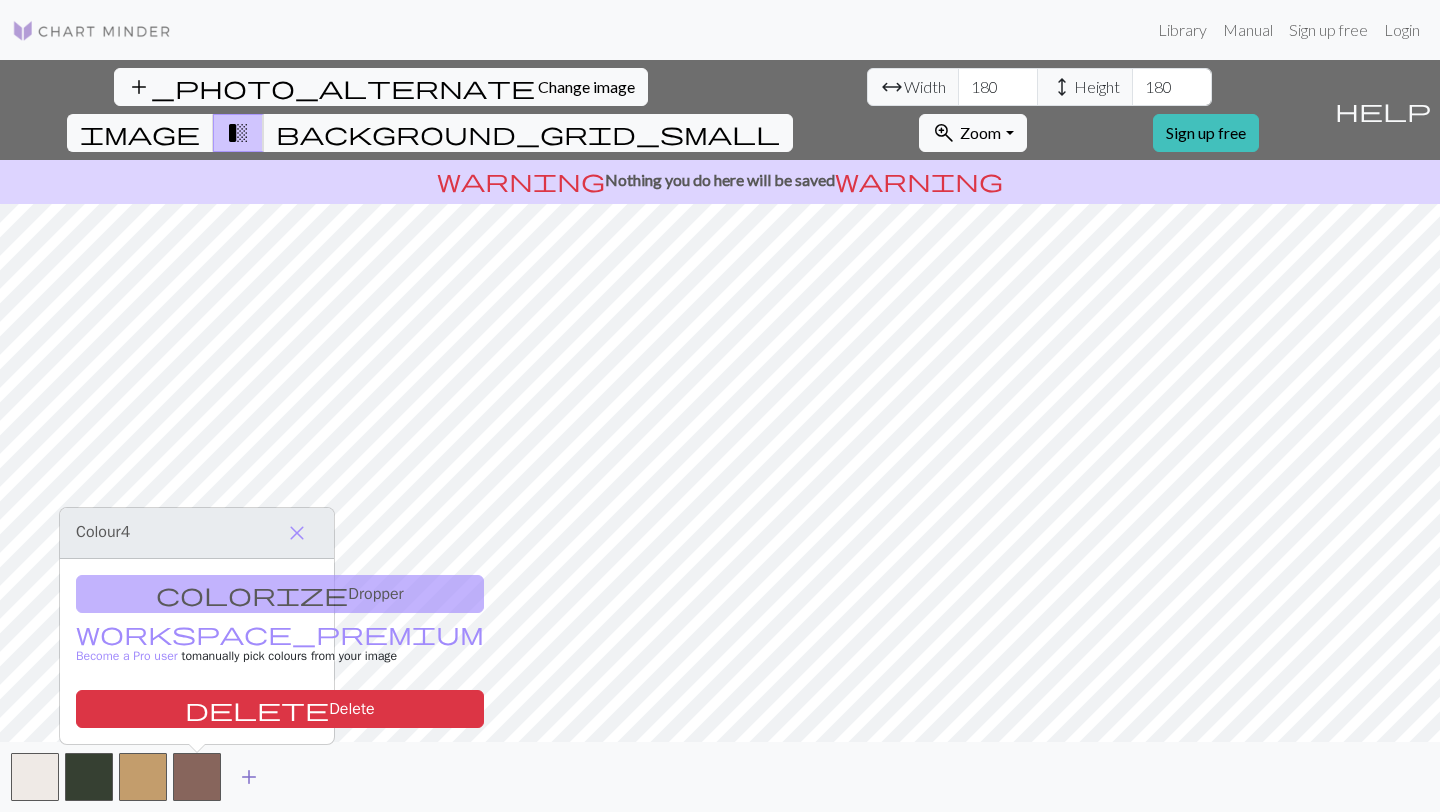 click on "add" at bounding box center (249, 777) 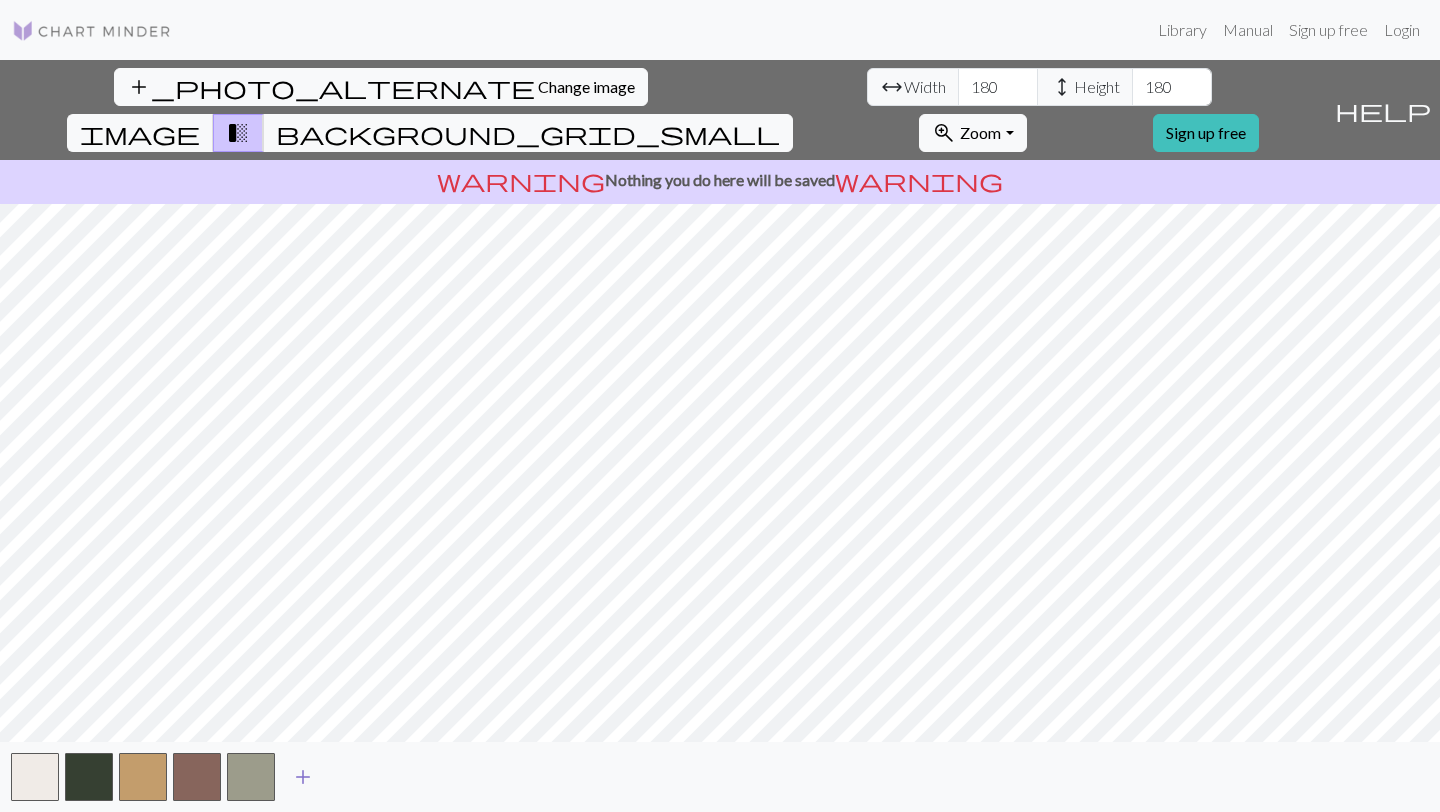 click on "add" at bounding box center (303, 777) 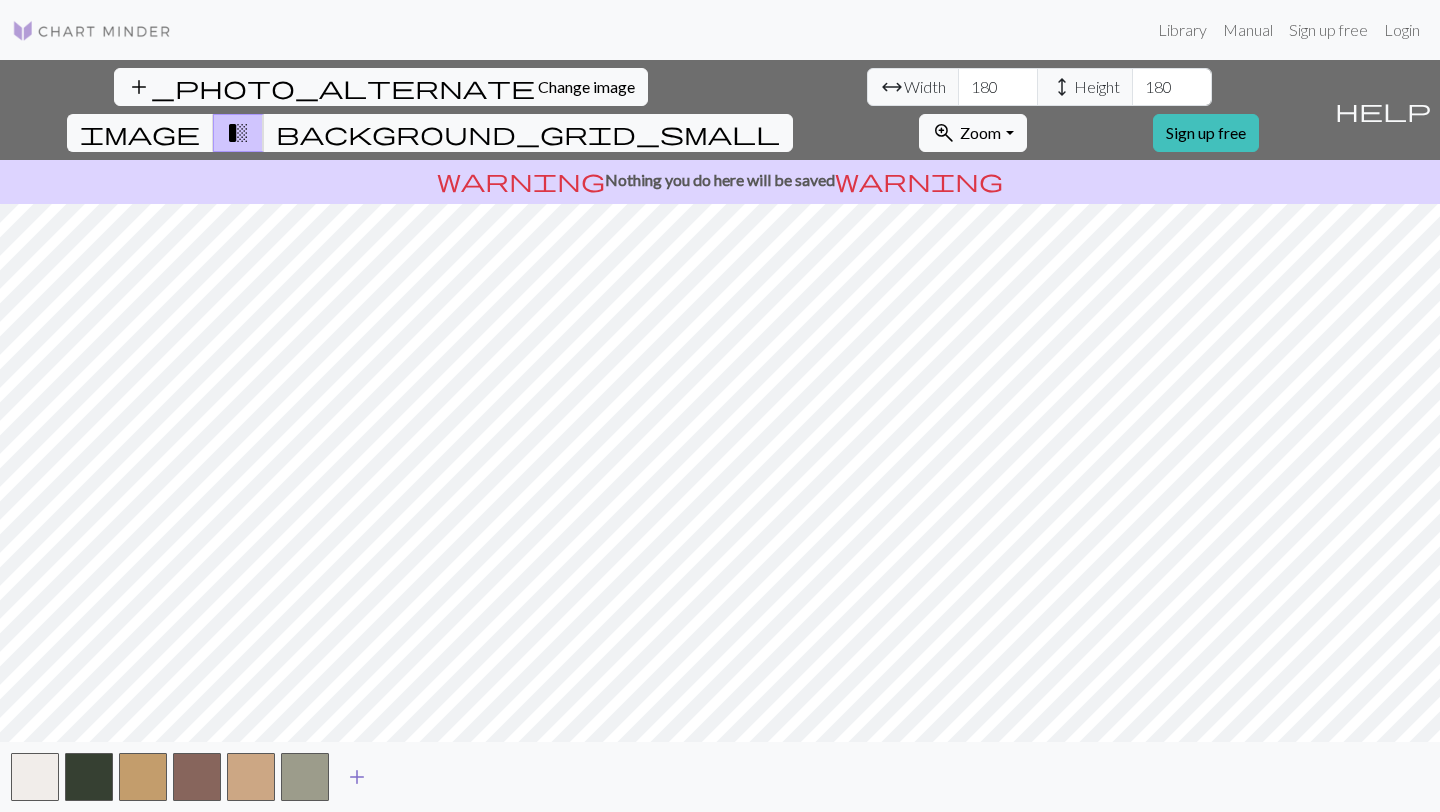 click on "add" at bounding box center (357, 777) 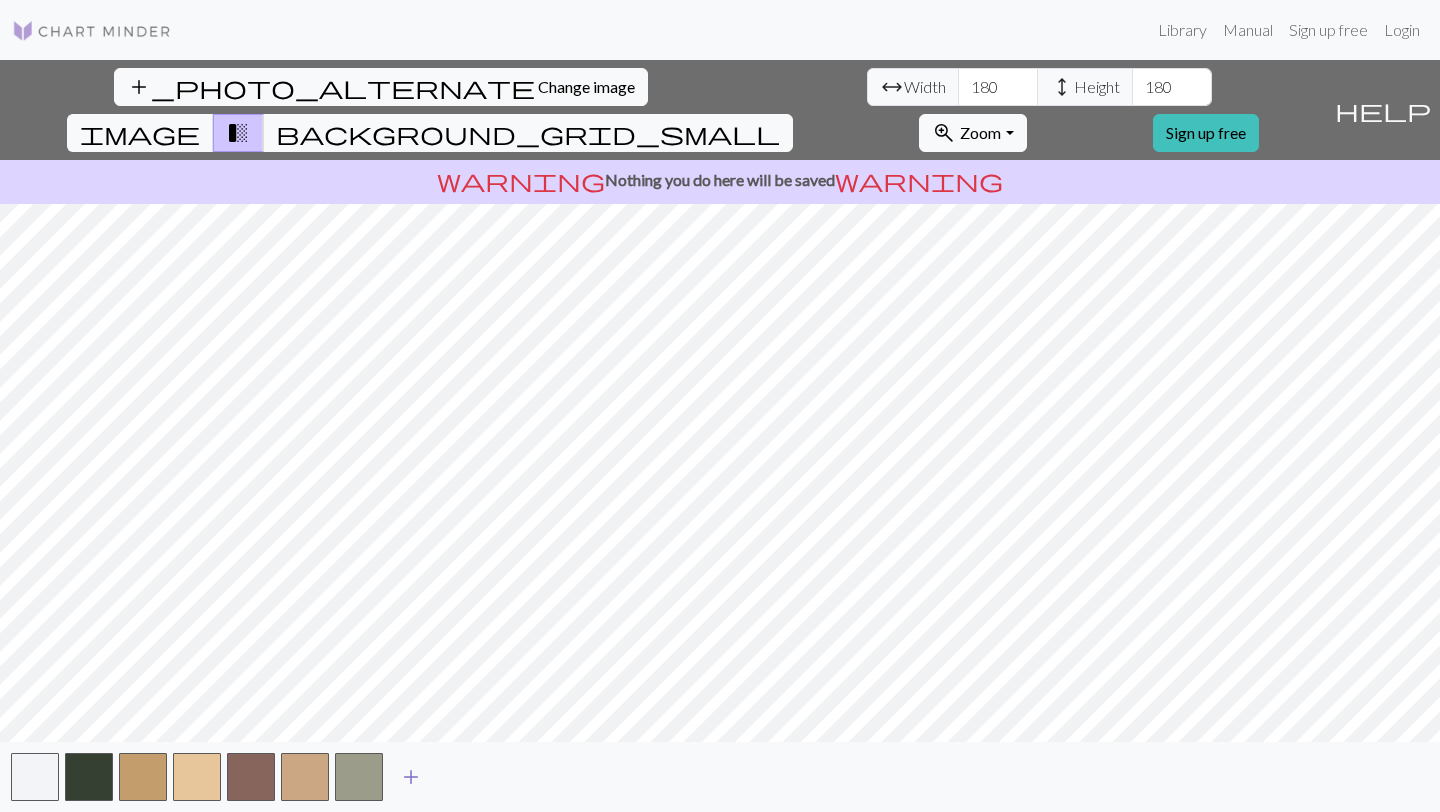 click on "add" at bounding box center (411, 777) 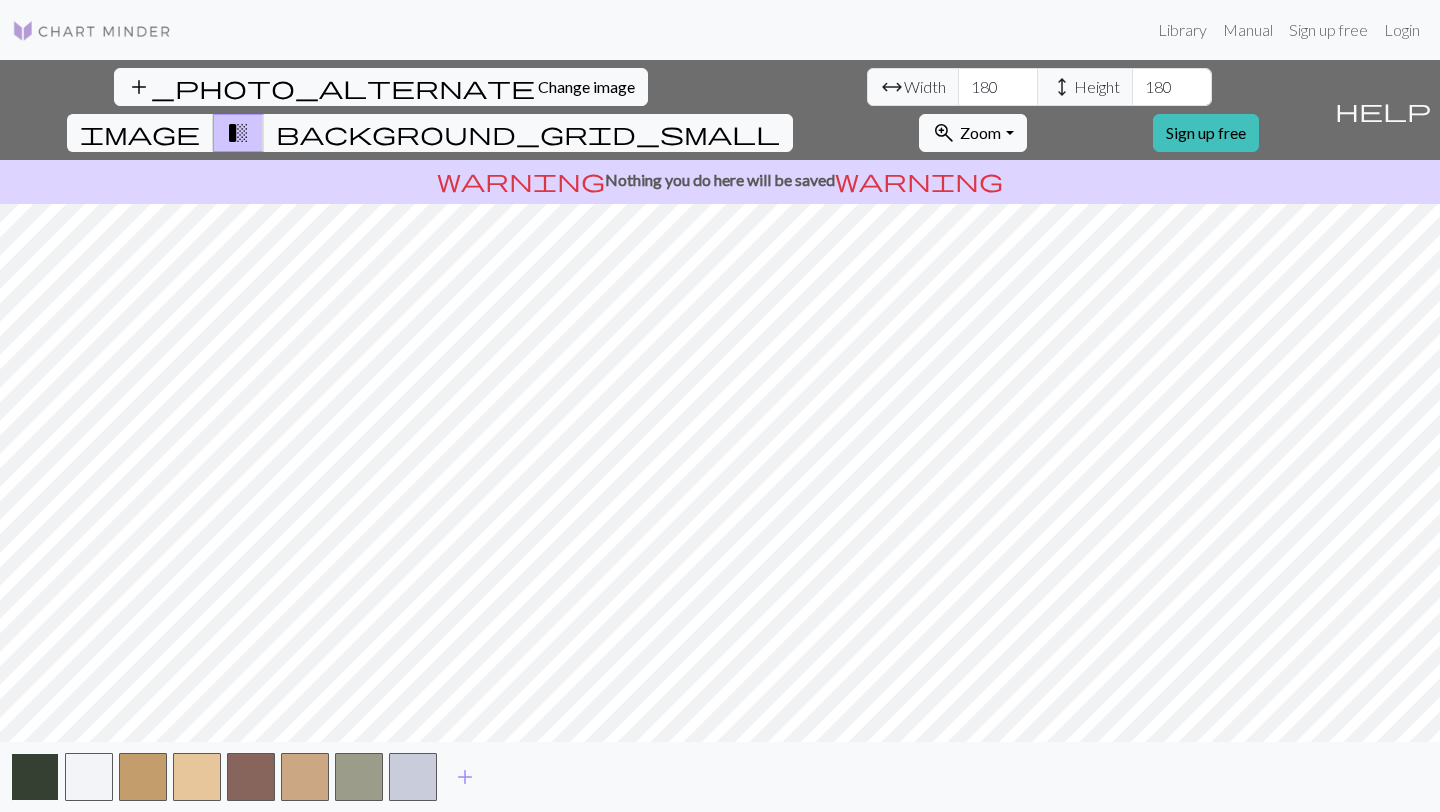 click at bounding box center [35, 777] 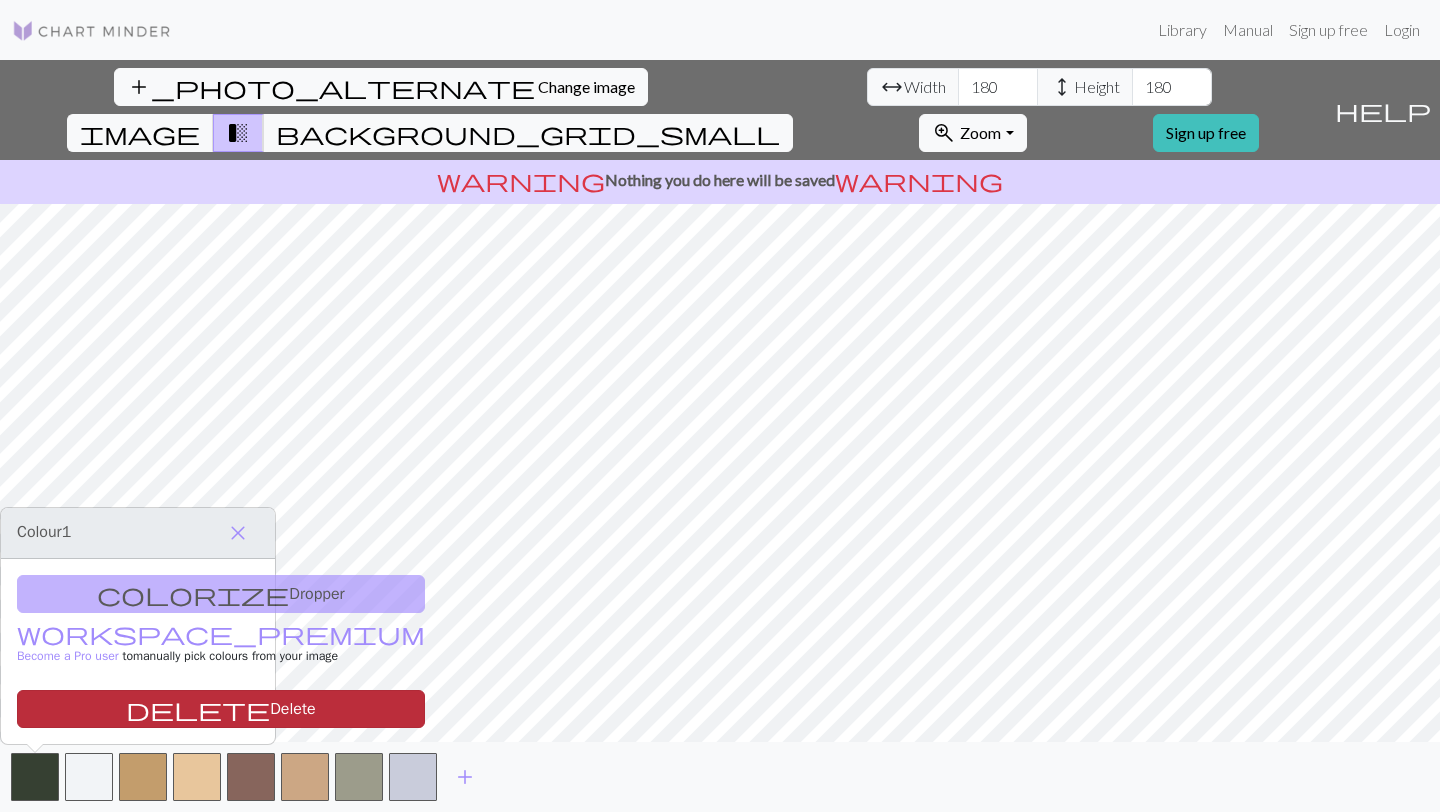 click on "delete Delete" at bounding box center [221, 709] 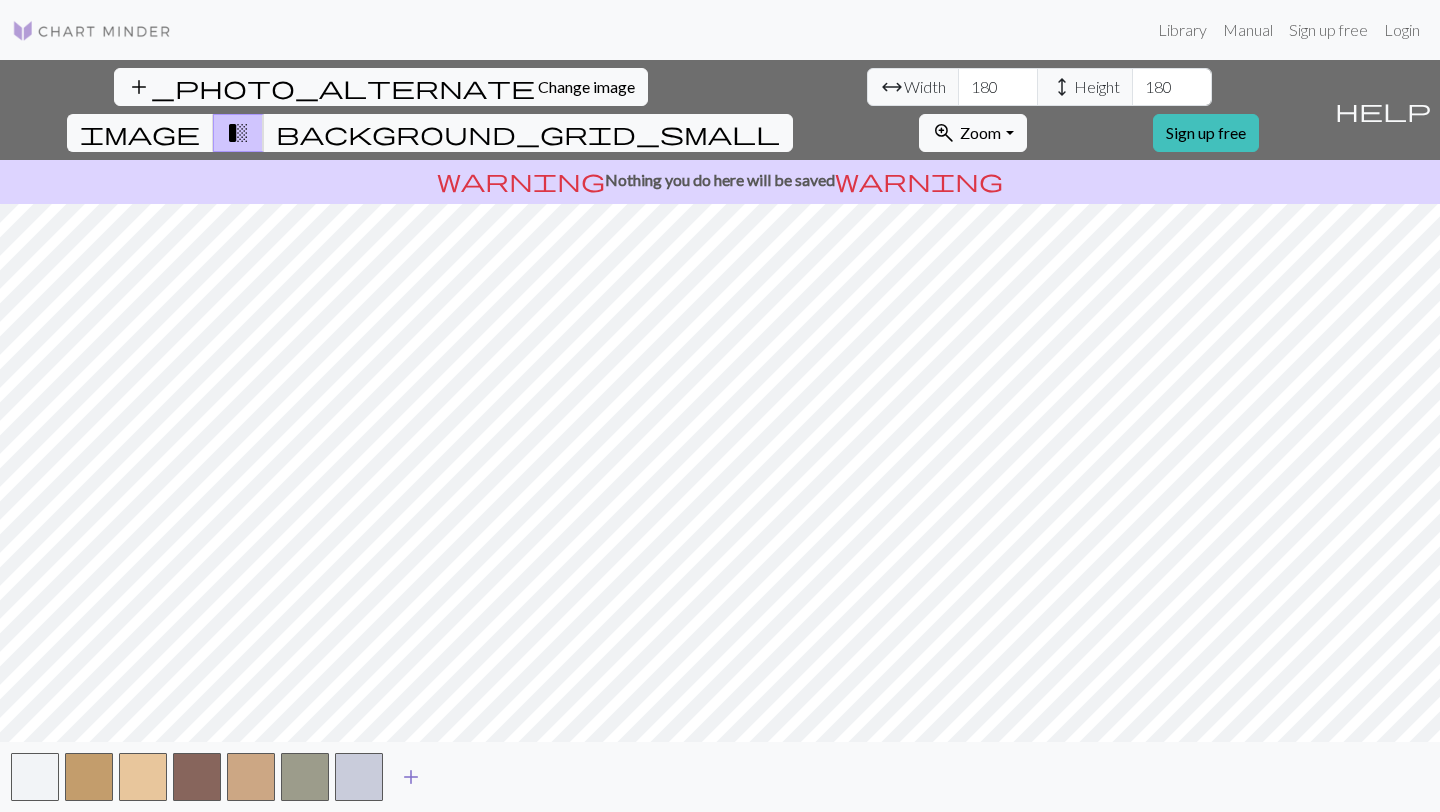 click on "add" at bounding box center [411, 777] 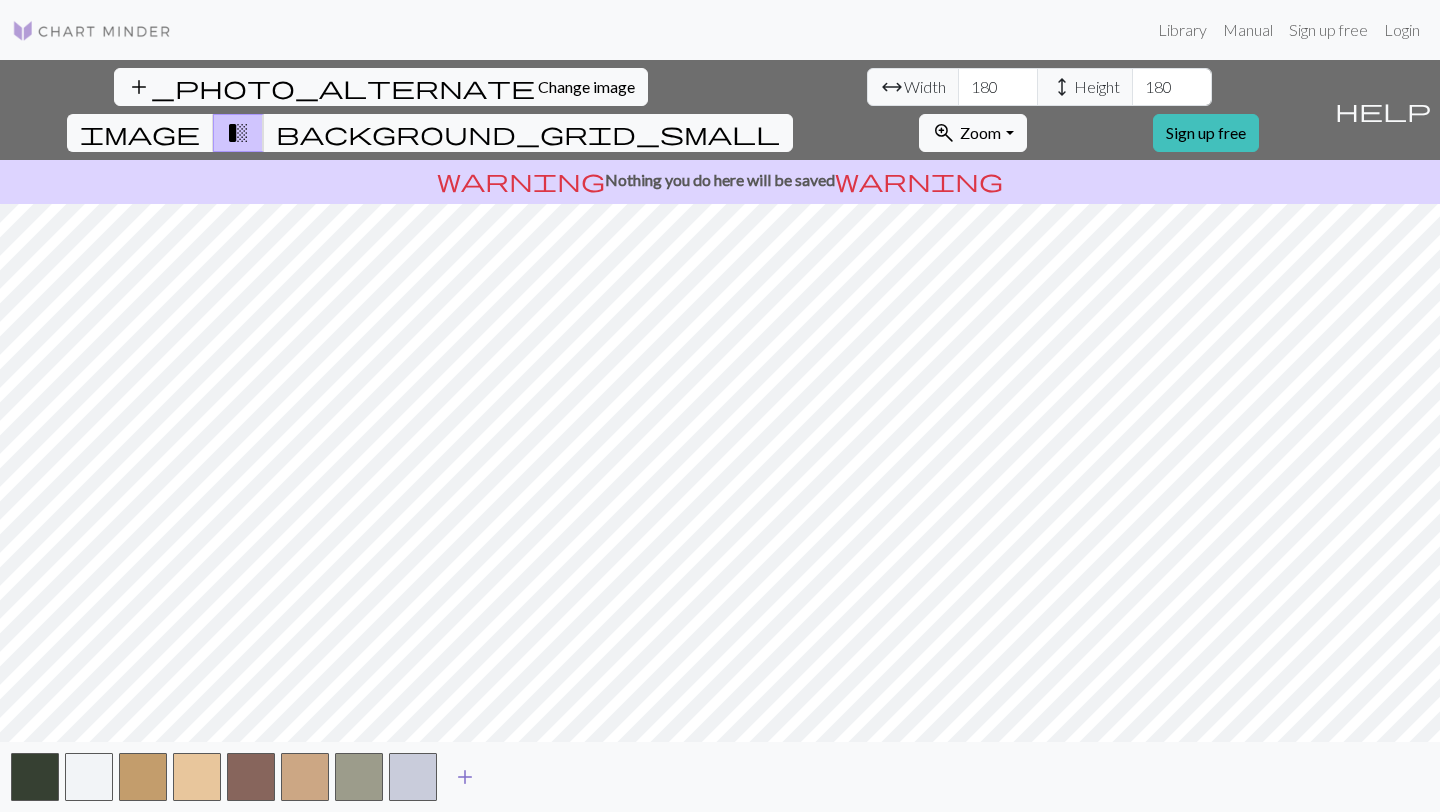 click on "add" at bounding box center [465, 777] 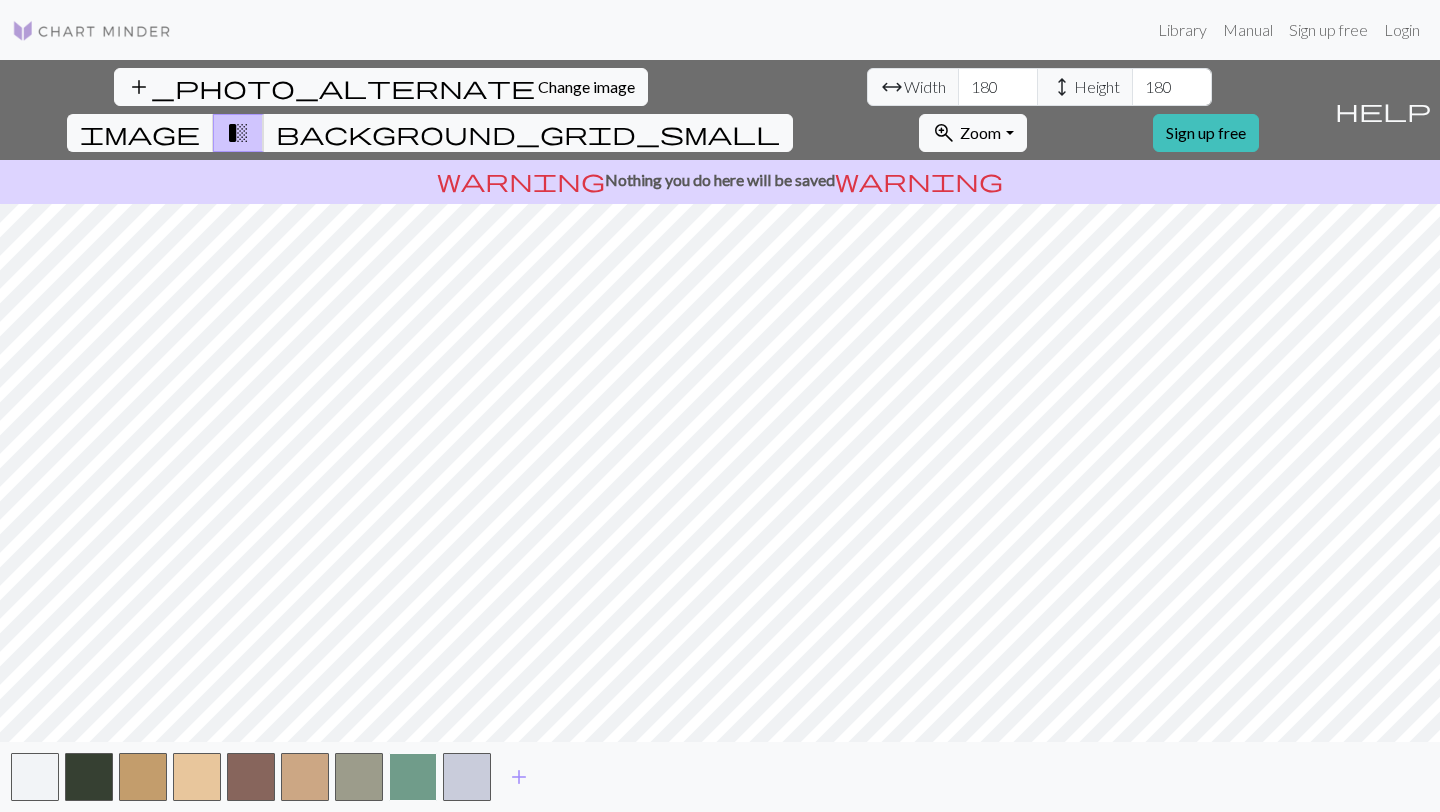click at bounding box center (413, 777) 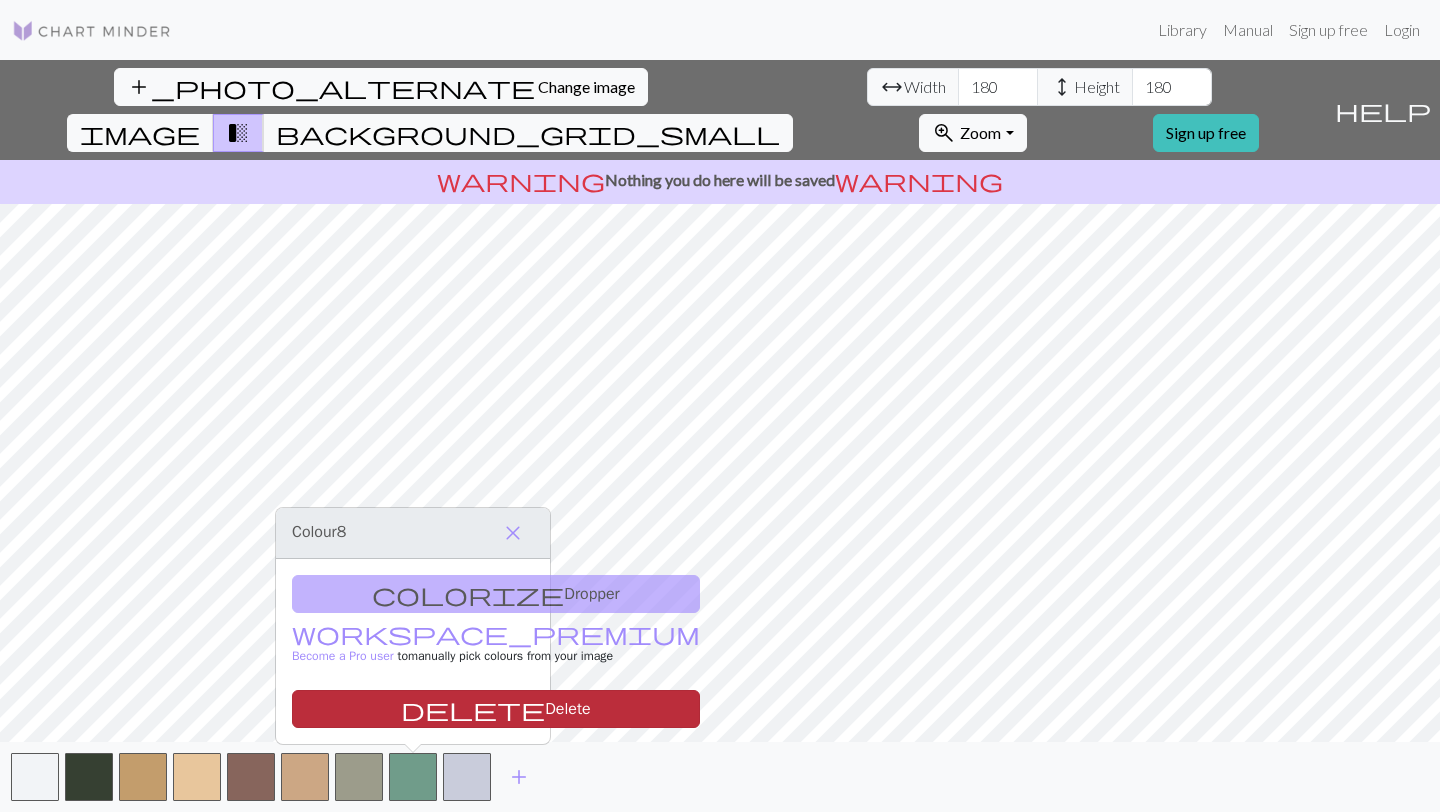 click on "delete Delete" at bounding box center (496, 709) 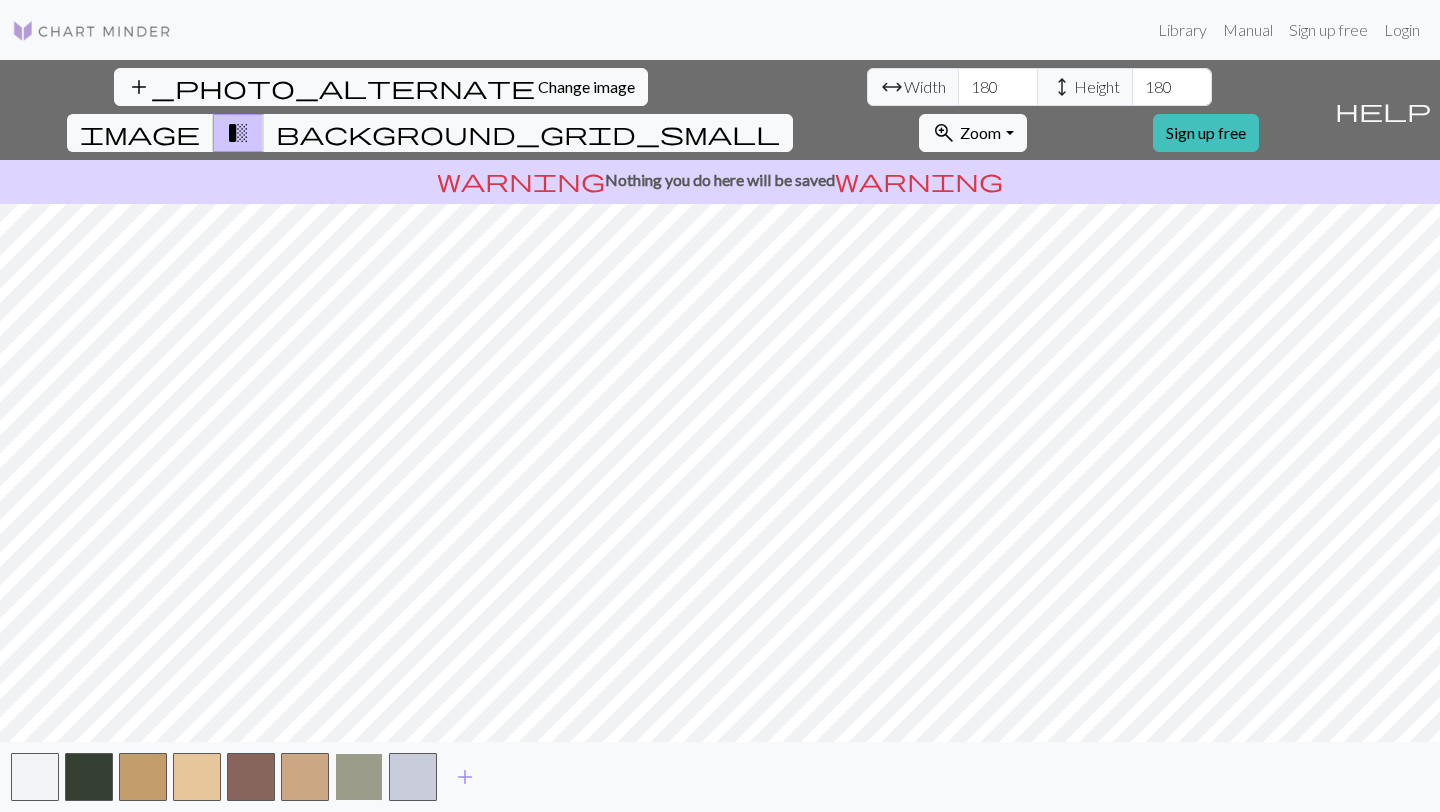 click at bounding box center [359, 777] 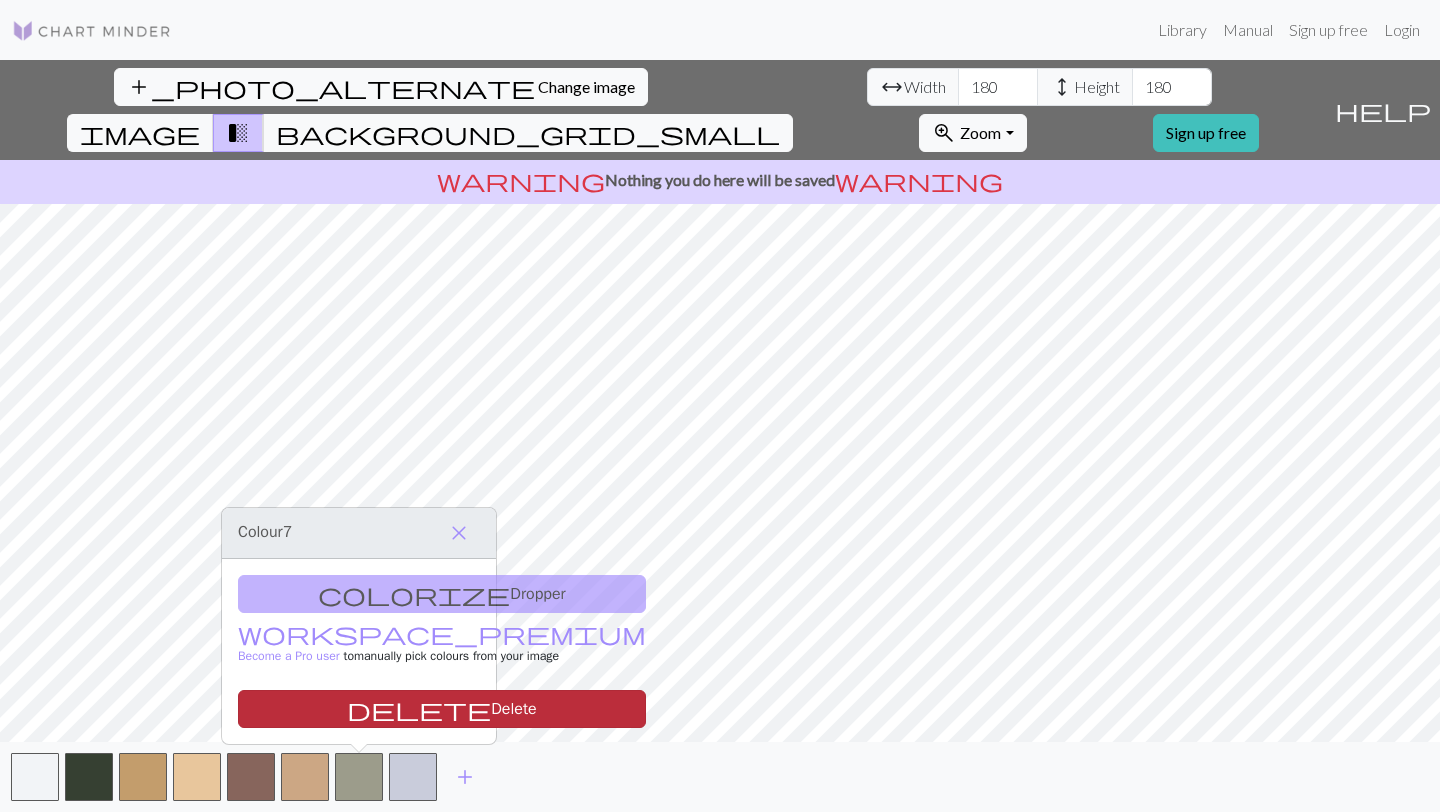 click on "delete Delete" at bounding box center (442, 709) 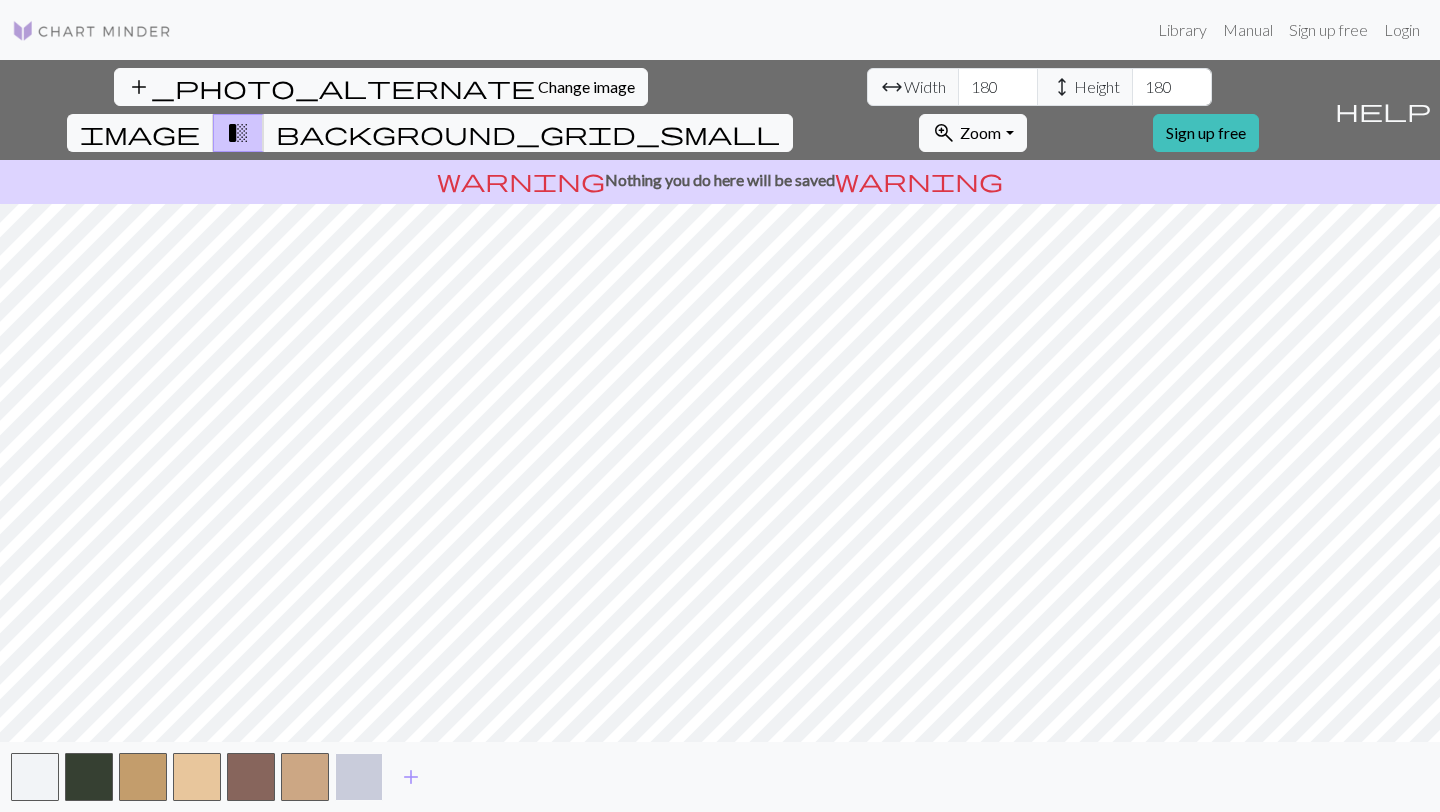 click at bounding box center (359, 777) 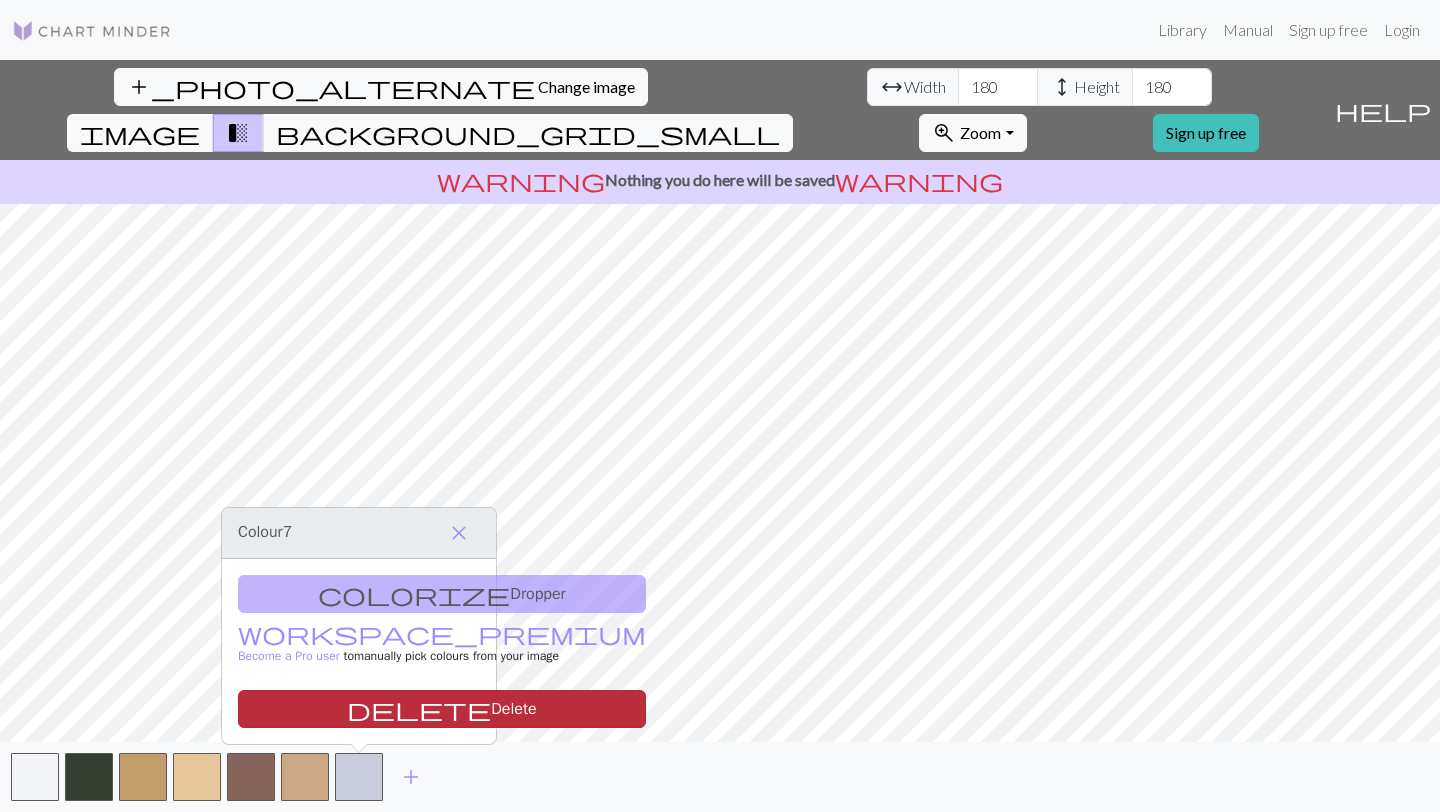 click on "delete Delete" at bounding box center [442, 709] 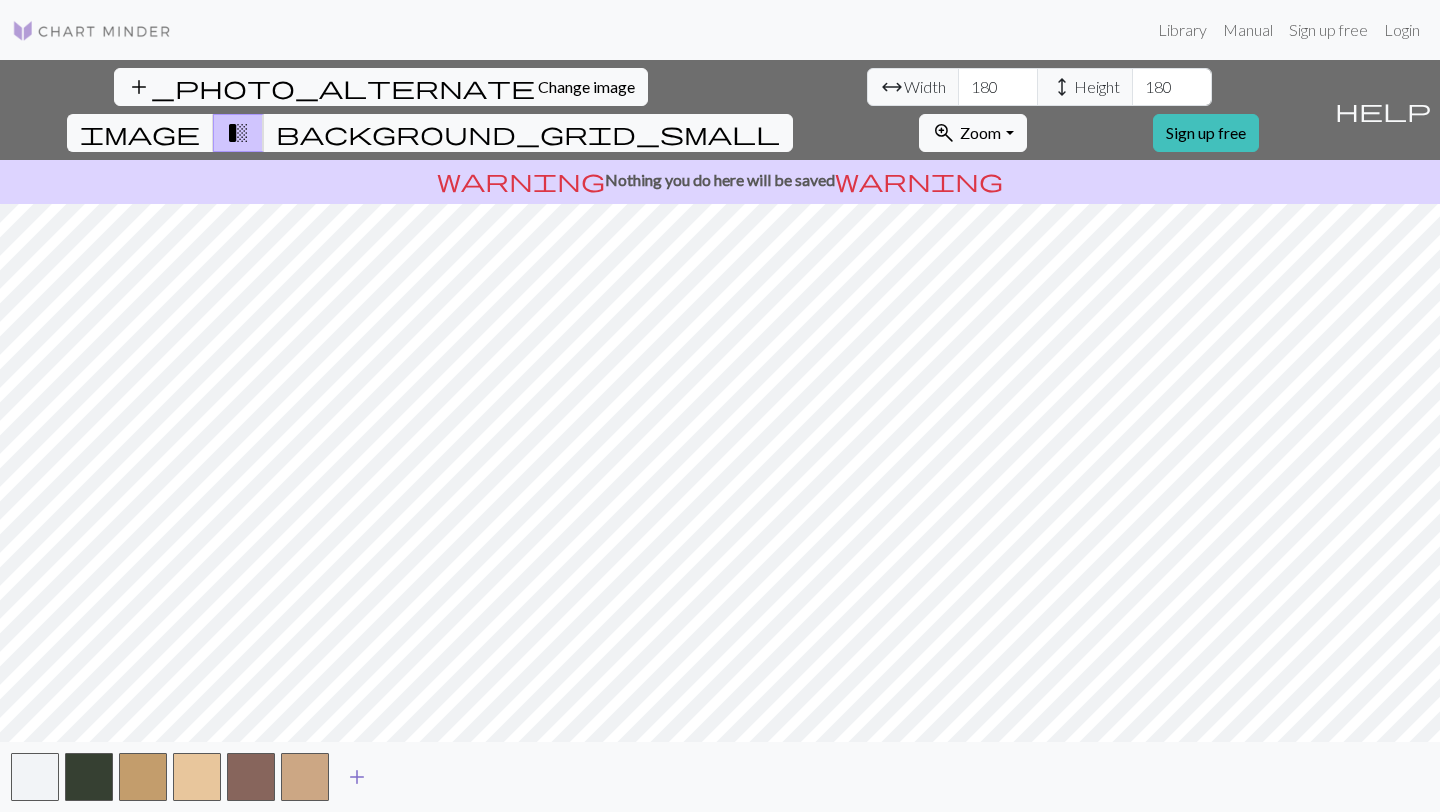 click on "add" at bounding box center [357, 777] 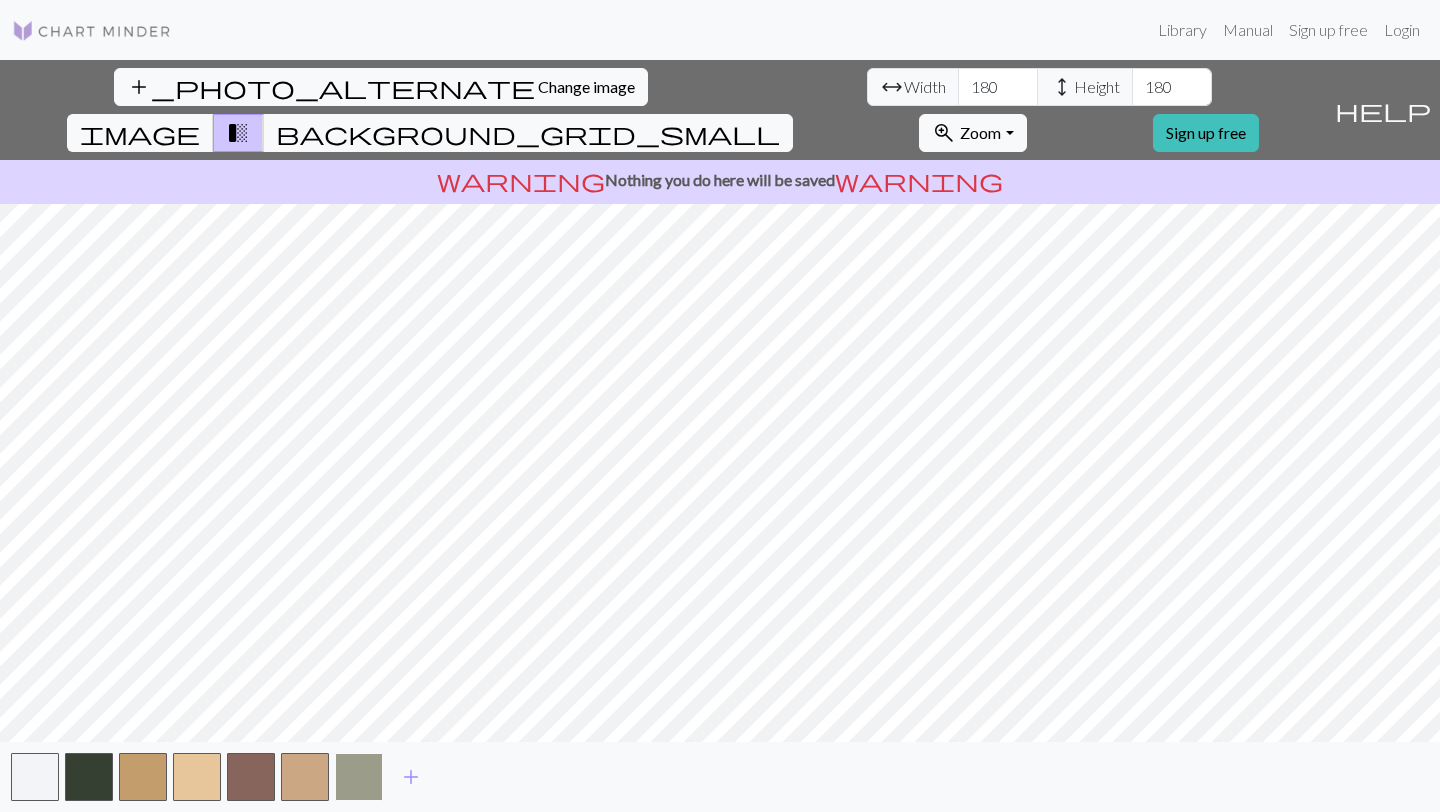 click at bounding box center [359, 777] 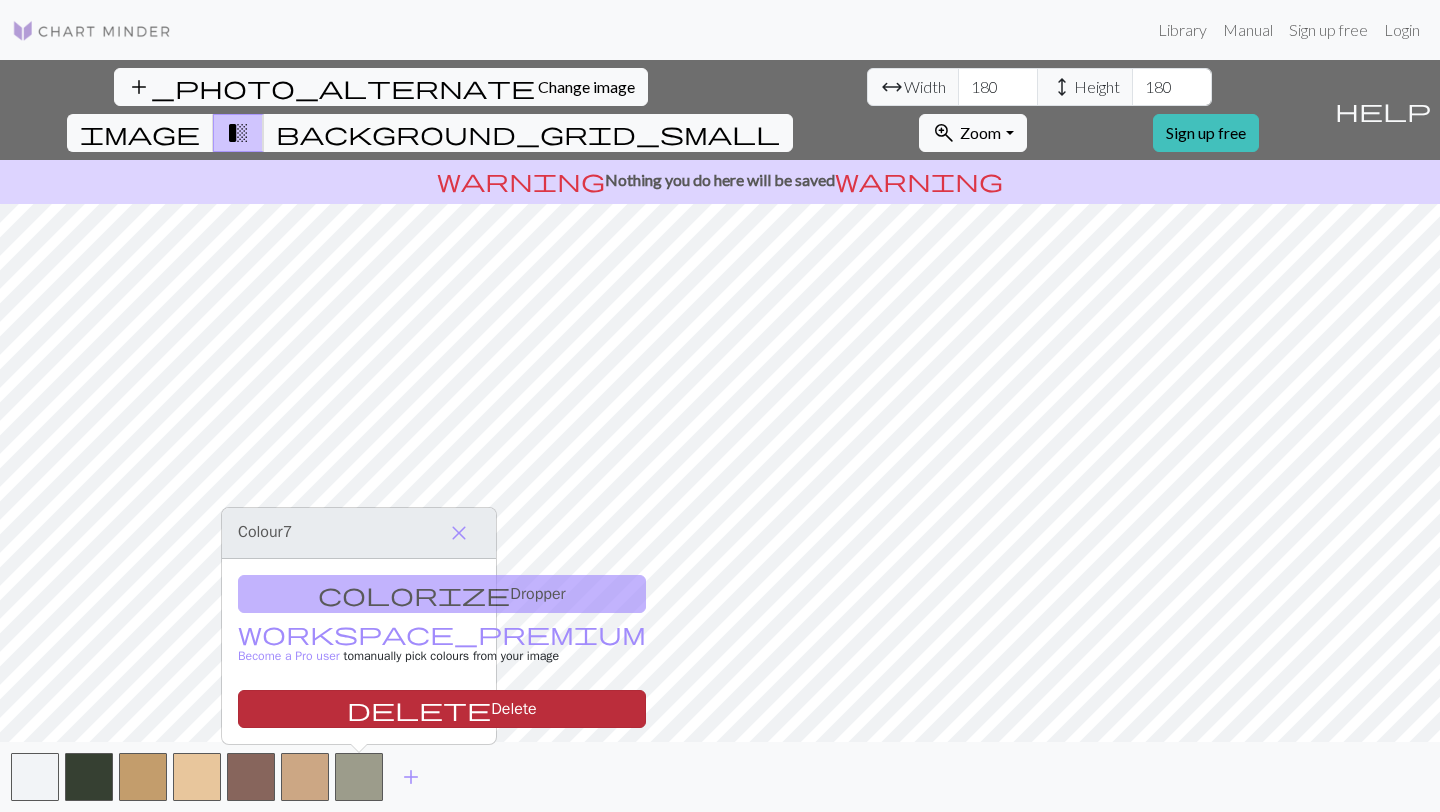 click on "delete Delete" at bounding box center (442, 709) 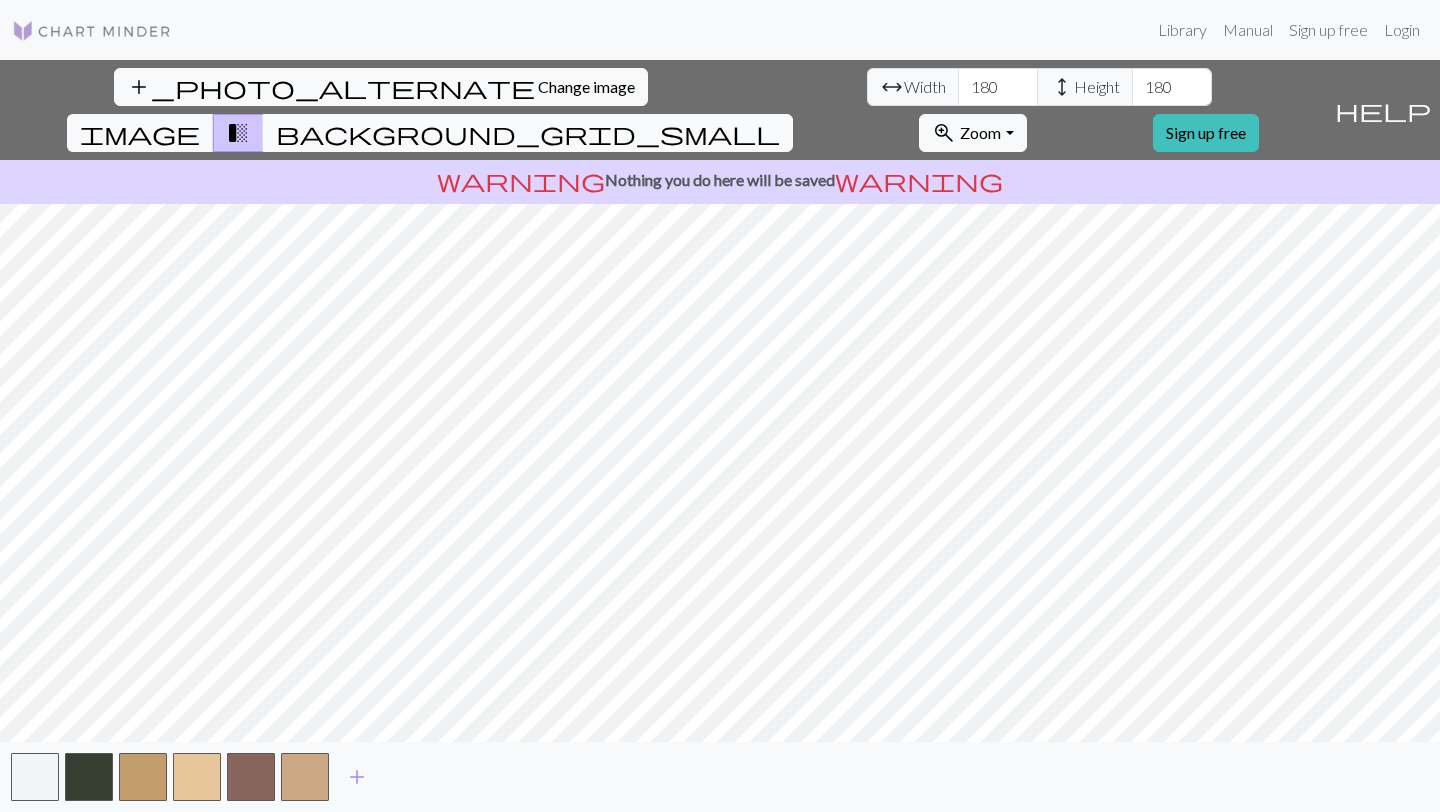 click on "background_grid_small" at bounding box center (528, 133) 